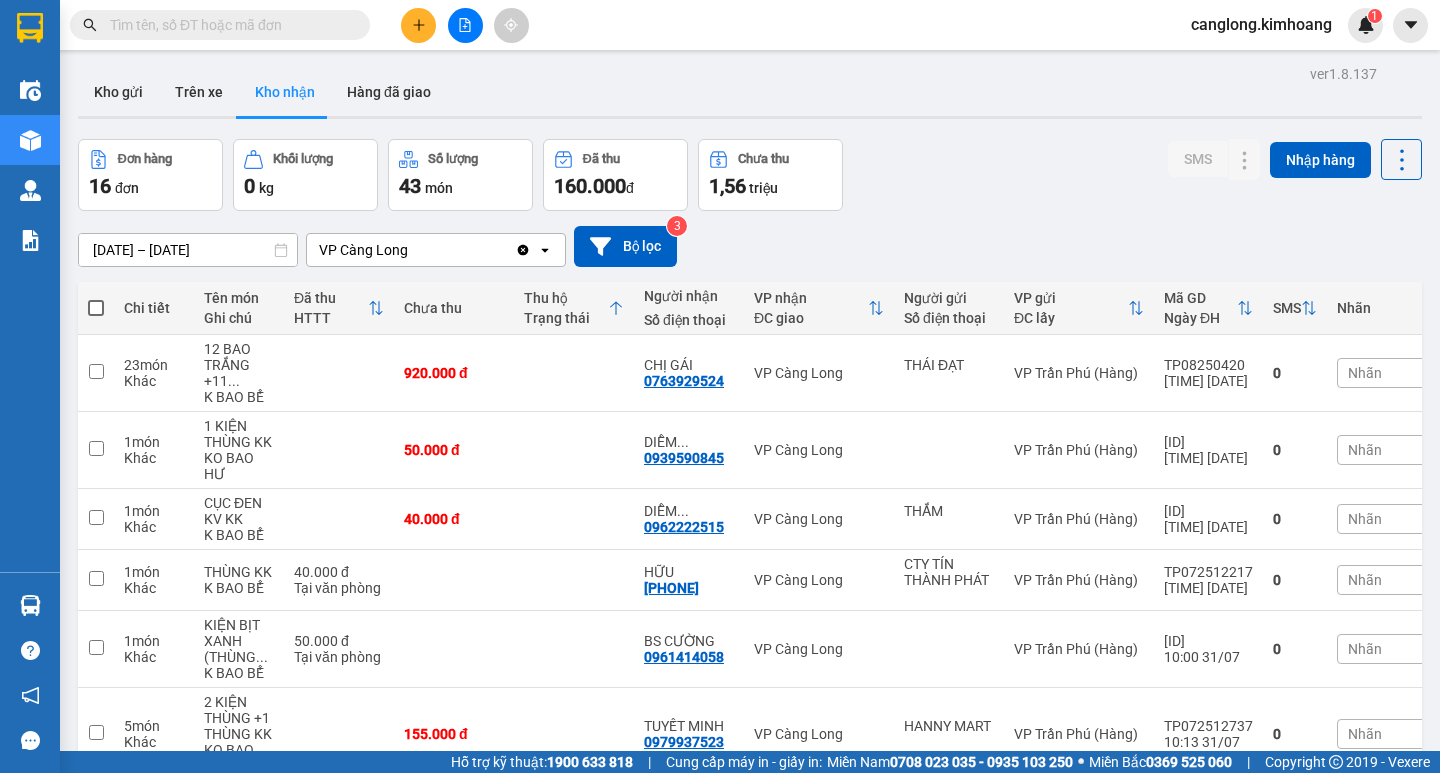 scroll, scrollTop: 0, scrollLeft: 0, axis: both 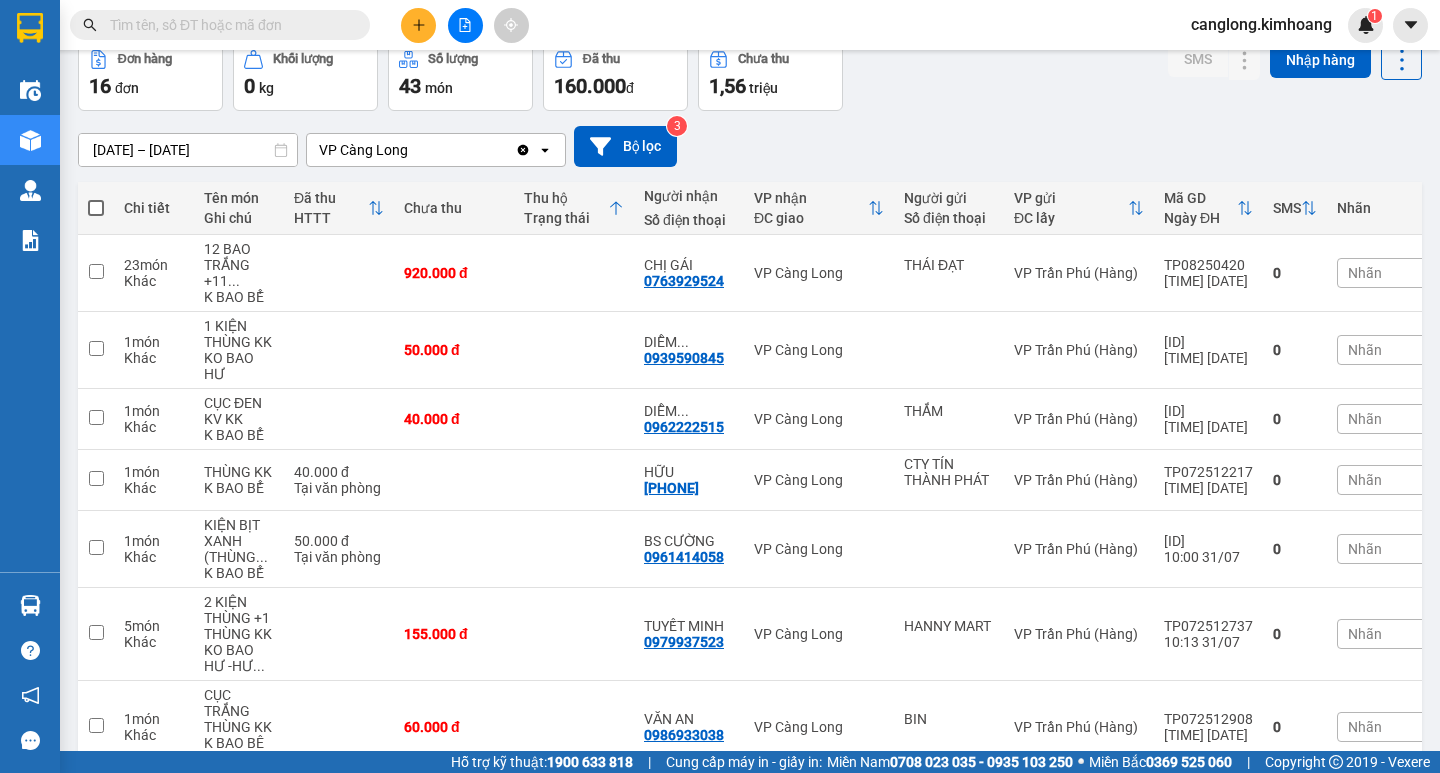 click at bounding box center [418, 25] 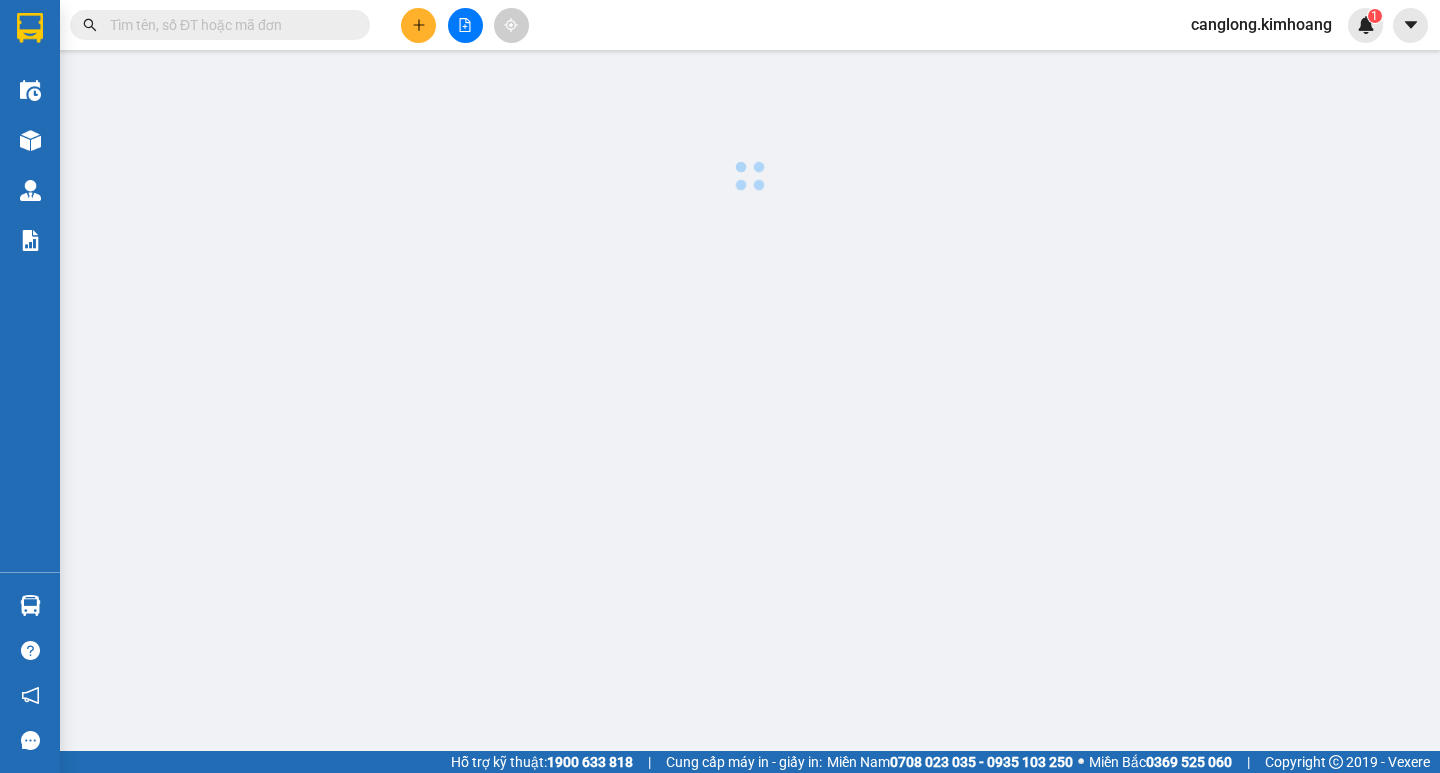 scroll, scrollTop: 0, scrollLeft: 0, axis: both 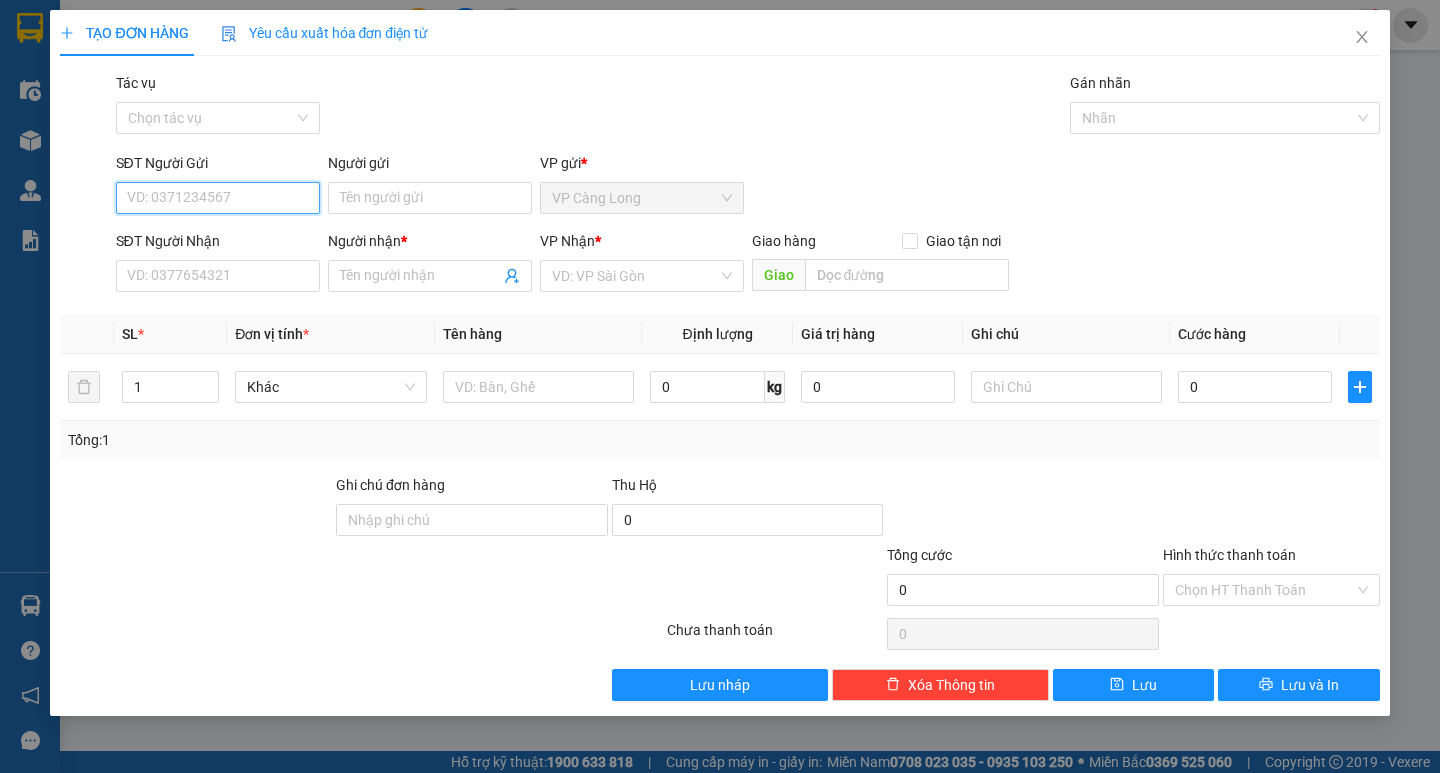 click on "SĐT Người Gửi" at bounding box center (218, 198) 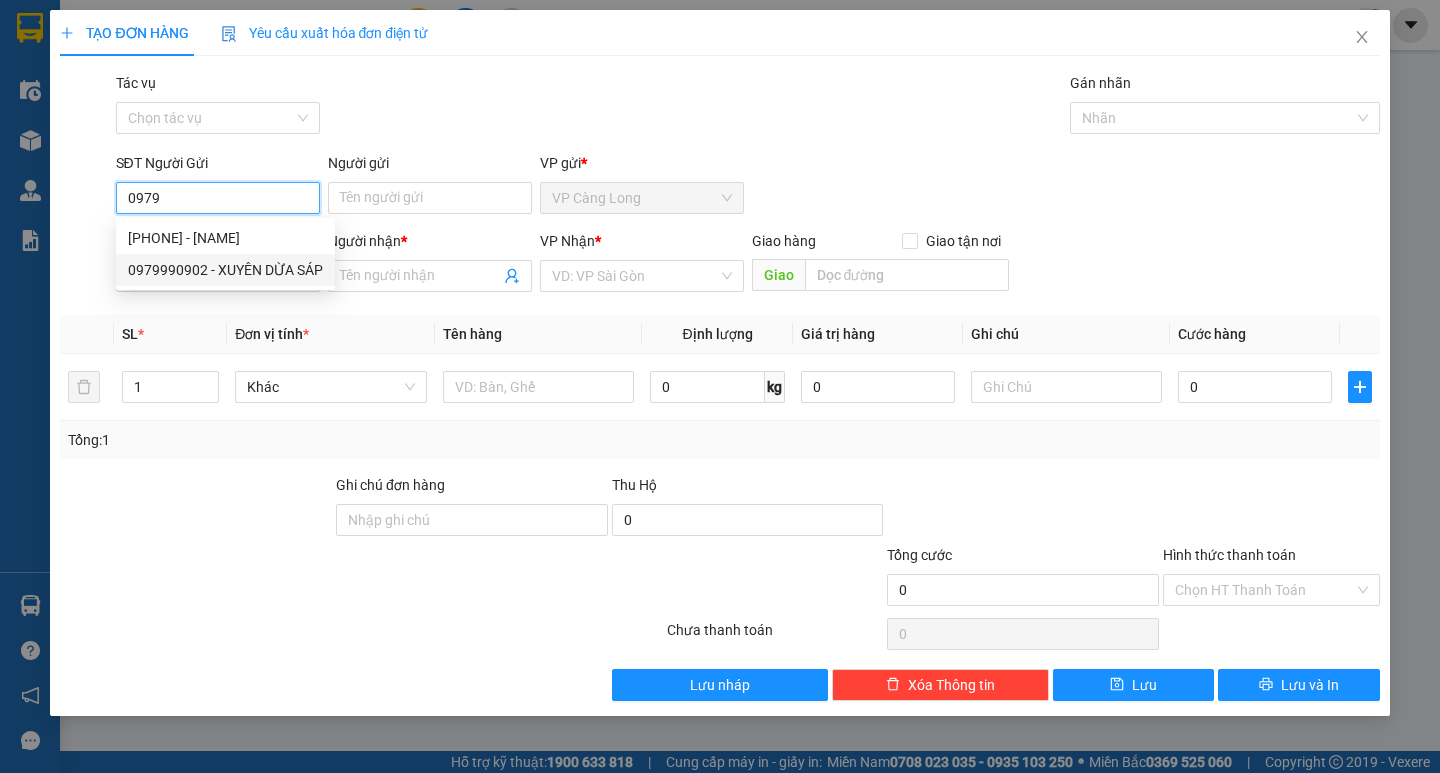click on "0979990902 - XUYÊN DỪA SÁP" at bounding box center [225, 270] 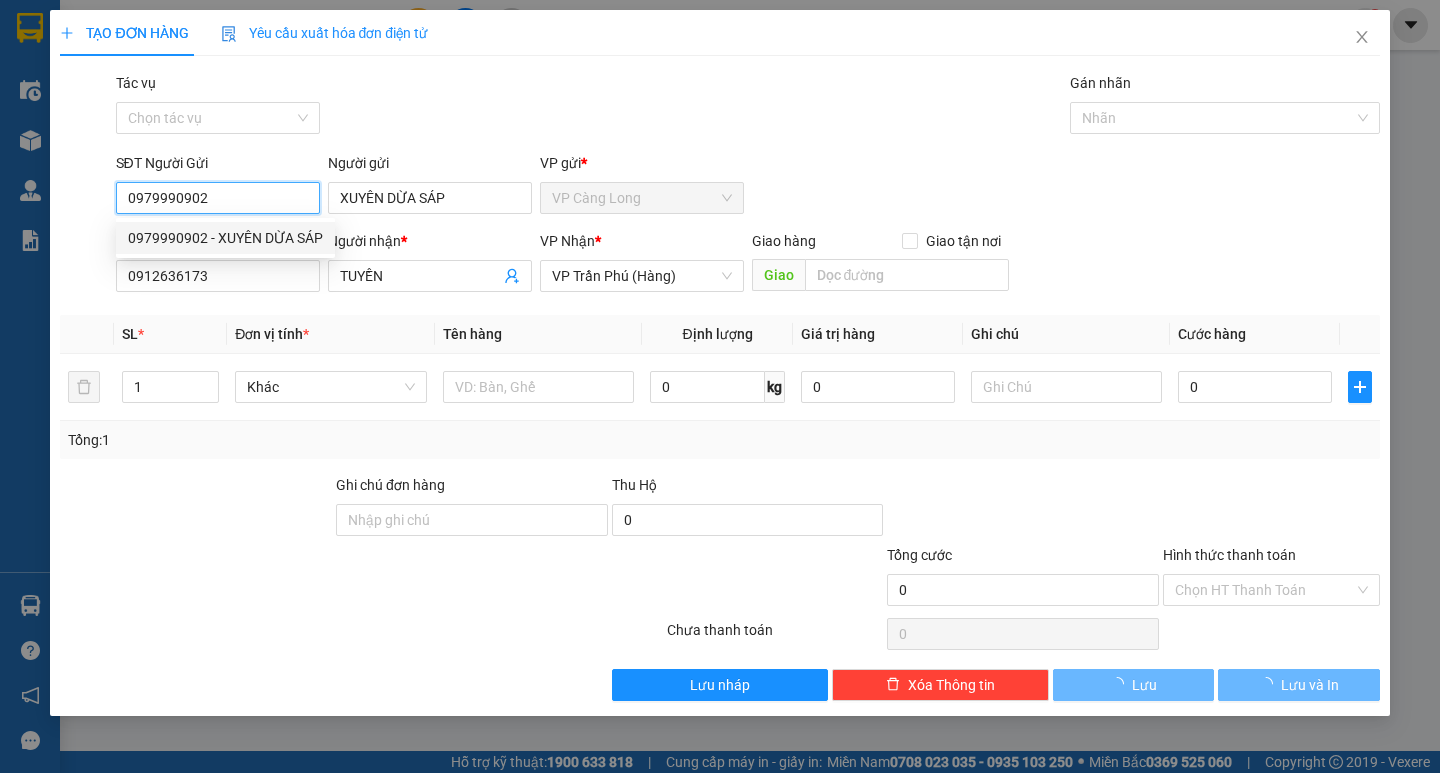 type on "50.000" 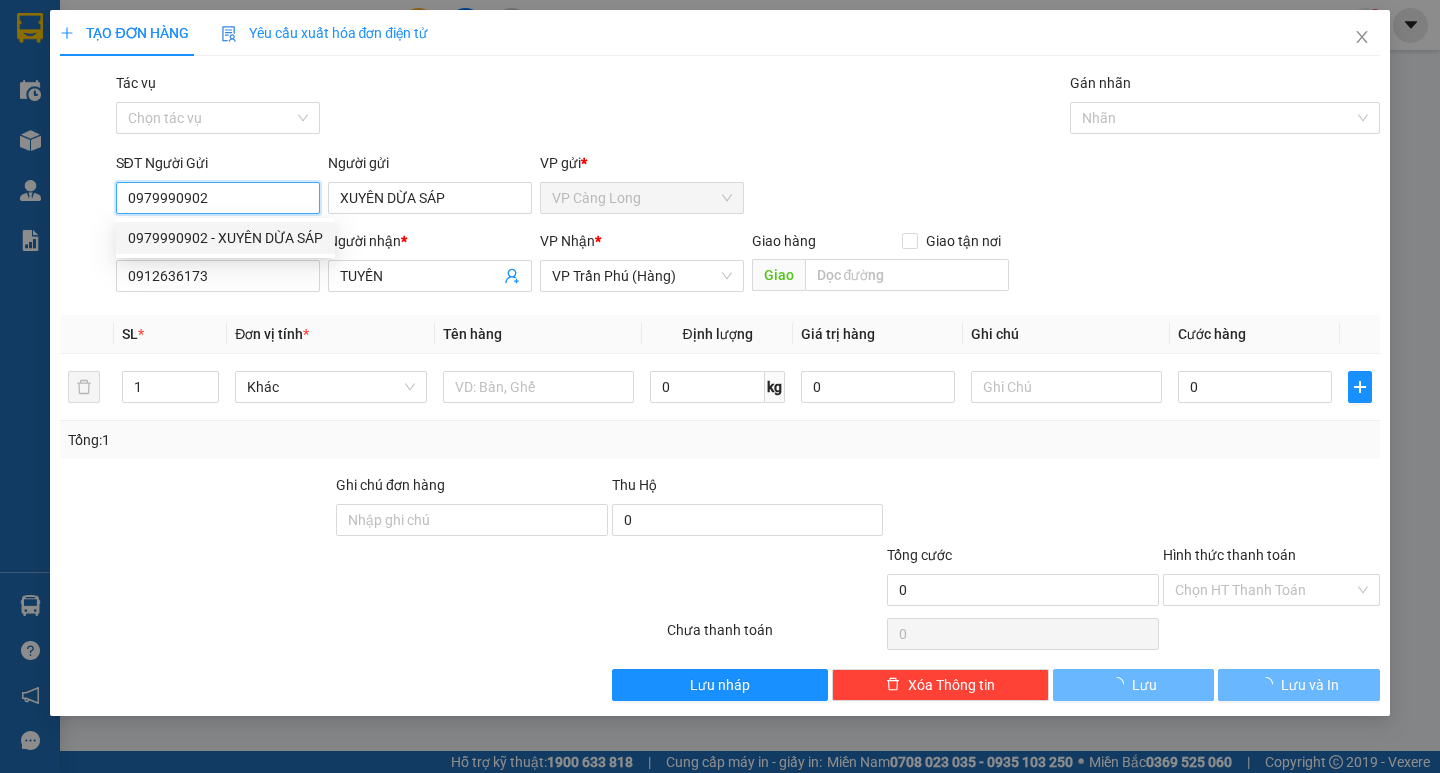 type on "50.000" 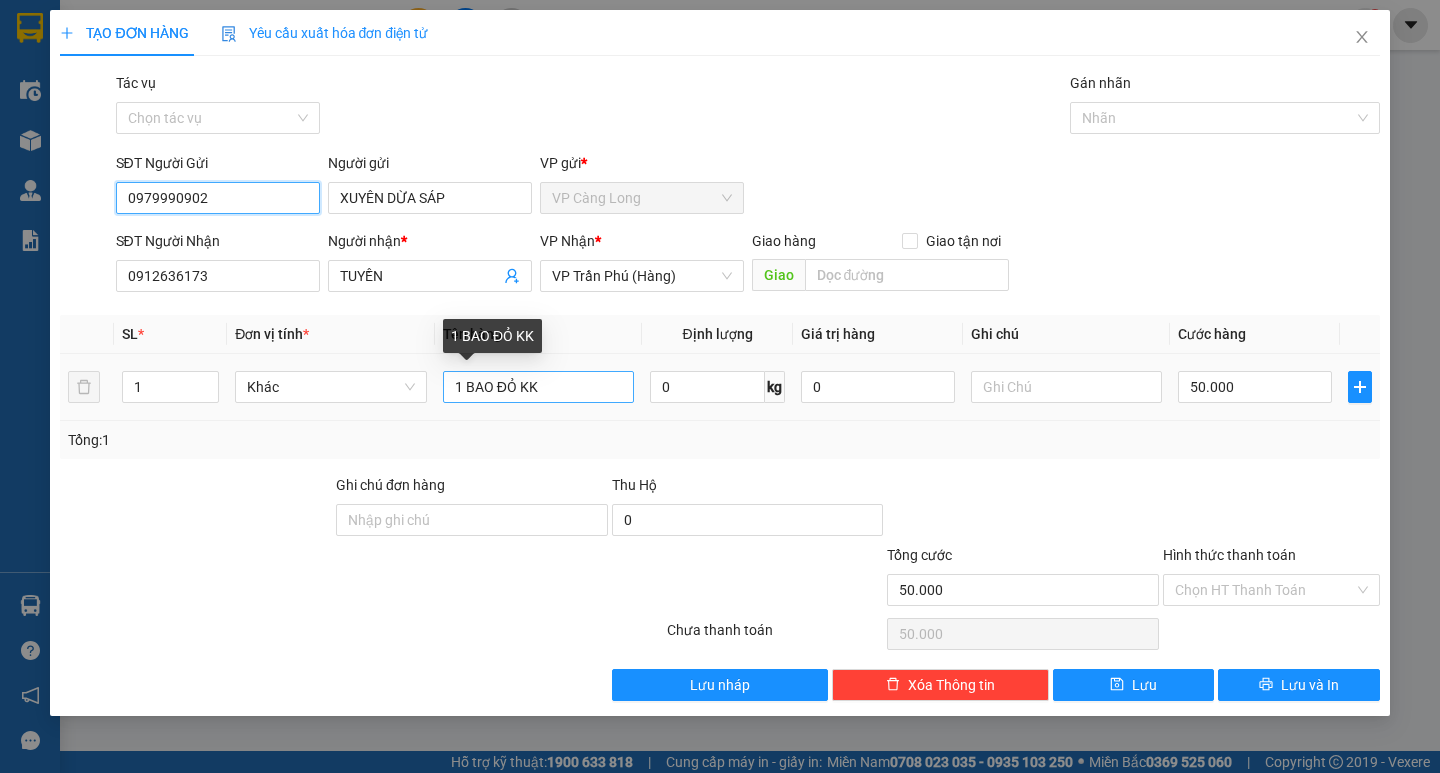 type on "0979990902" 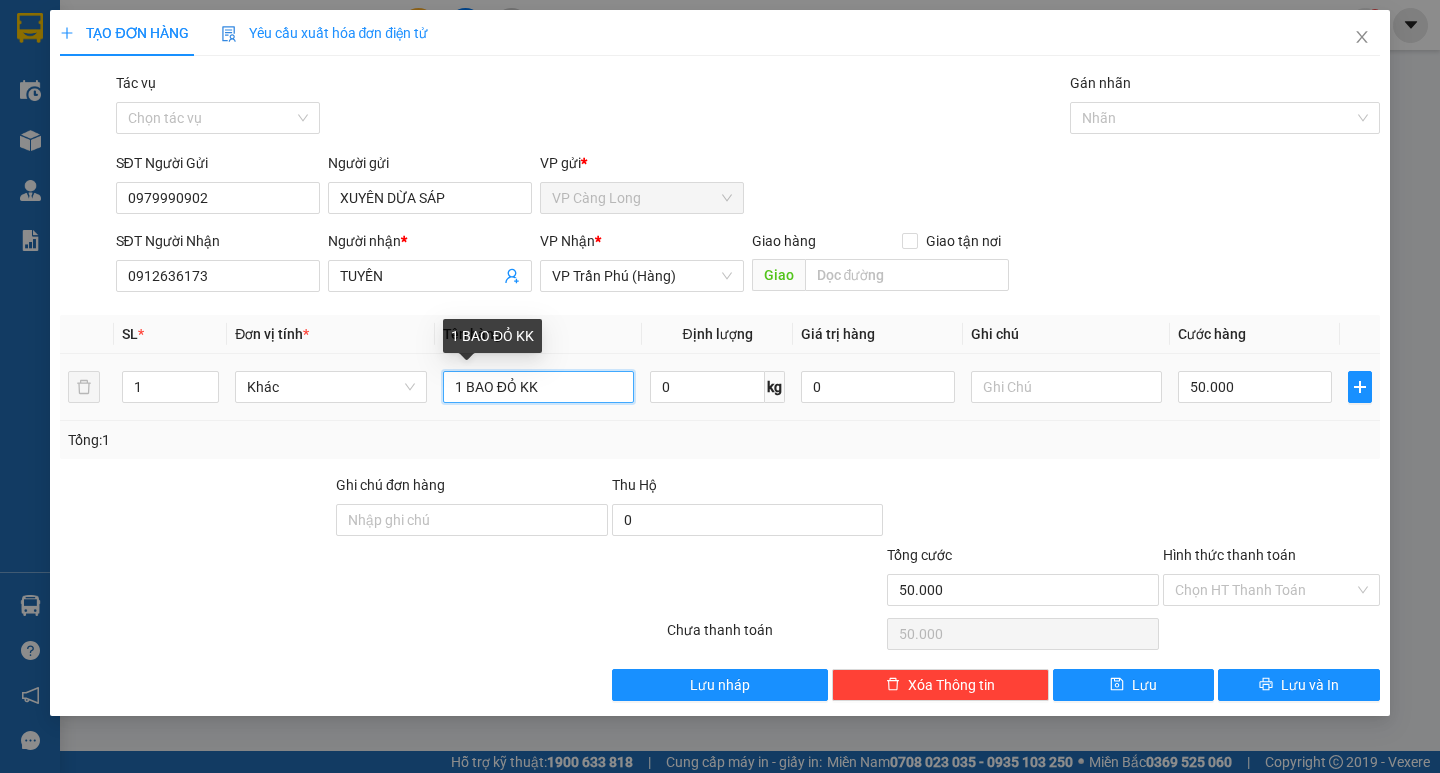 click on "1 BAO ĐỎ KK" at bounding box center (538, 387) 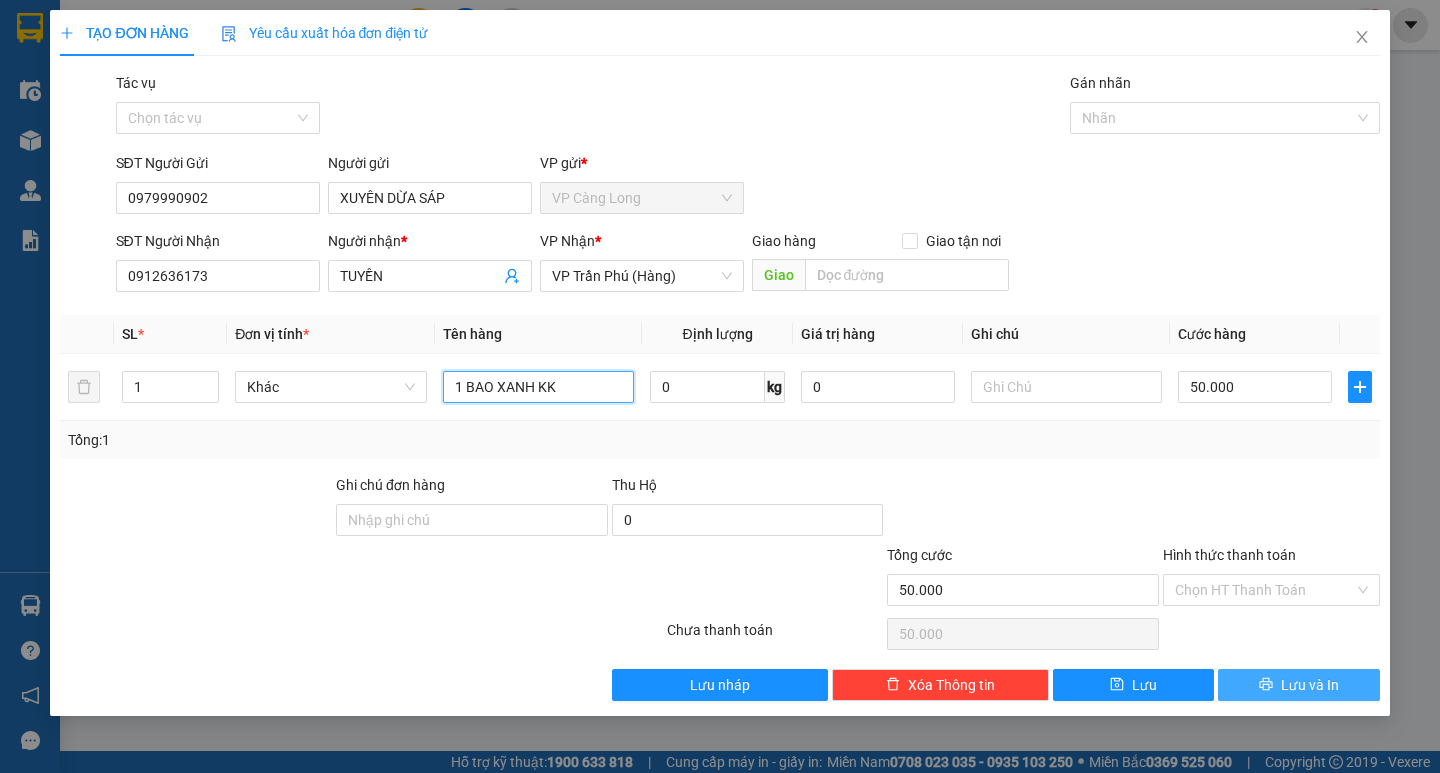 type on "1 BAO XANH KK" 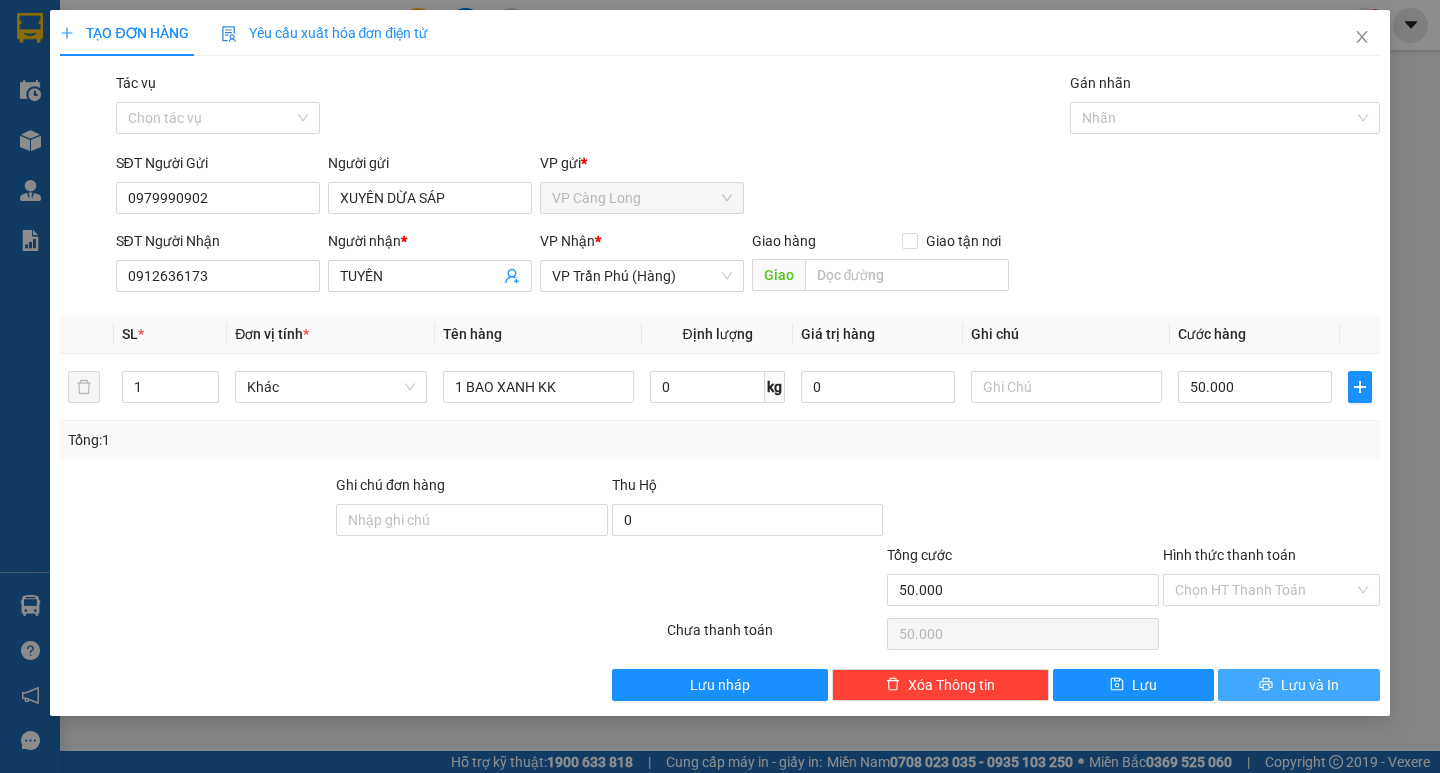 click on "Lưu và In" at bounding box center (1310, 685) 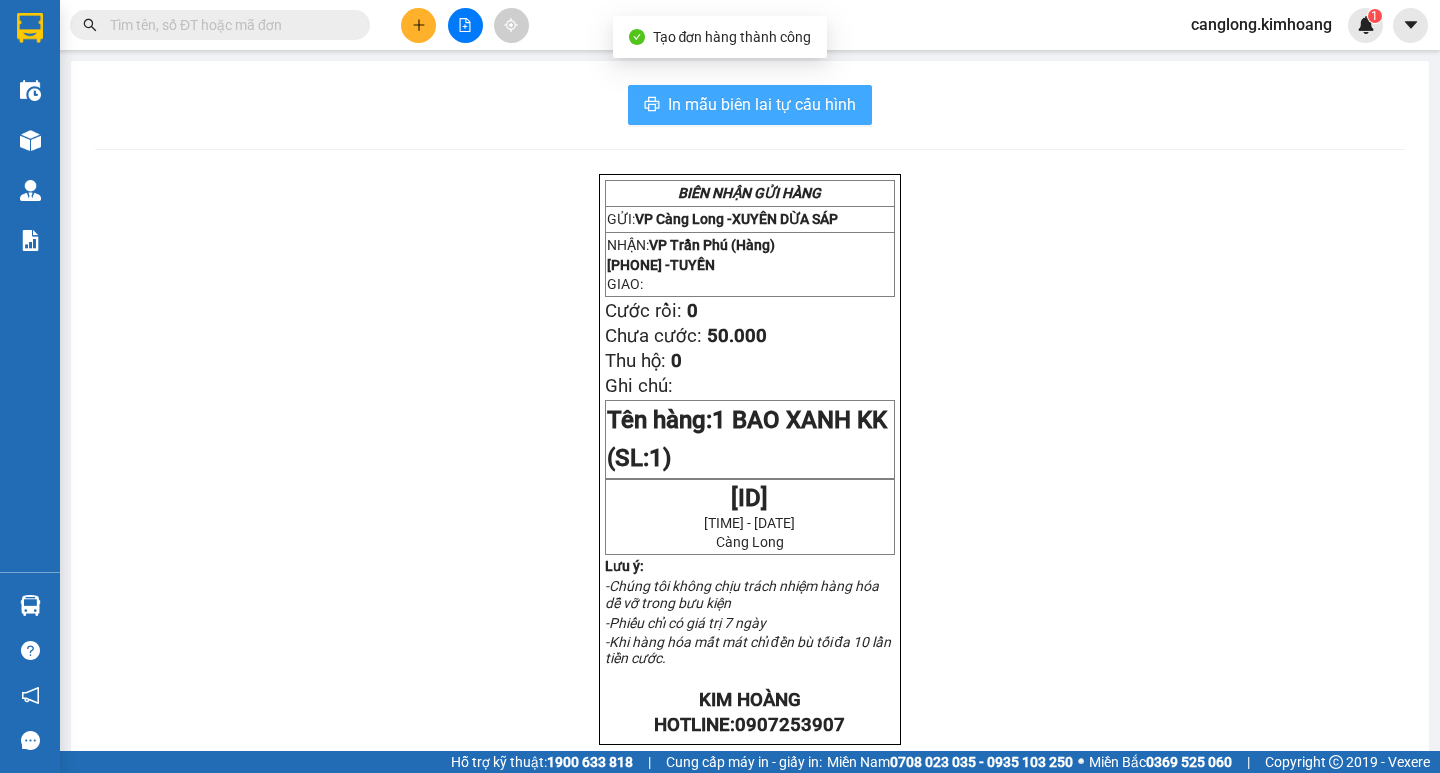 click on "In mẫu biên lai tự cấu hình" at bounding box center (762, 104) 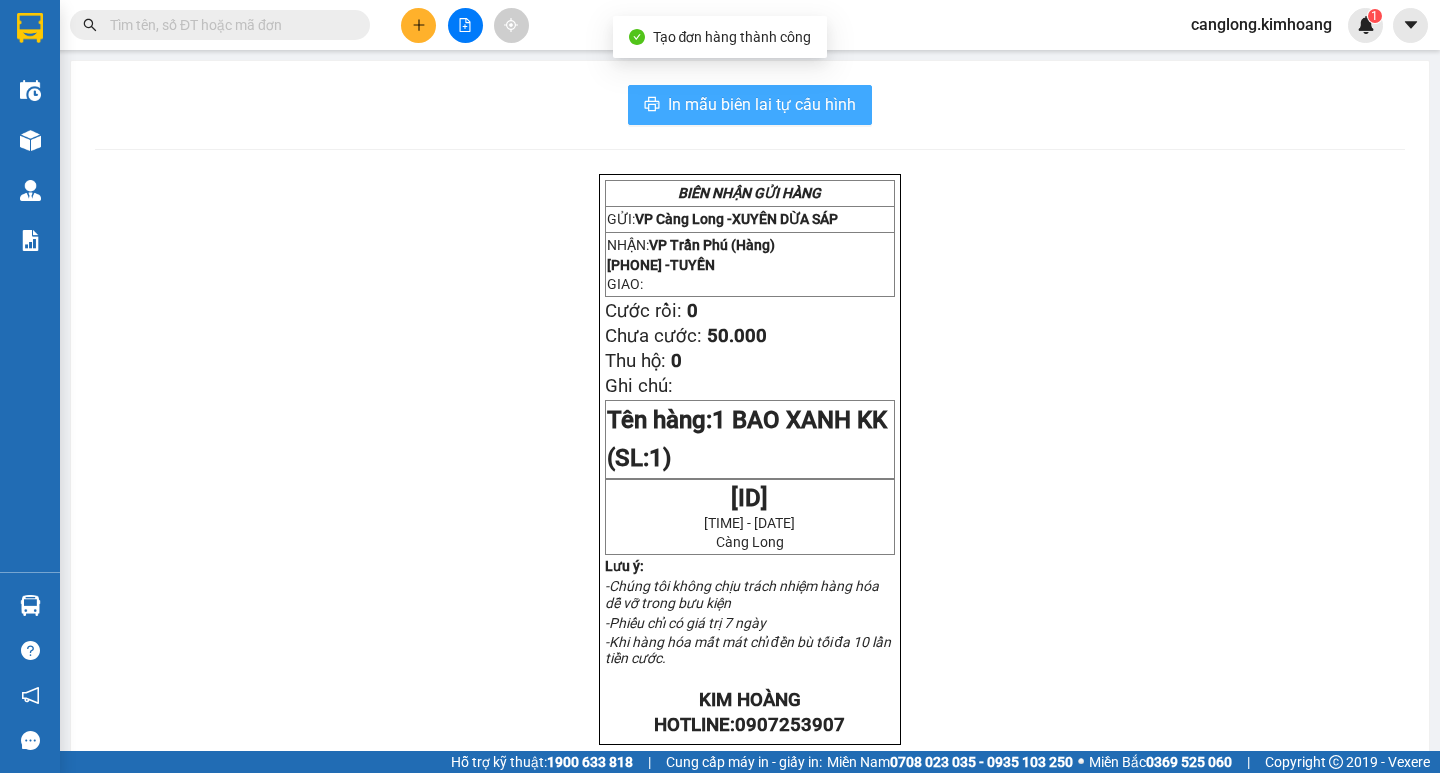 scroll, scrollTop: 0, scrollLeft: 0, axis: both 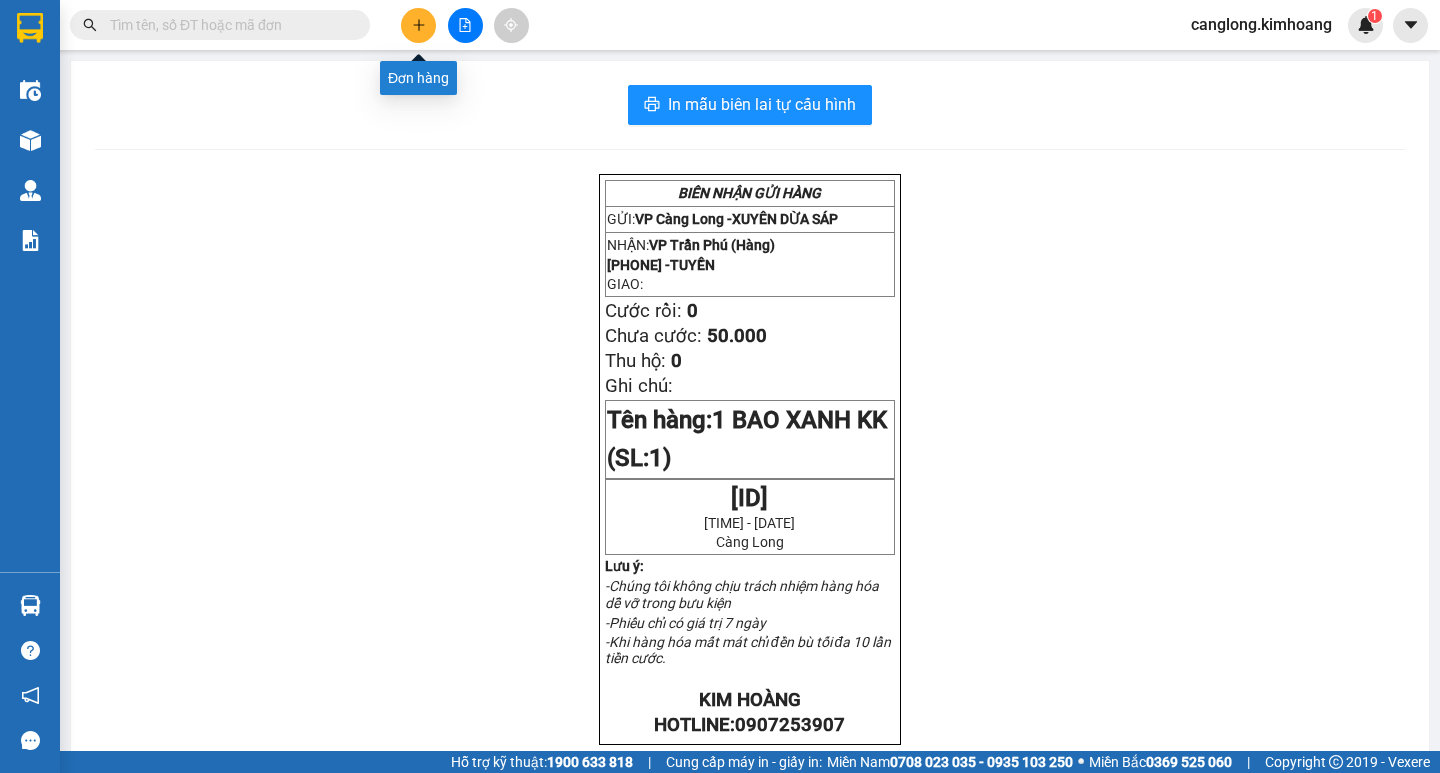 click at bounding box center (418, 25) 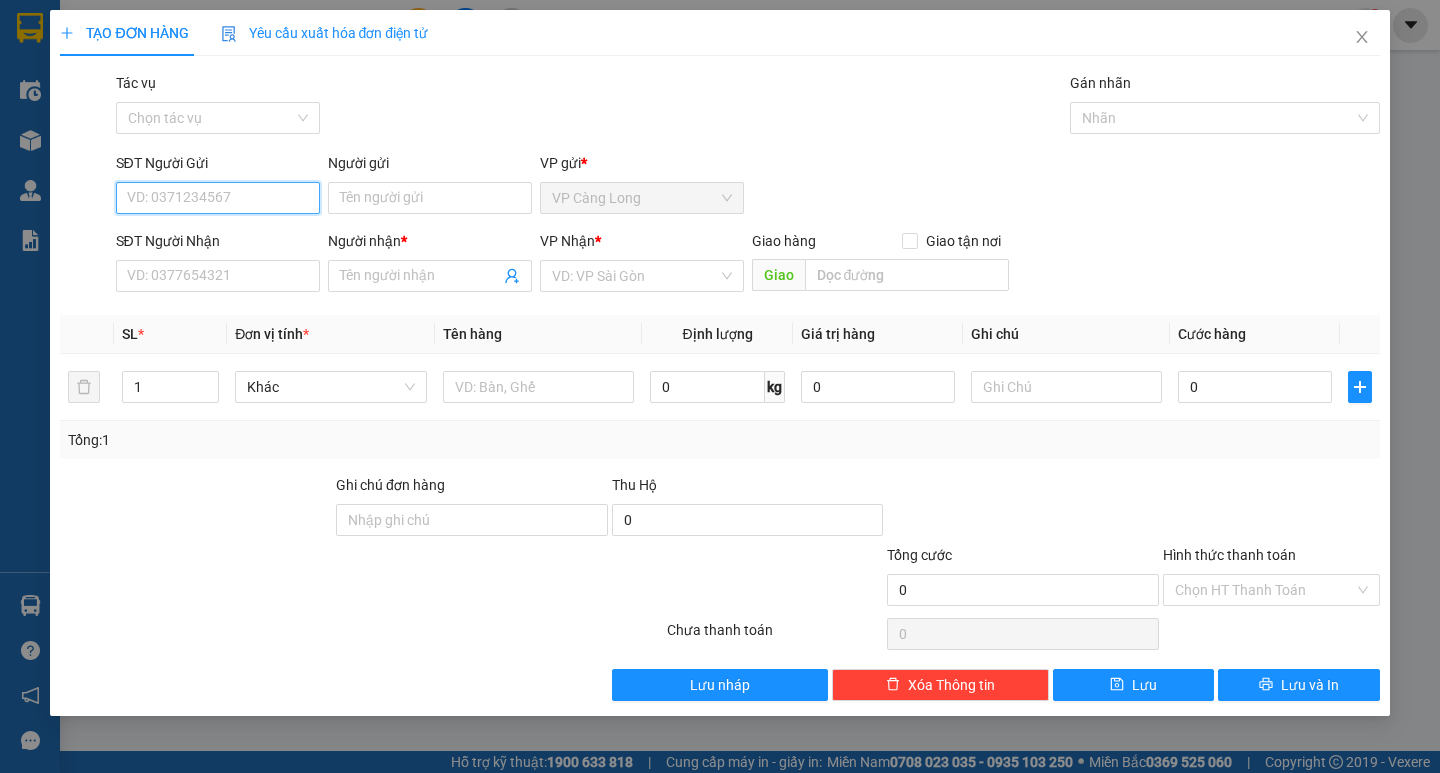 click on "SĐT Người Gửi" at bounding box center (218, 198) 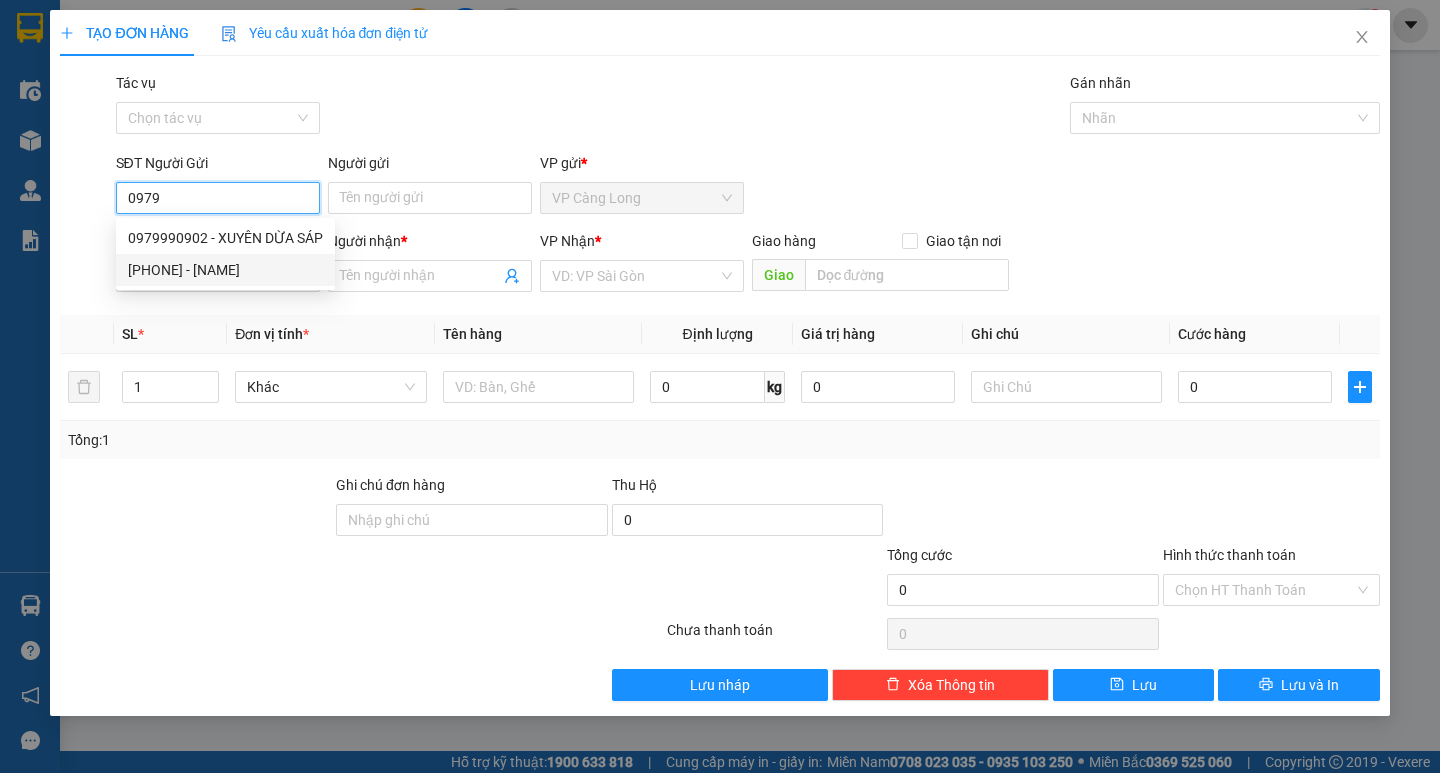 click on "0979392244 - hữu" at bounding box center (225, 270) 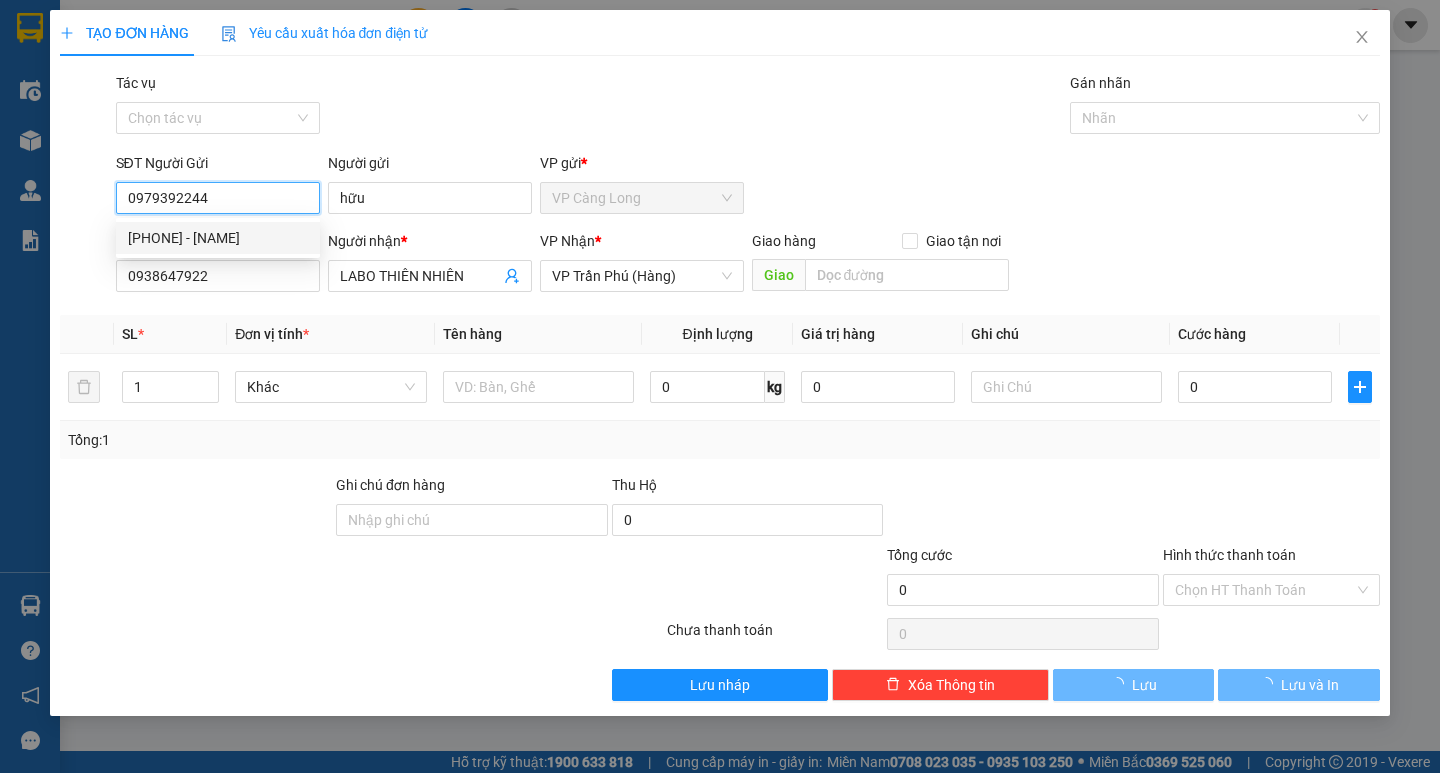type on "35.000" 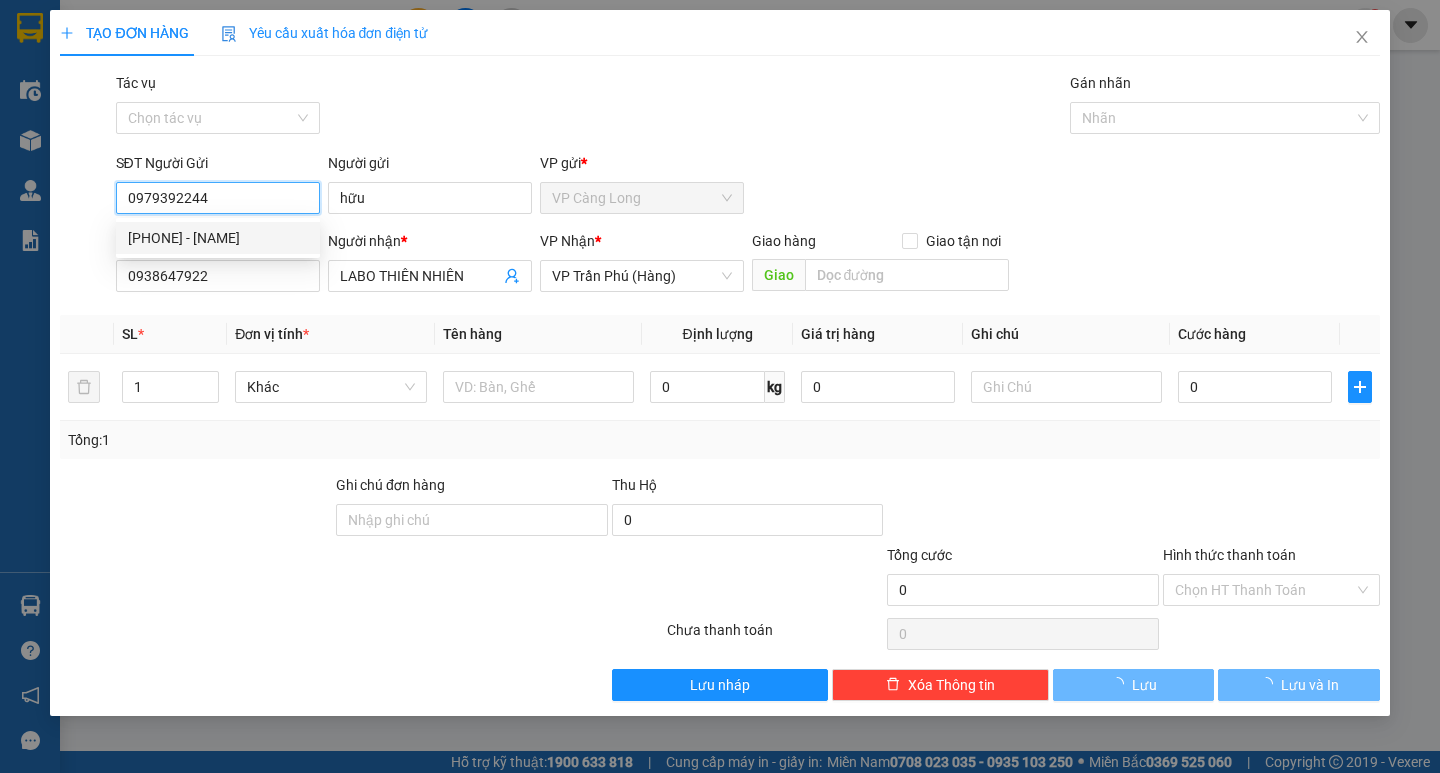 type on "35.000" 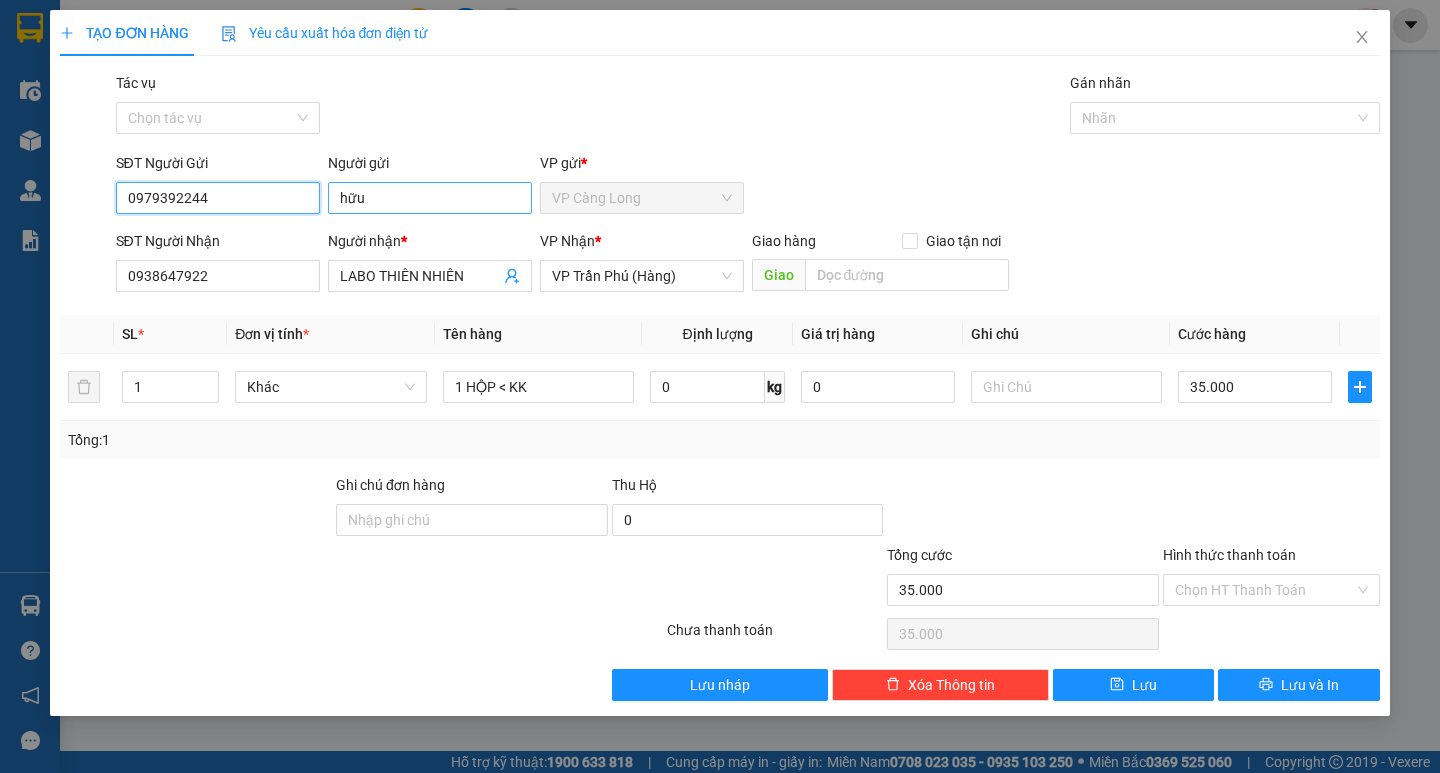 type on "0979392244" 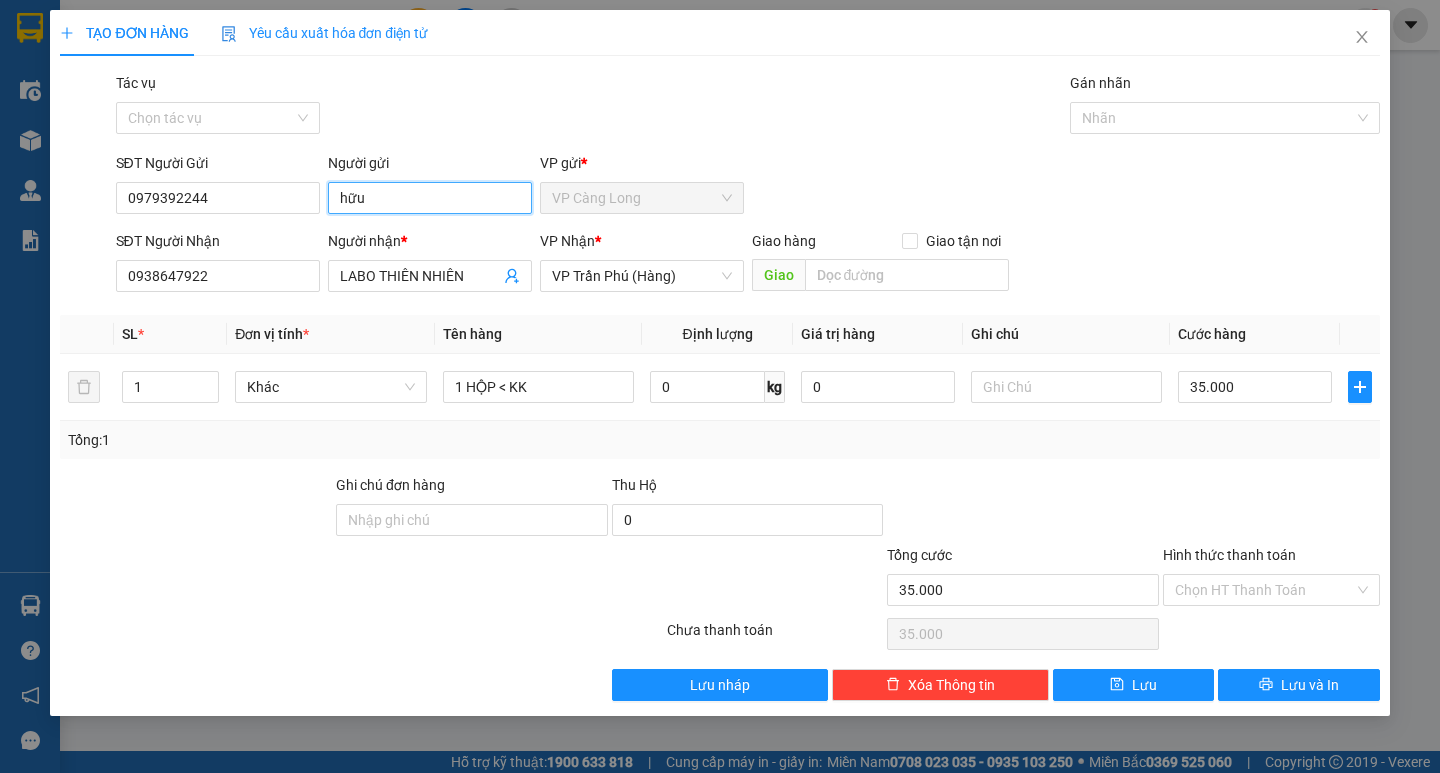 click on "hữu" at bounding box center (430, 198) 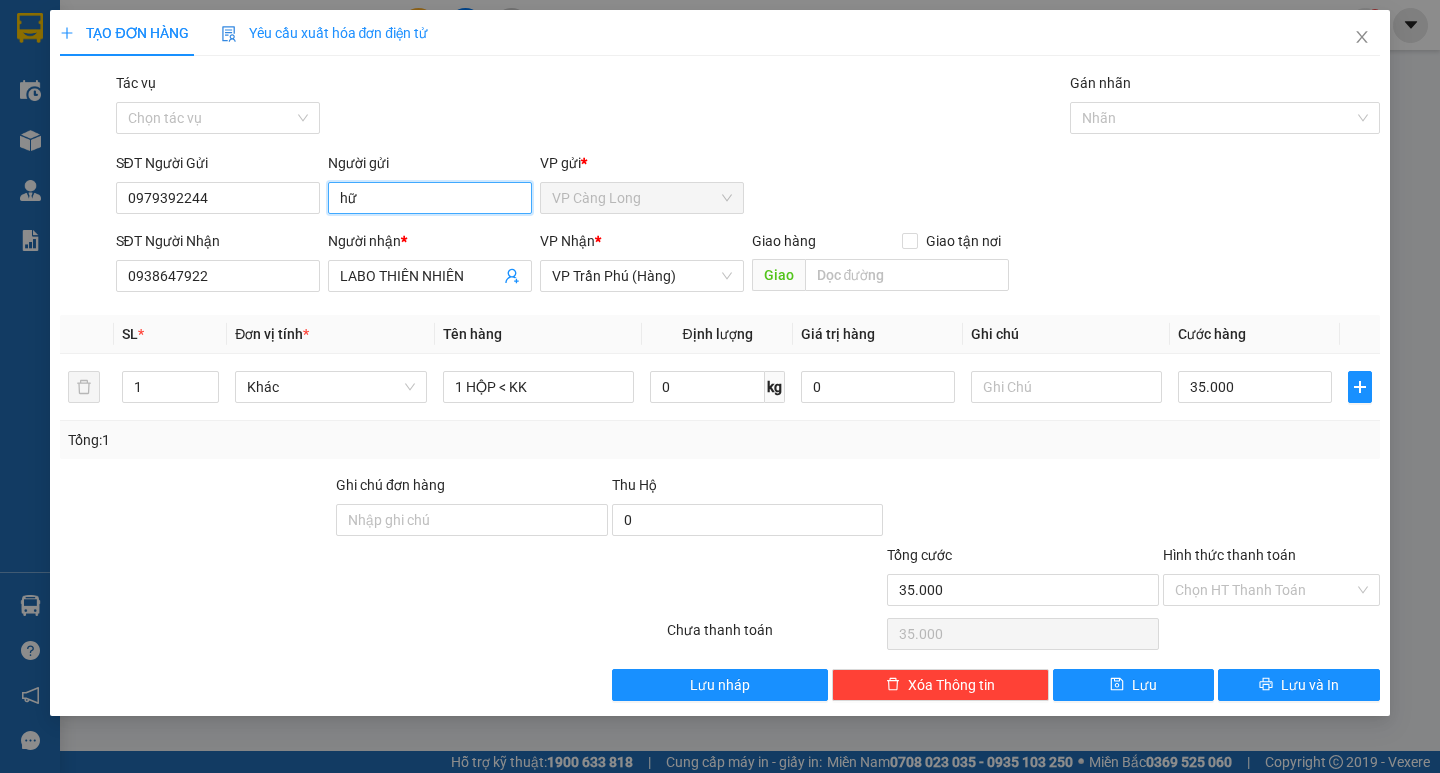type on "h" 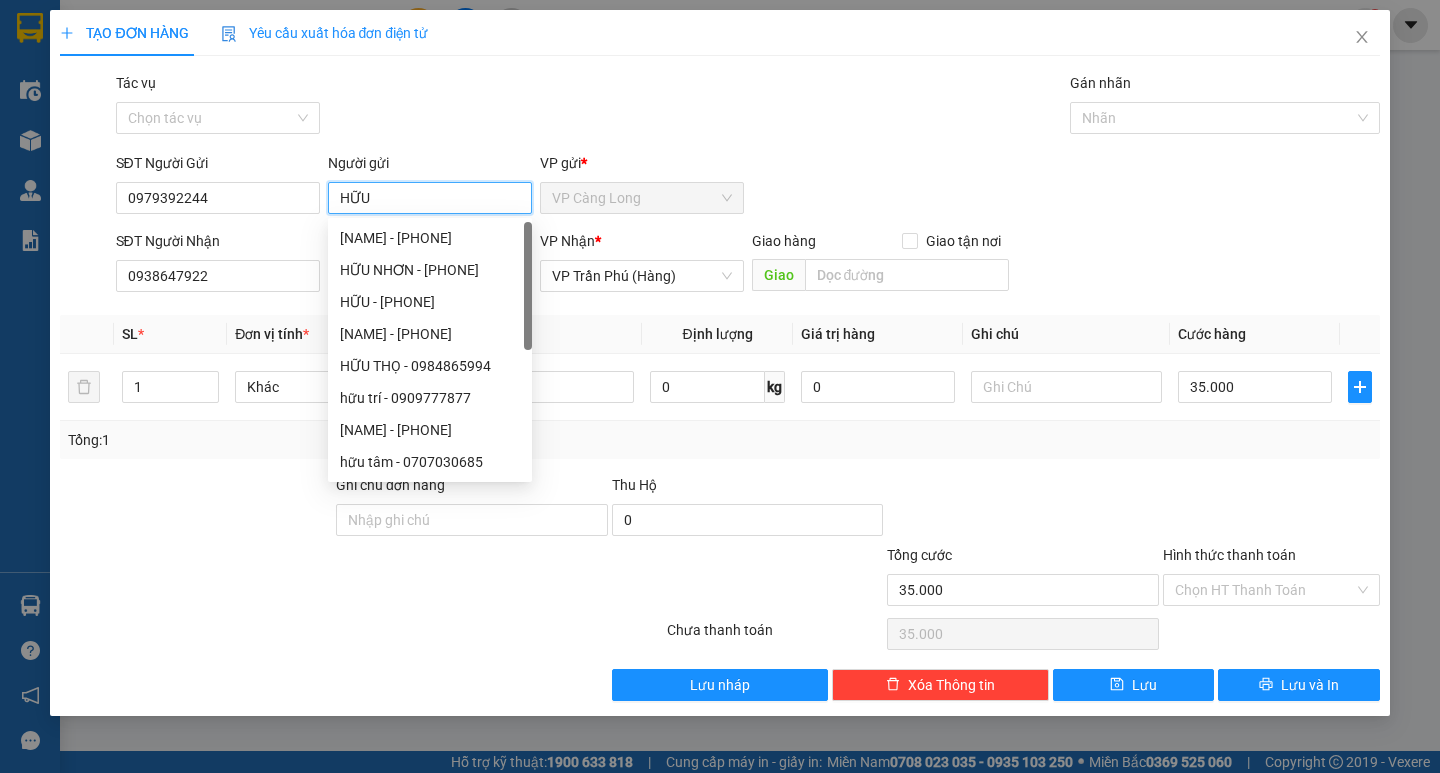 type on "HỮU" 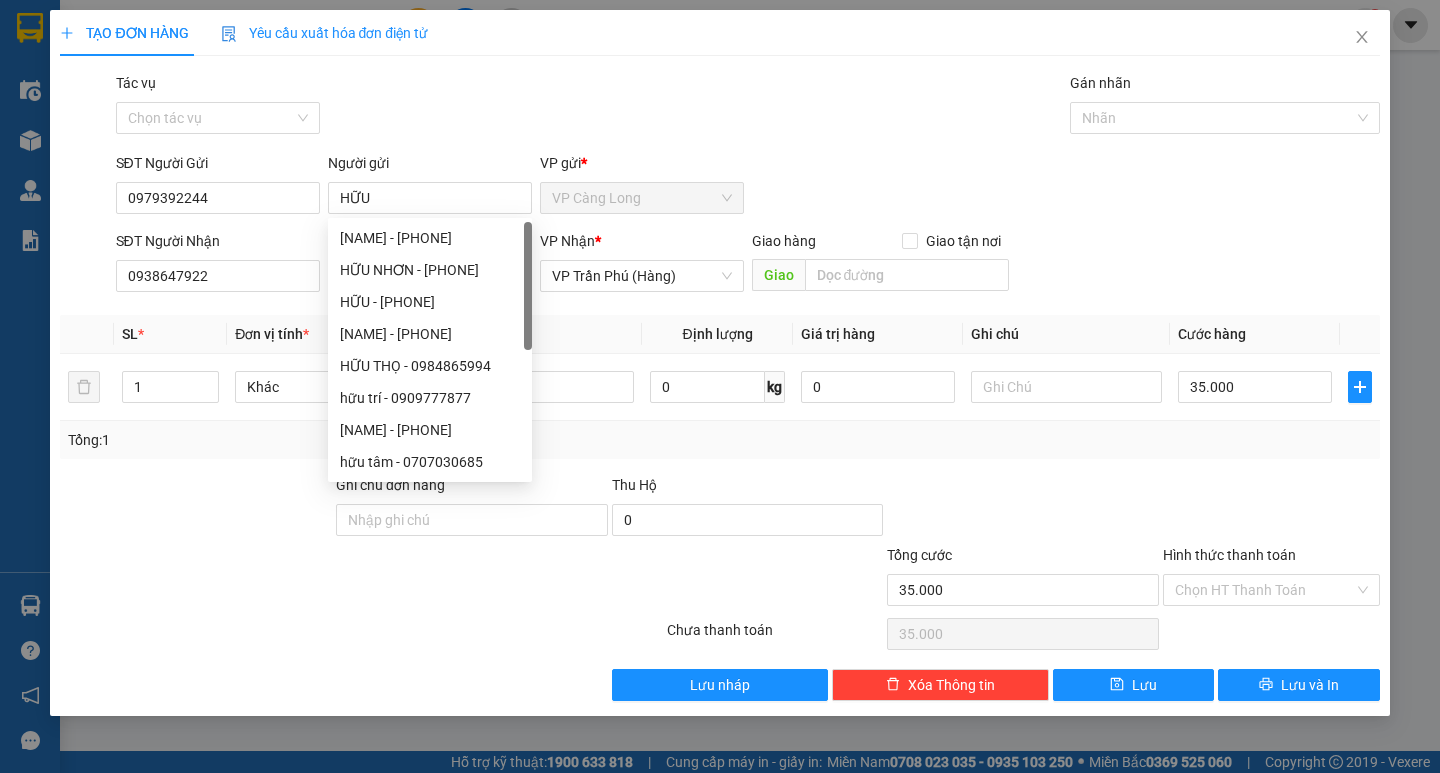 click on "Tên hàng" at bounding box center [538, 334] 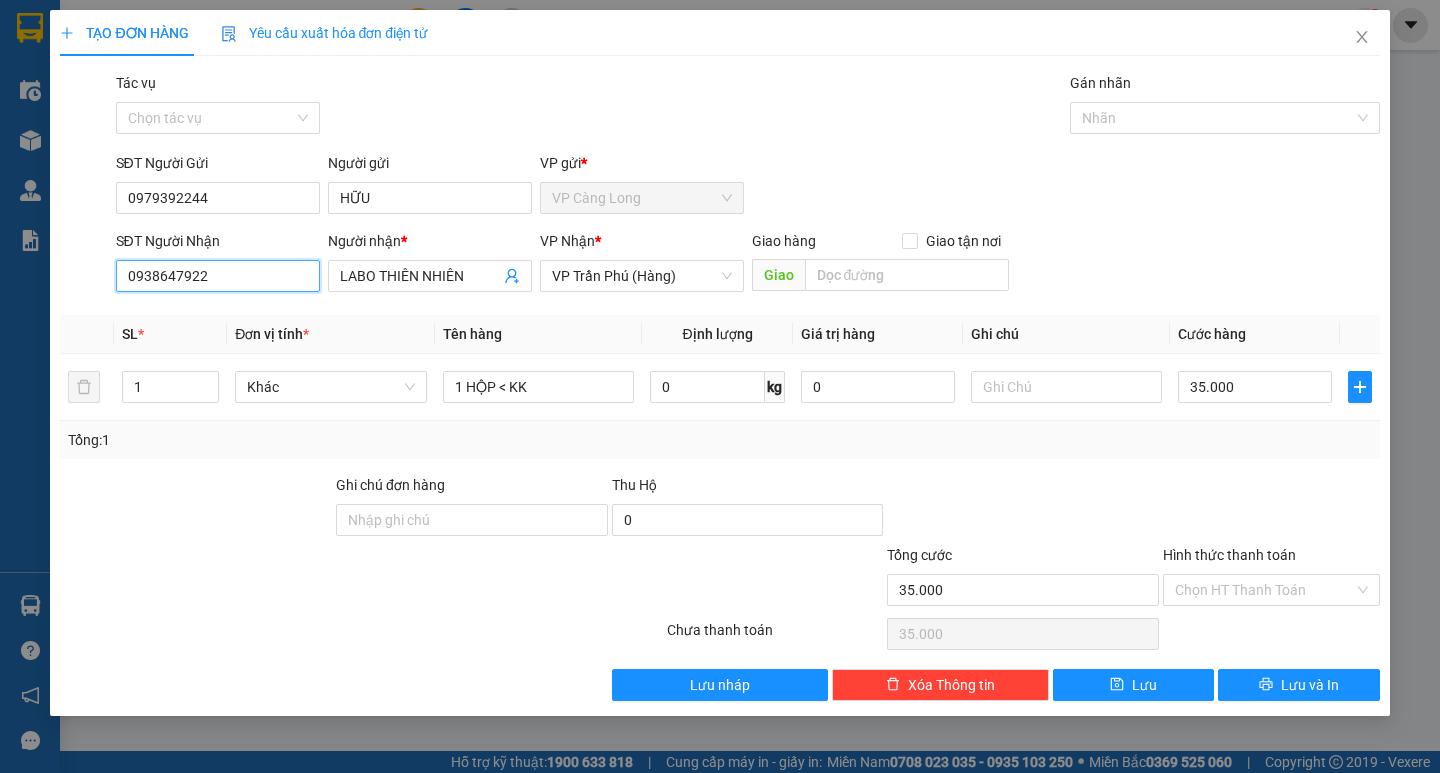 click on "0938647922" at bounding box center [218, 276] 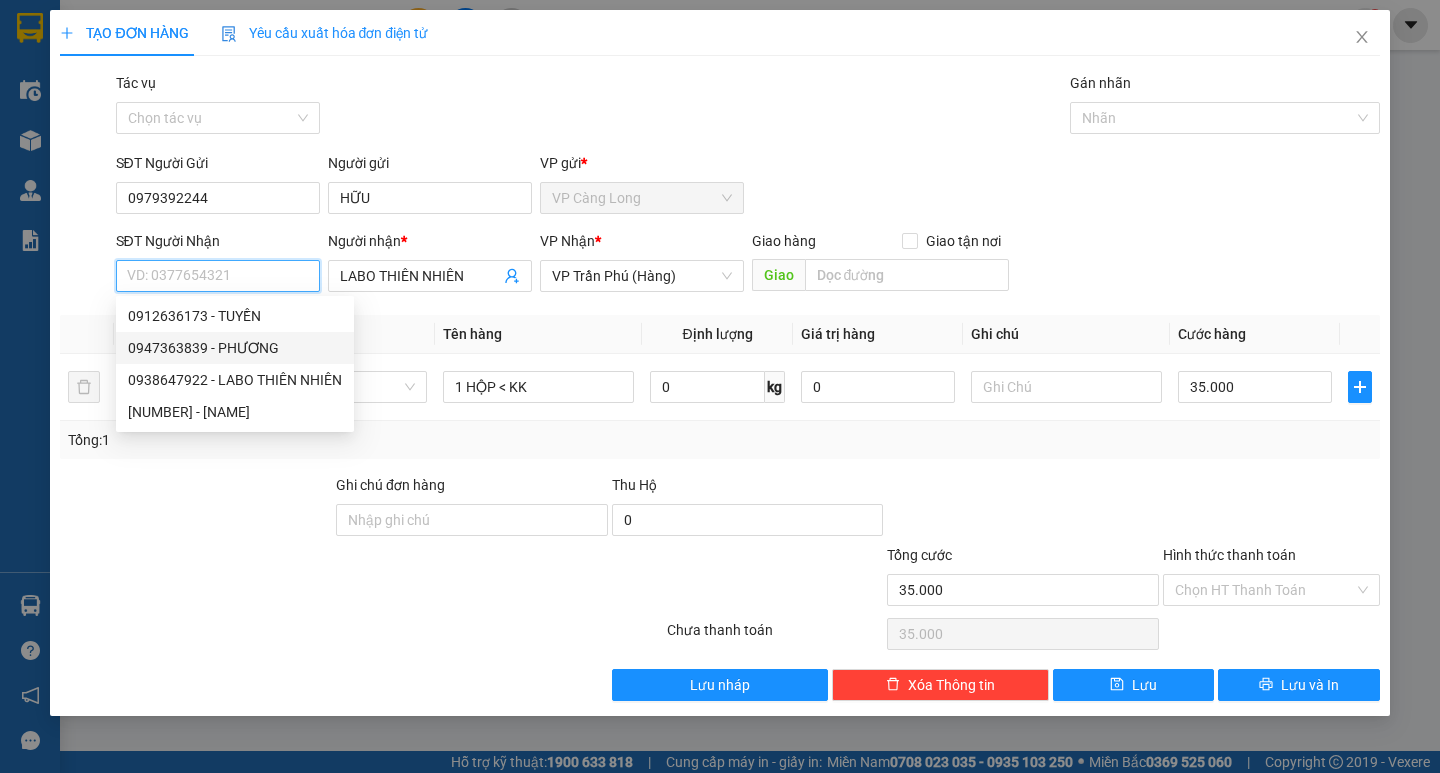 click on "0947363839 - PHƯƠNG" at bounding box center [235, 348] 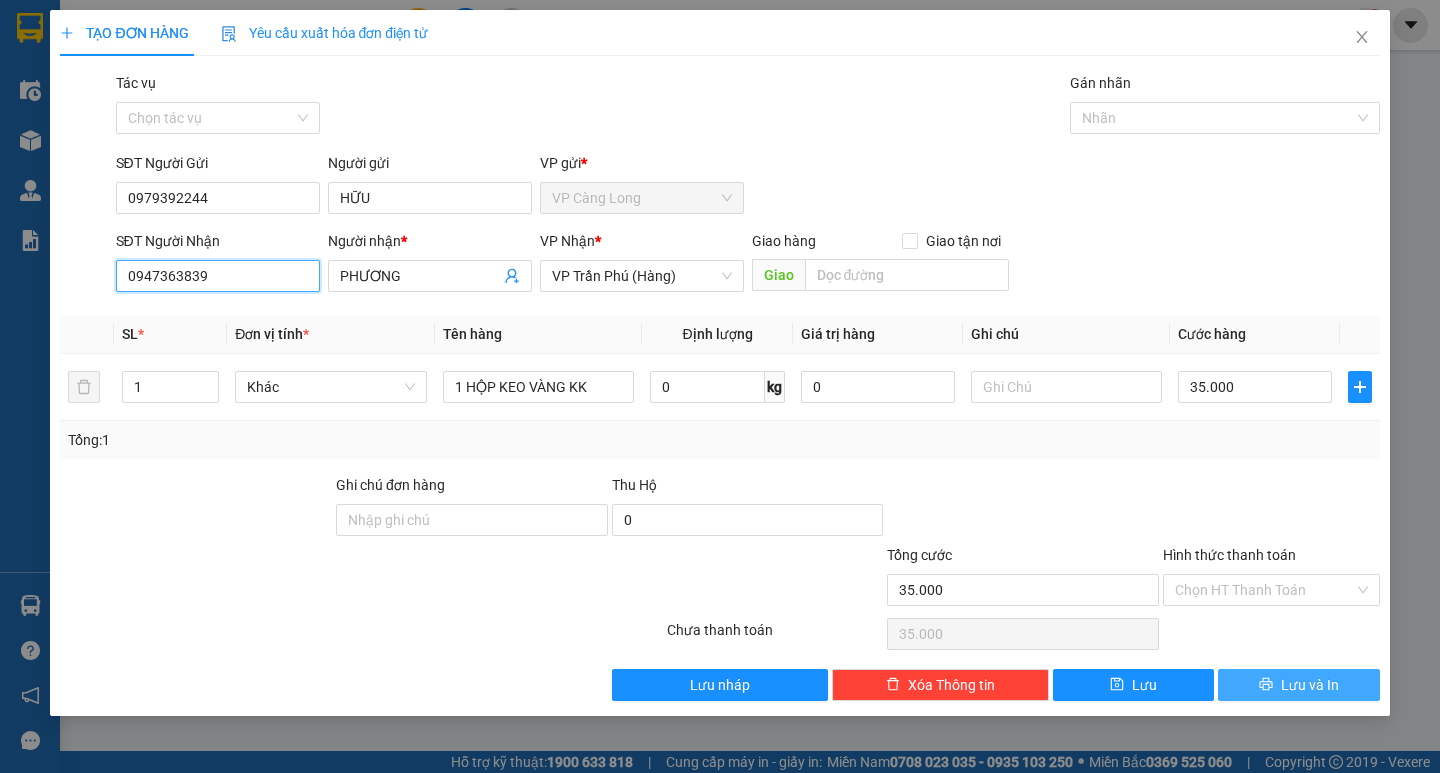 type on "0947363839" 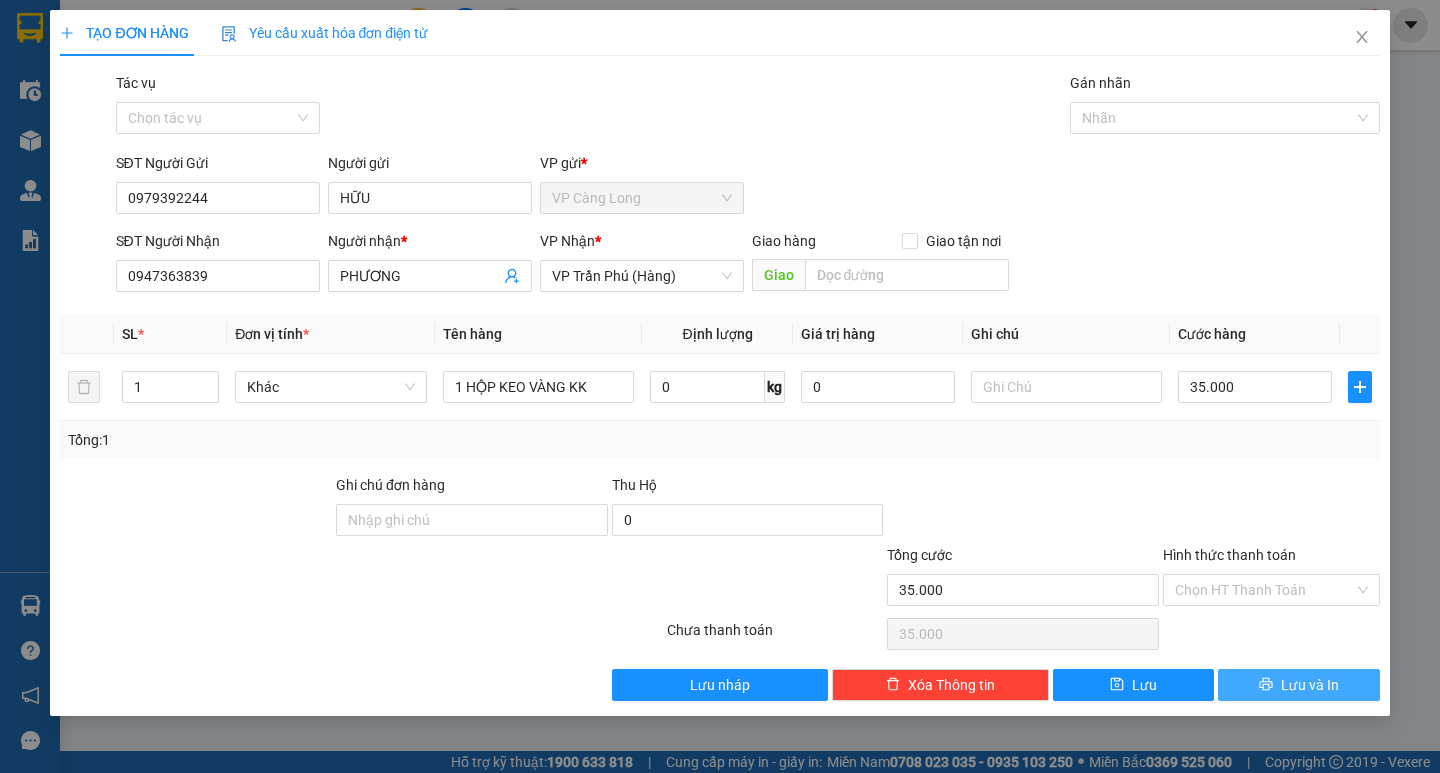 click on "Lưu và In" at bounding box center (1310, 685) 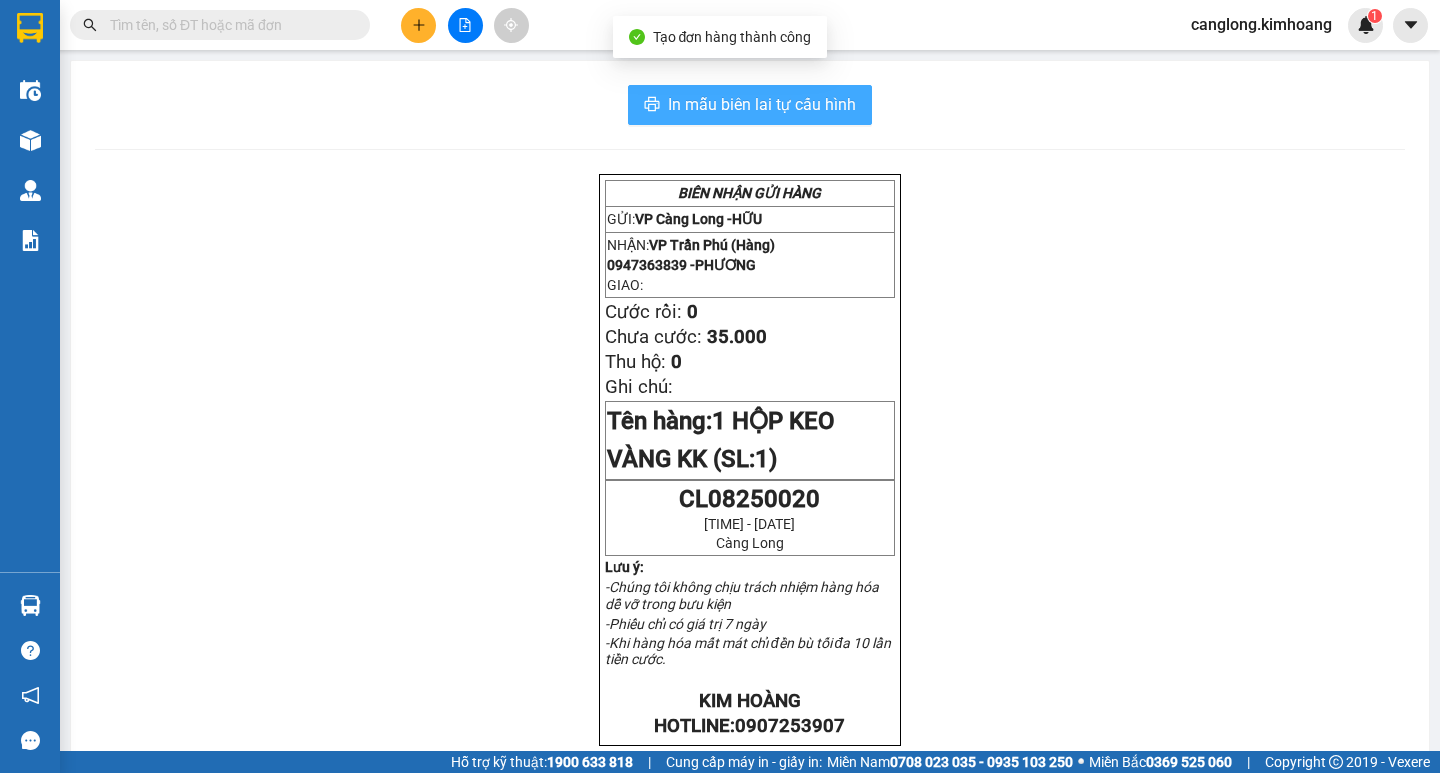 click on "In mẫu biên lai tự cấu hình" at bounding box center [762, 104] 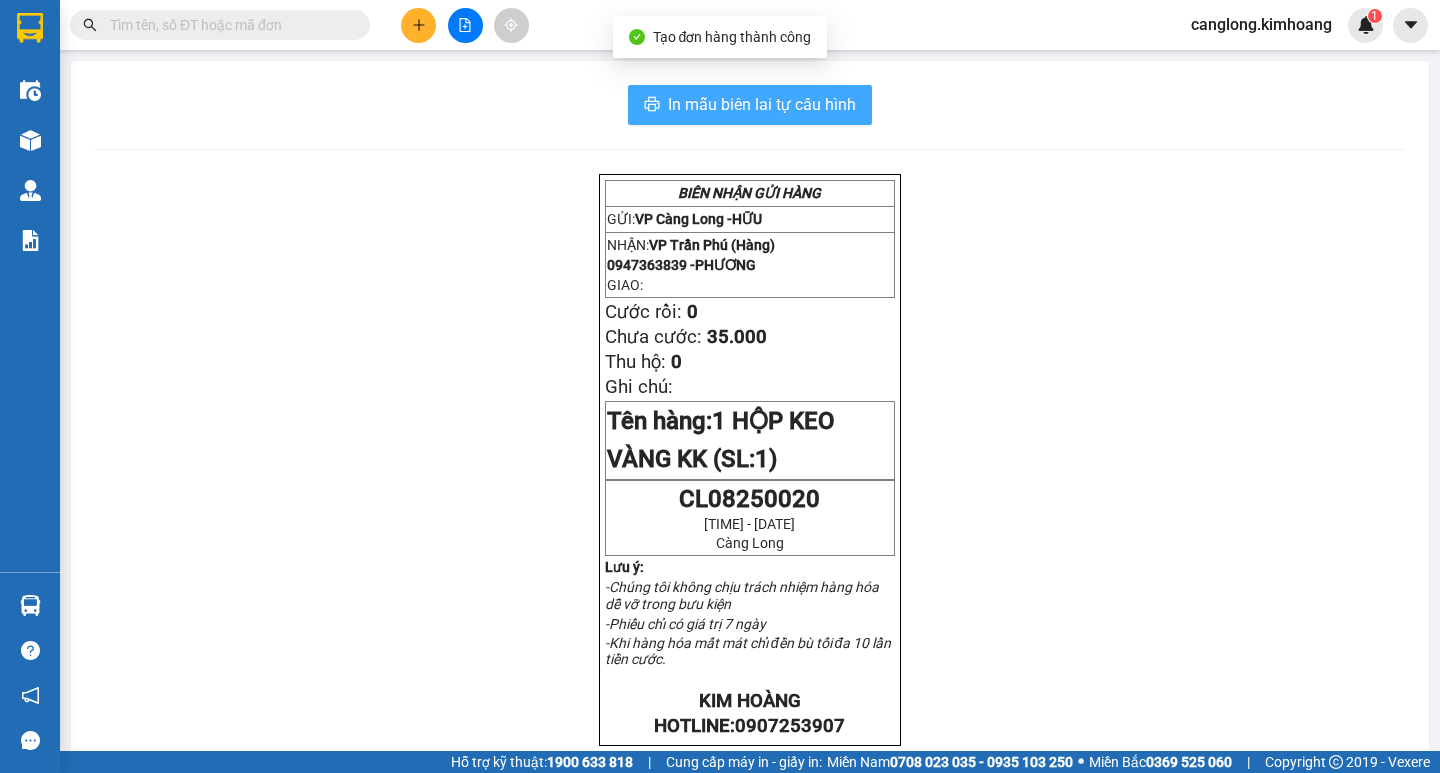 scroll, scrollTop: 0, scrollLeft: 0, axis: both 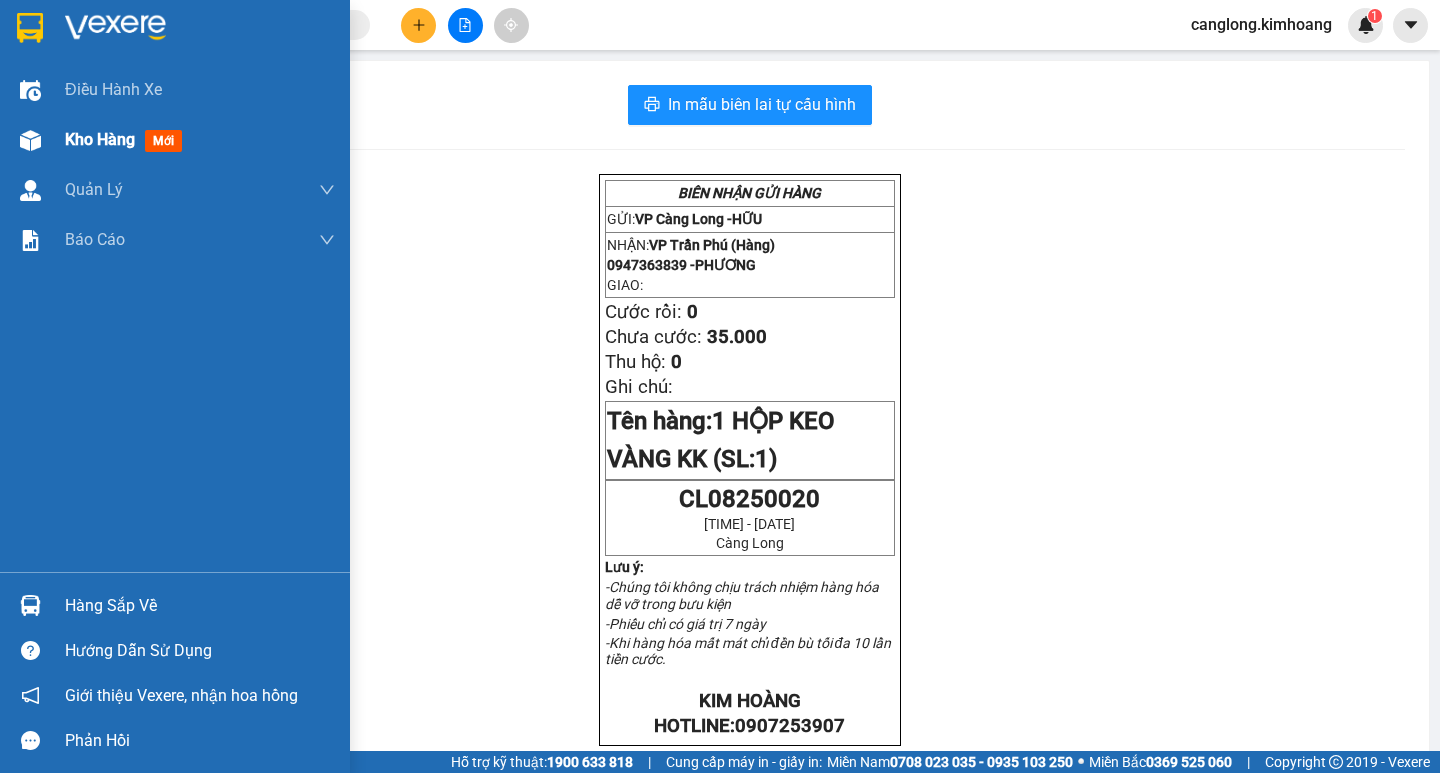click at bounding box center [30, 140] 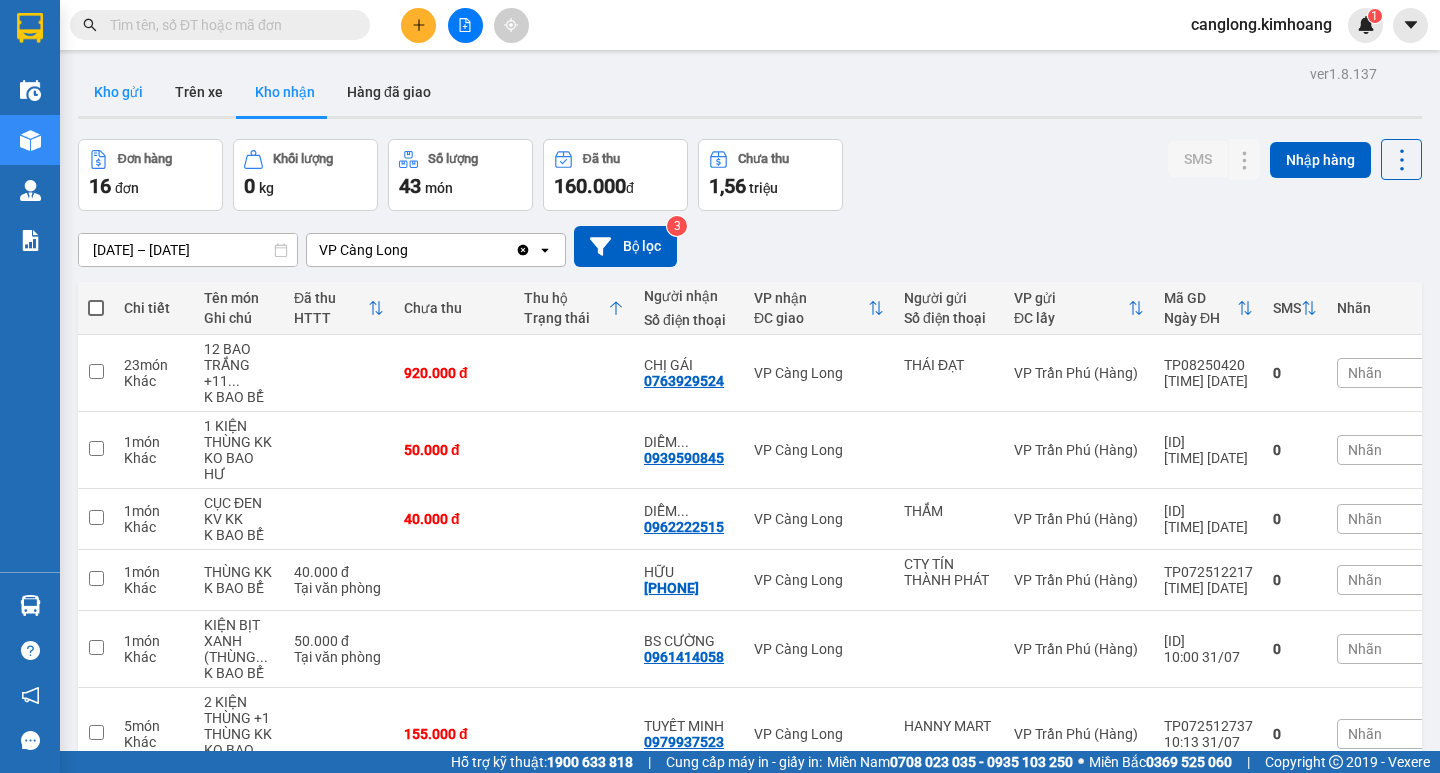 click on "Kho gửi" at bounding box center (118, 92) 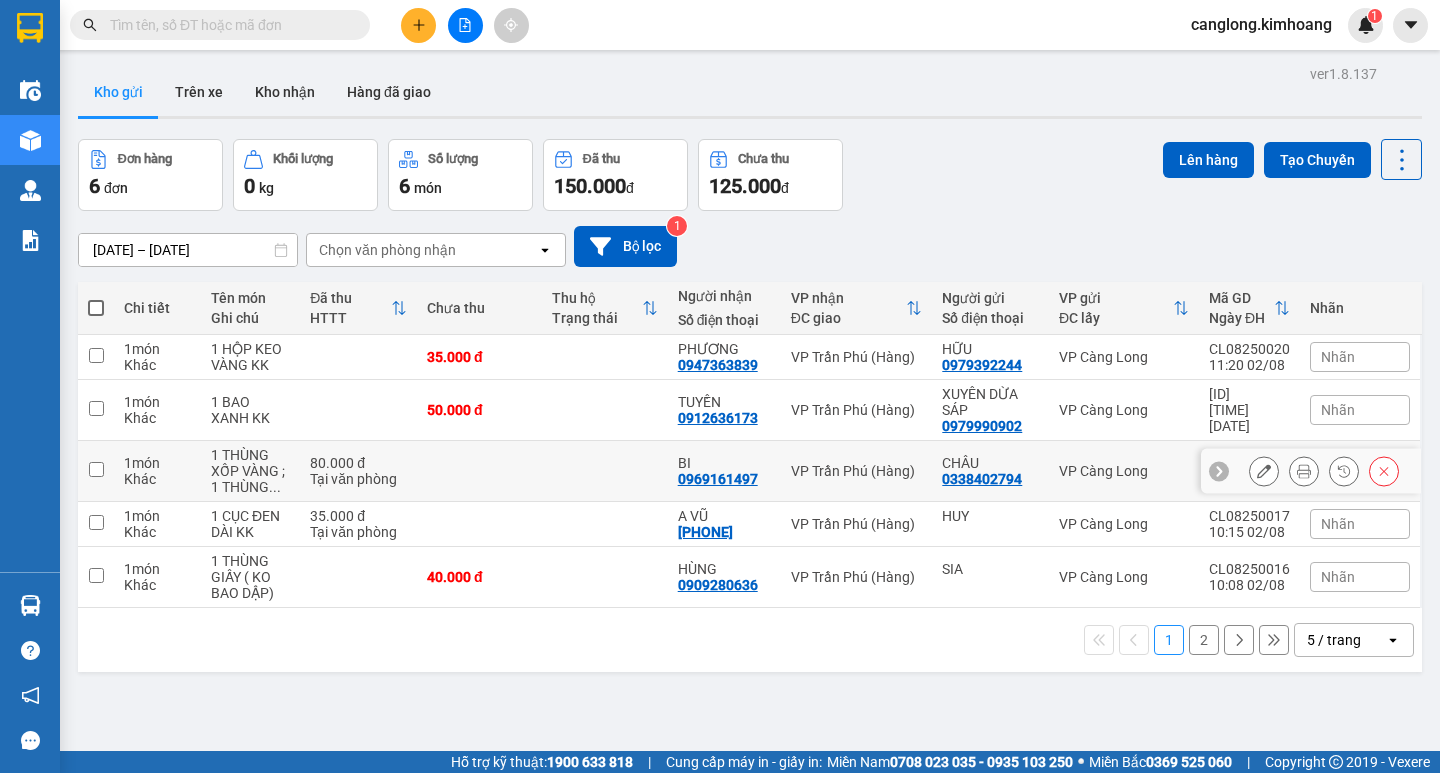 click on "Tại văn phòng" at bounding box center (358, 479) 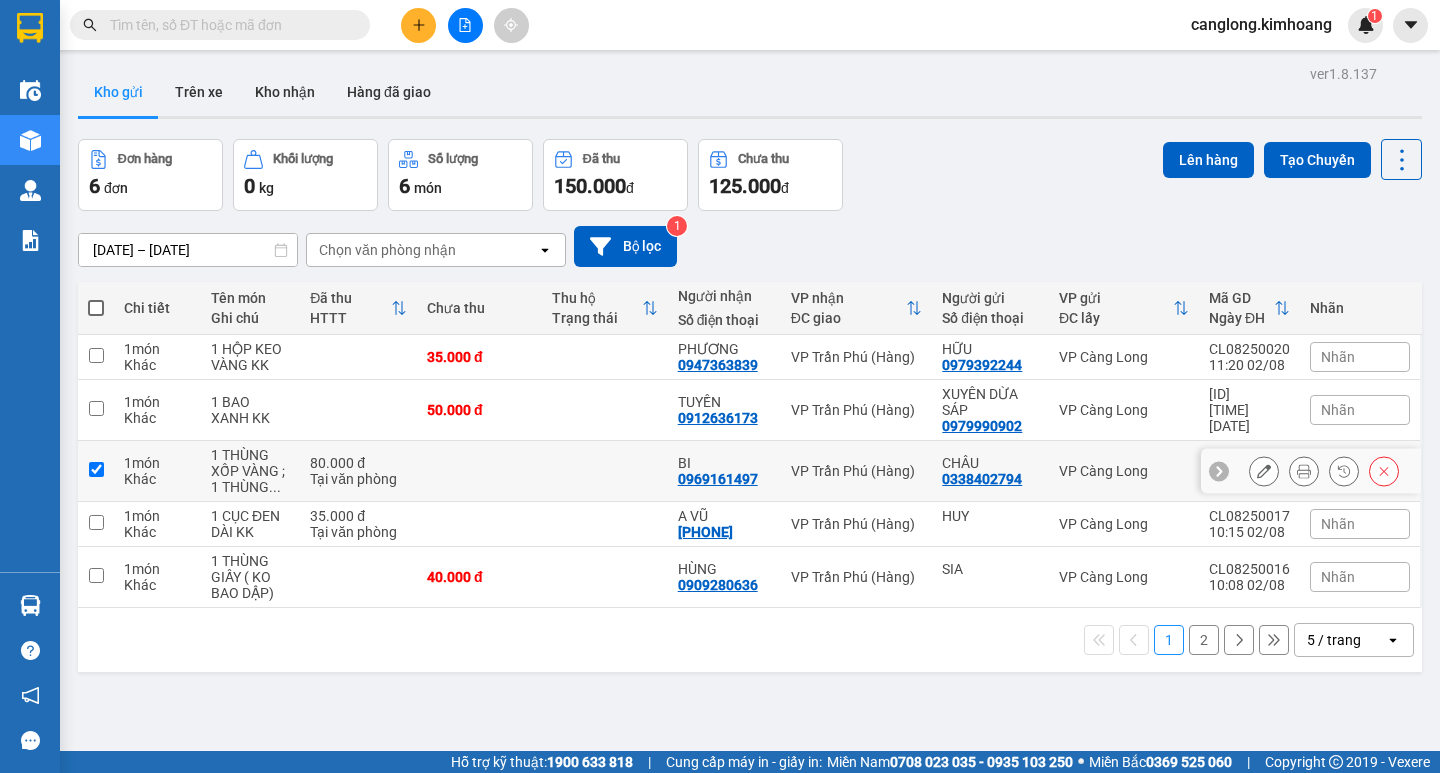 checkbox on "true" 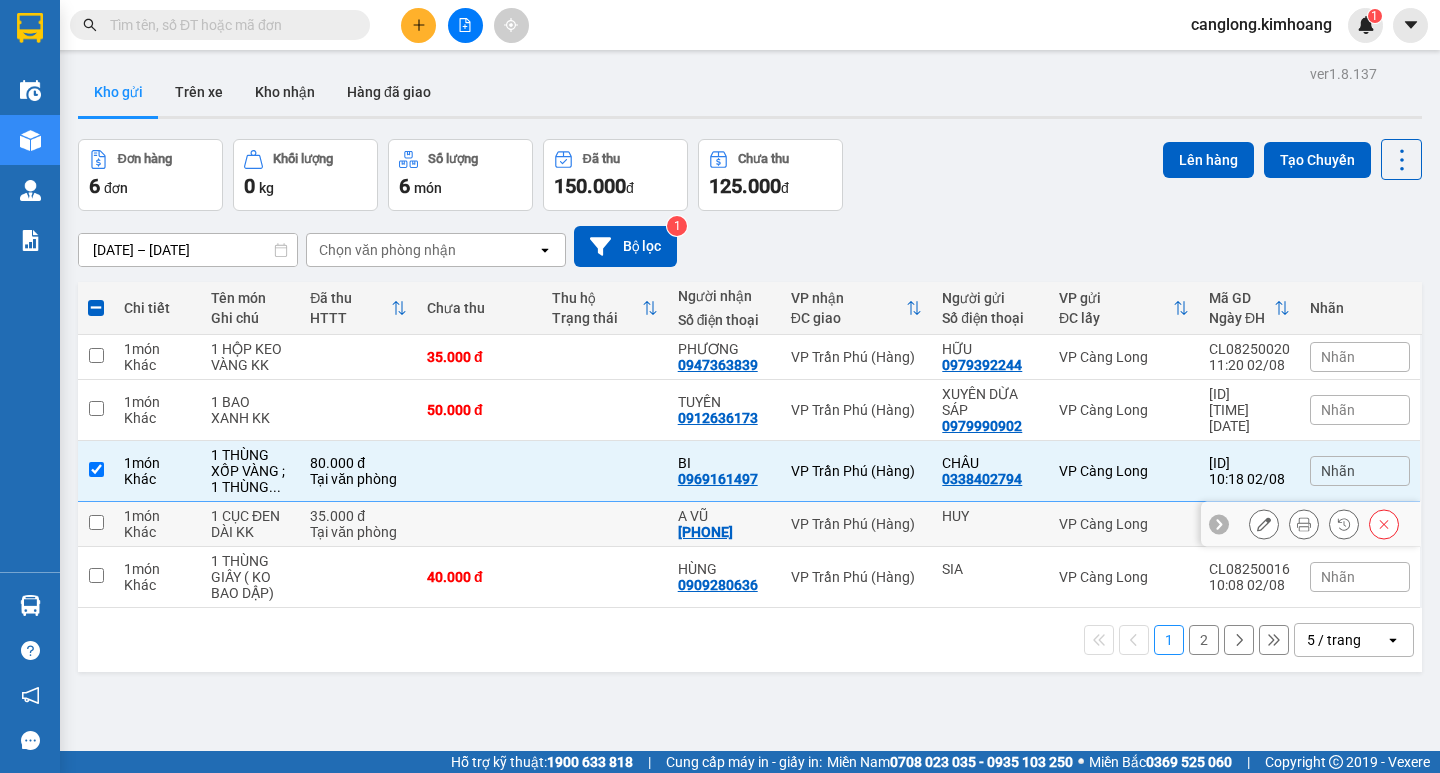 drag, startPoint x: 419, startPoint y: 511, endPoint x: 429, endPoint y: 531, distance: 22.36068 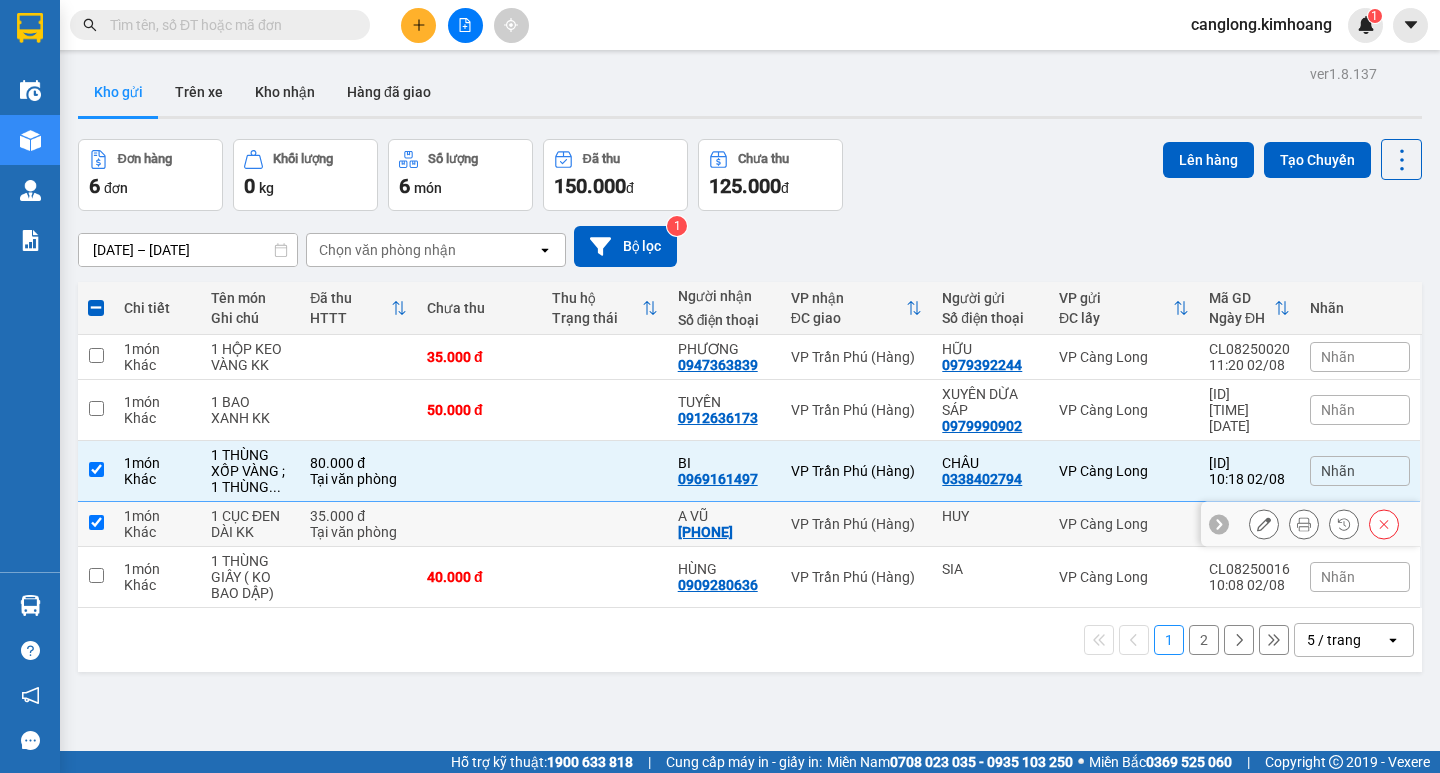 checkbox on "true" 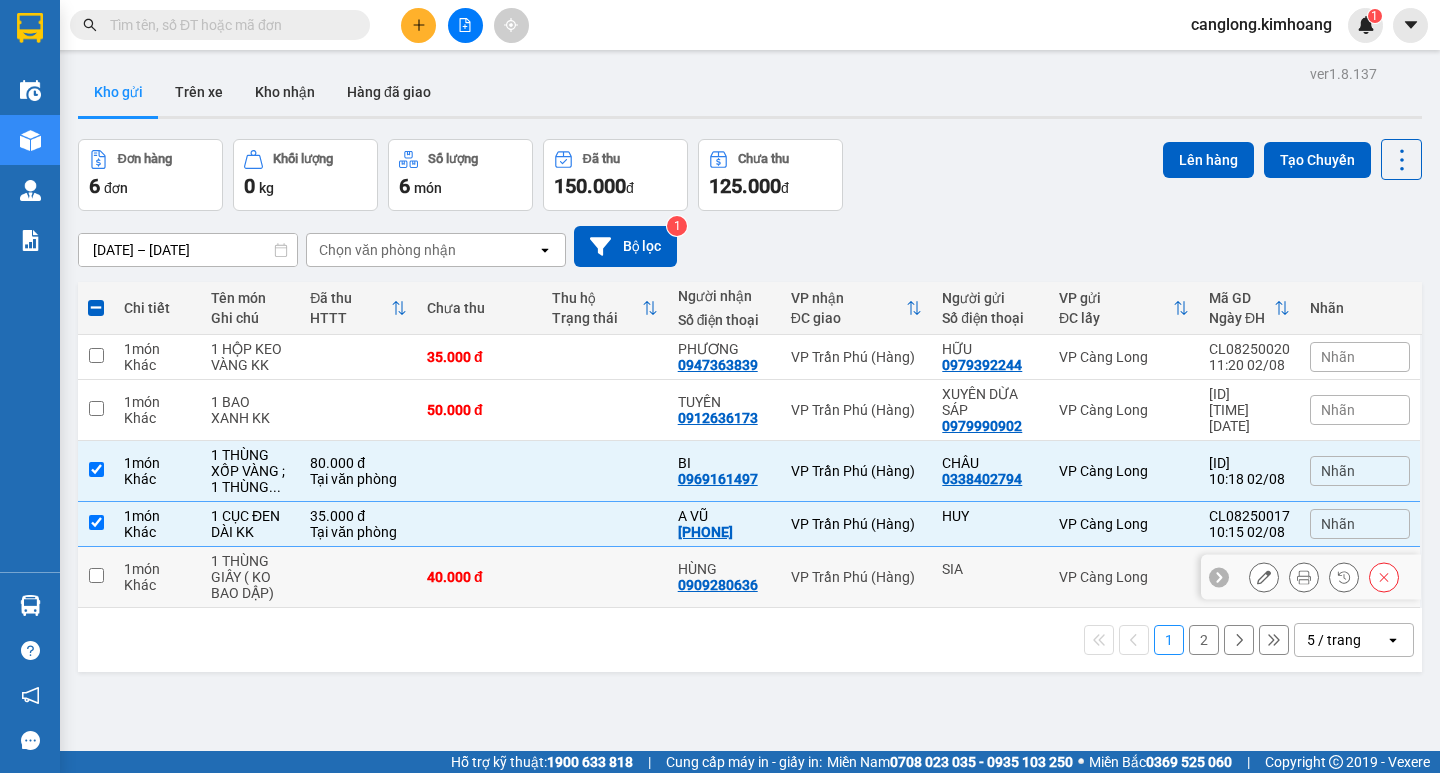 click at bounding box center (358, 577) 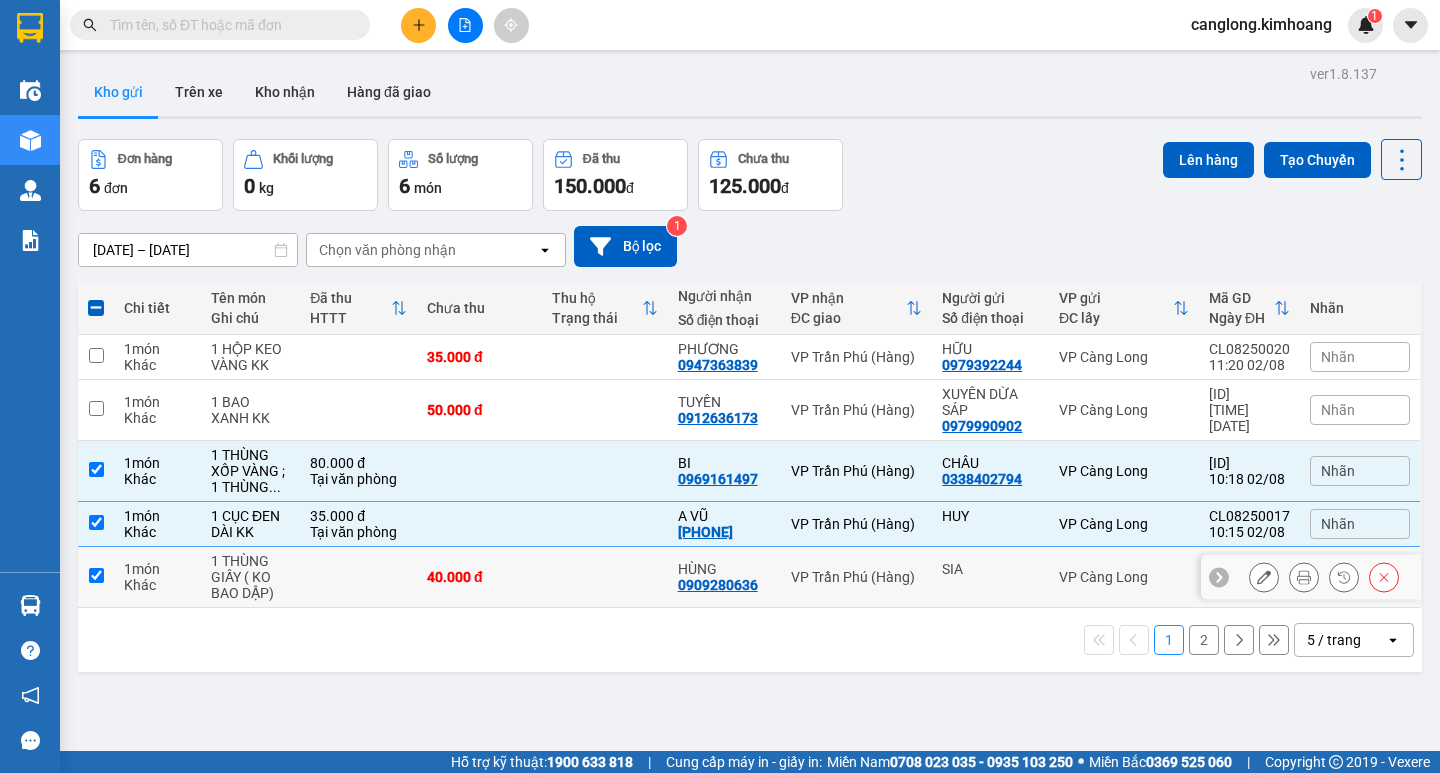 checkbox on "true" 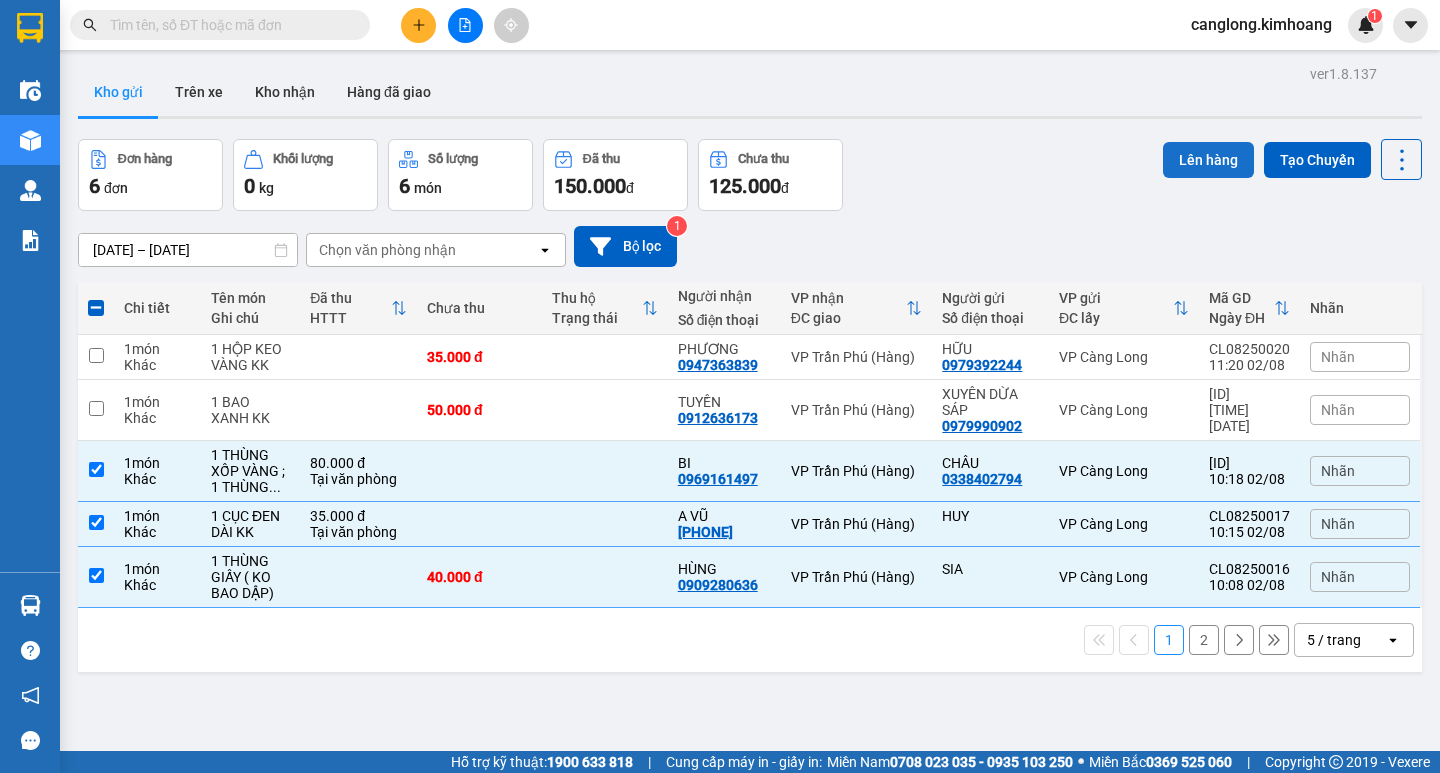 click on "Lên hàng" at bounding box center [1208, 160] 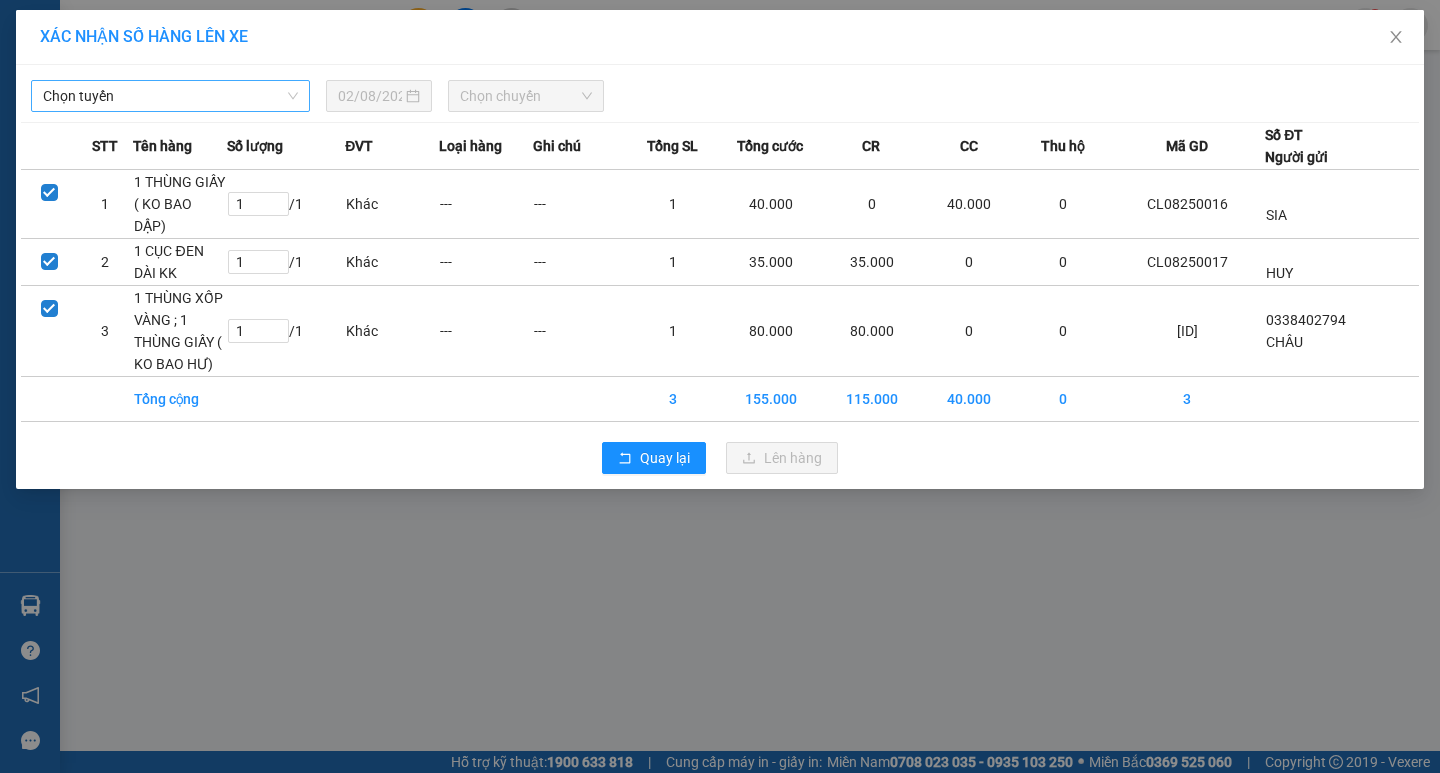 click on "Chọn tuyến" at bounding box center [170, 96] 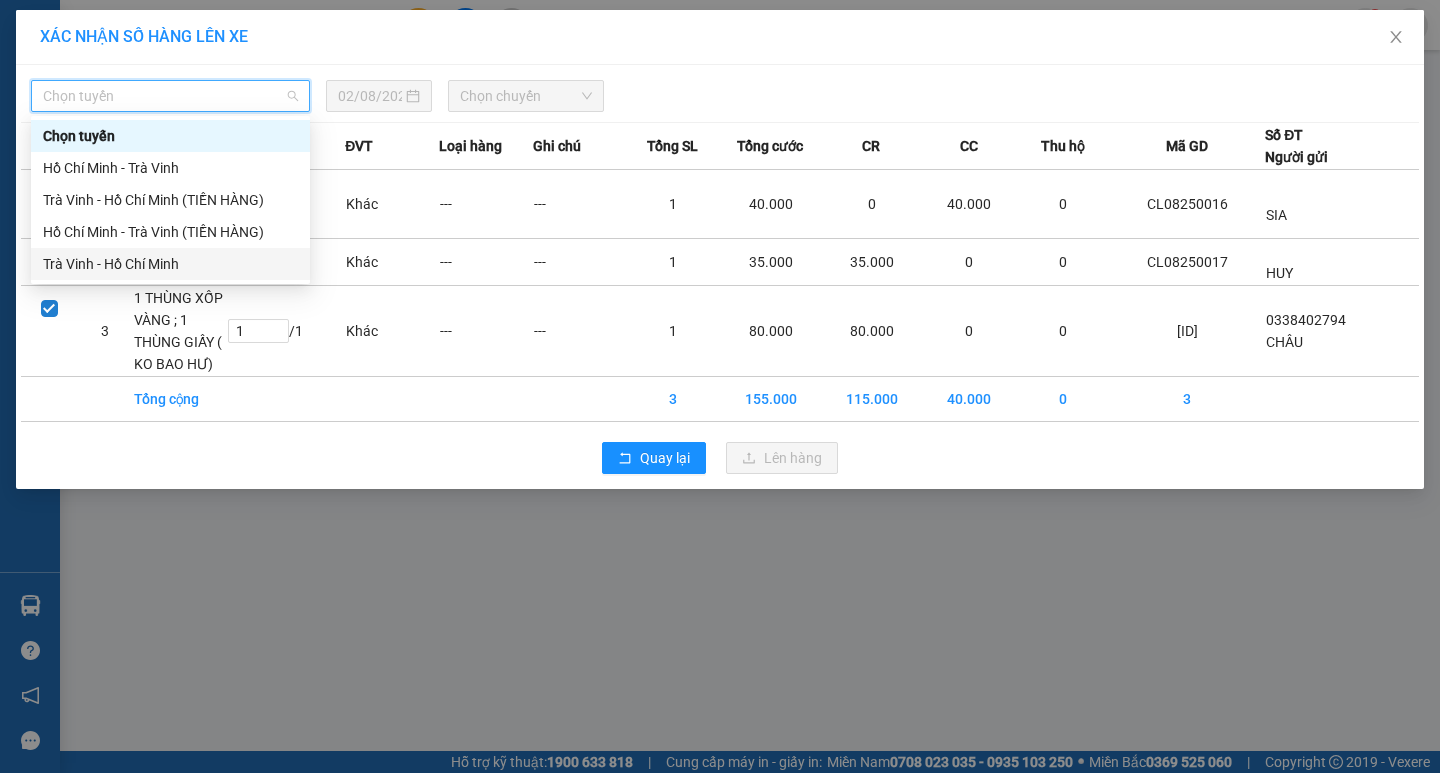 click on "Trà Vinh - Hồ Chí Minh" at bounding box center (170, 264) 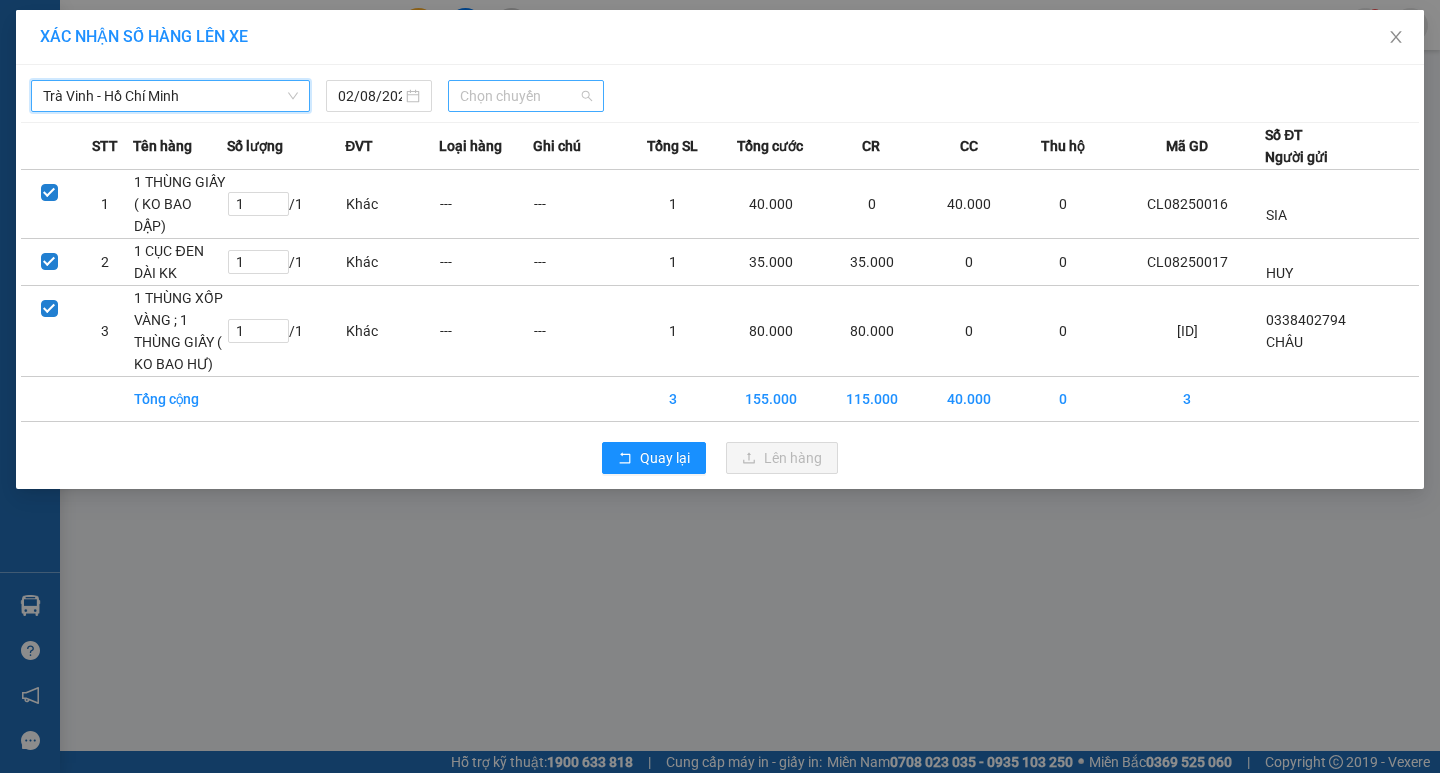 click on "Chọn chuyến" at bounding box center (526, 96) 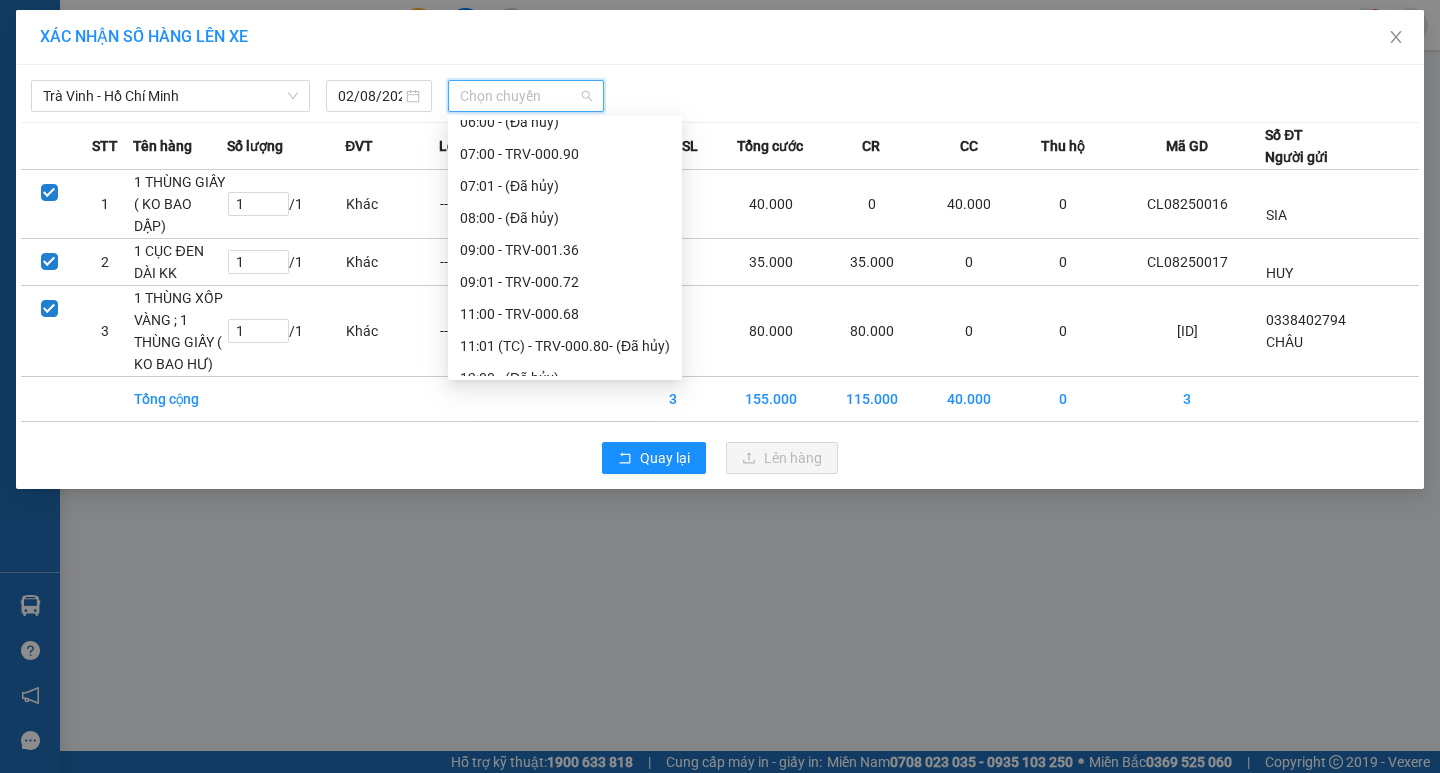 scroll, scrollTop: 300, scrollLeft: 0, axis: vertical 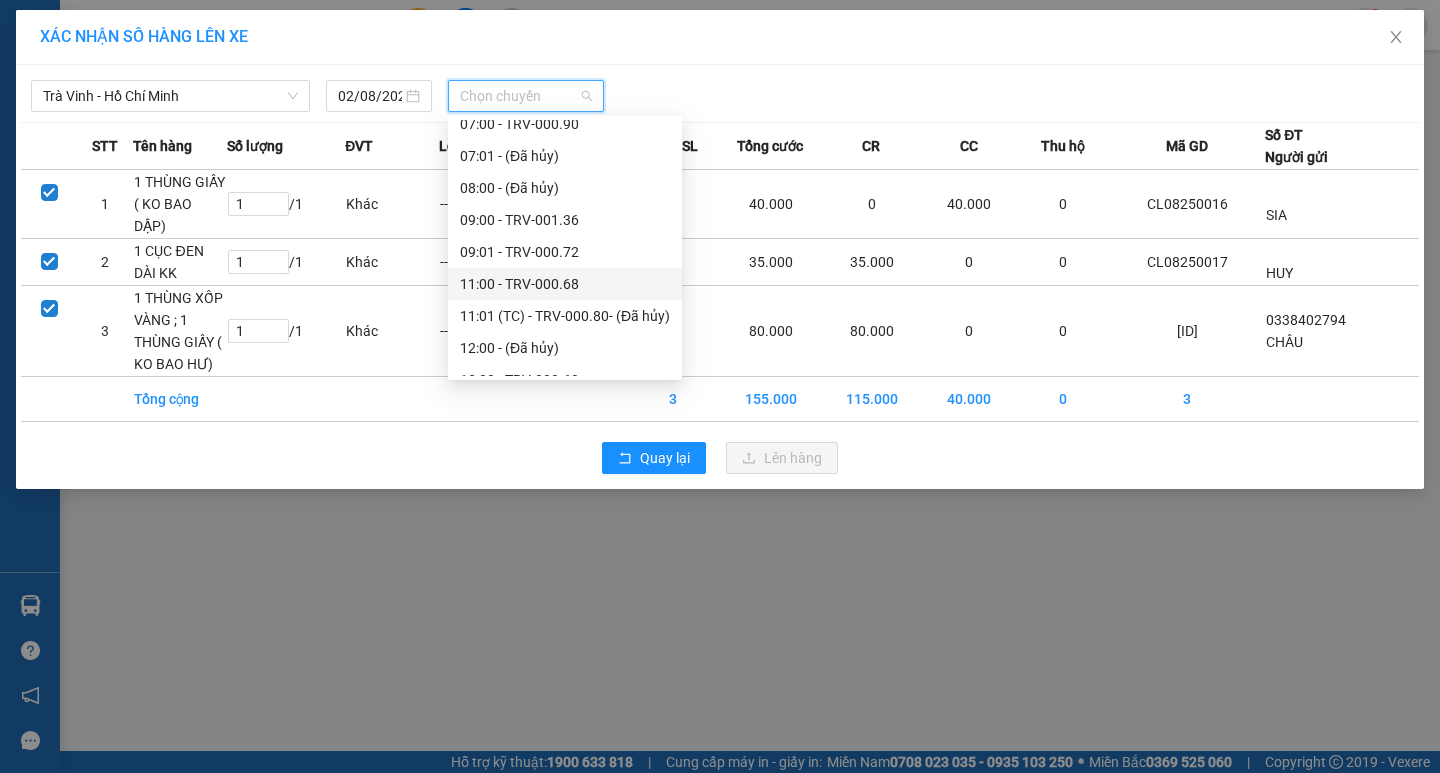 click on "11:00     - TRV-000.68" at bounding box center (565, 284) 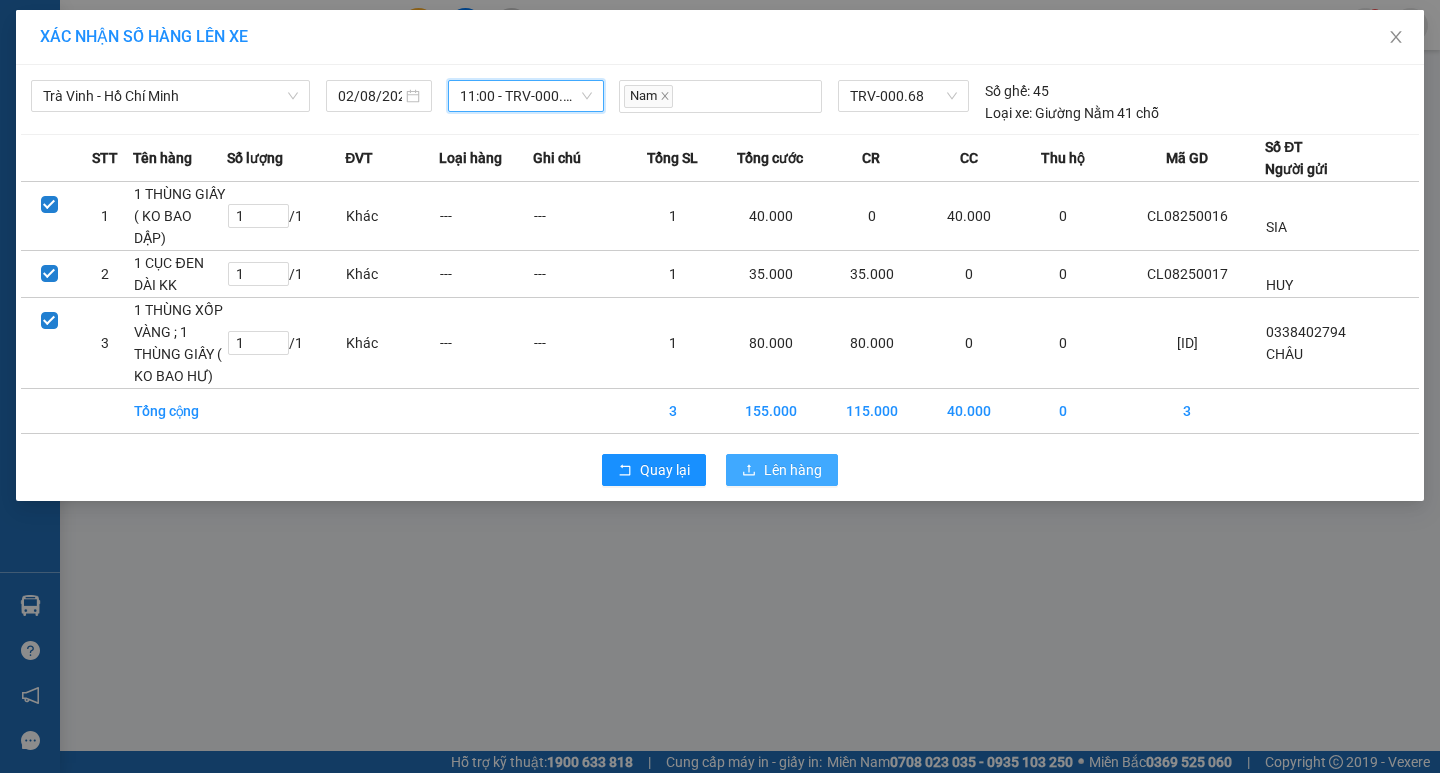 click on "Lên hàng" at bounding box center (793, 470) 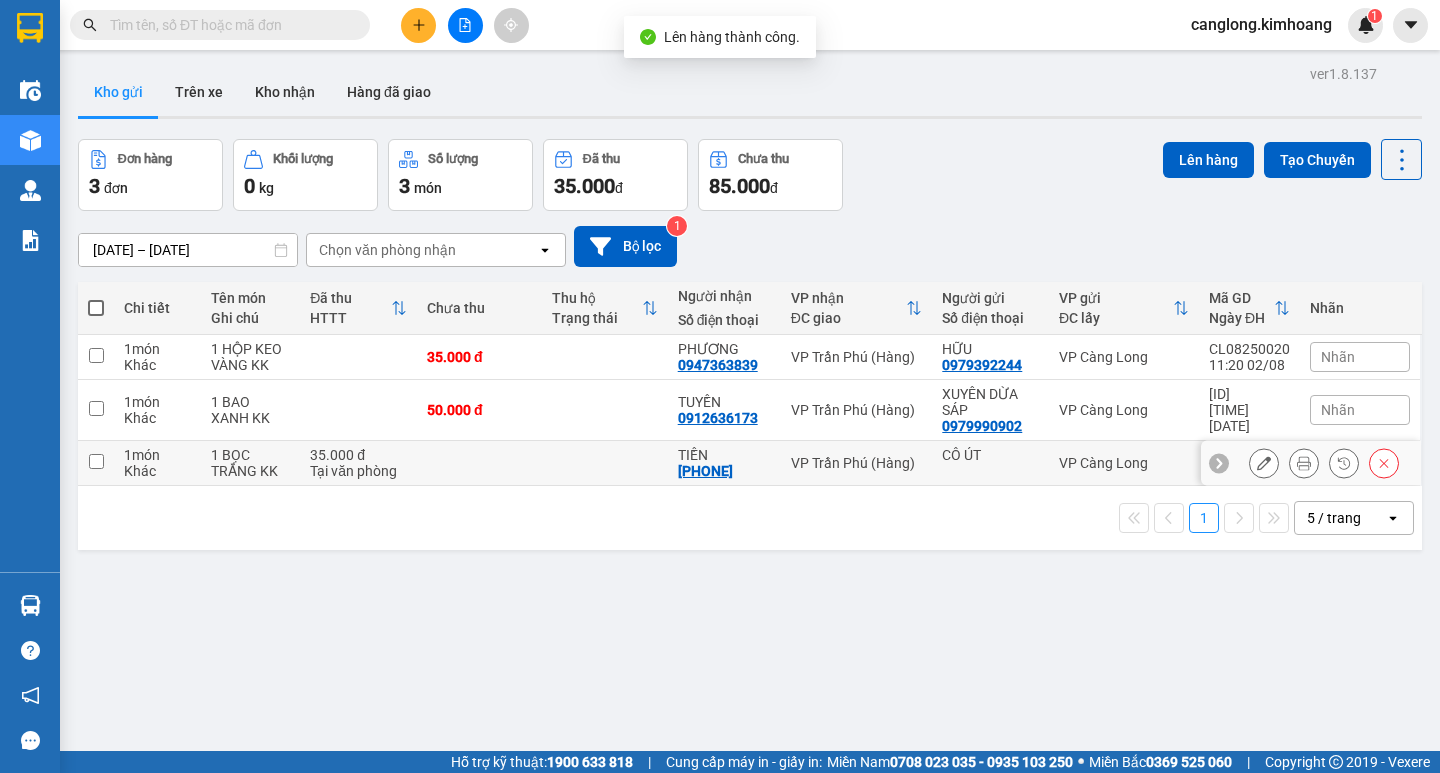 click on "VP Trần Phú (Hàng)" at bounding box center [856, 463] 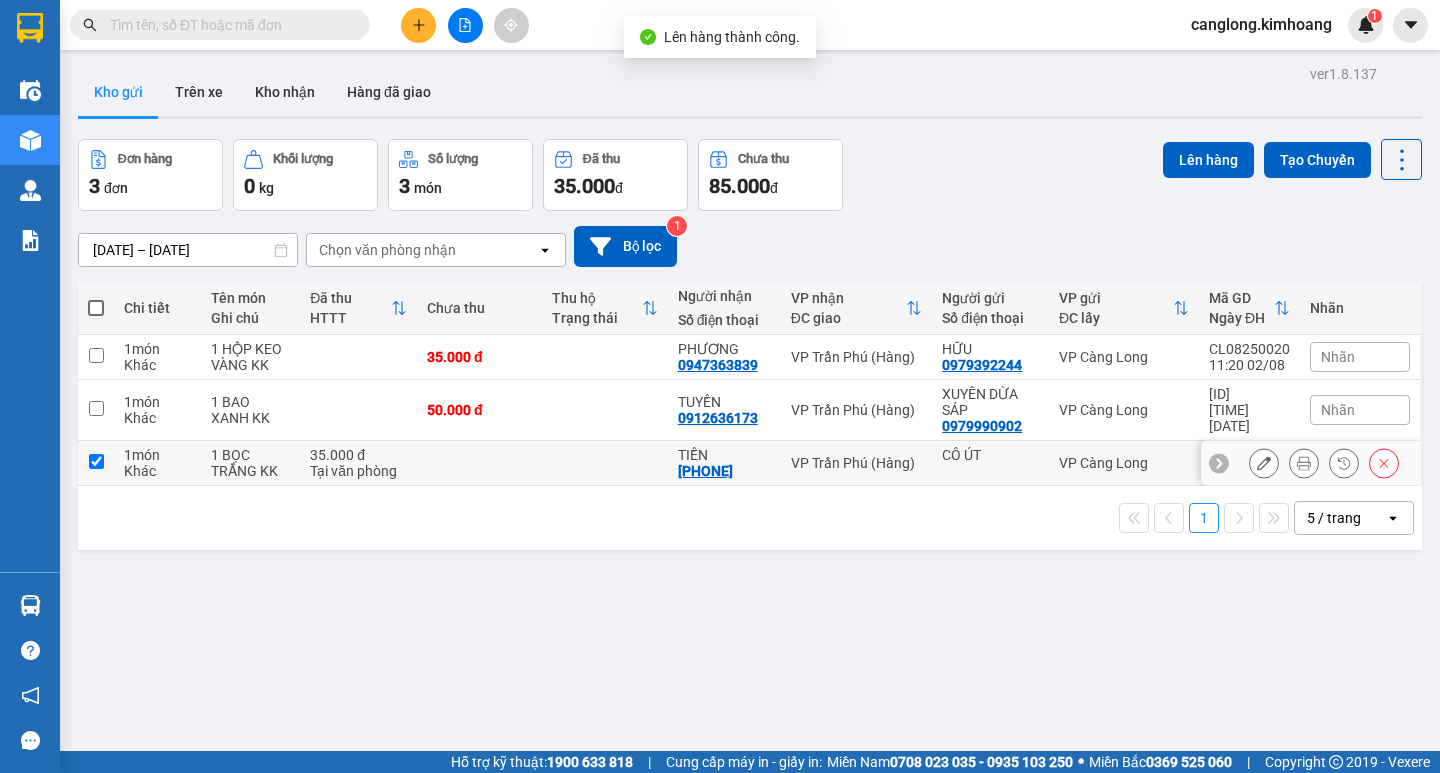 checkbox on "true" 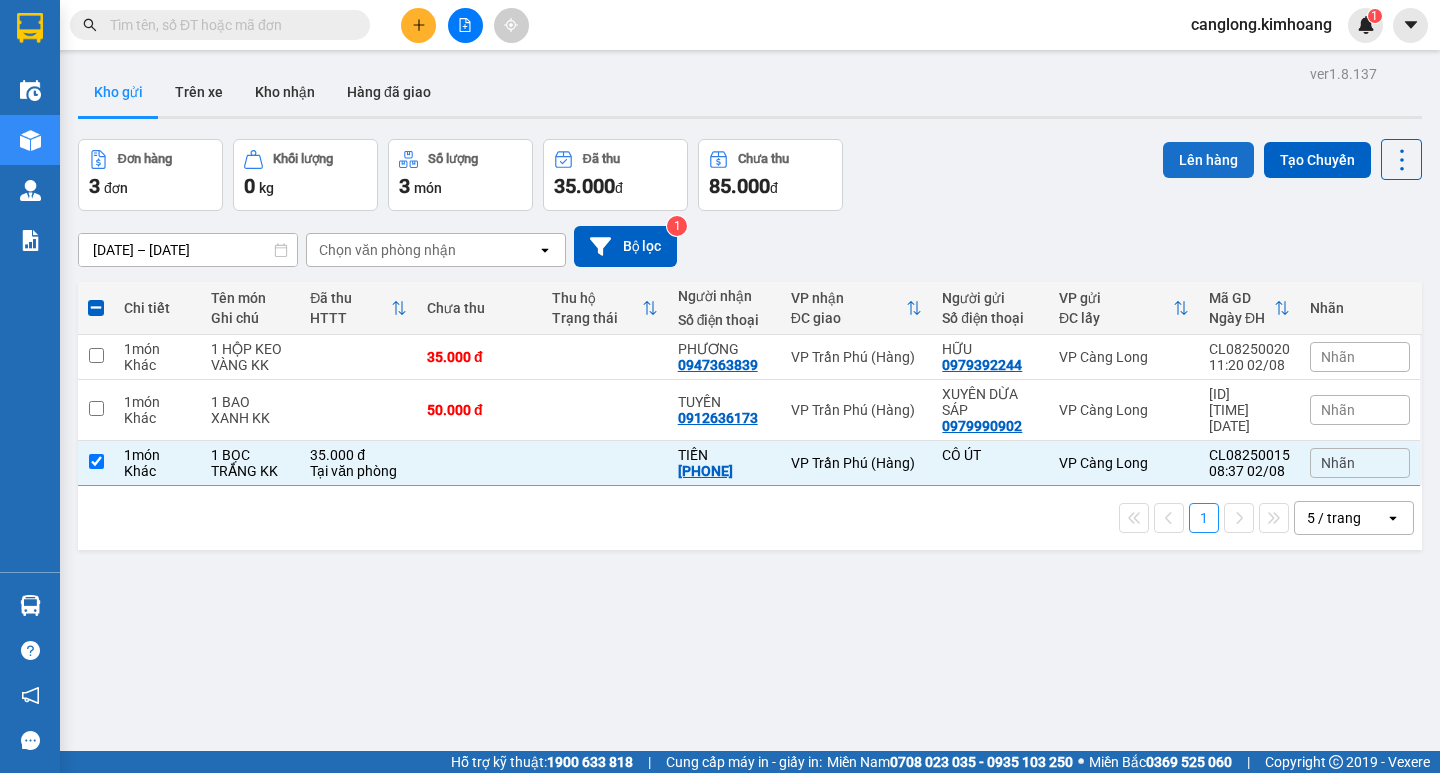 click on "Lên hàng" at bounding box center [1208, 160] 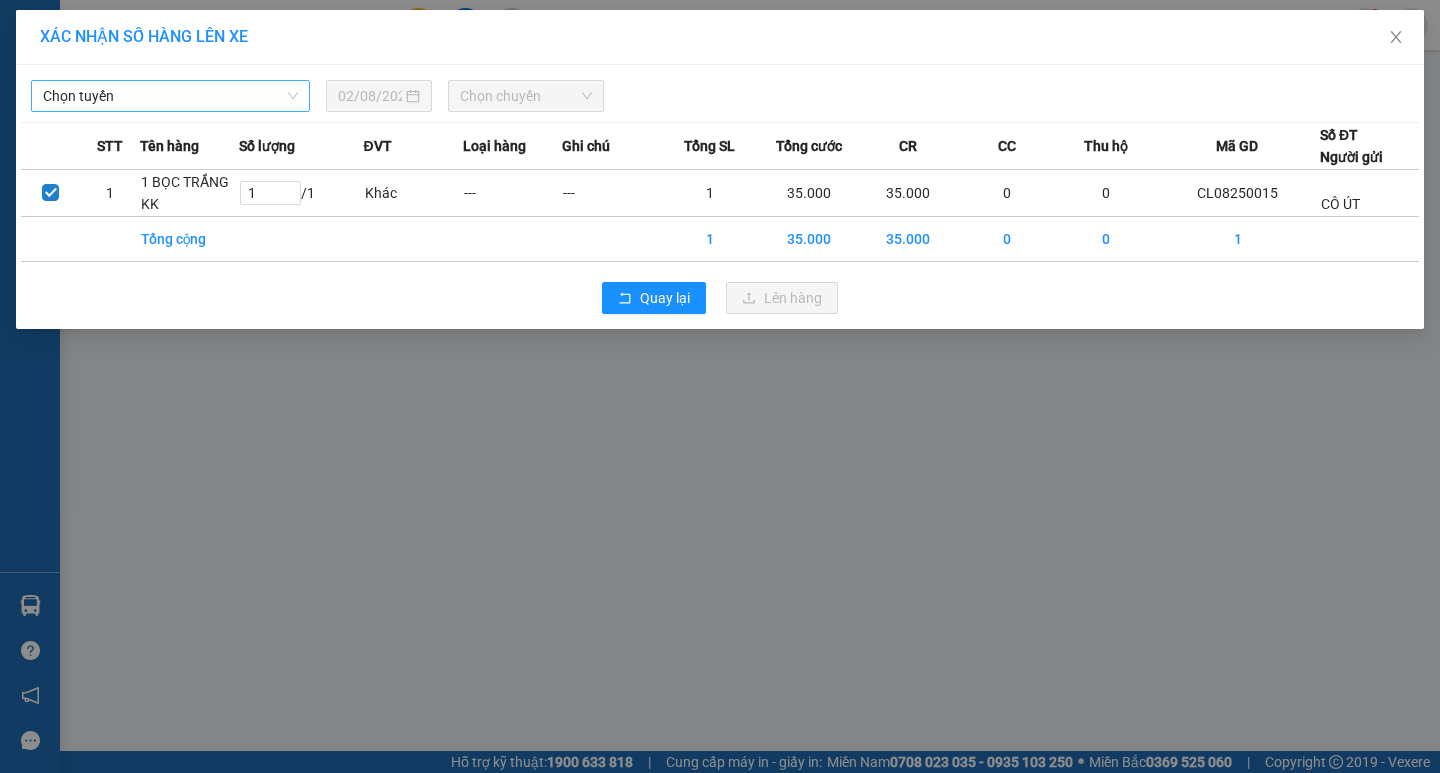 click on "Chọn tuyến" at bounding box center [170, 96] 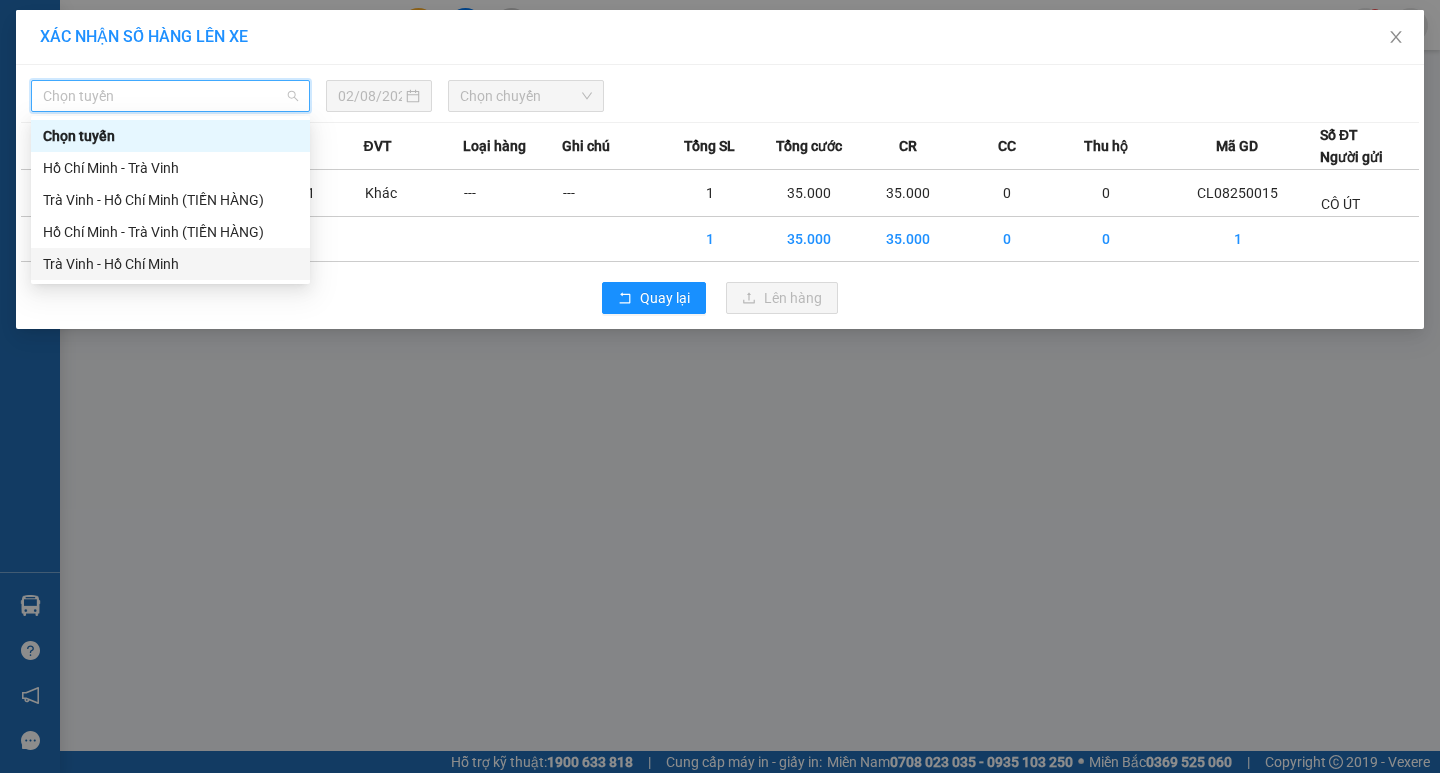 click on "Trà Vinh - Hồ Chí Minh" at bounding box center (170, 264) 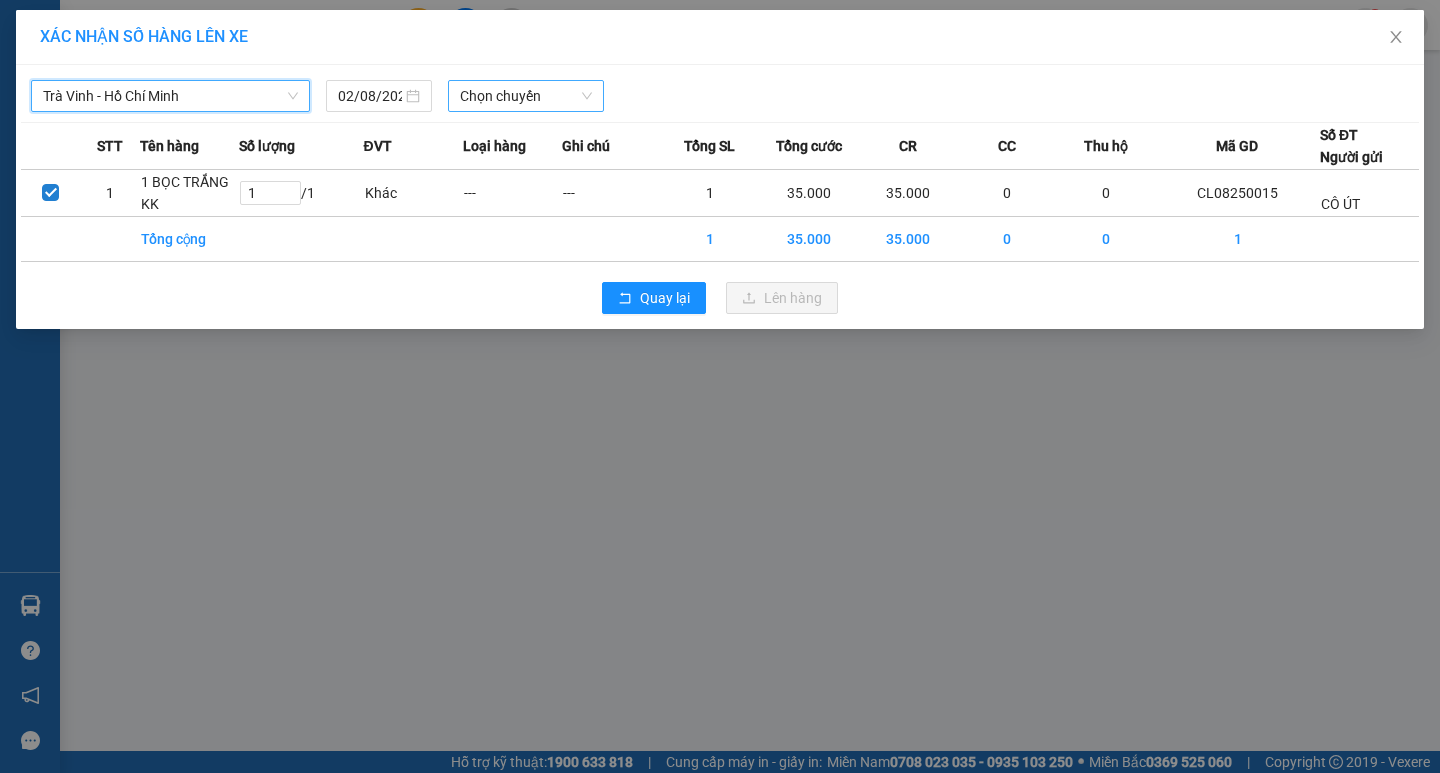 click on "Chọn chuyến" at bounding box center [526, 96] 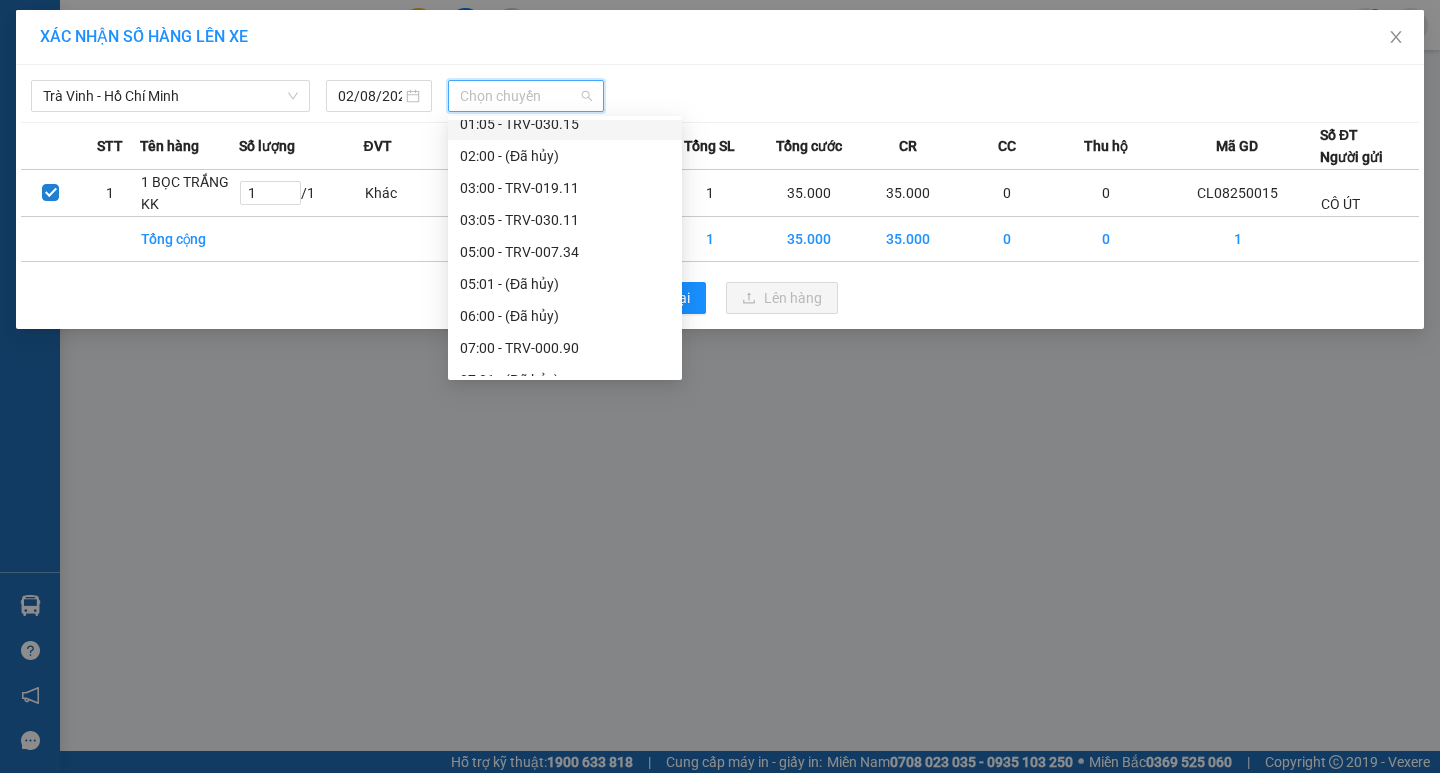 scroll, scrollTop: 300, scrollLeft: 0, axis: vertical 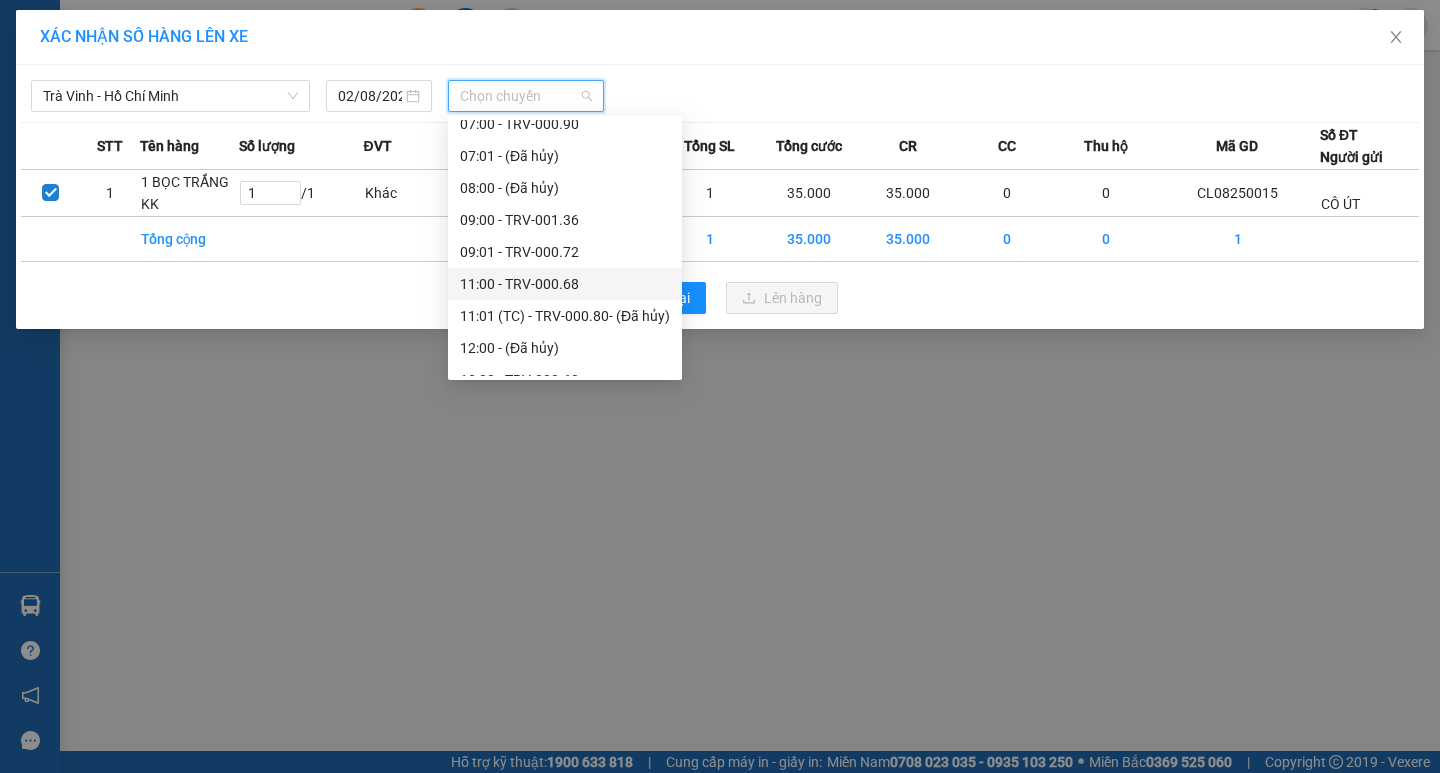 click on "11:00     - TRV-000.68" at bounding box center (565, 284) 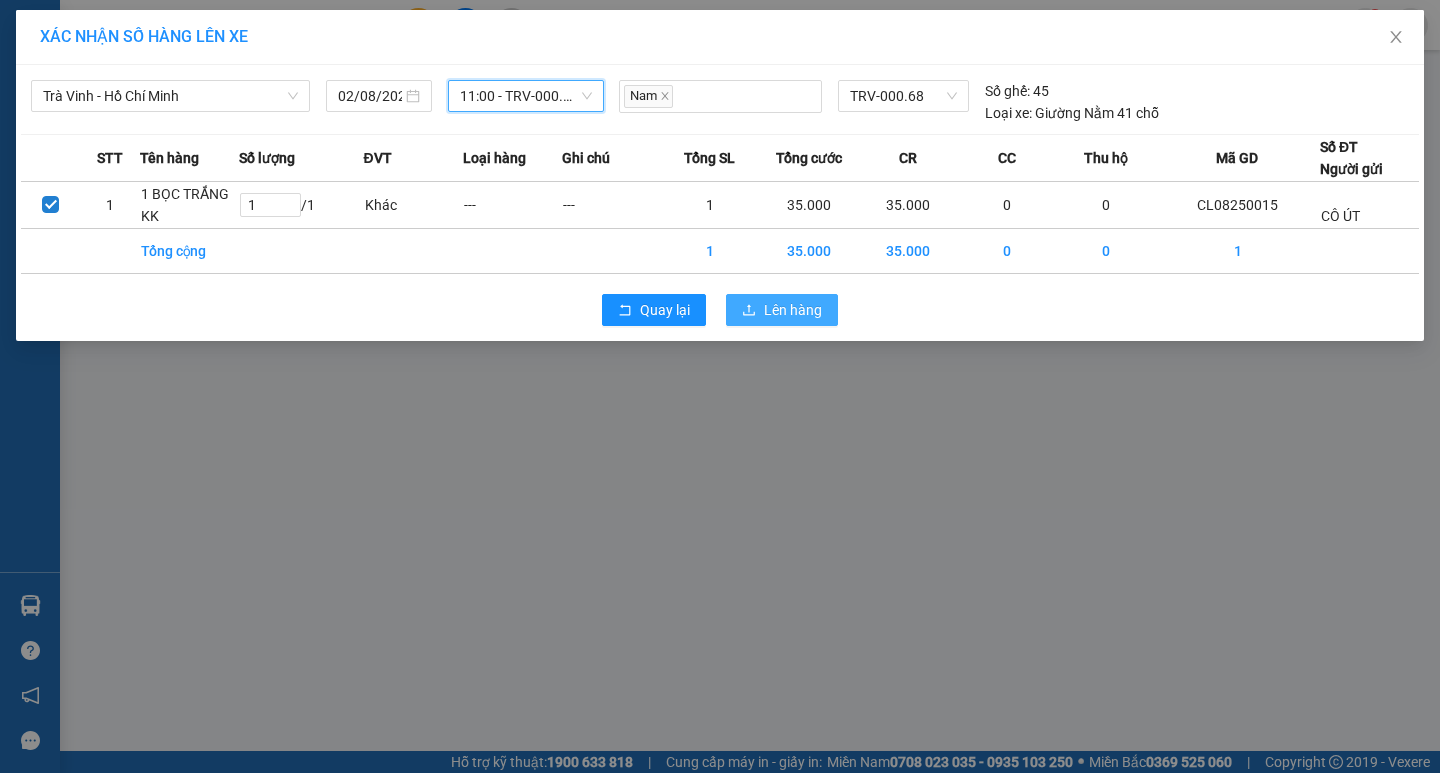 click on "Lên hàng" at bounding box center (782, 310) 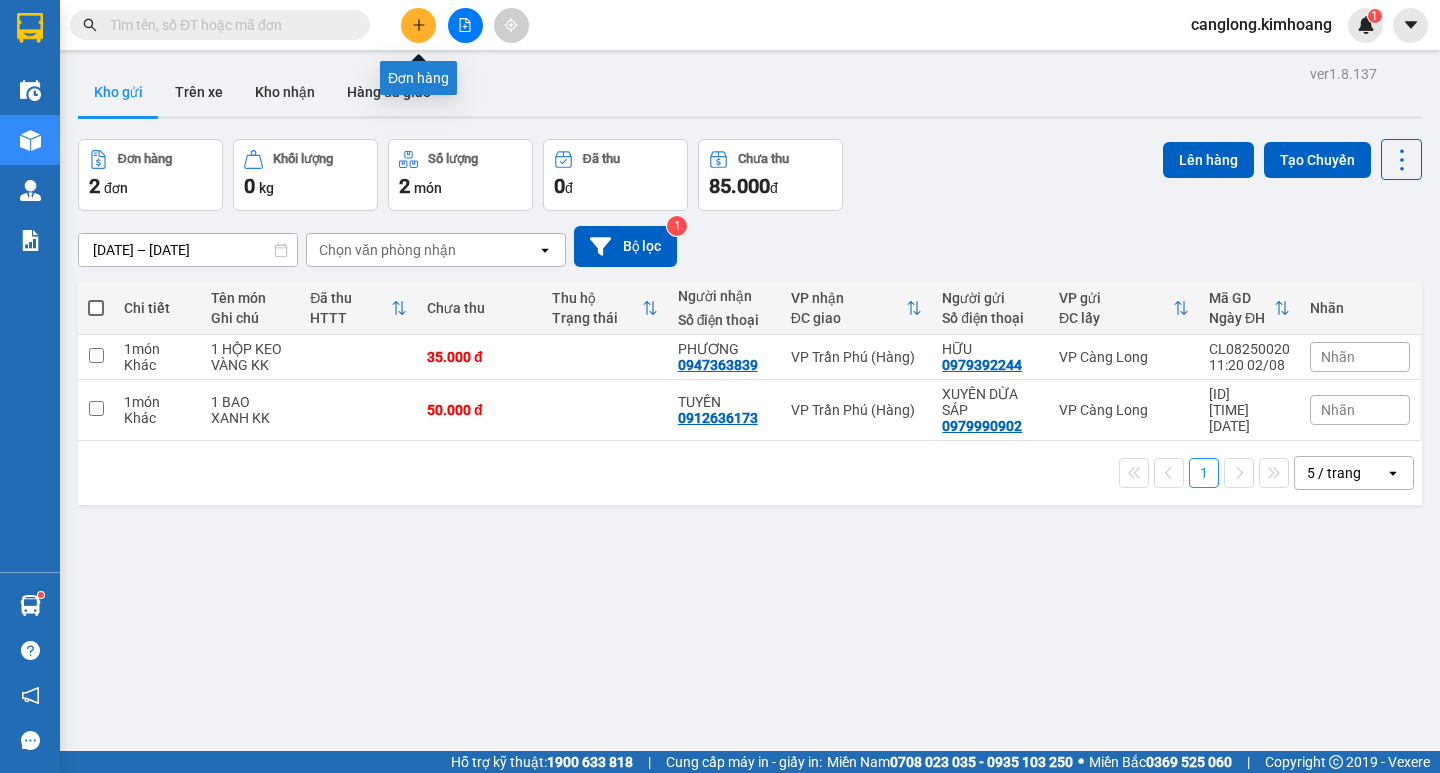 click at bounding box center [418, 25] 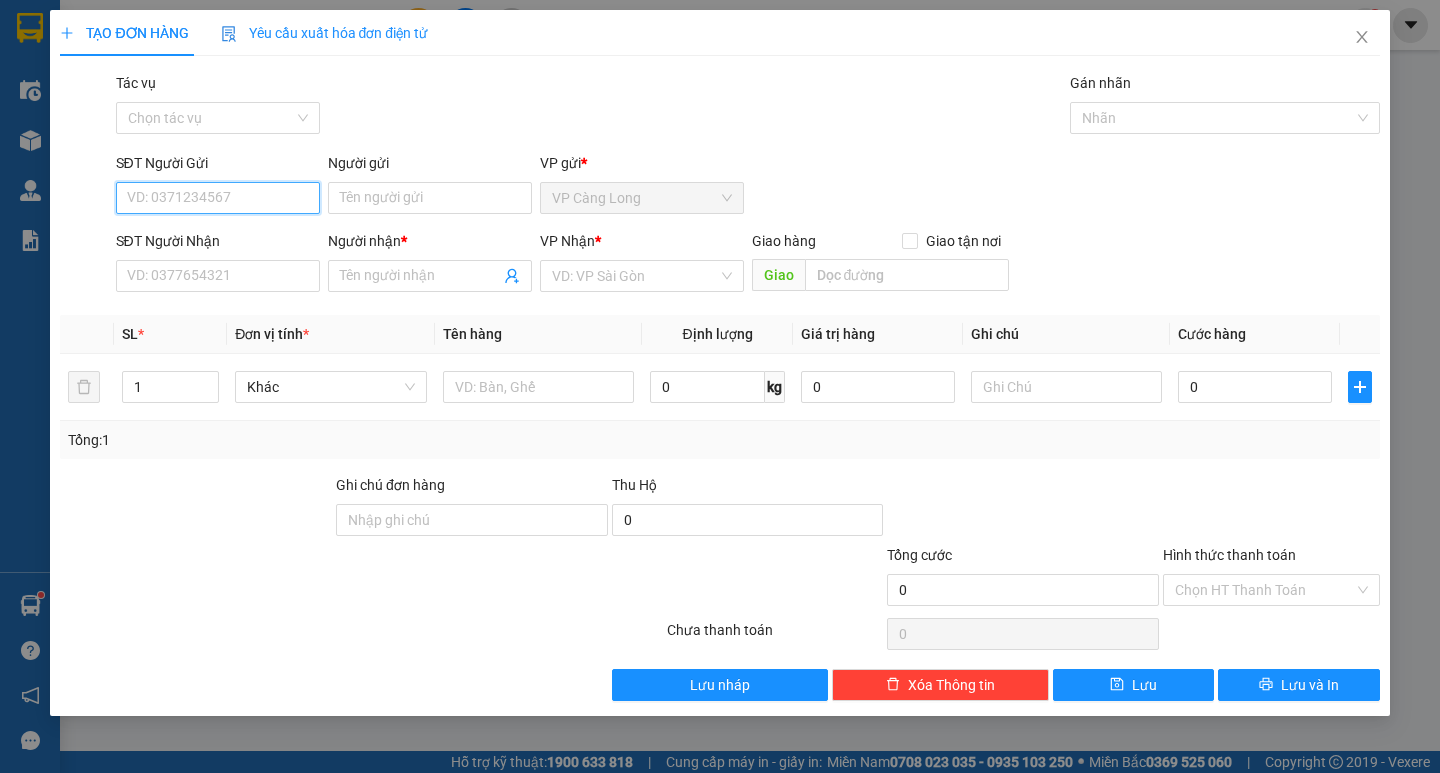 click on "SĐT Người Gửi" at bounding box center [218, 198] 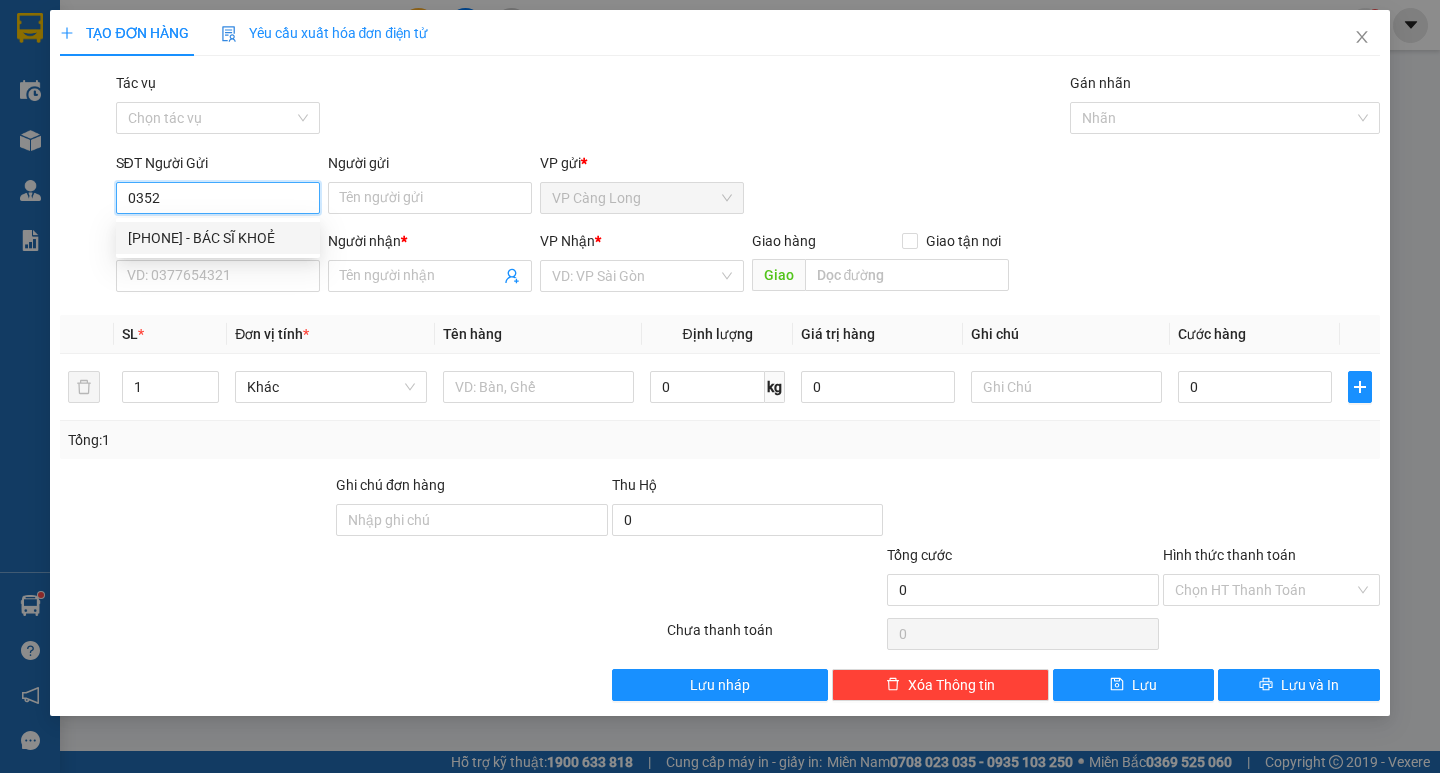 click on "0352217115 - BÁC SĨ KHOẺ" at bounding box center (218, 238) 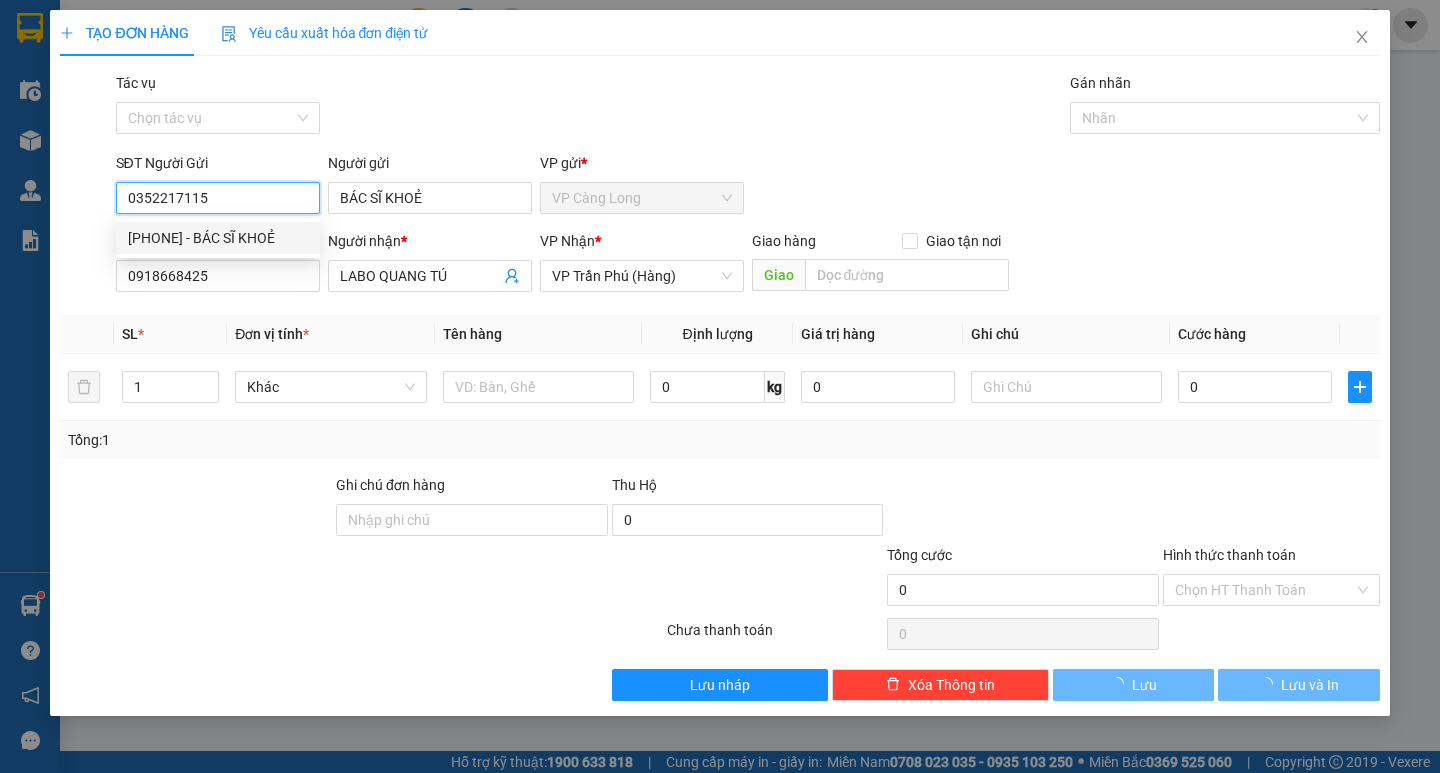 type on "35.000" 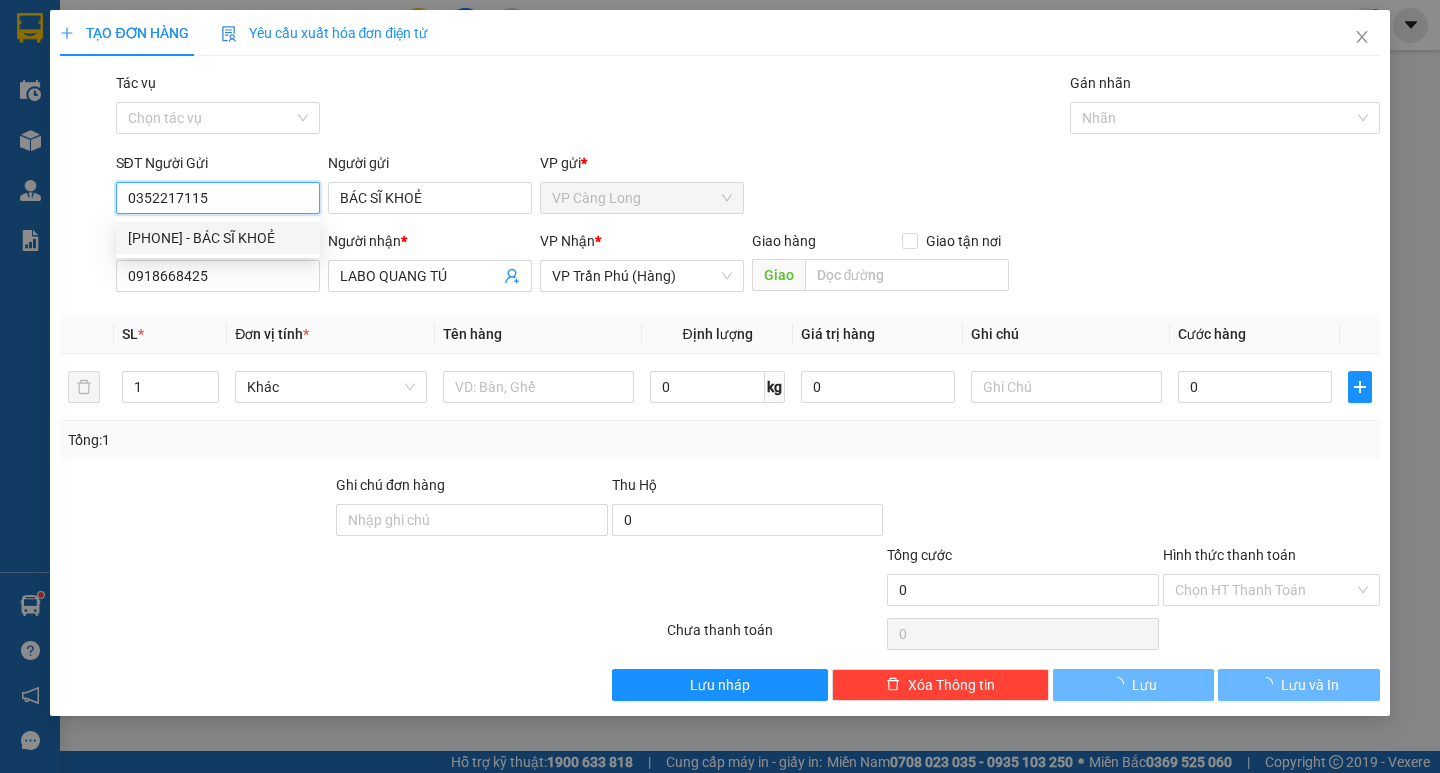 type on "35.000" 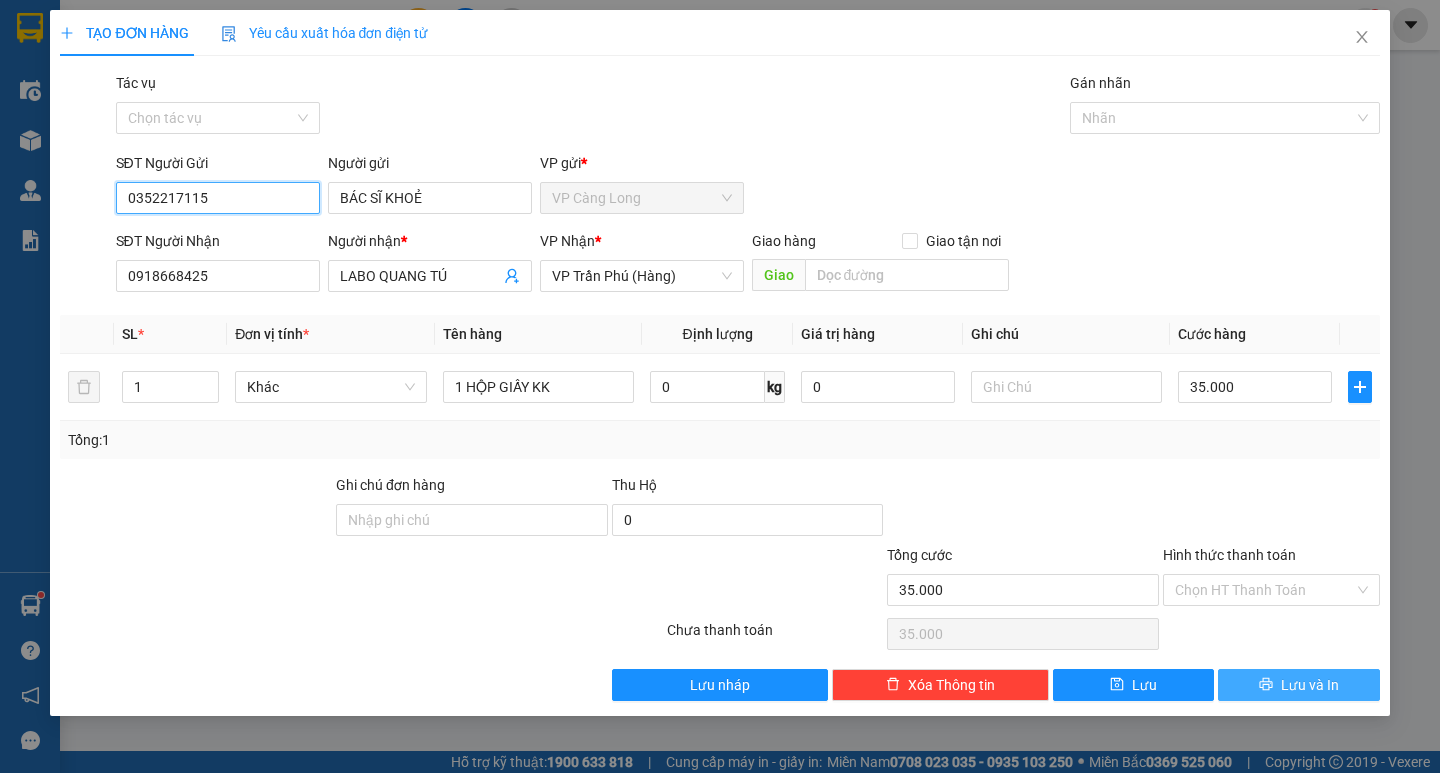 type on "0352217115" 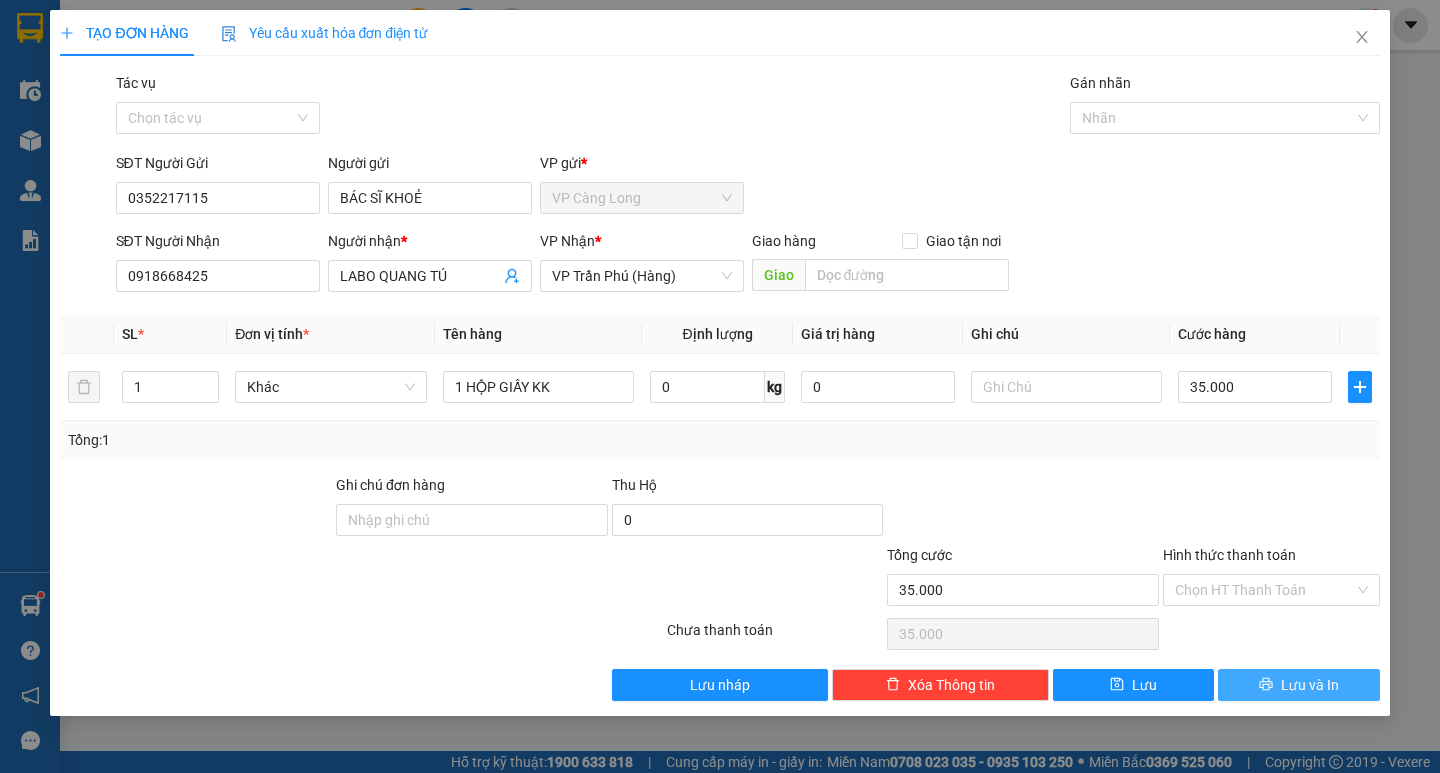click on "Lưu và In" at bounding box center [1310, 685] 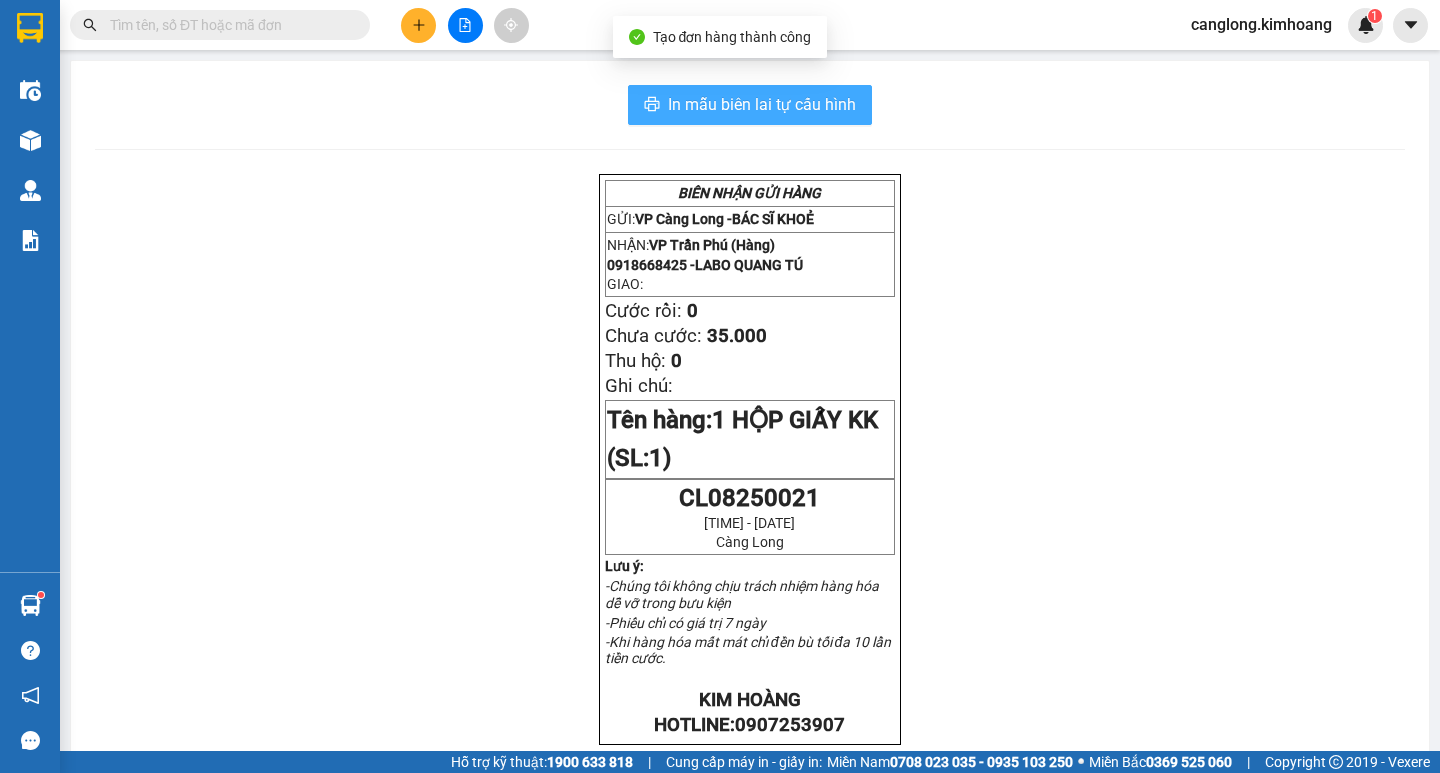 click on "In mẫu biên lai tự cấu hình" at bounding box center [762, 104] 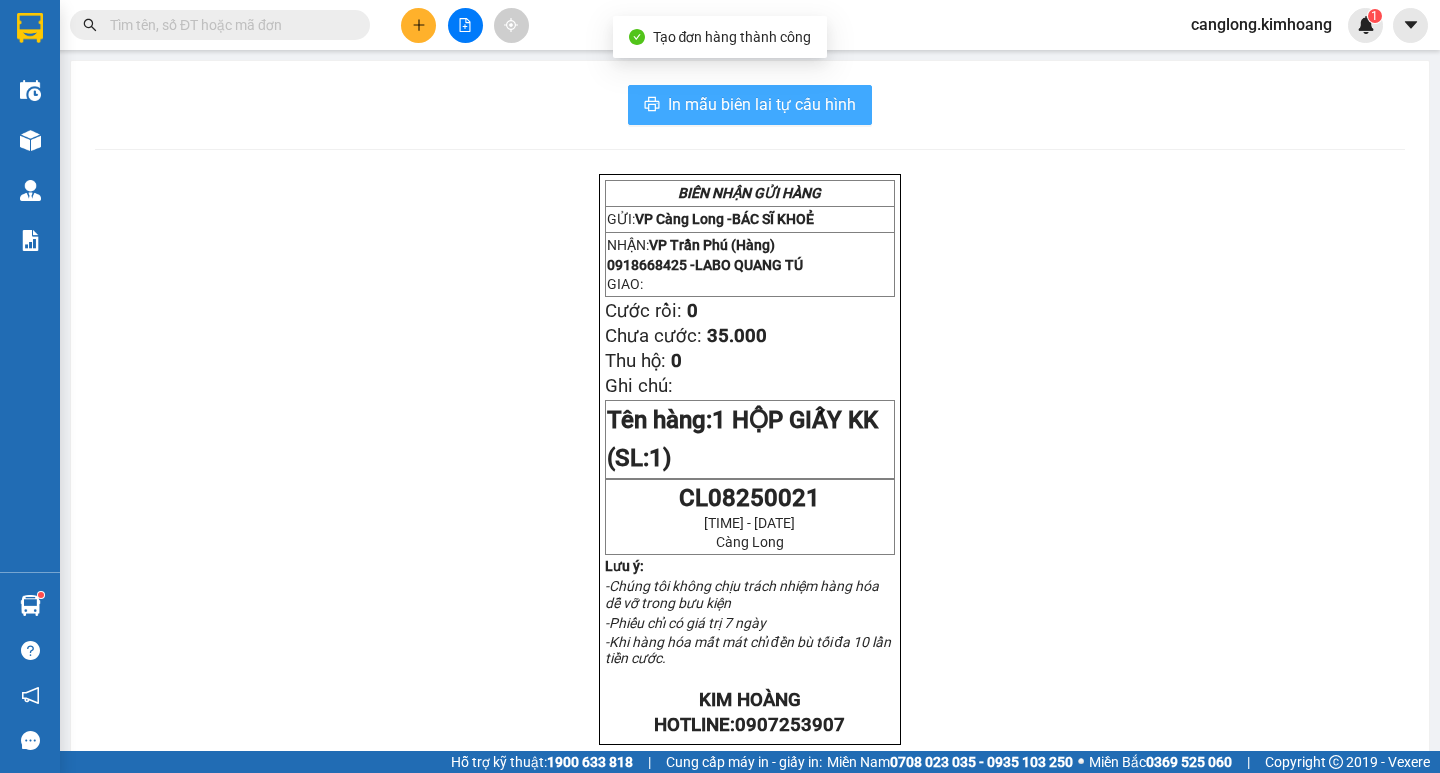 scroll, scrollTop: 0, scrollLeft: 0, axis: both 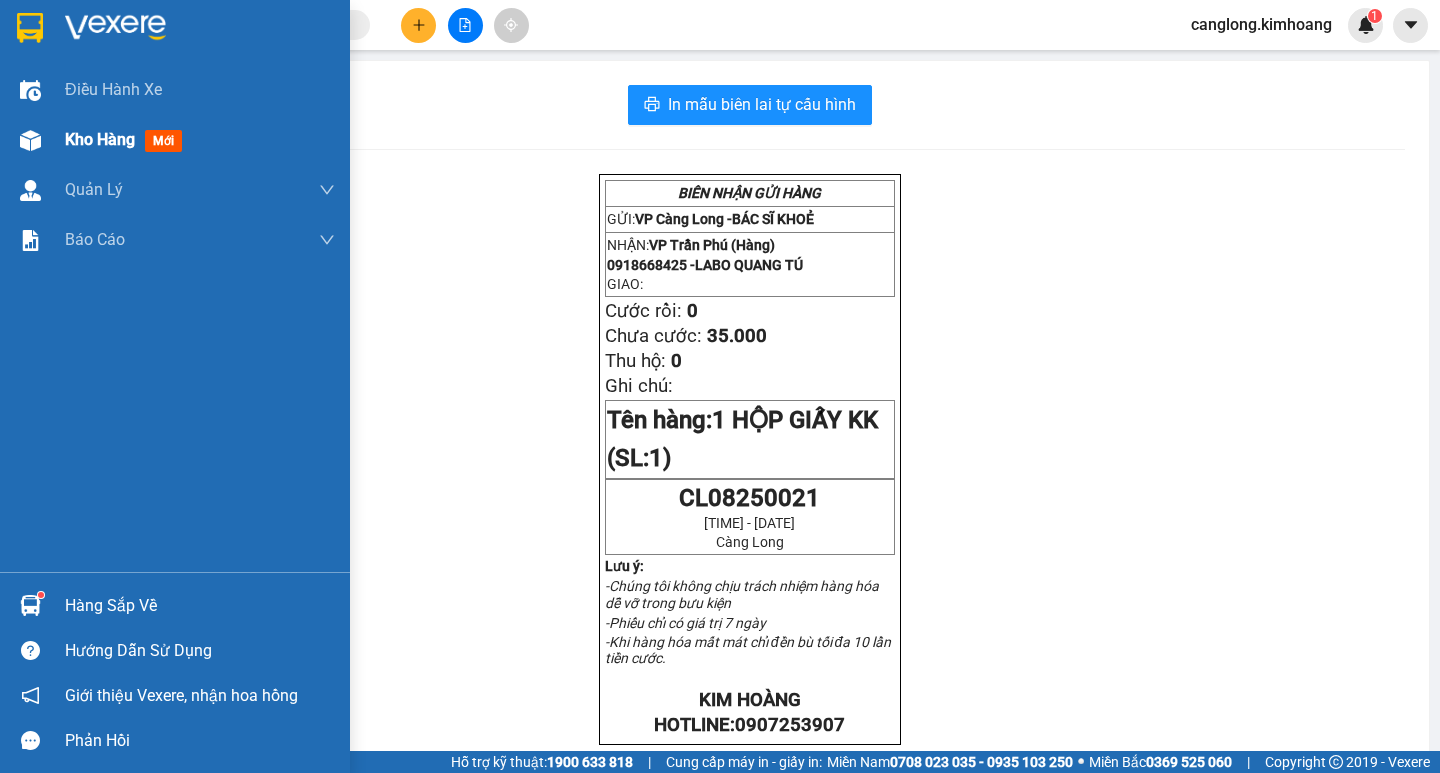 click at bounding box center [30, 140] 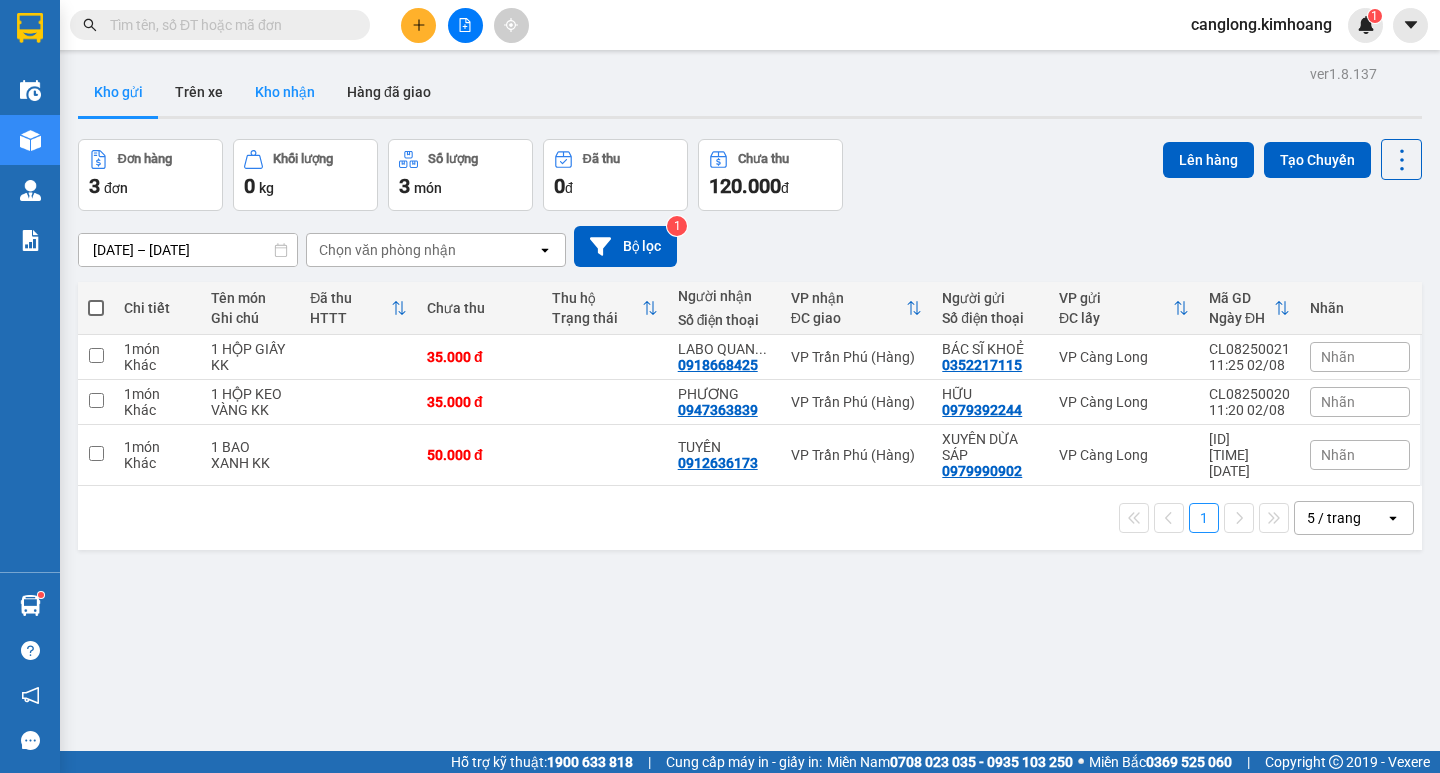 click on "Kho nhận" at bounding box center (285, 92) 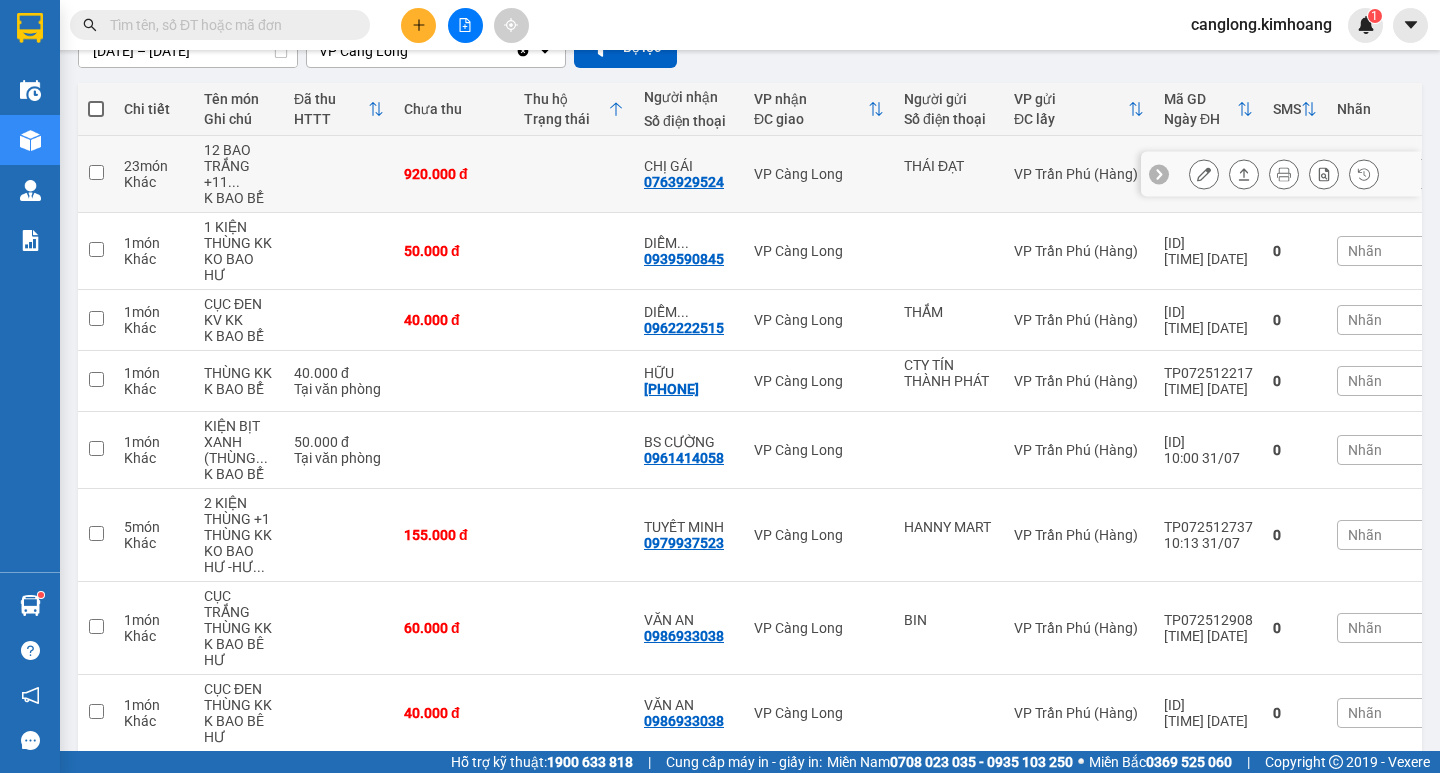 scroll, scrollTop: 200, scrollLeft: 0, axis: vertical 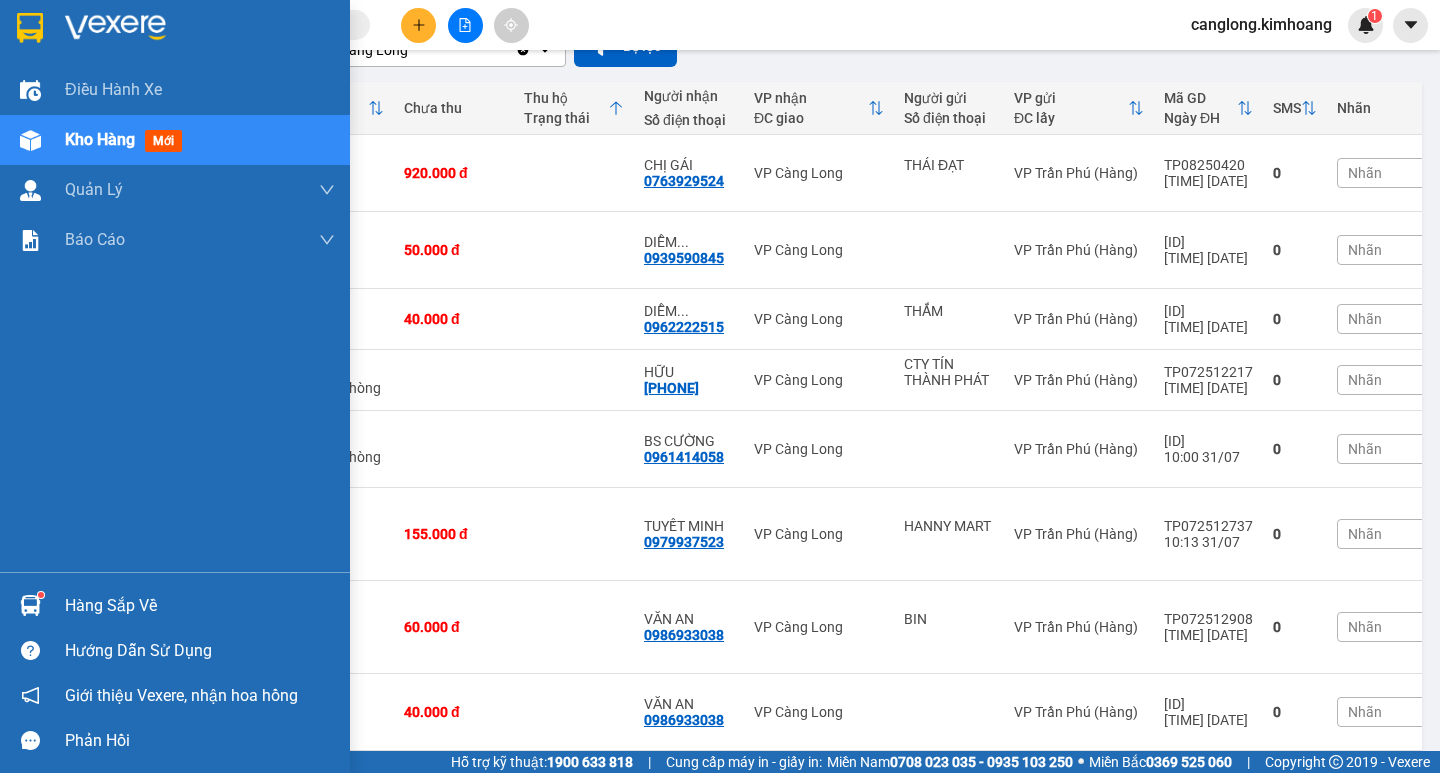 click on "Hàng sắp về" at bounding box center [175, 605] 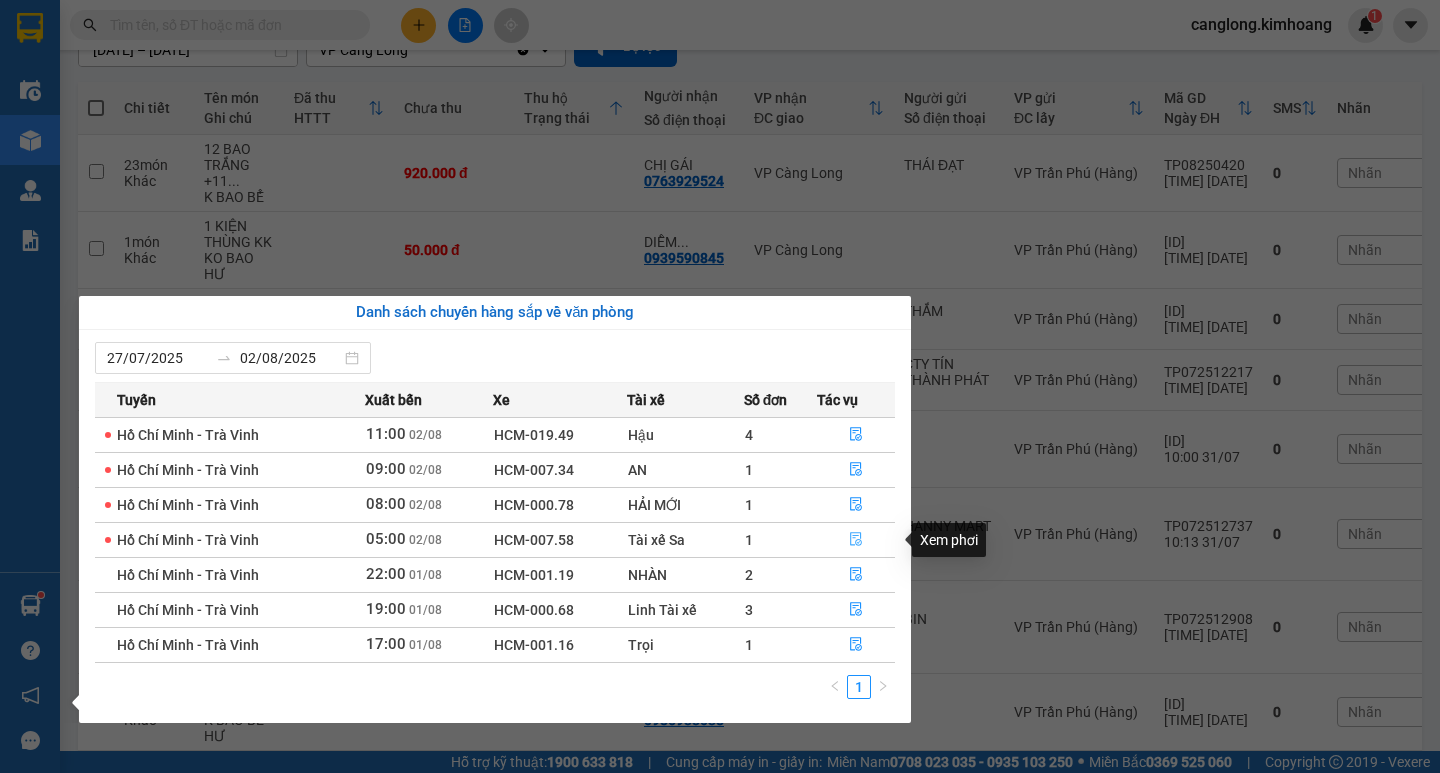 click at bounding box center [856, 540] 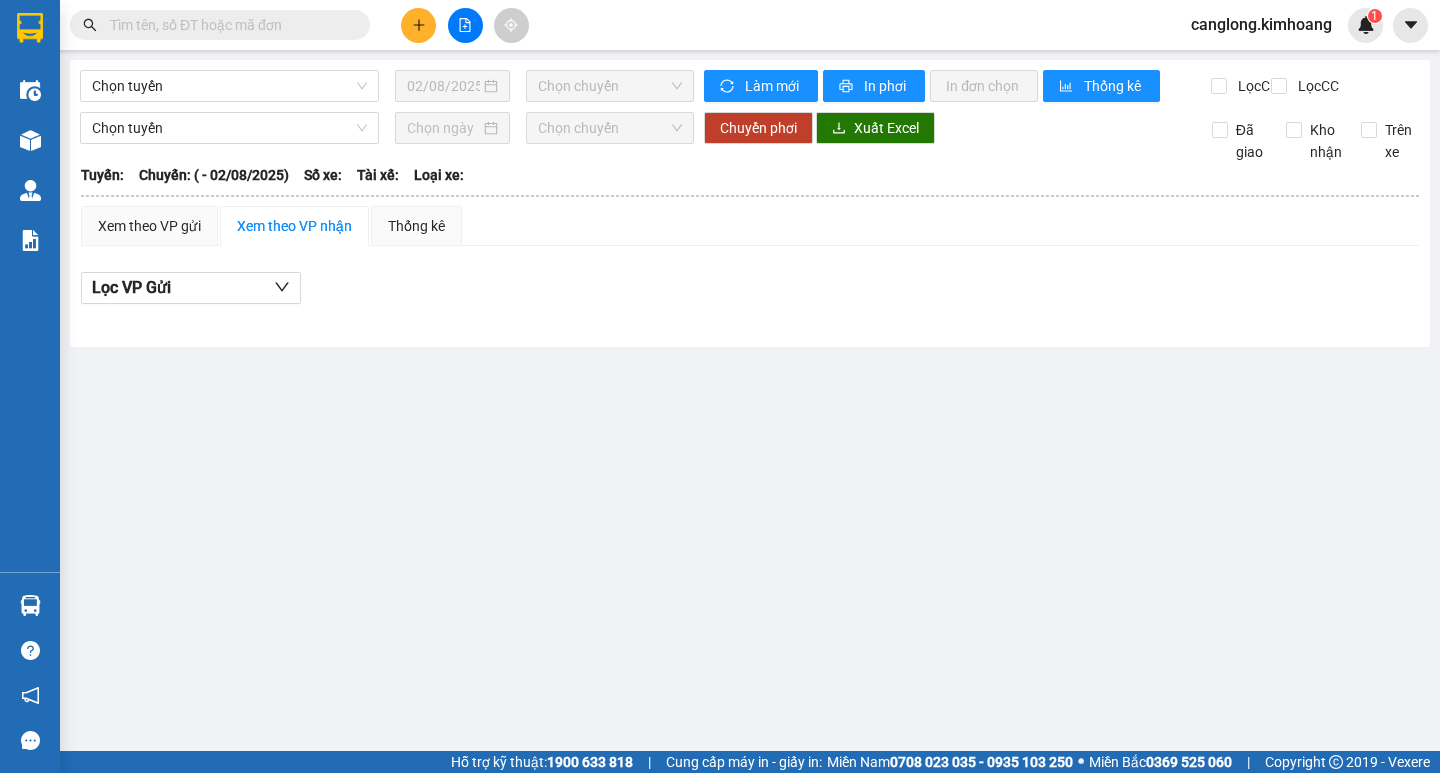 scroll, scrollTop: 0, scrollLeft: 0, axis: both 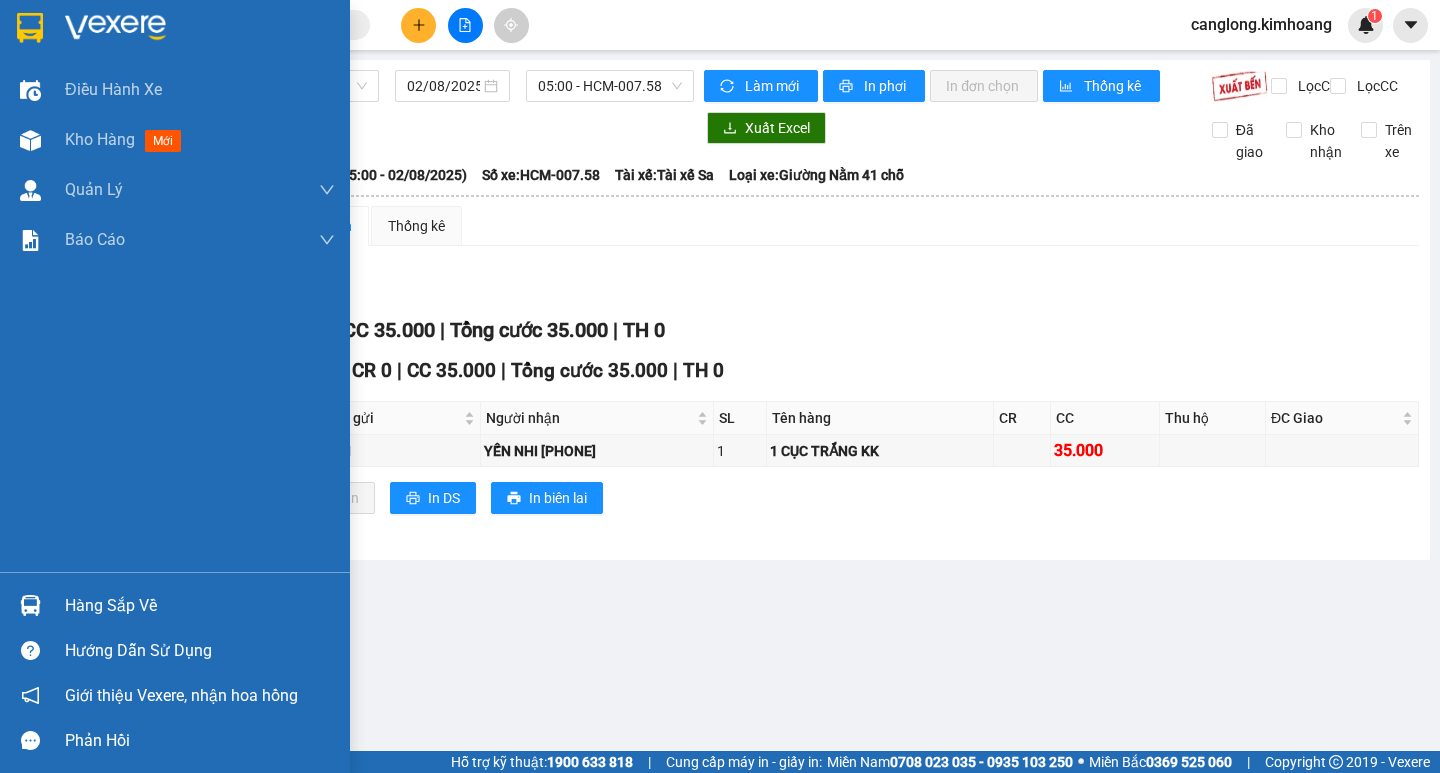 click on "Hàng sắp về" at bounding box center [200, 606] 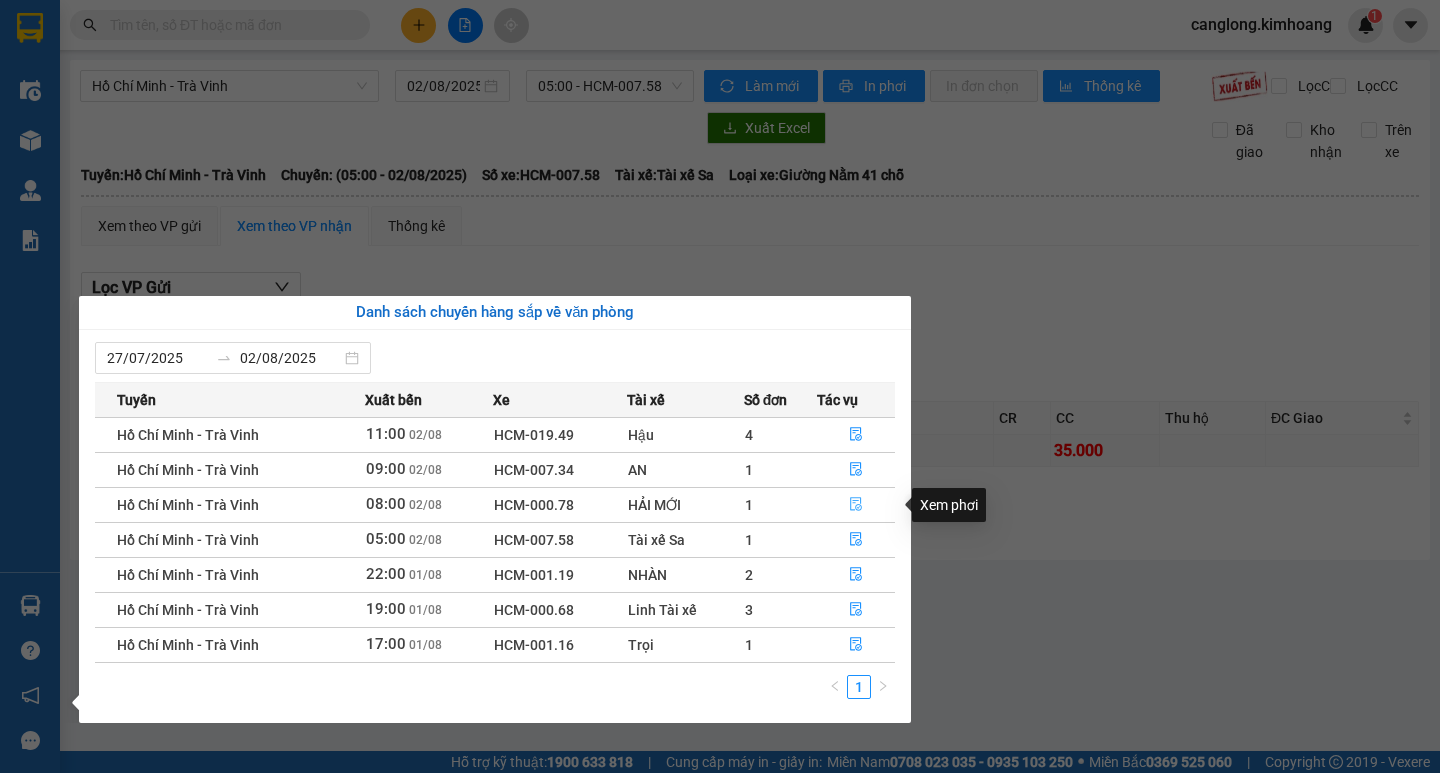 click at bounding box center (856, 505) 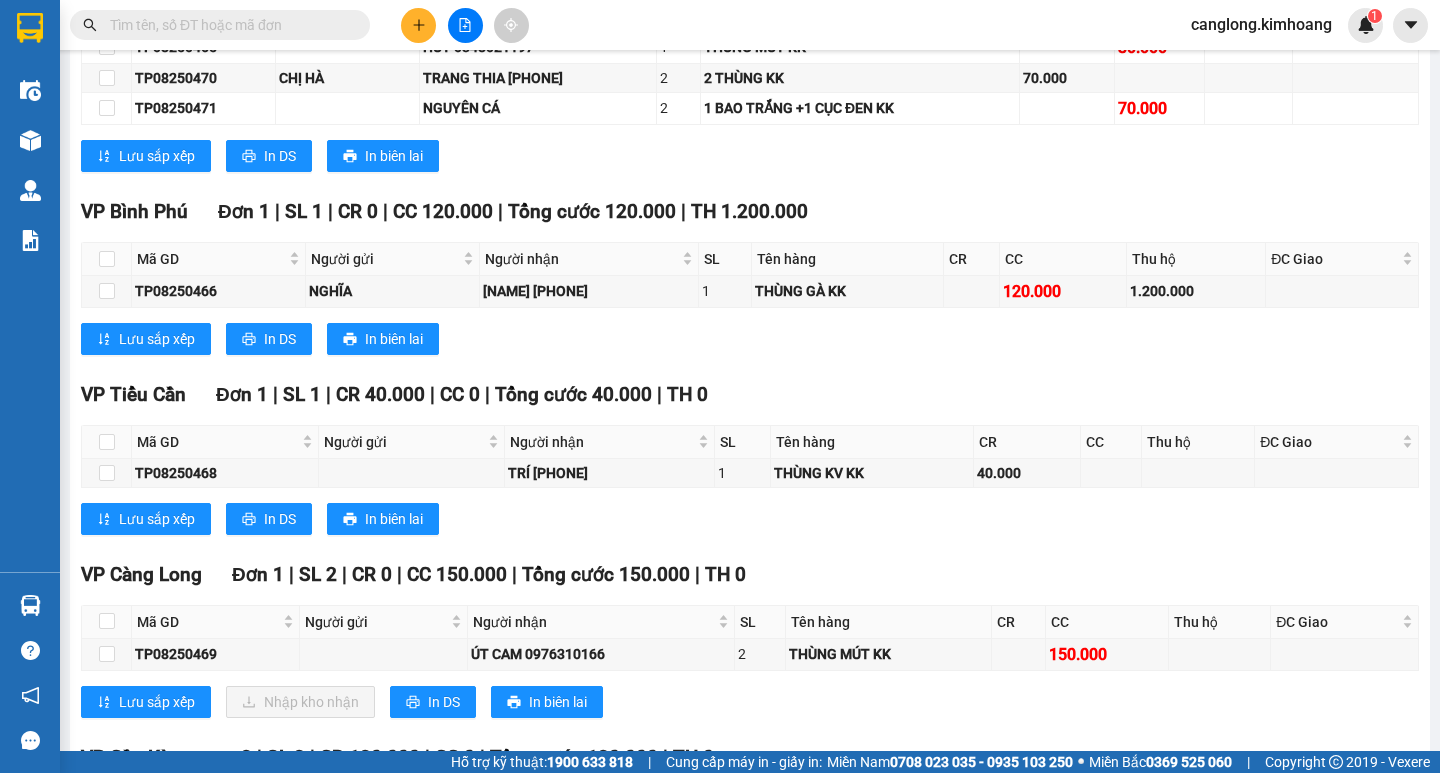 scroll, scrollTop: 778, scrollLeft: 0, axis: vertical 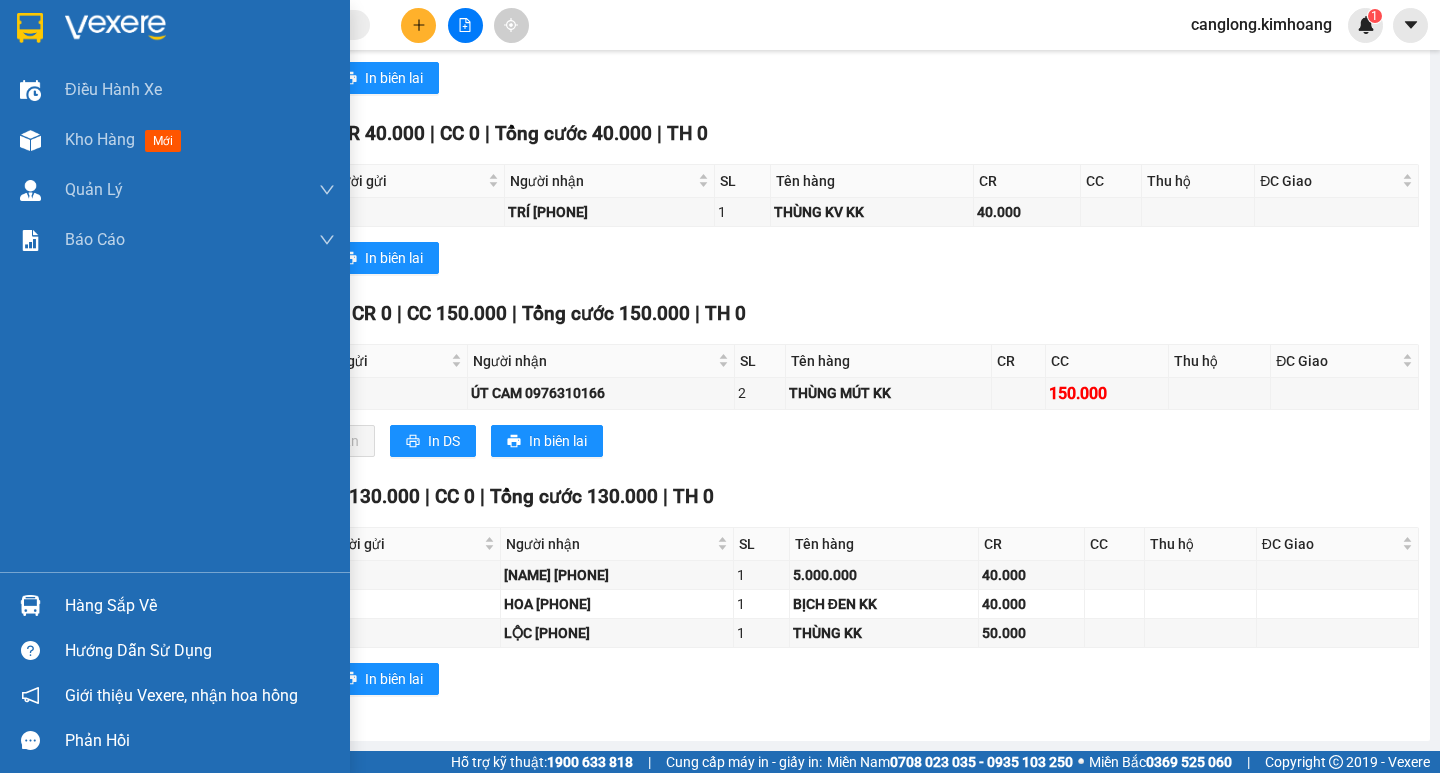 click on "Hàng sắp về" at bounding box center (175, 605) 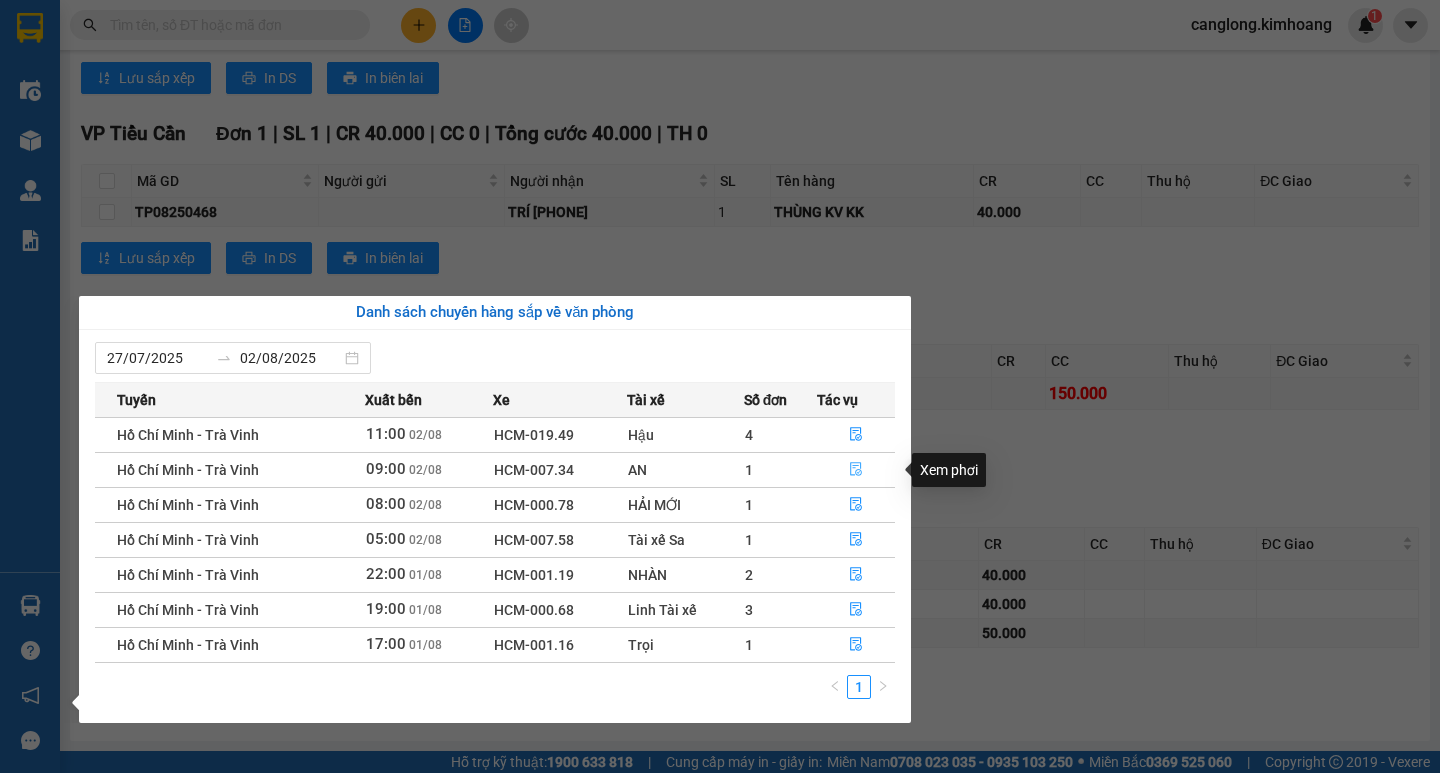 click 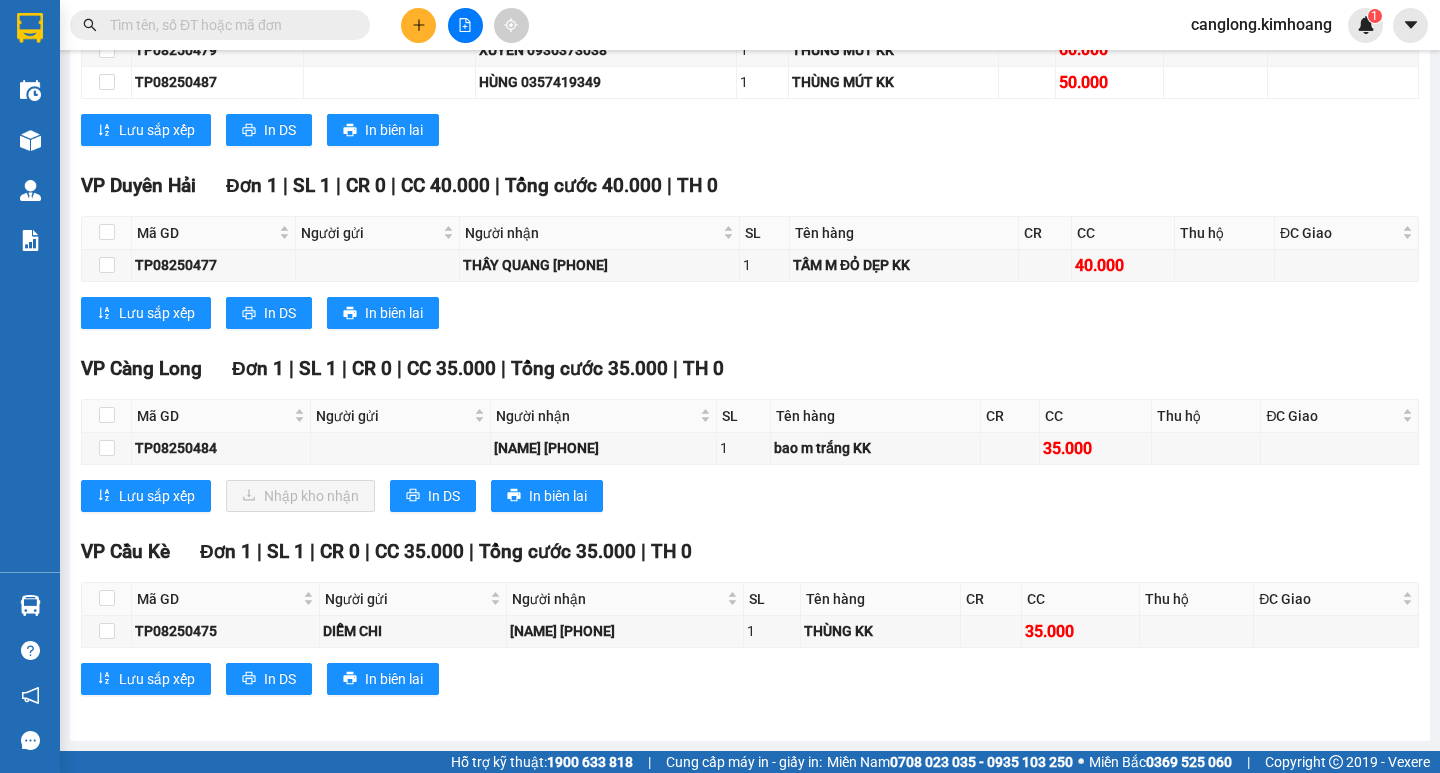 scroll, scrollTop: 1372, scrollLeft: 0, axis: vertical 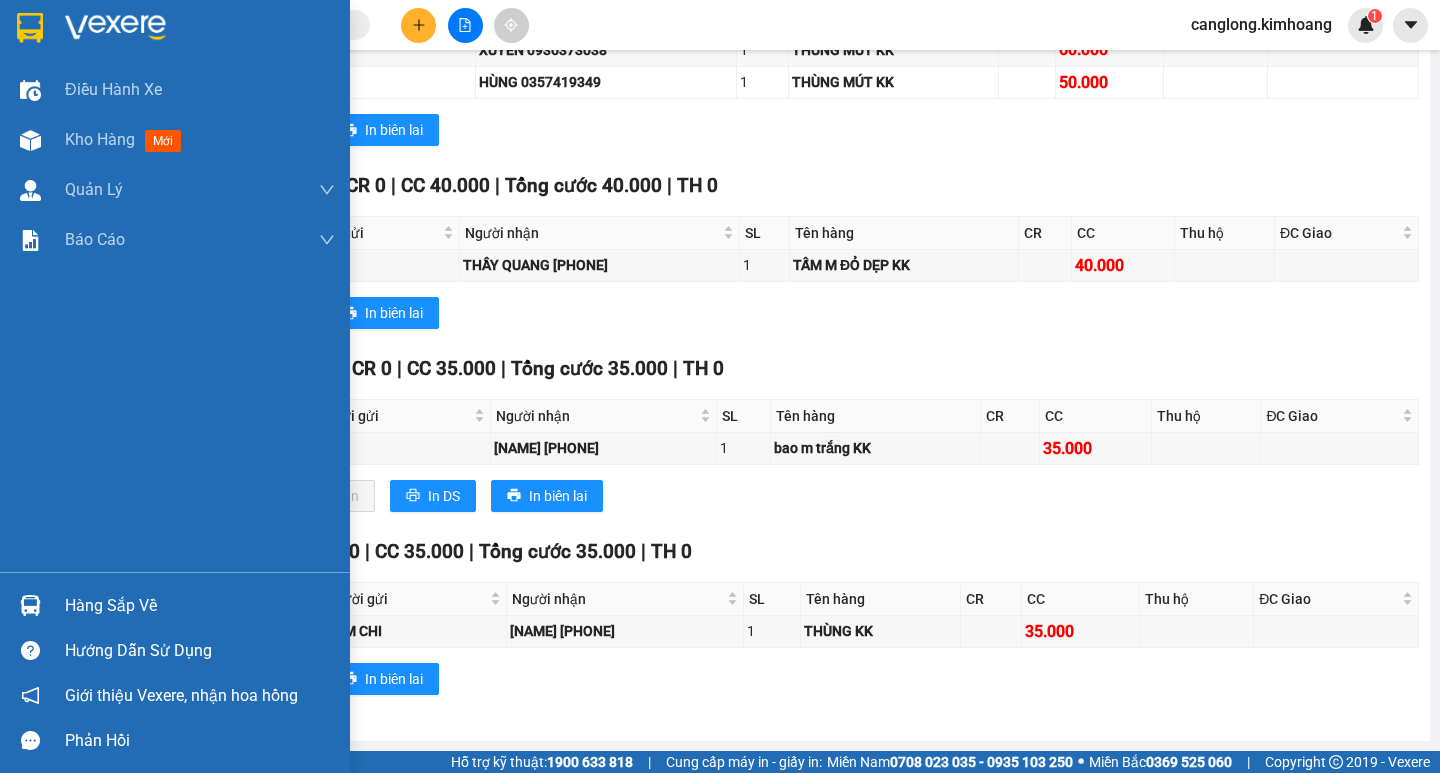 click on "Hàng sắp về" at bounding box center (200, 606) 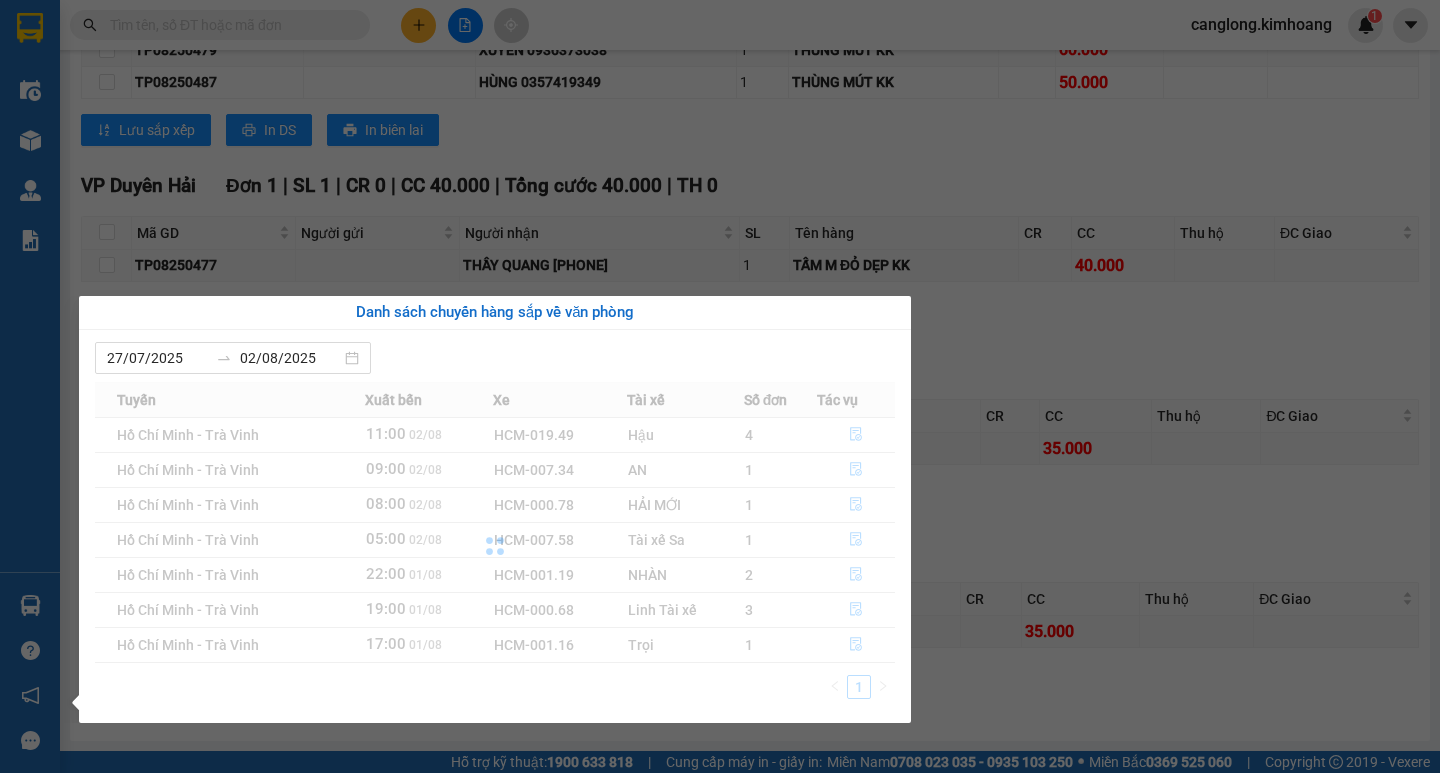 click at bounding box center [495, 546] 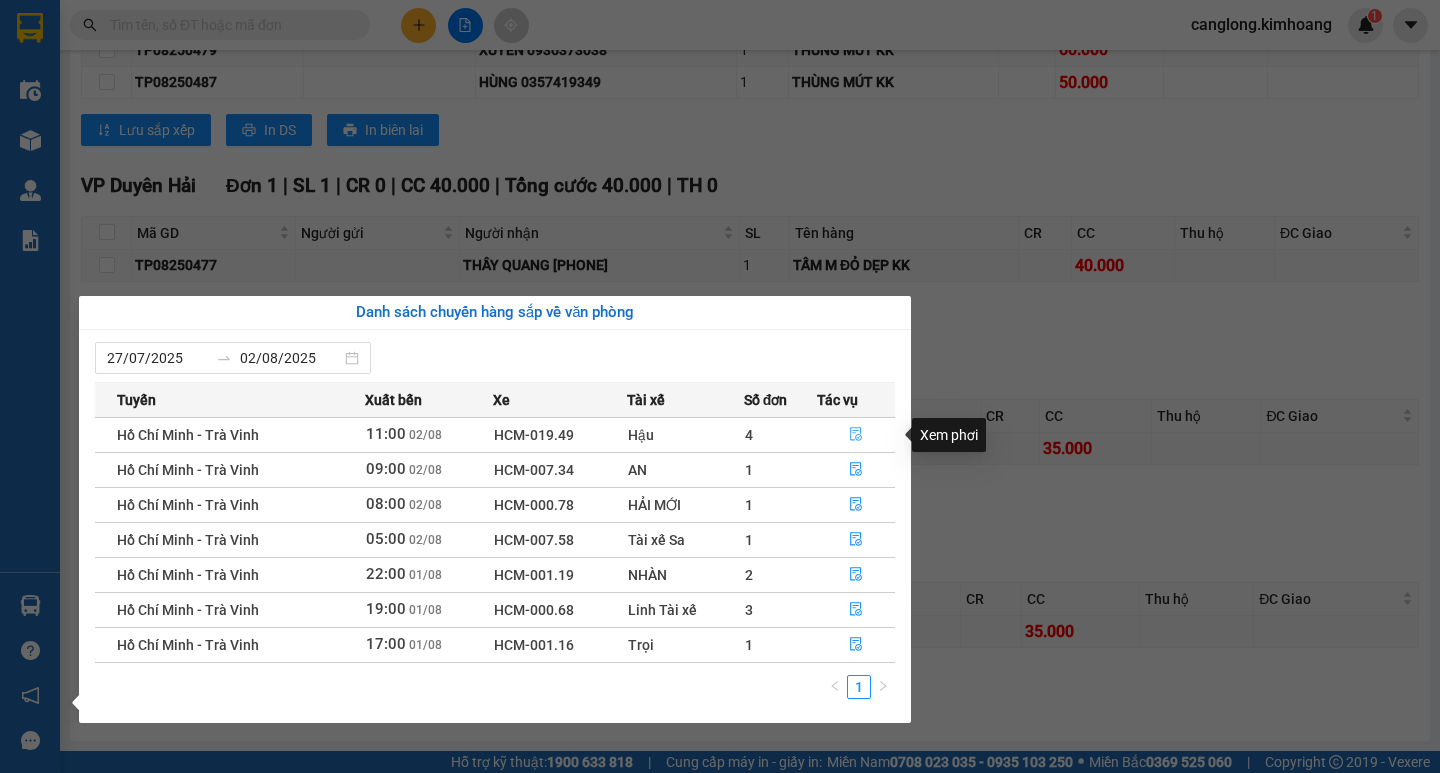 click 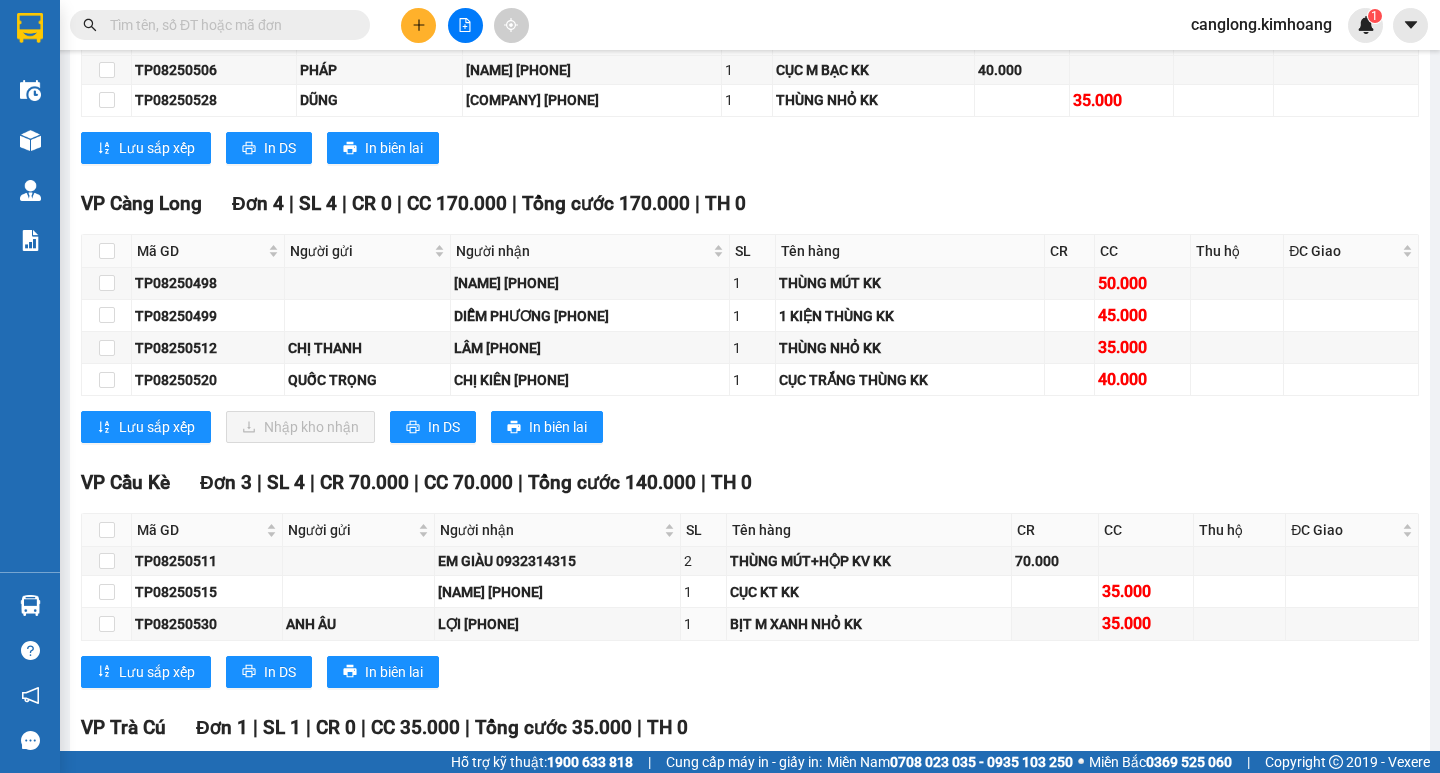 scroll, scrollTop: 1735, scrollLeft: 0, axis: vertical 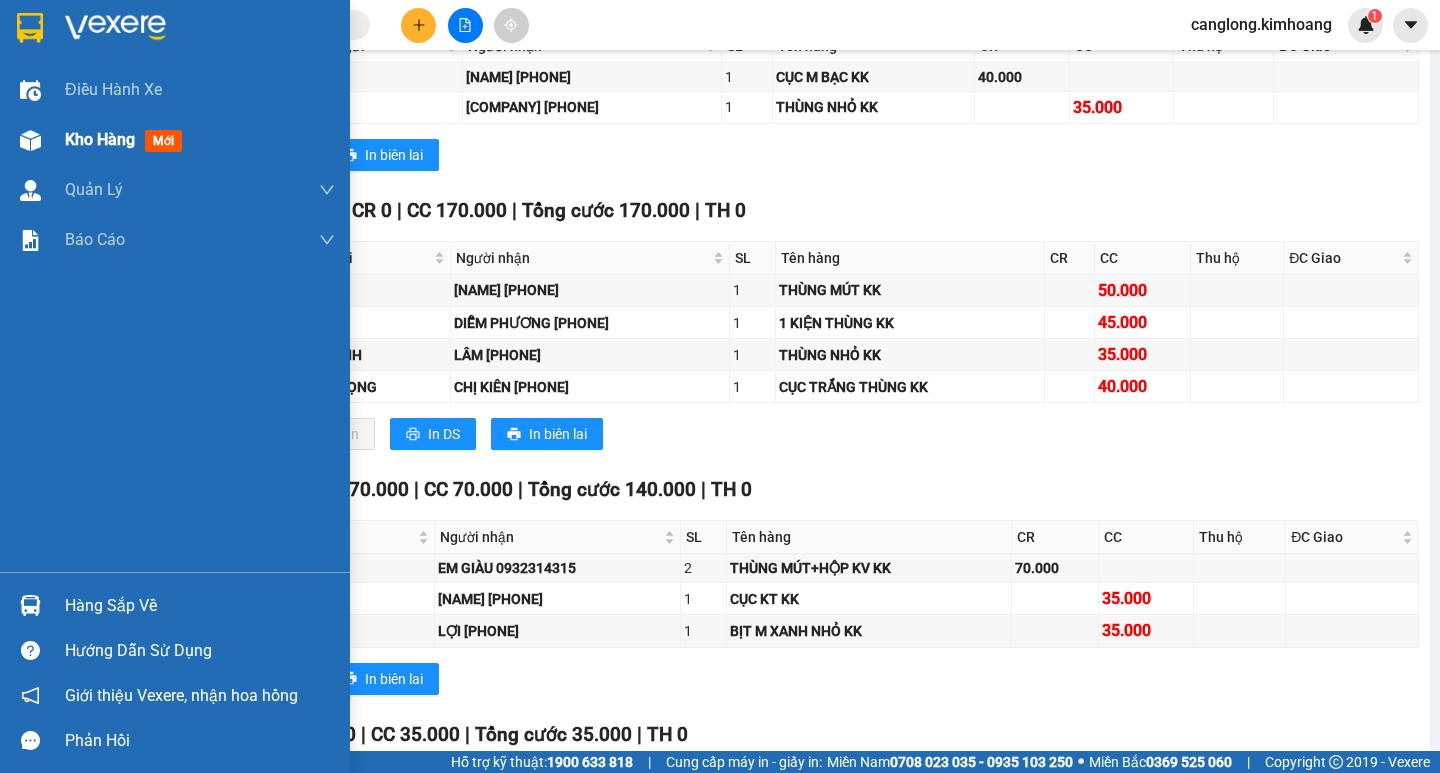 click on "Kho hàng mới" at bounding box center [200, 140] 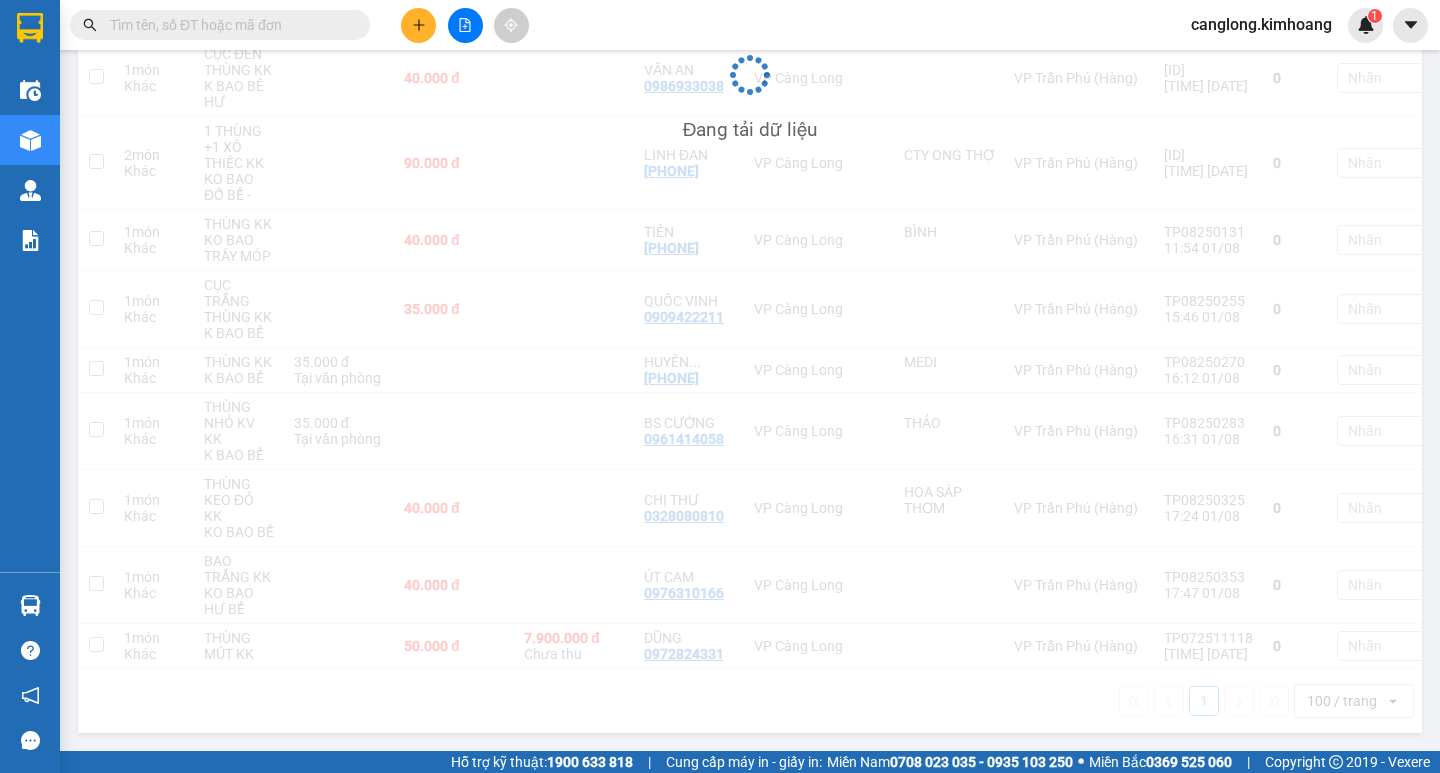 scroll, scrollTop: 842, scrollLeft: 0, axis: vertical 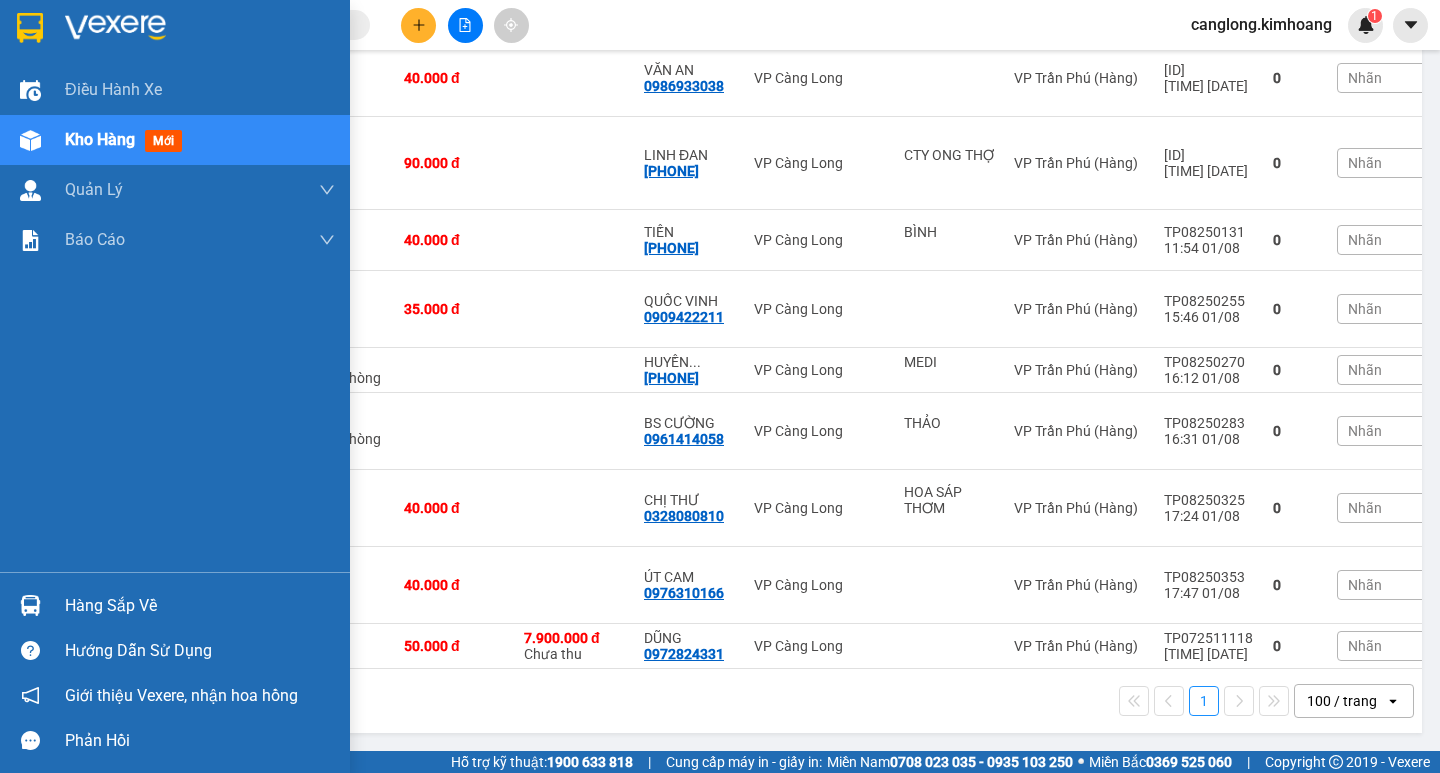 click on "Hàng sắp về Hướng dẫn sử dụng Giới thiệu Vexere, nhận hoa hồng Phản hồi" at bounding box center [175, 667] 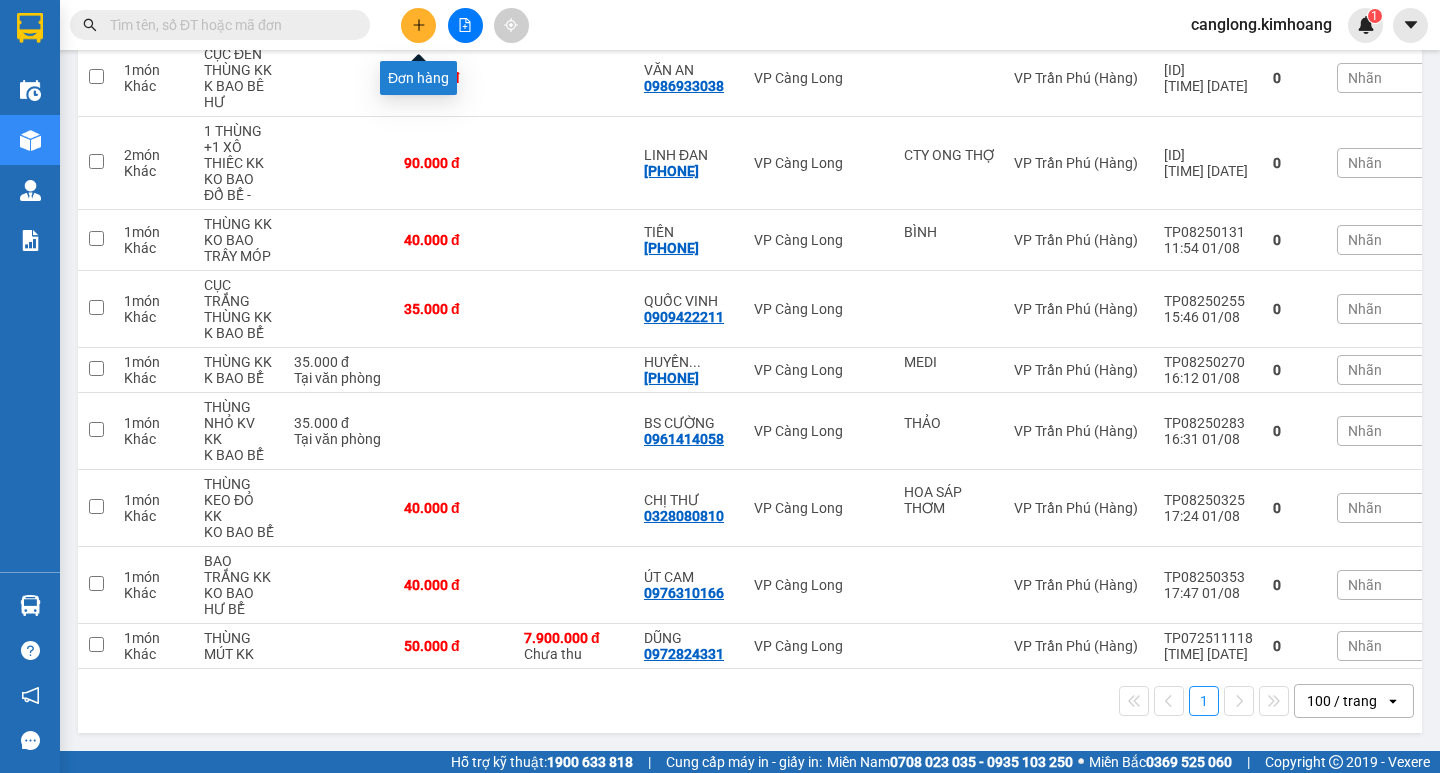 click 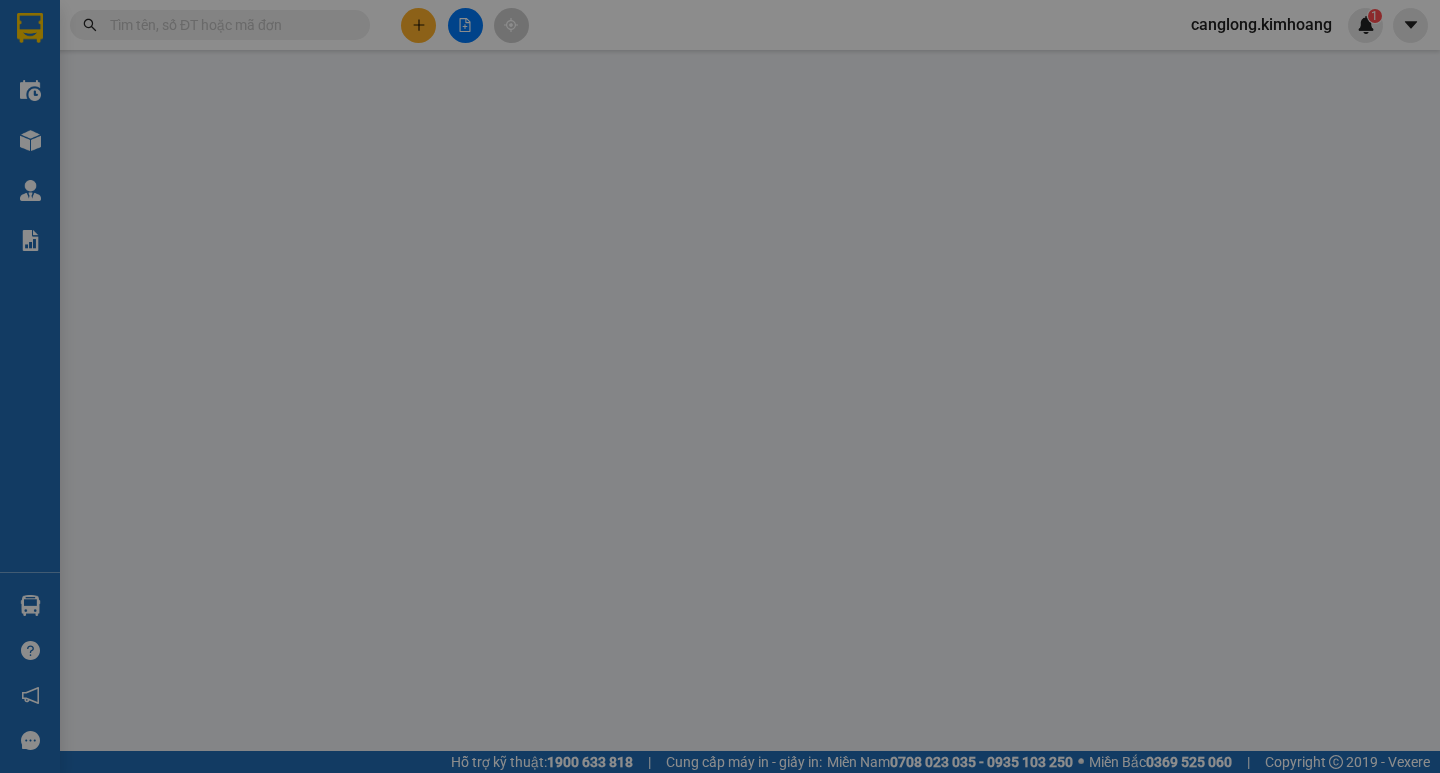 scroll, scrollTop: 0, scrollLeft: 0, axis: both 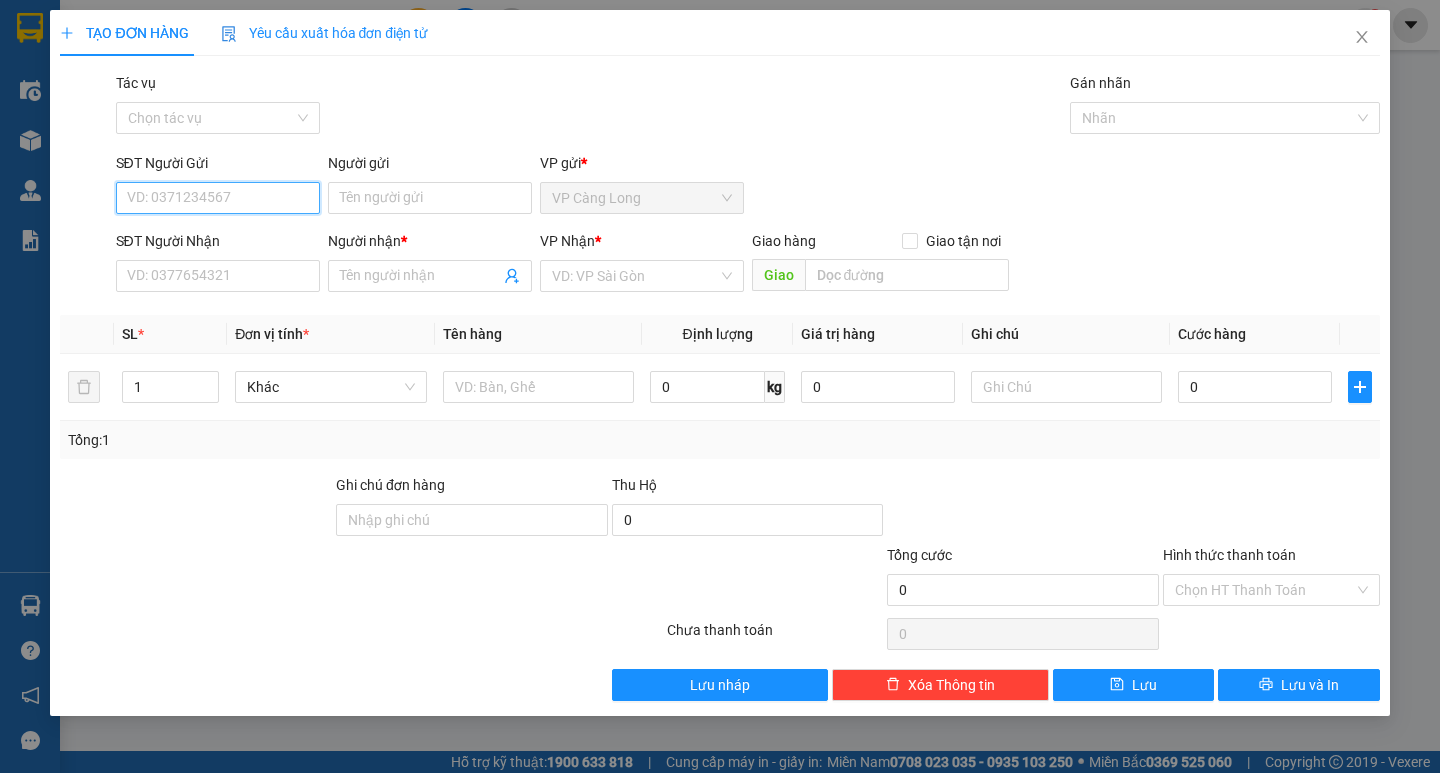 click on "SĐT Người Gửi" at bounding box center (218, 198) 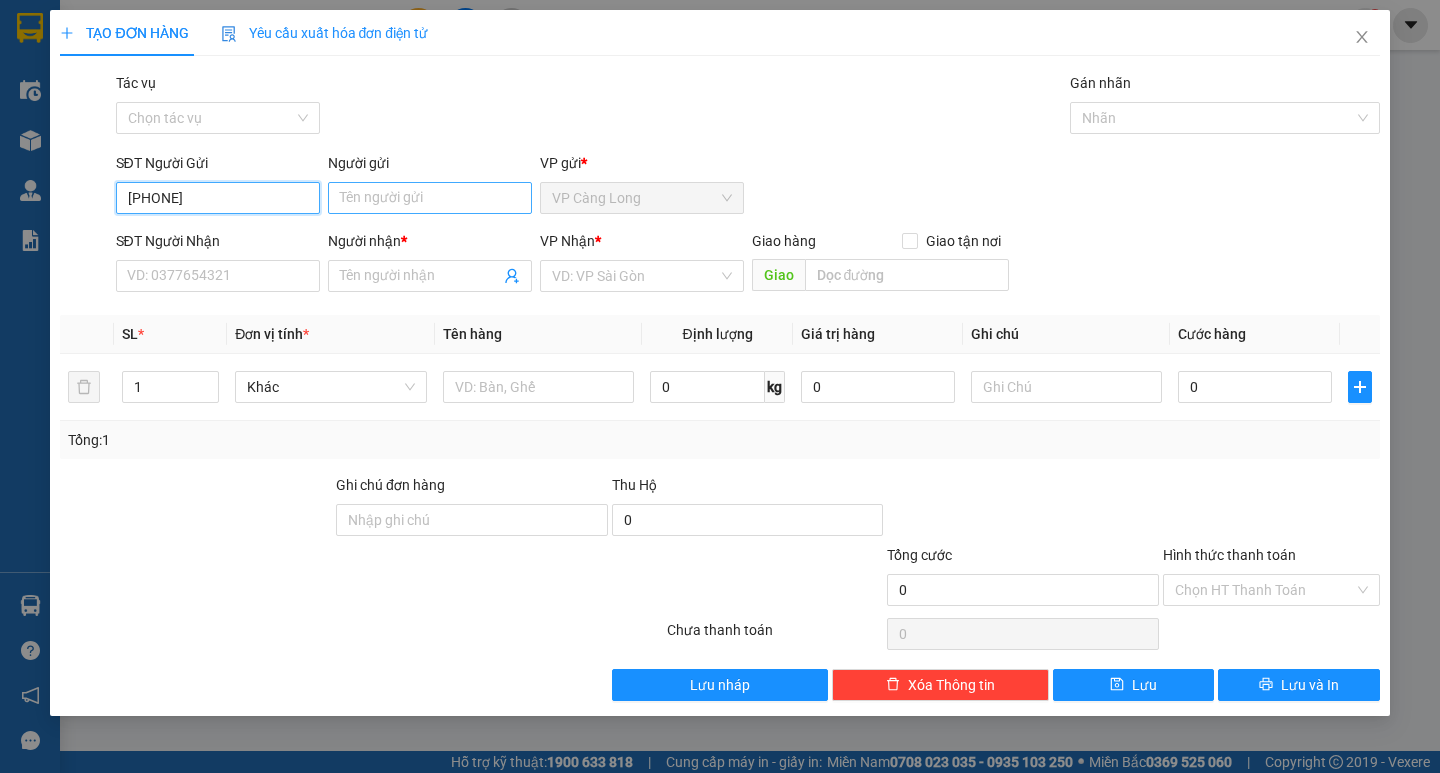 type on "[PHONE]" 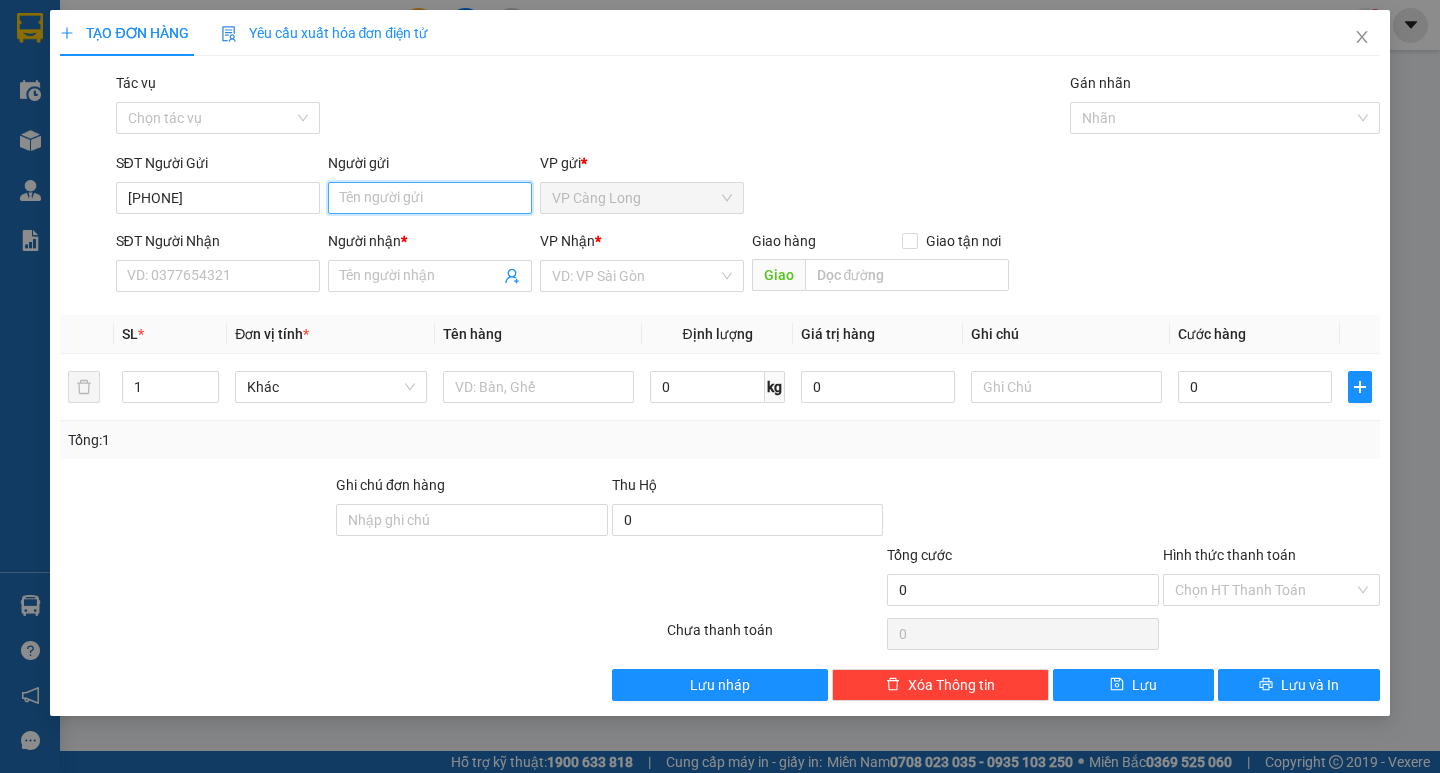 click on "Người gửi" at bounding box center (430, 198) 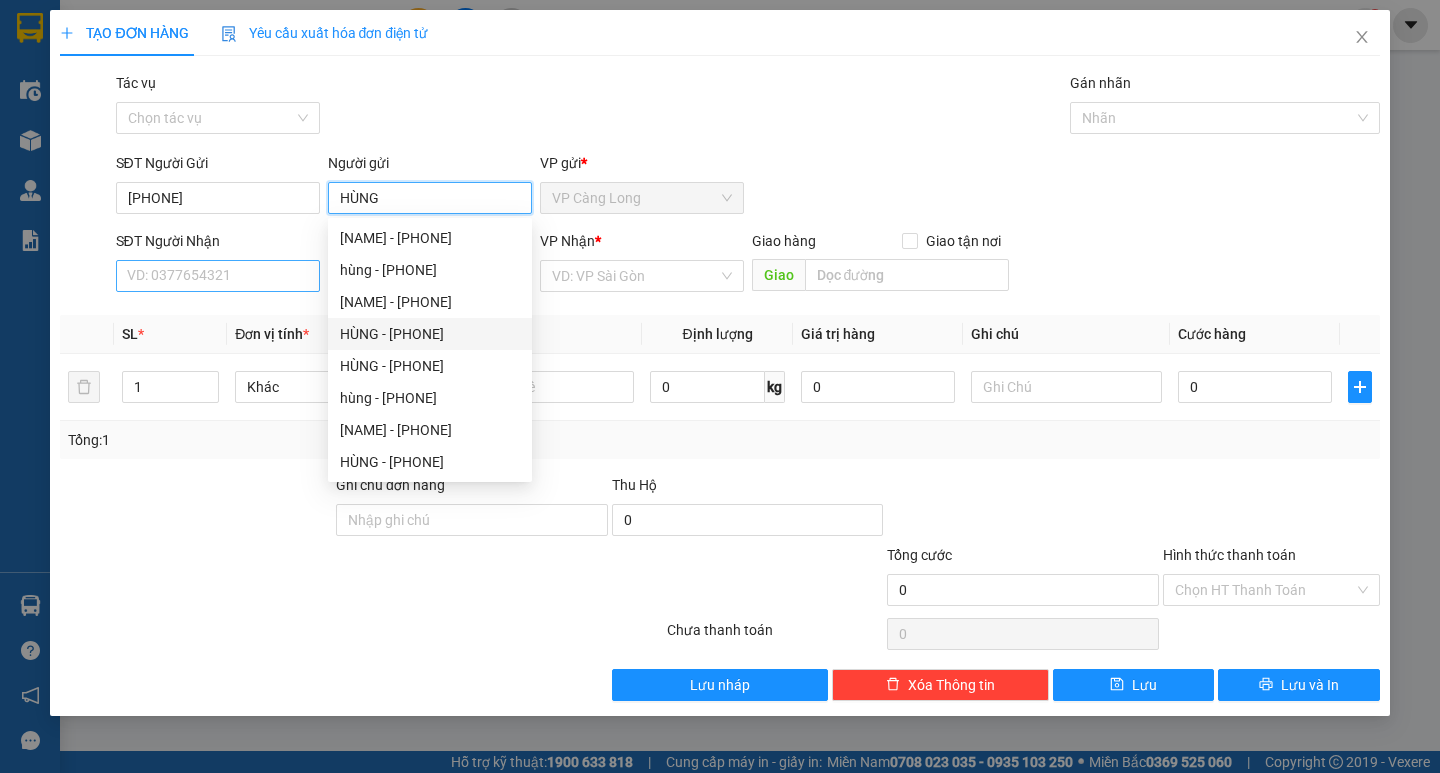 type on "HÙNG" 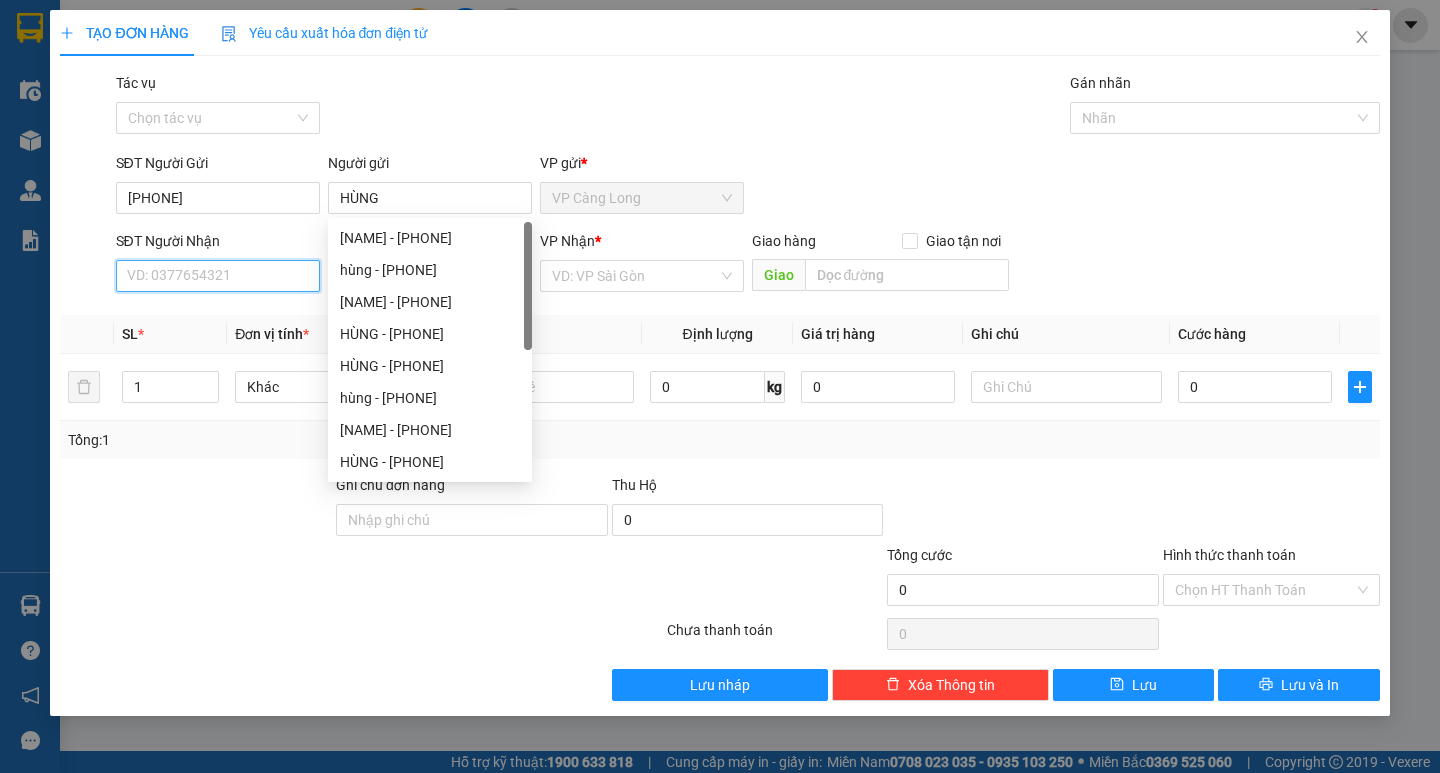 click on "SĐT Người Nhận" at bounding box center [218, 276] 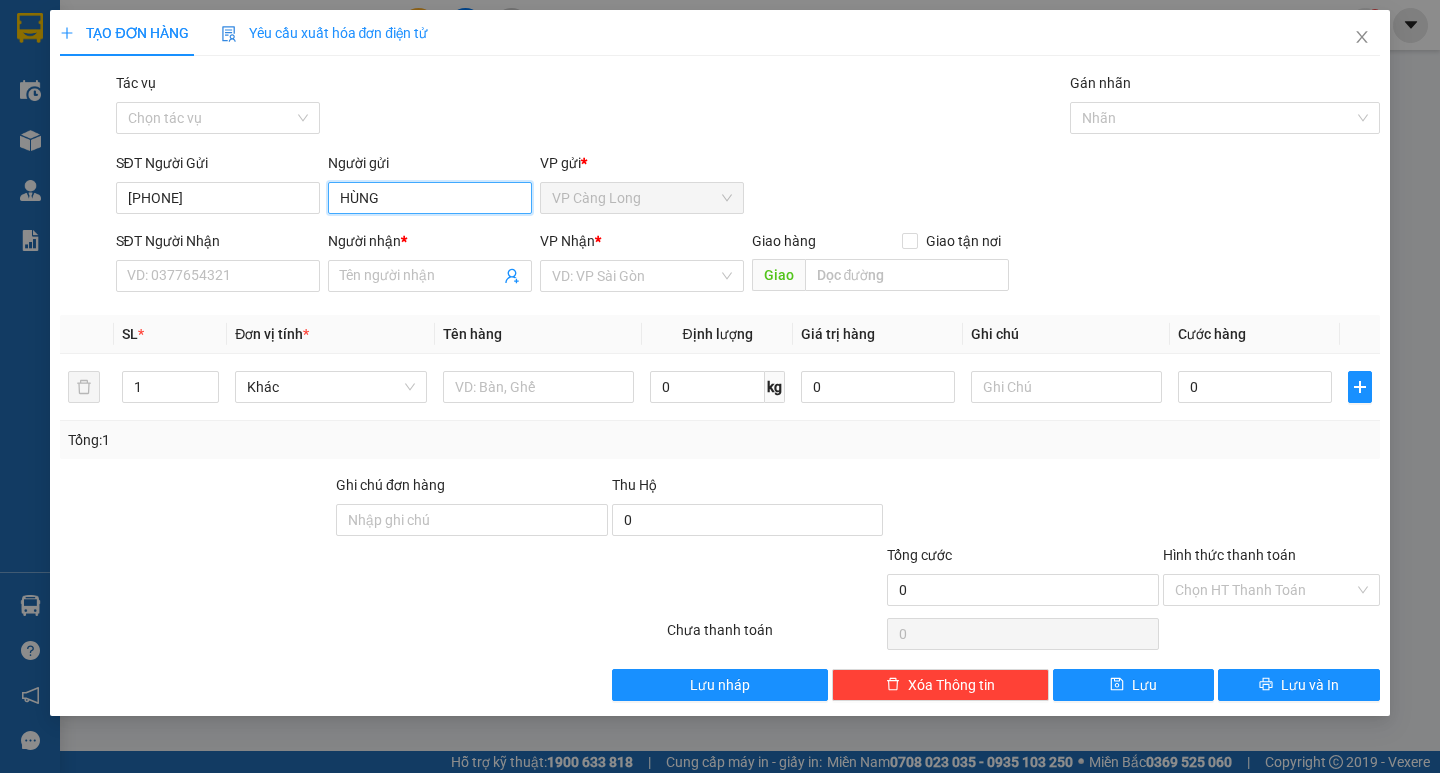 click on "HÙNG" at bounding box center [430, 198] 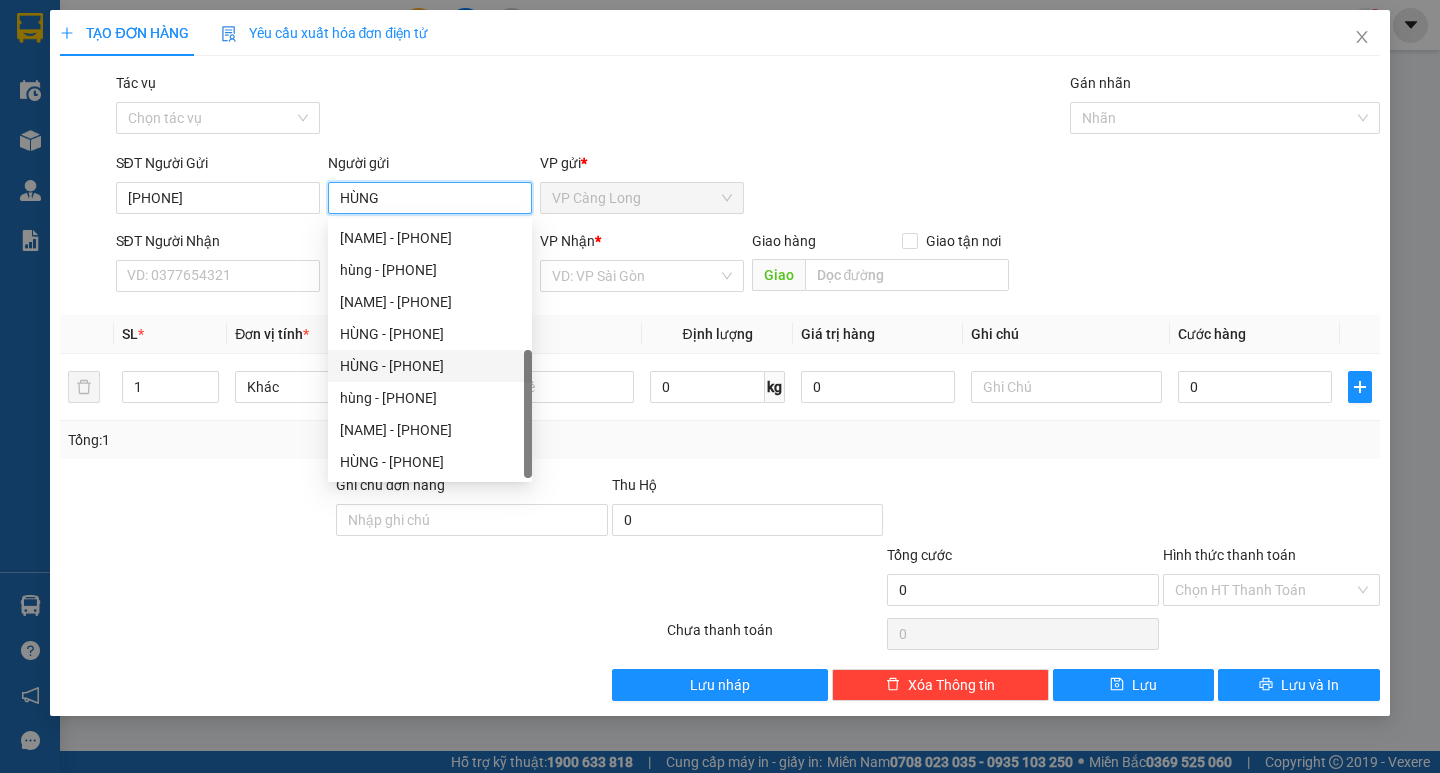 scroll, scrollTop: 64, scrollLeft: 0, axis: vertical 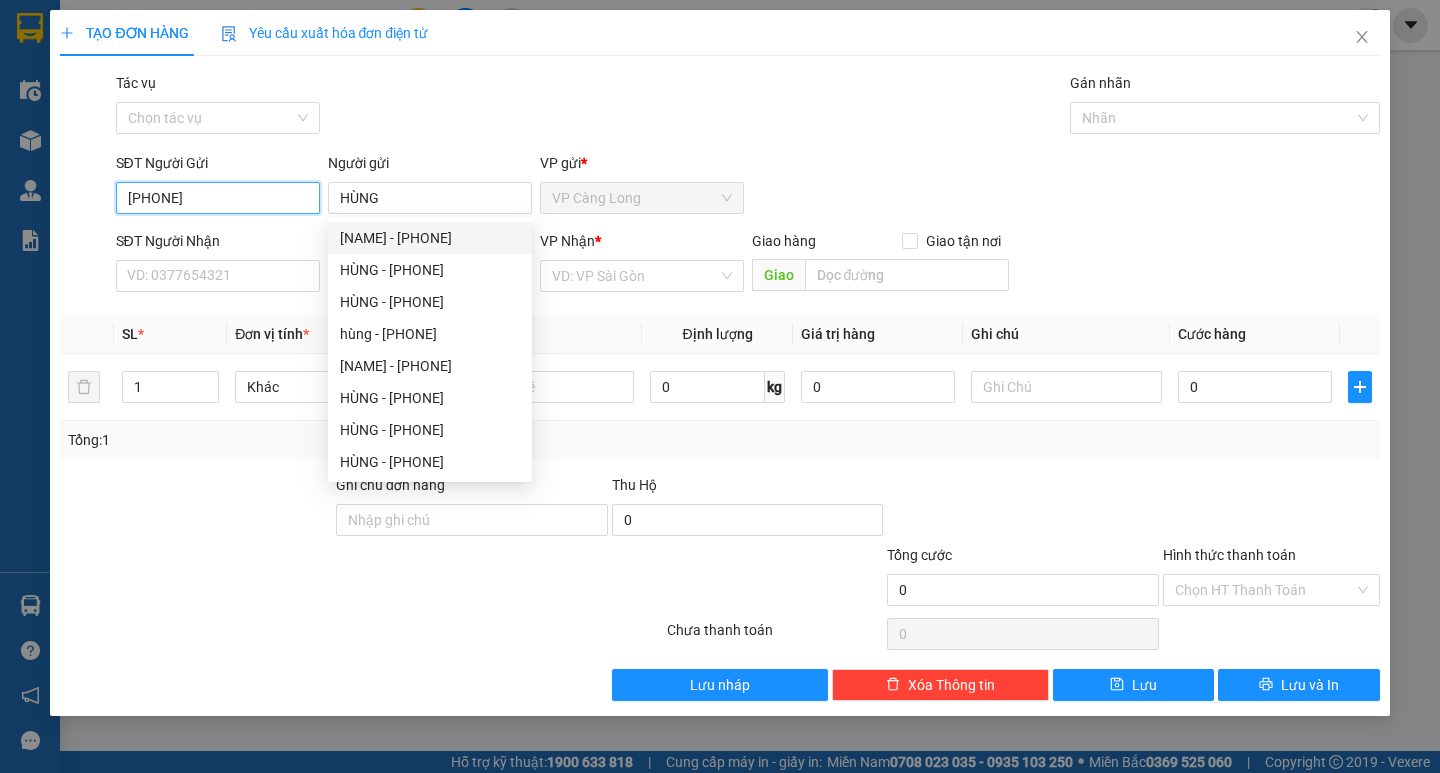 click on "[PHONE]" at bounding box center (218, 198) 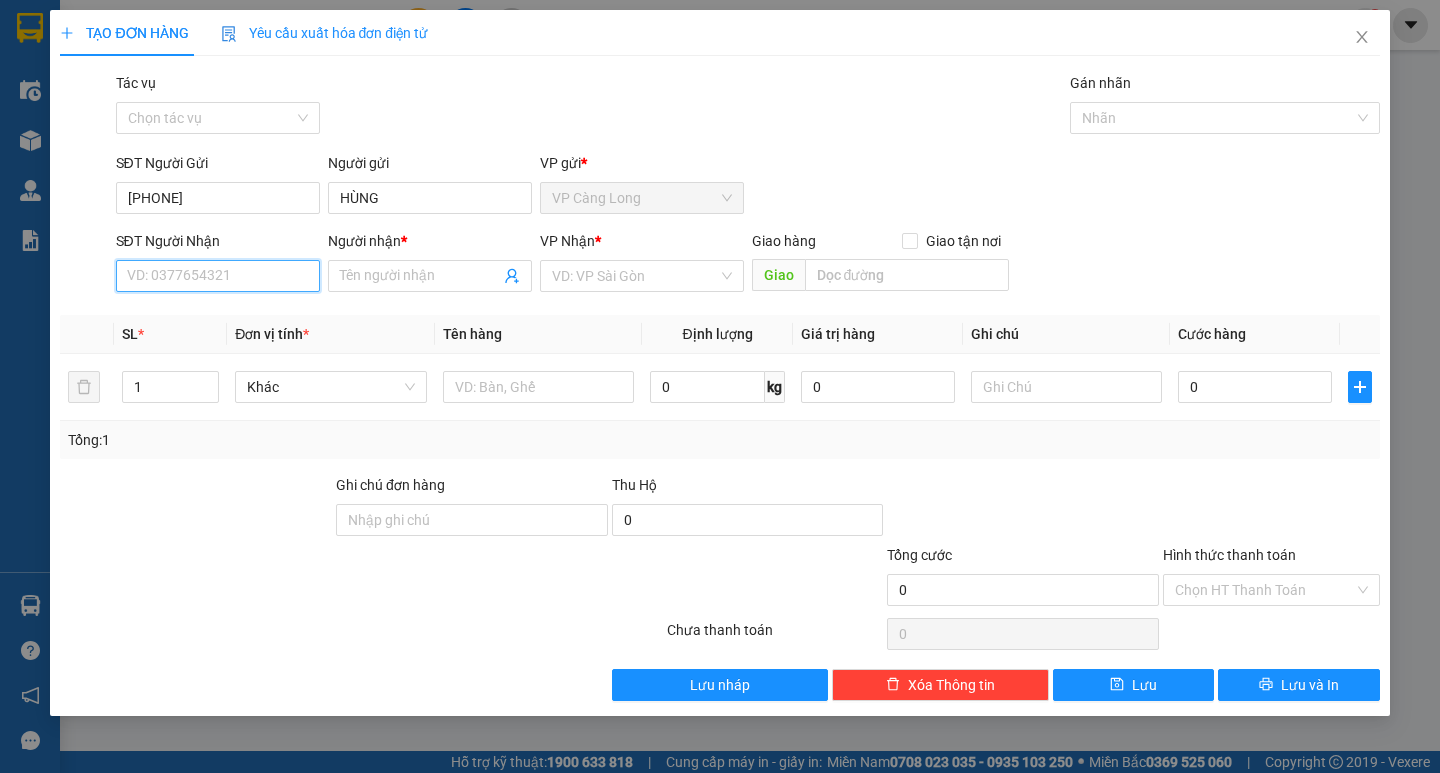 click on "SĐT Người Nhận" at bounding box center (218, 276) 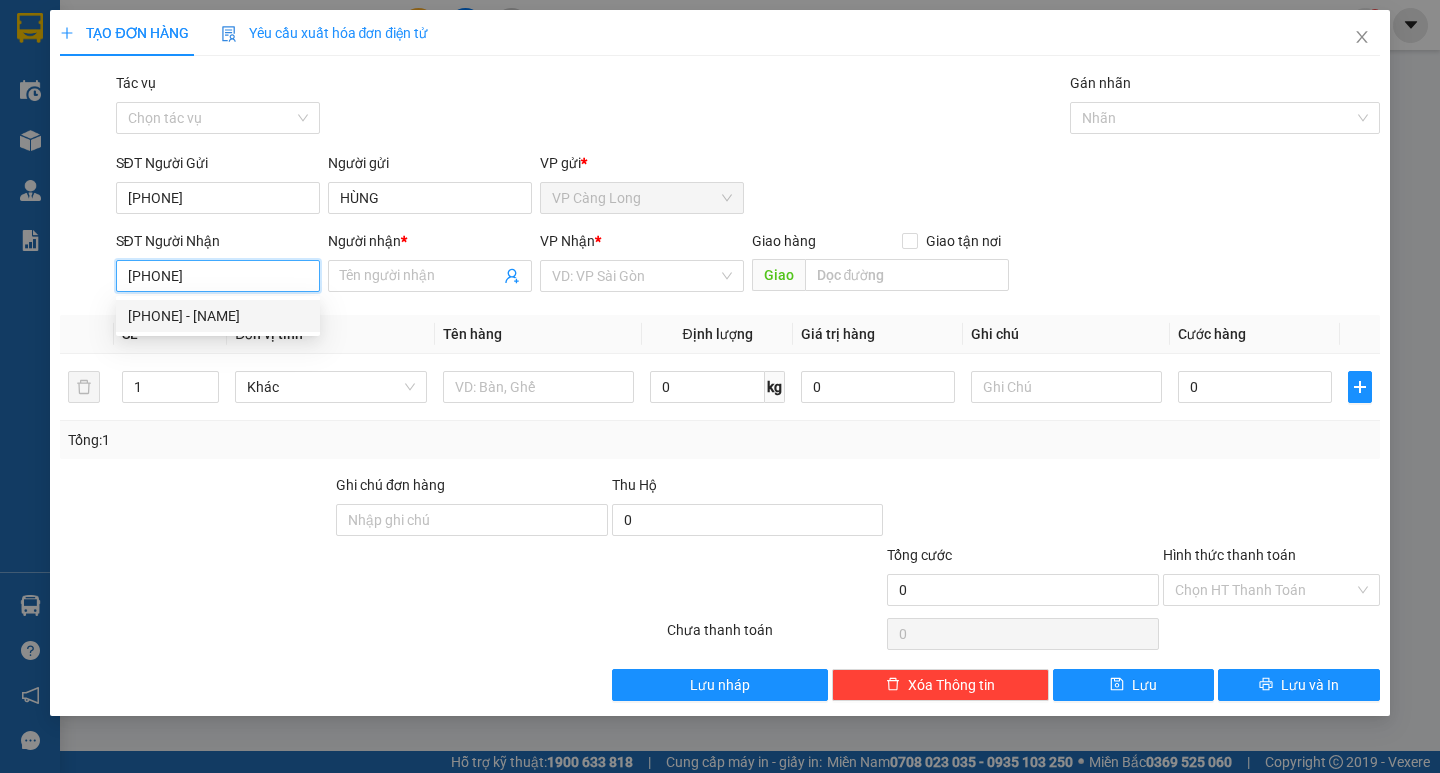 click on "0909441599 - A PHÚ" at bounding box center [218, 316] 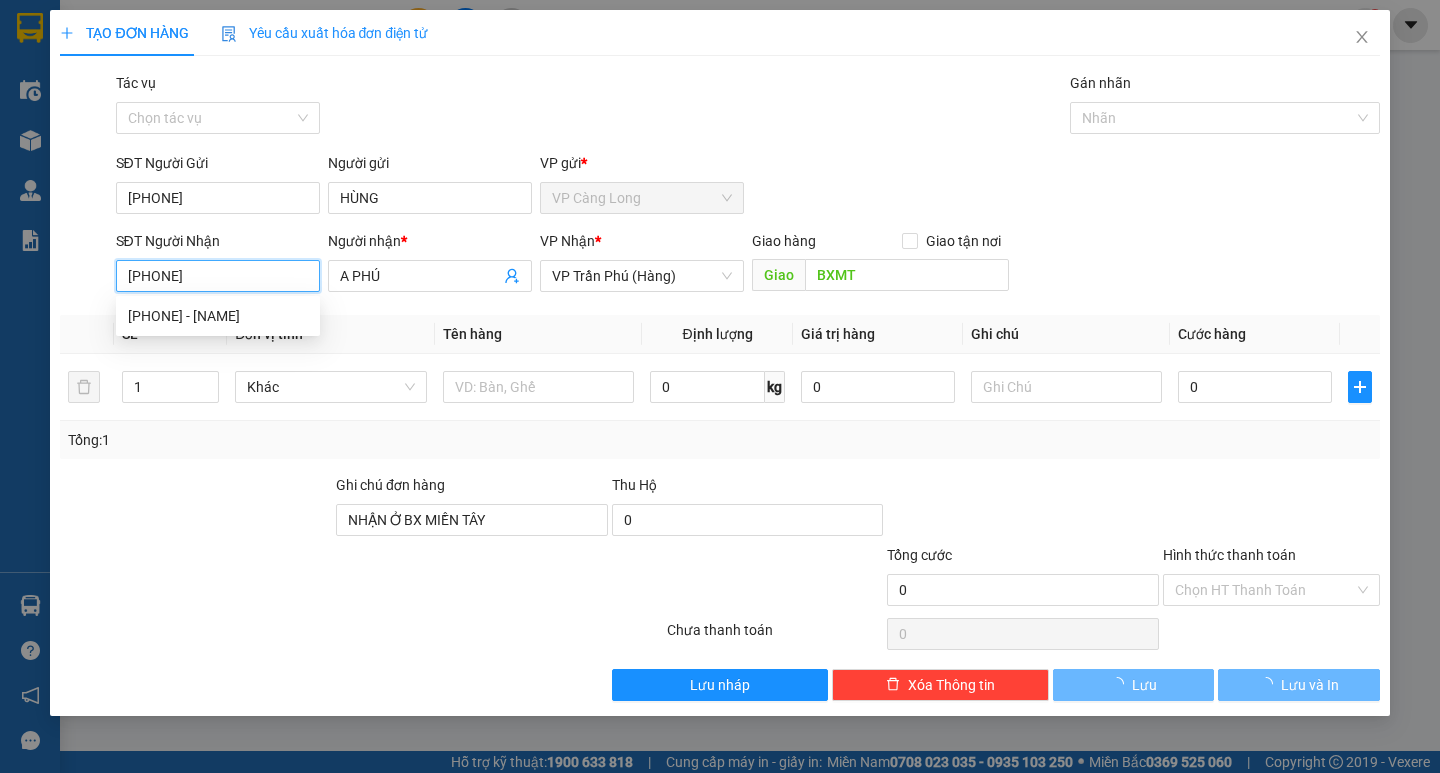 type on "50.000" 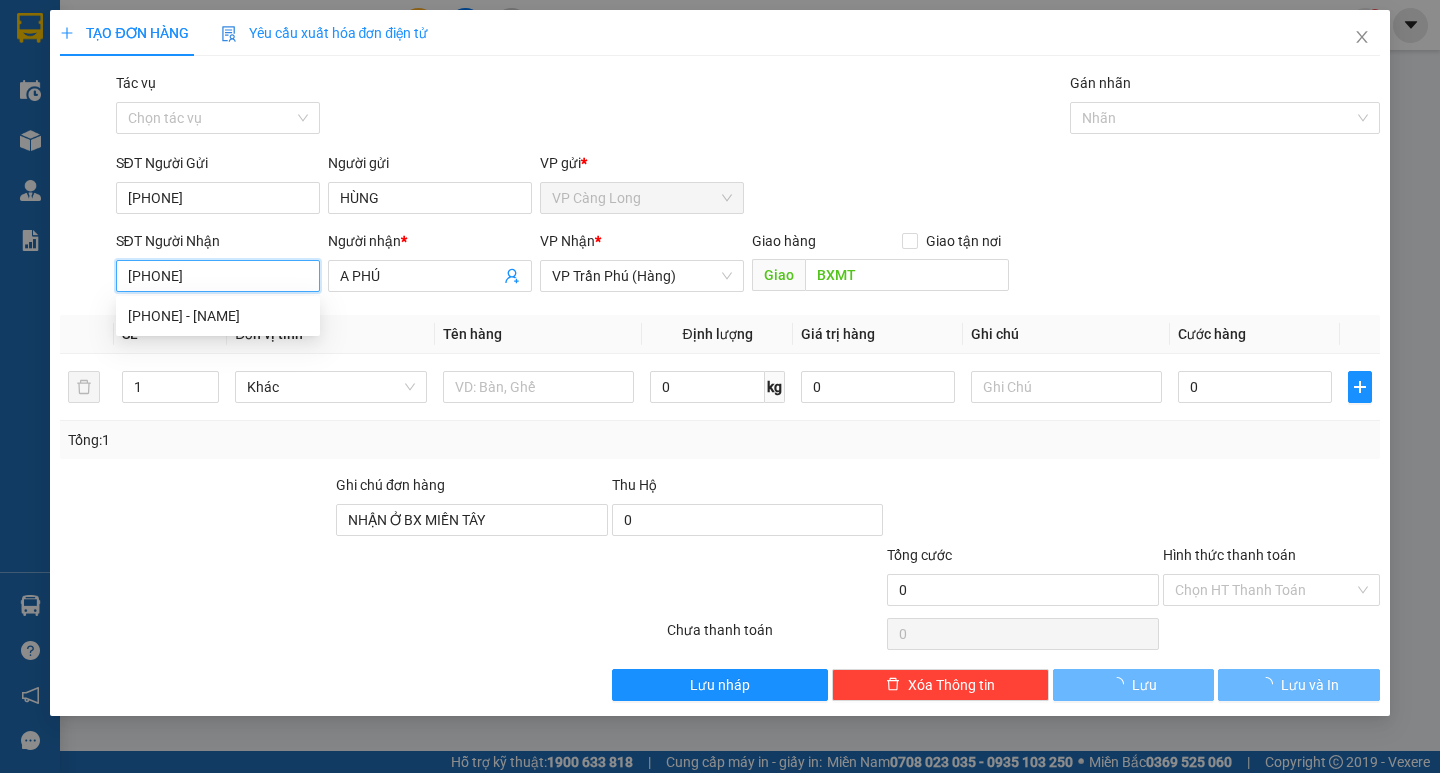 type on "50.000" 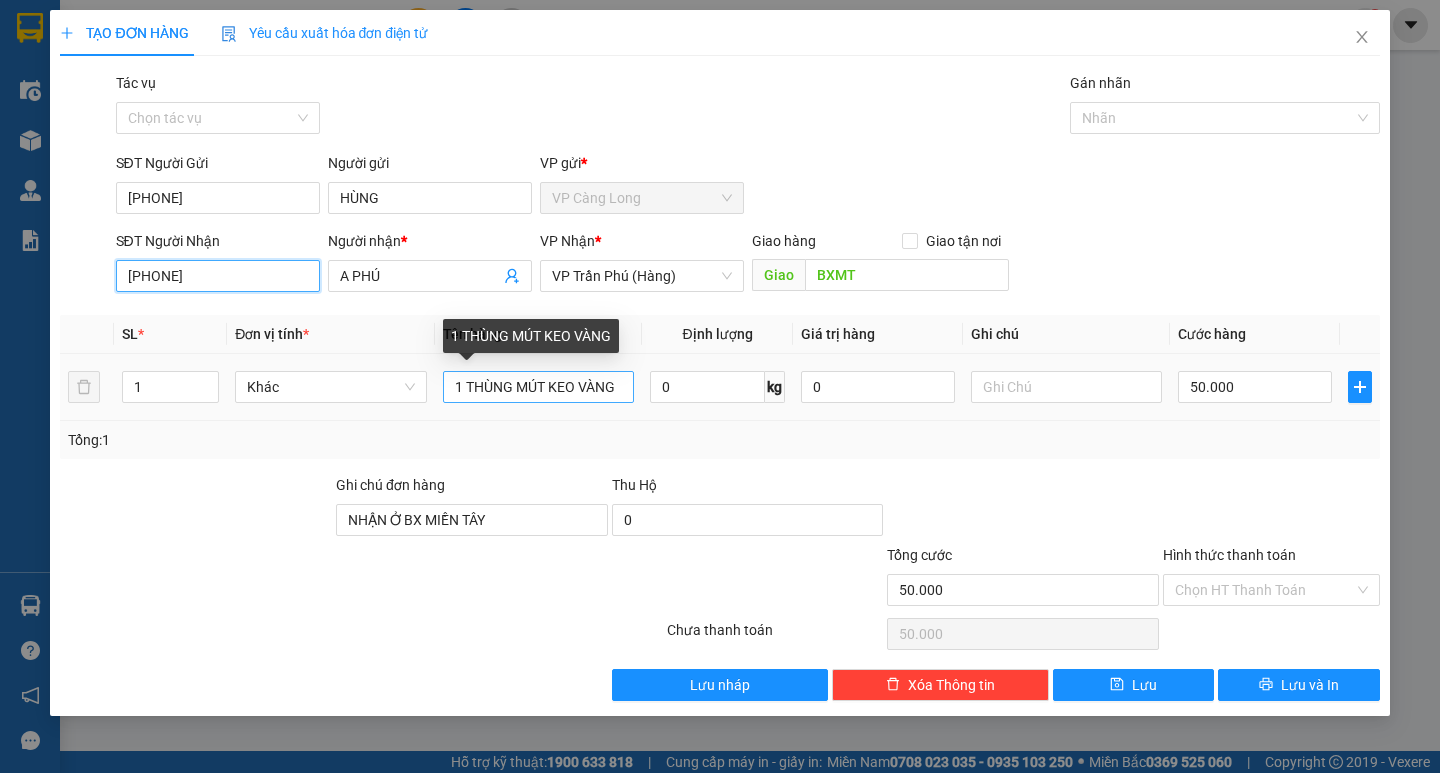 type on "[PHONE]" 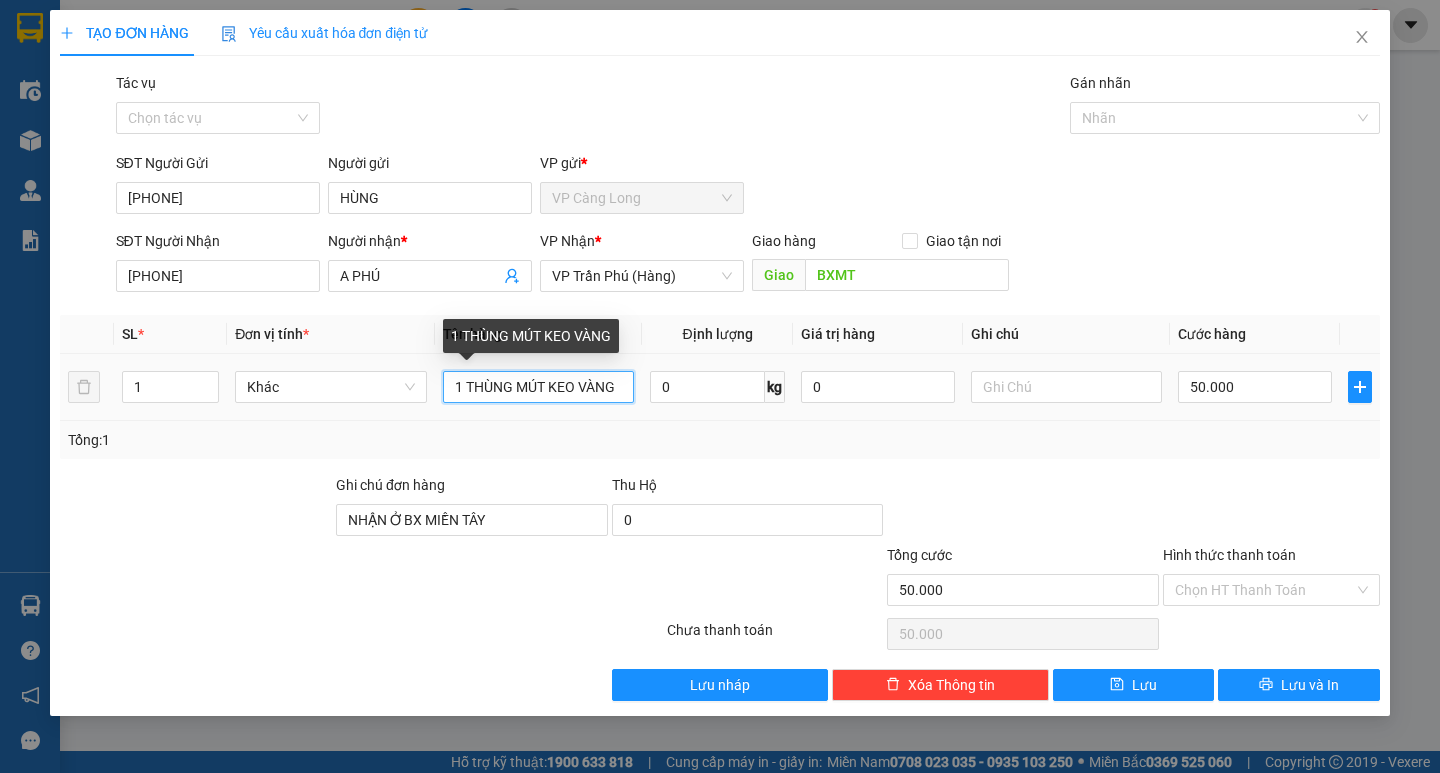 click on "1 THÙNG MÚT KEO VÀNG" at bounding box center [538, 387] 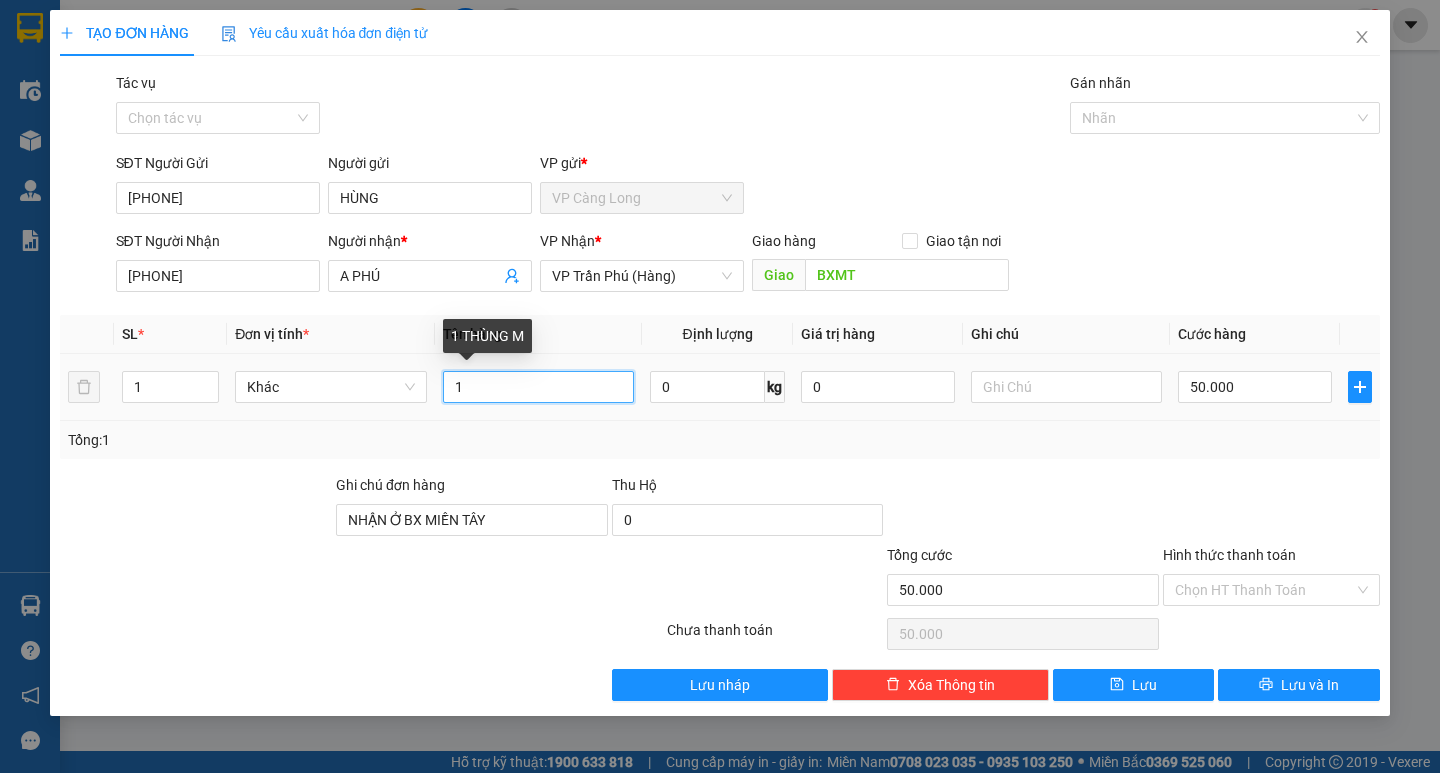 type on "1" 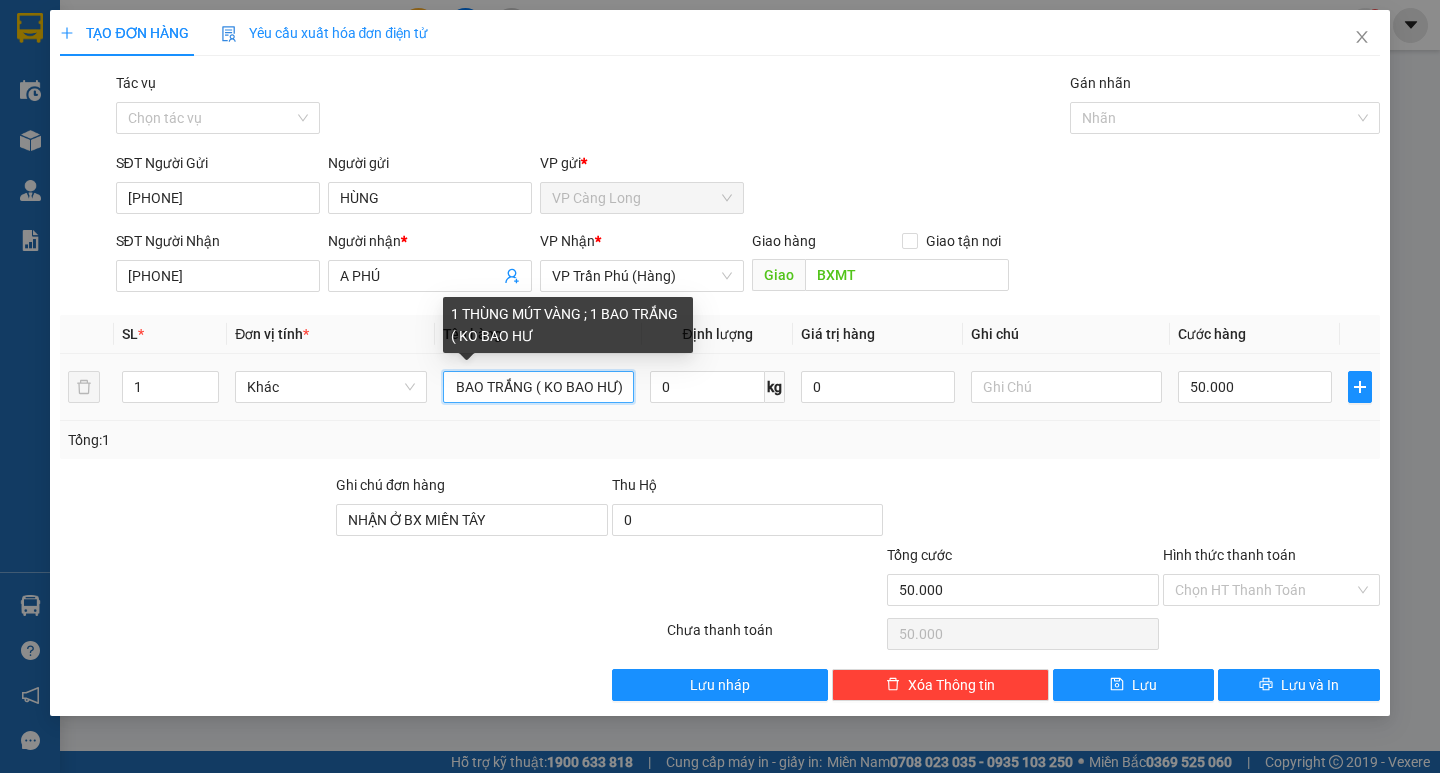 scroll, scrollTop: 0, scrollLeft: 156, axis: horizontal 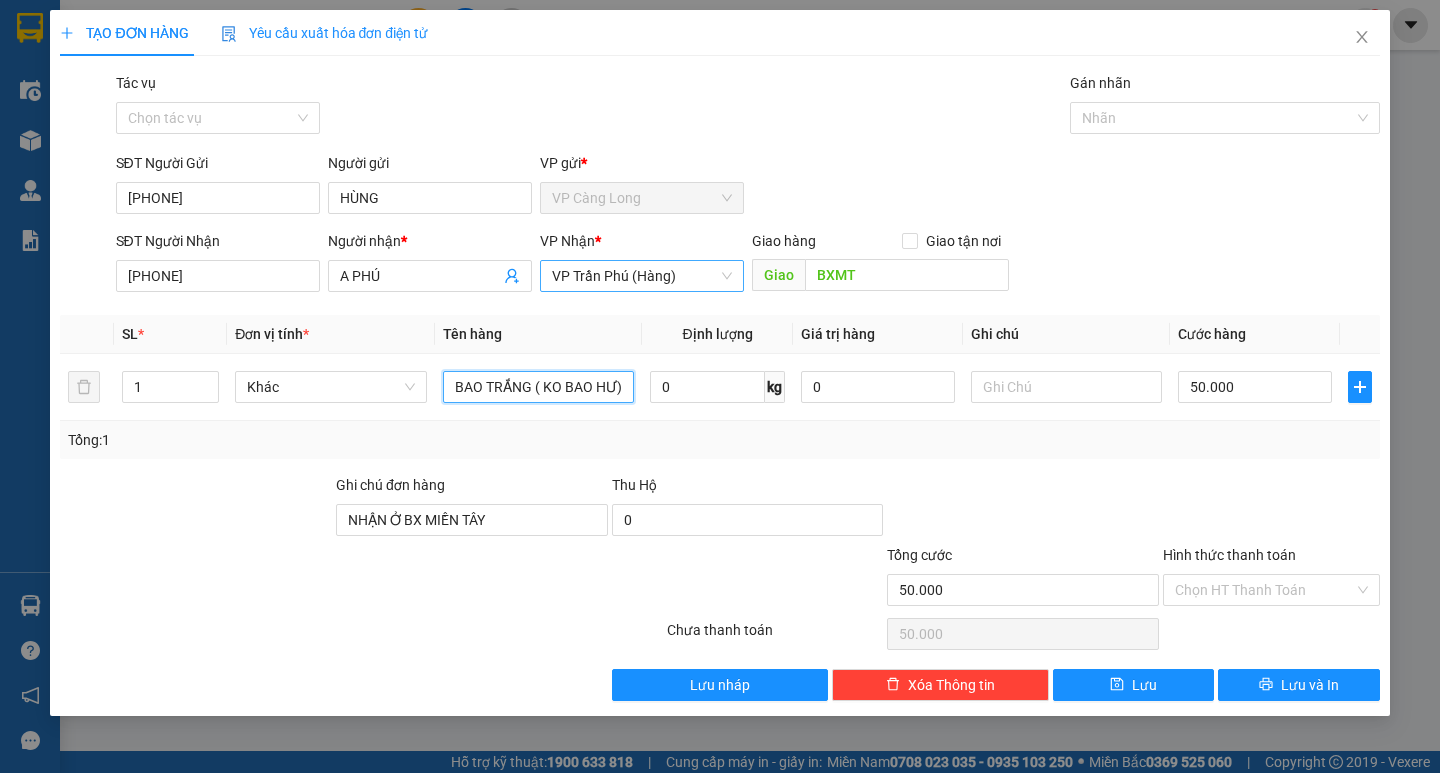 click on "VP Trần Phú (Hàng)" at bounding box center (642, 276) 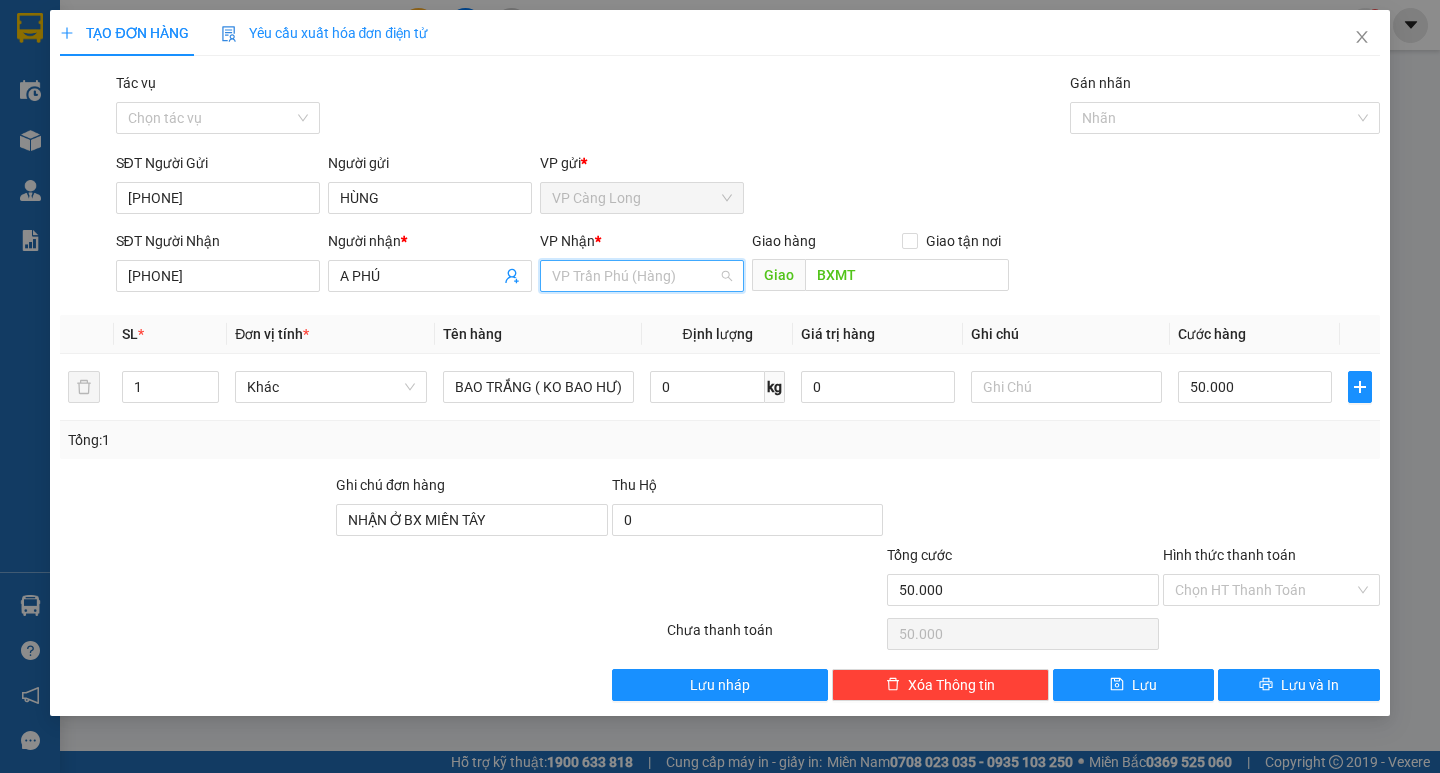 scroll, scrollTop: 0, scrollLeft: 0, axis: both 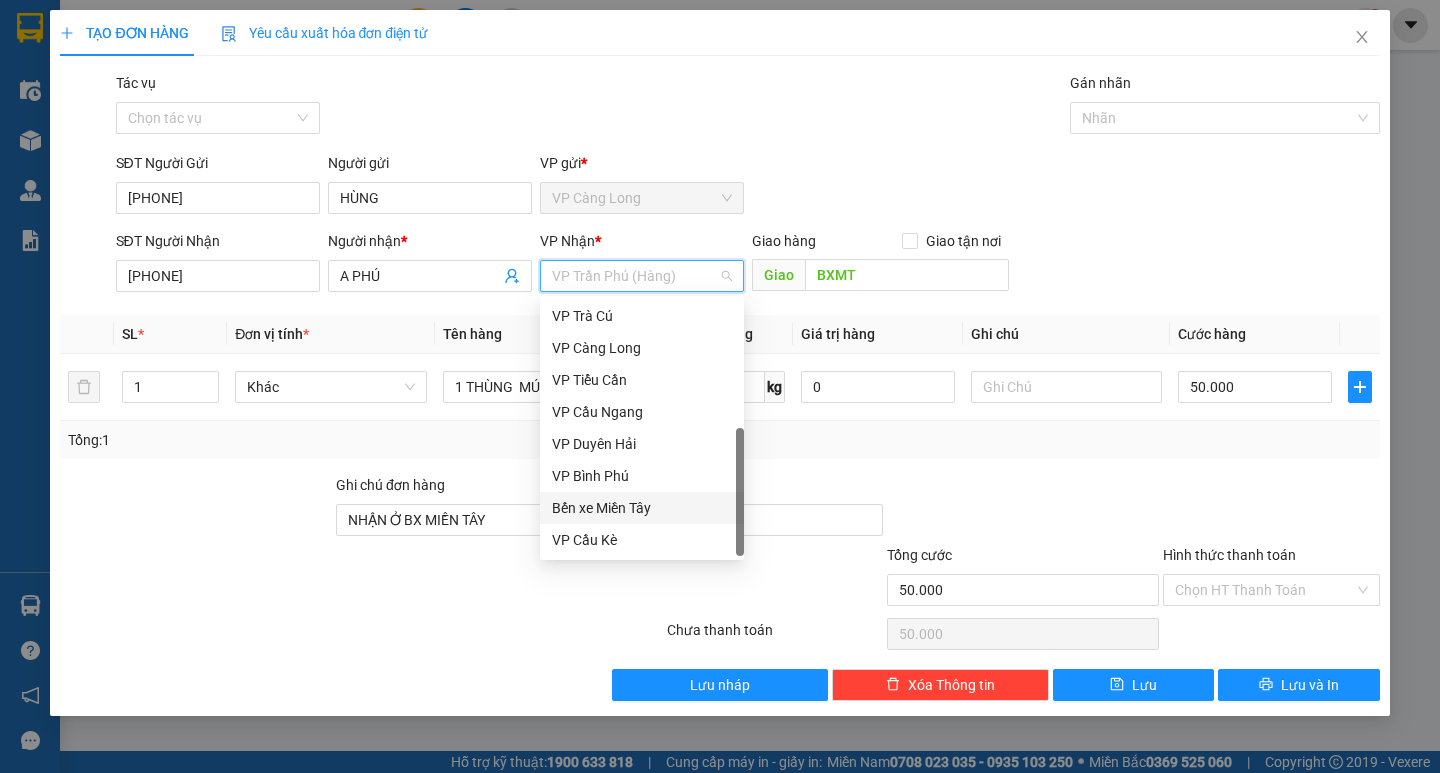click on "Bến xe Miền Tây" at bounding box center [642, 508] 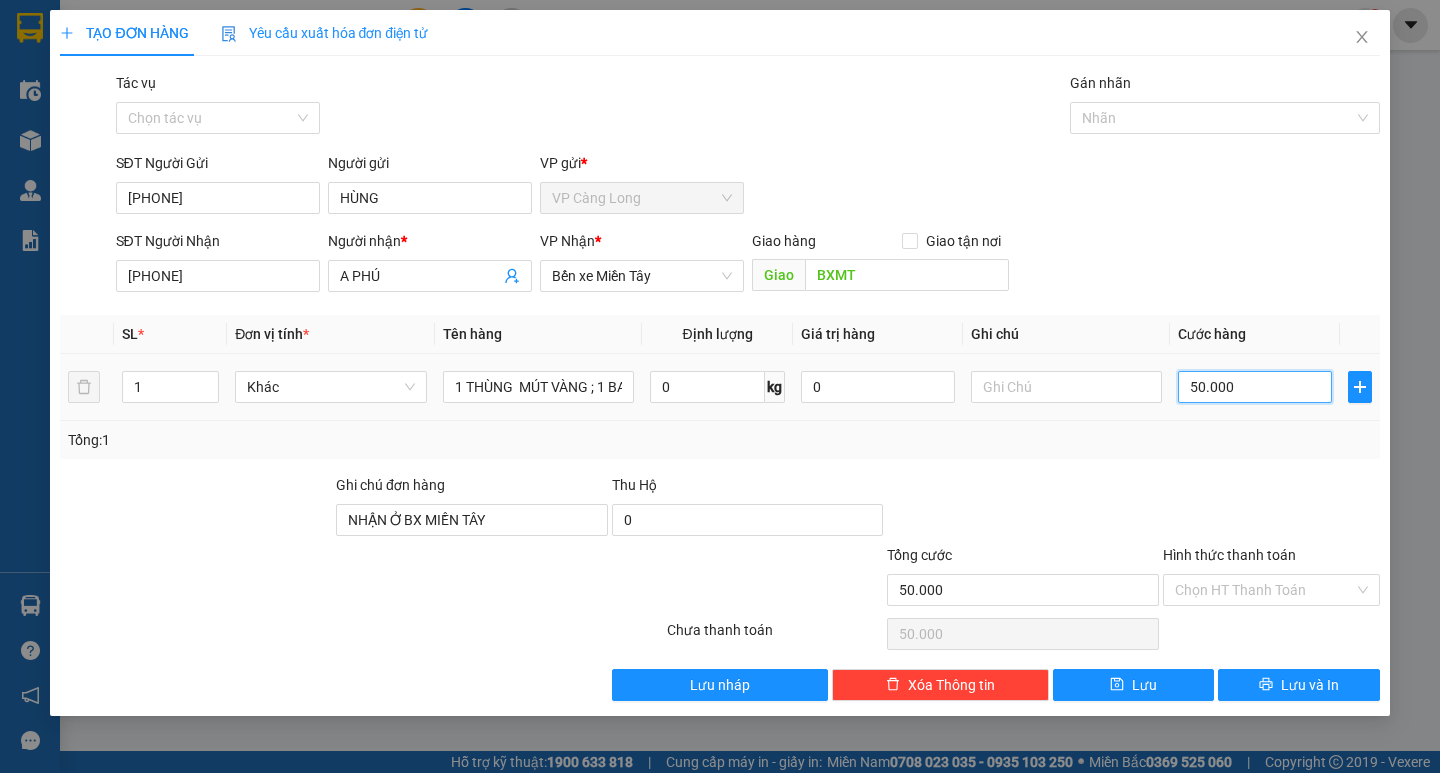 click on "50.000" at bounding box center (1255, 387) 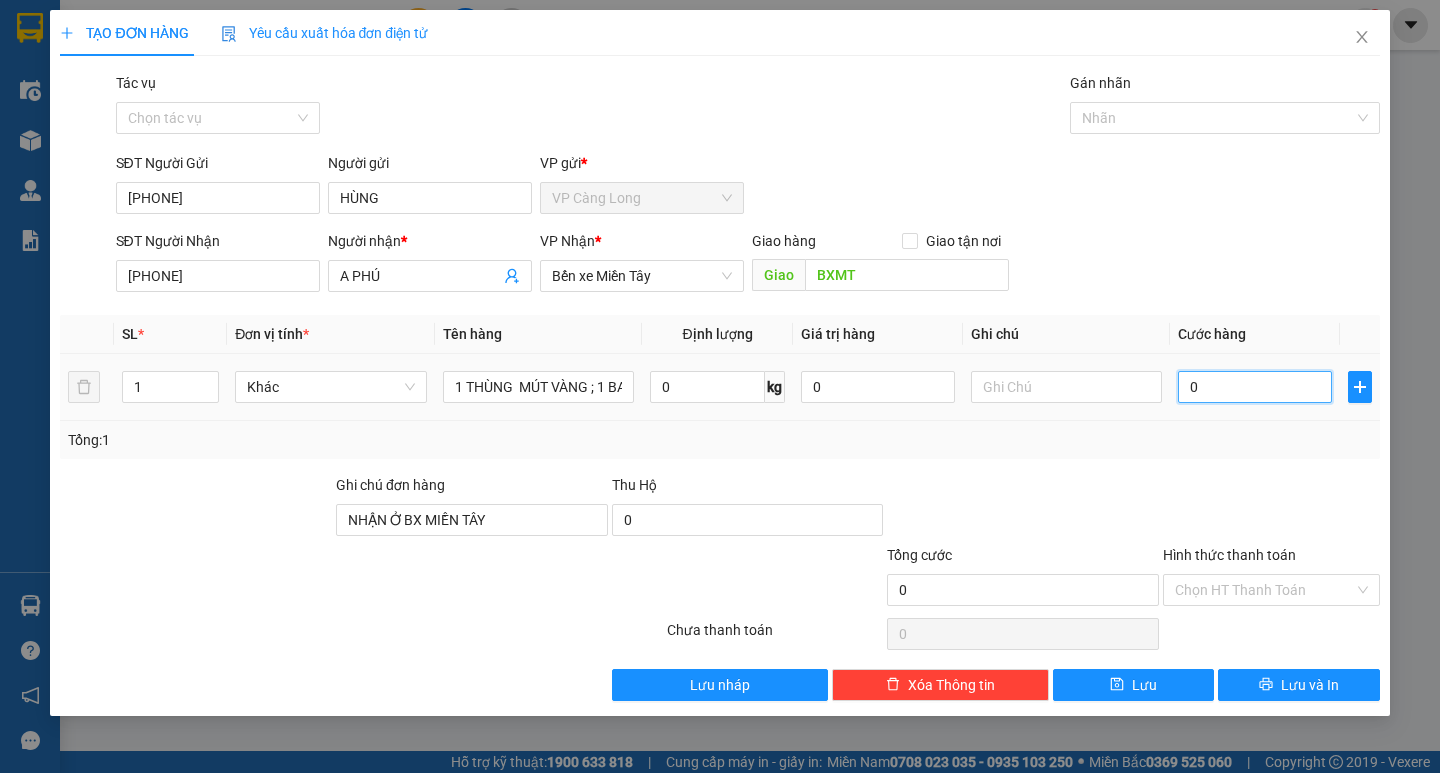 click on "0" at bounding box center [1255, 387] 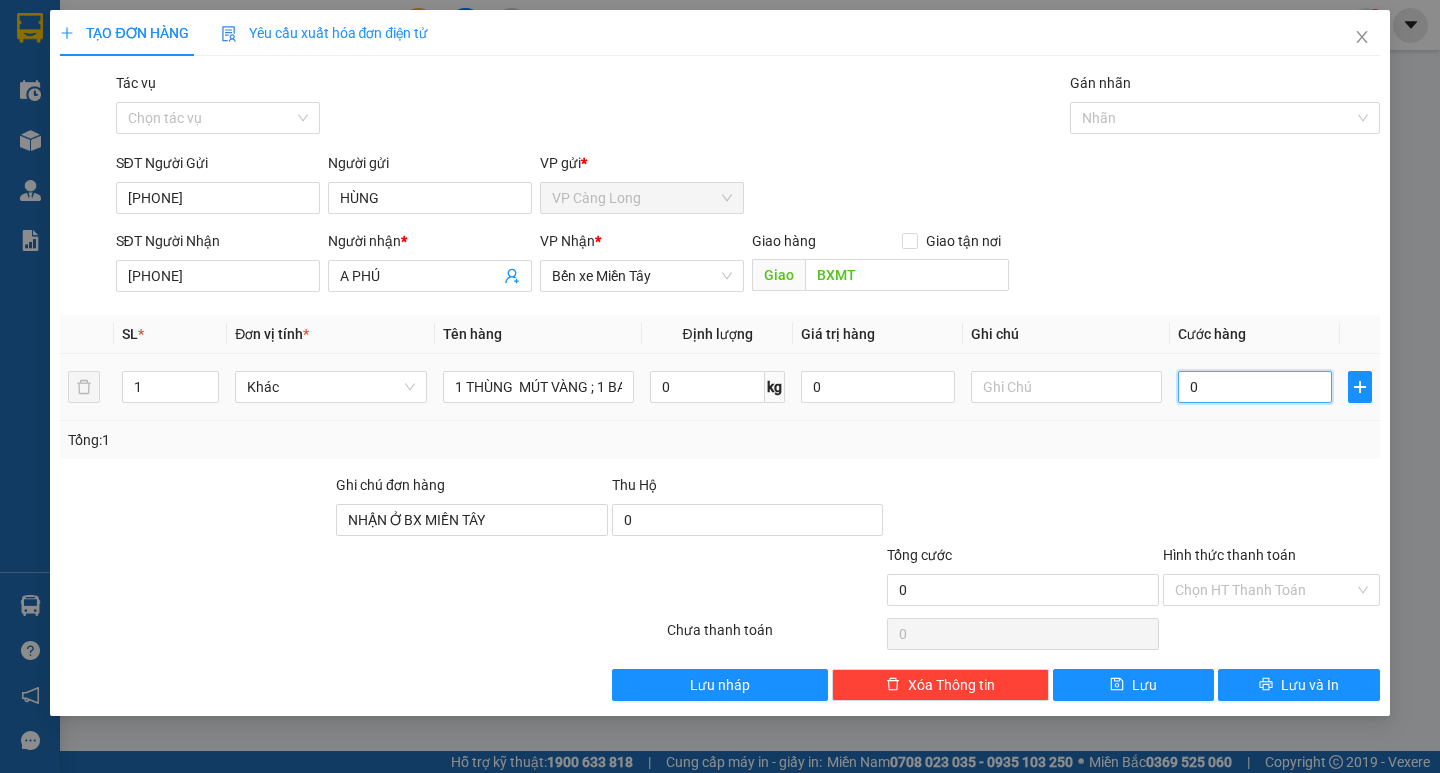 type on "90" 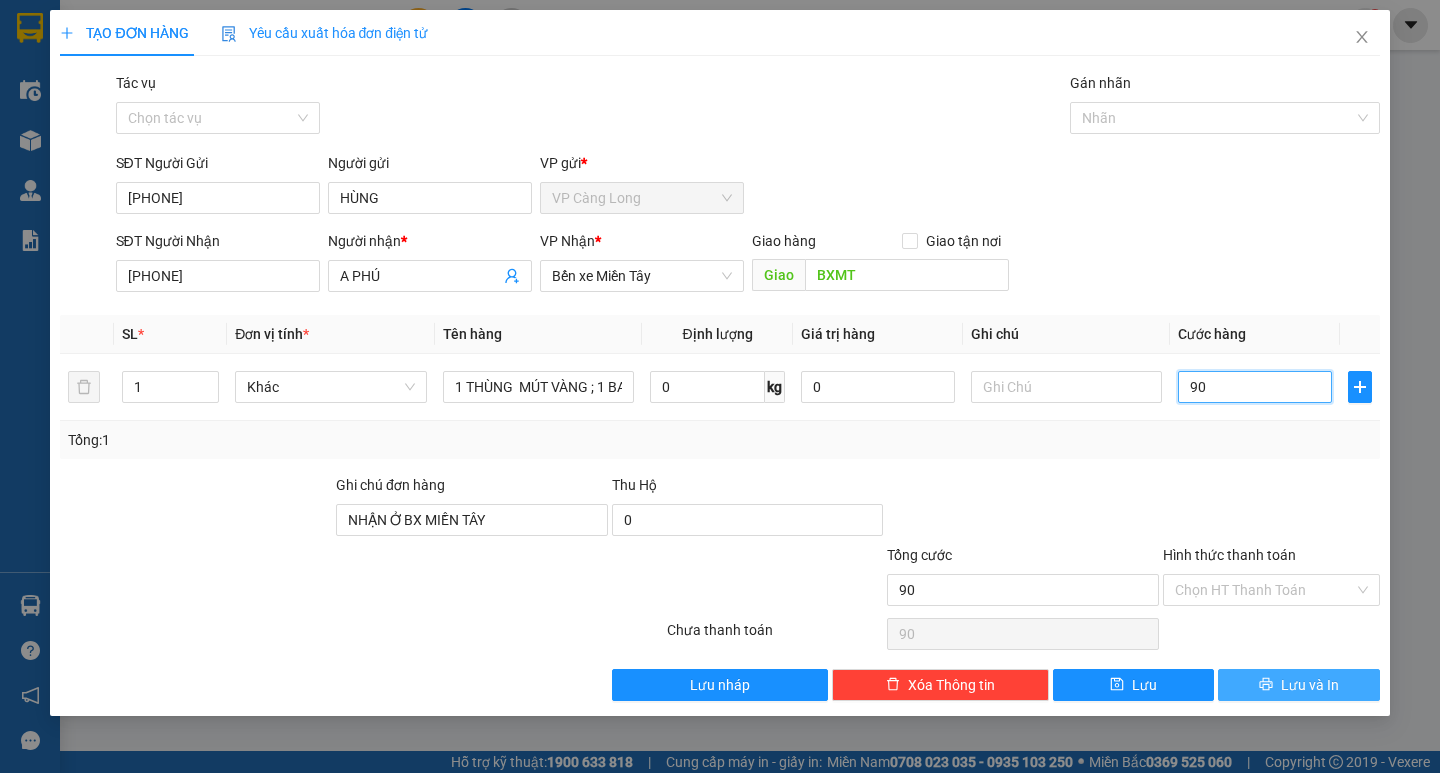 type on "900" 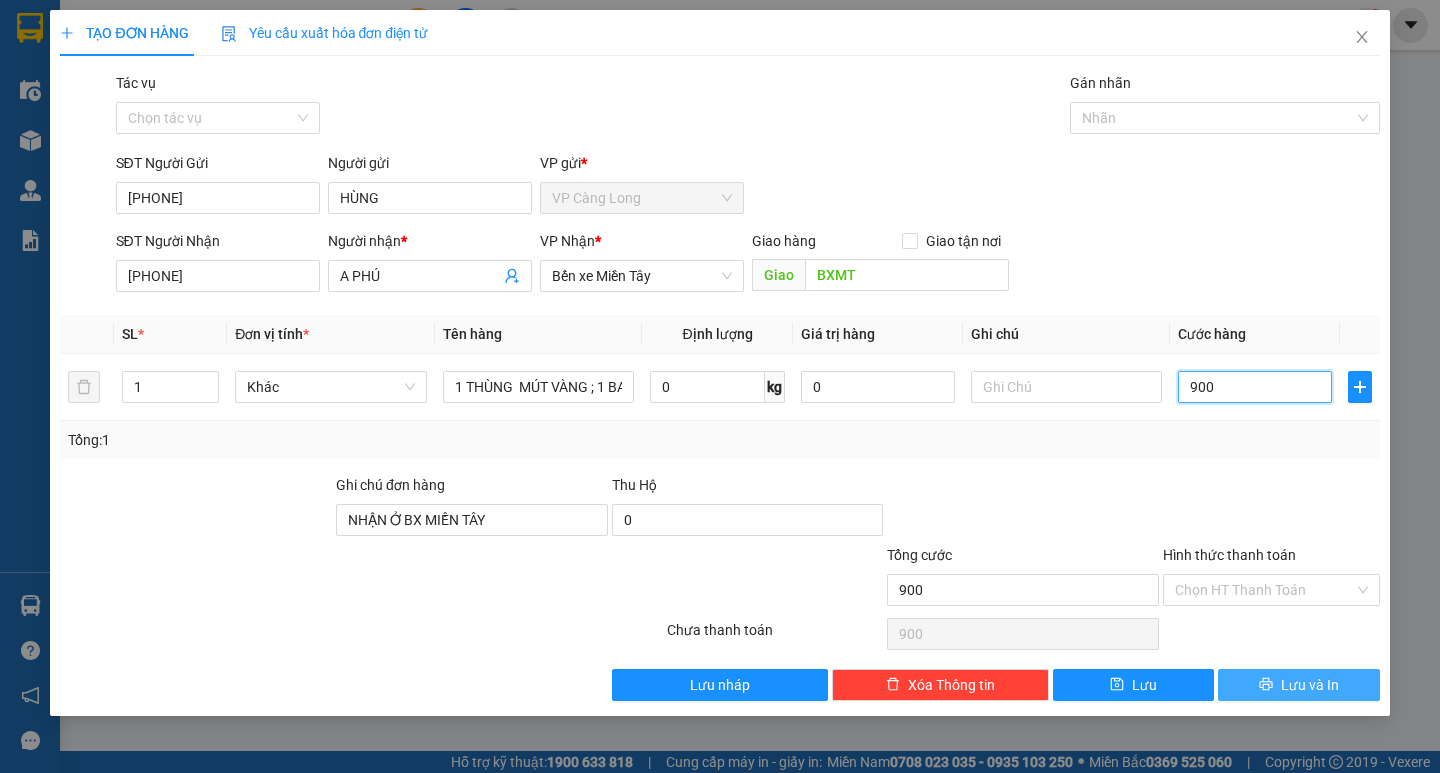 type on "9.000" 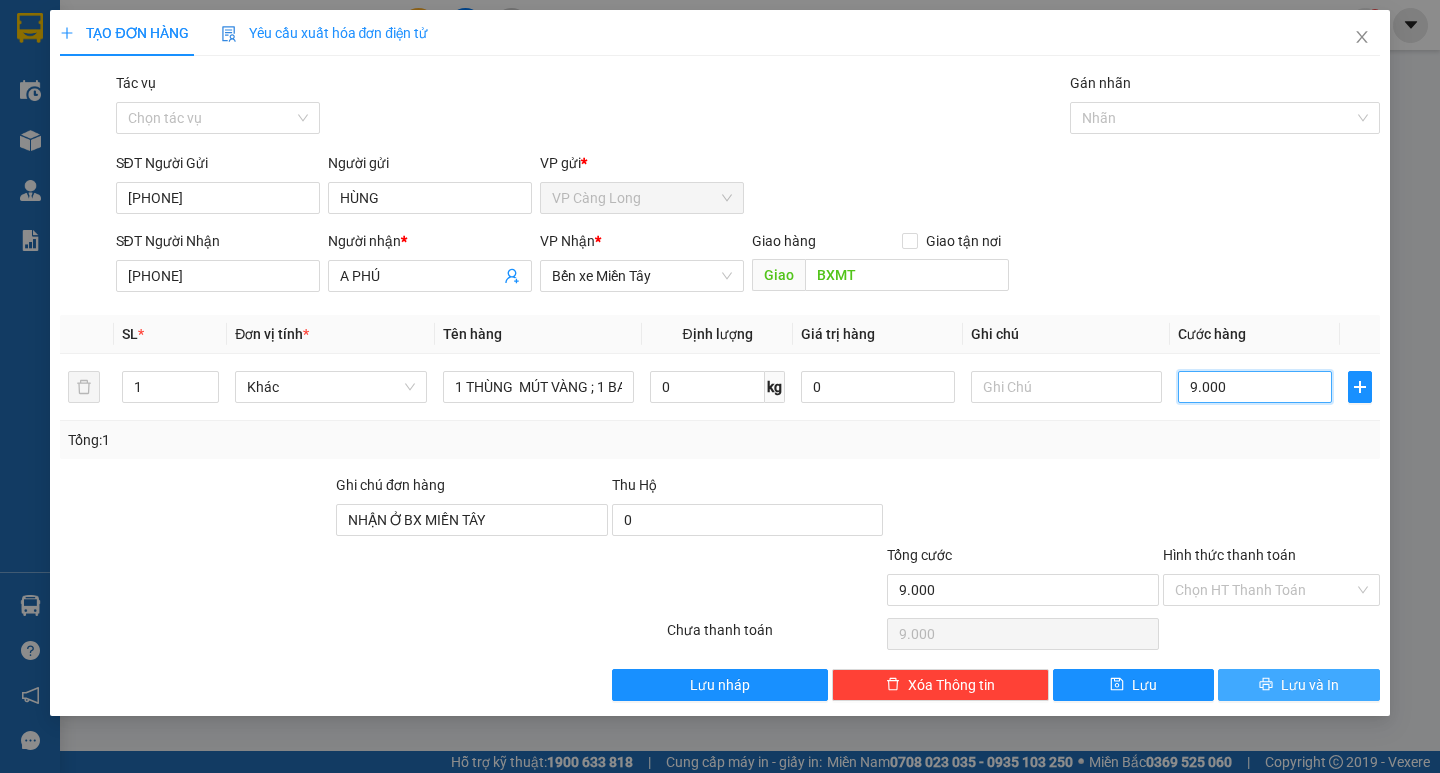 type on "90.000" 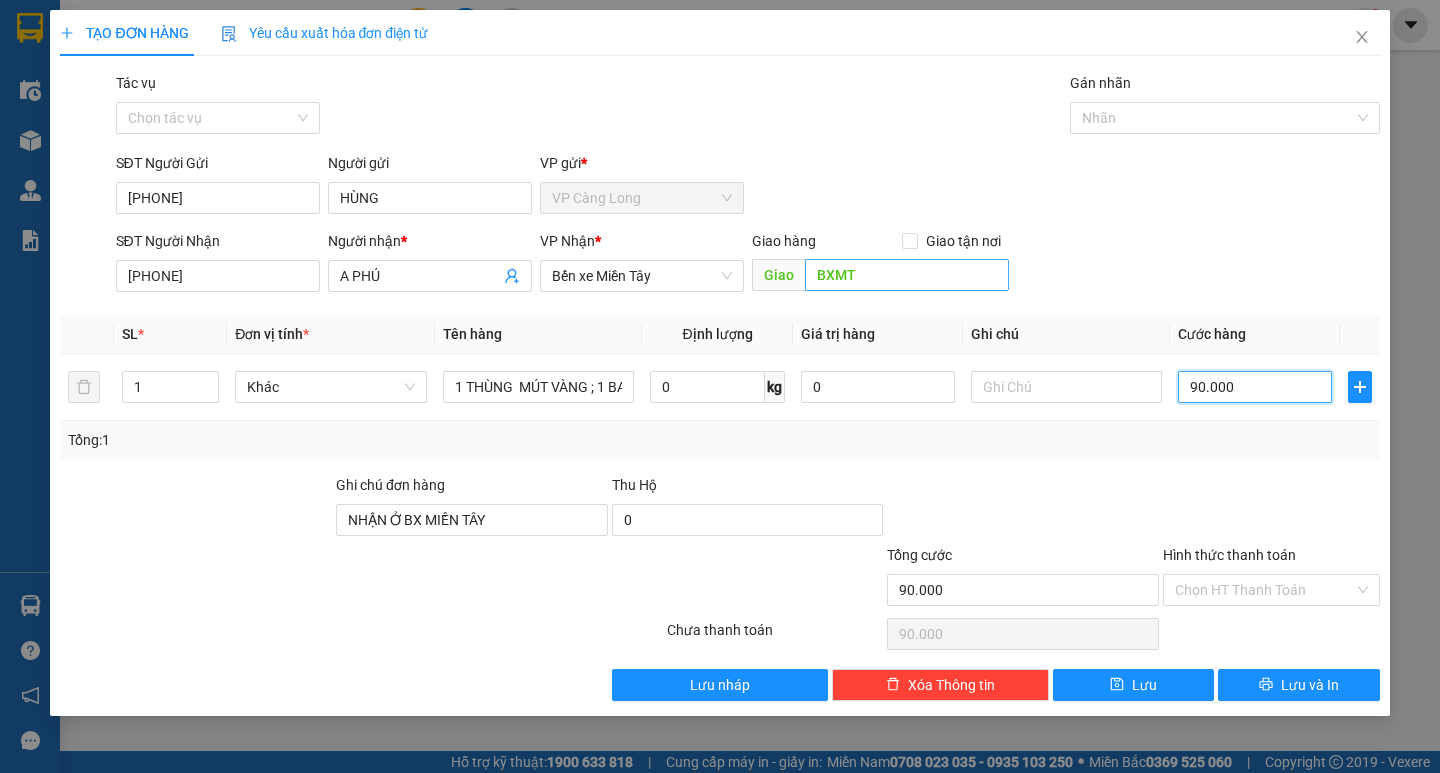 type on "90.000" 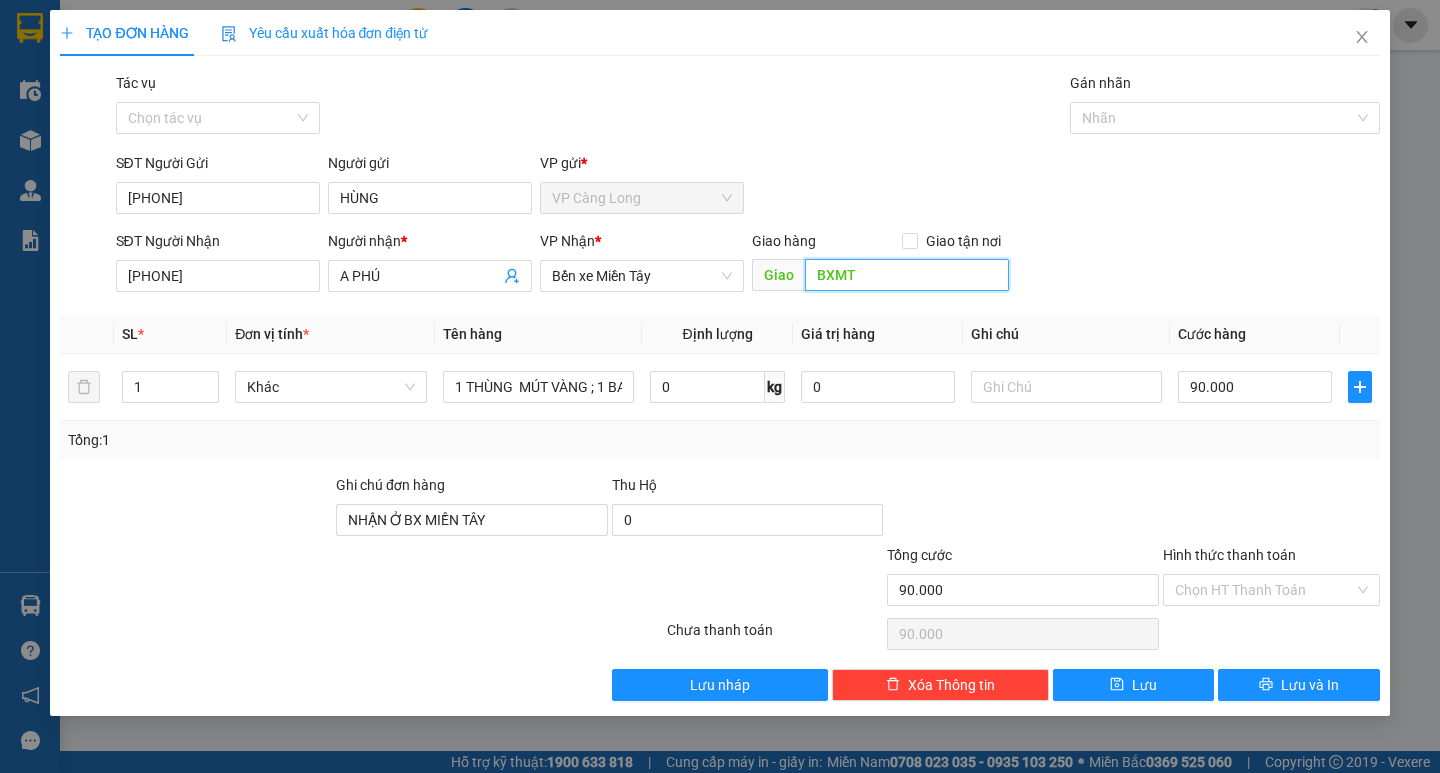 click on "BXMT" at bounding box center (907, 275) 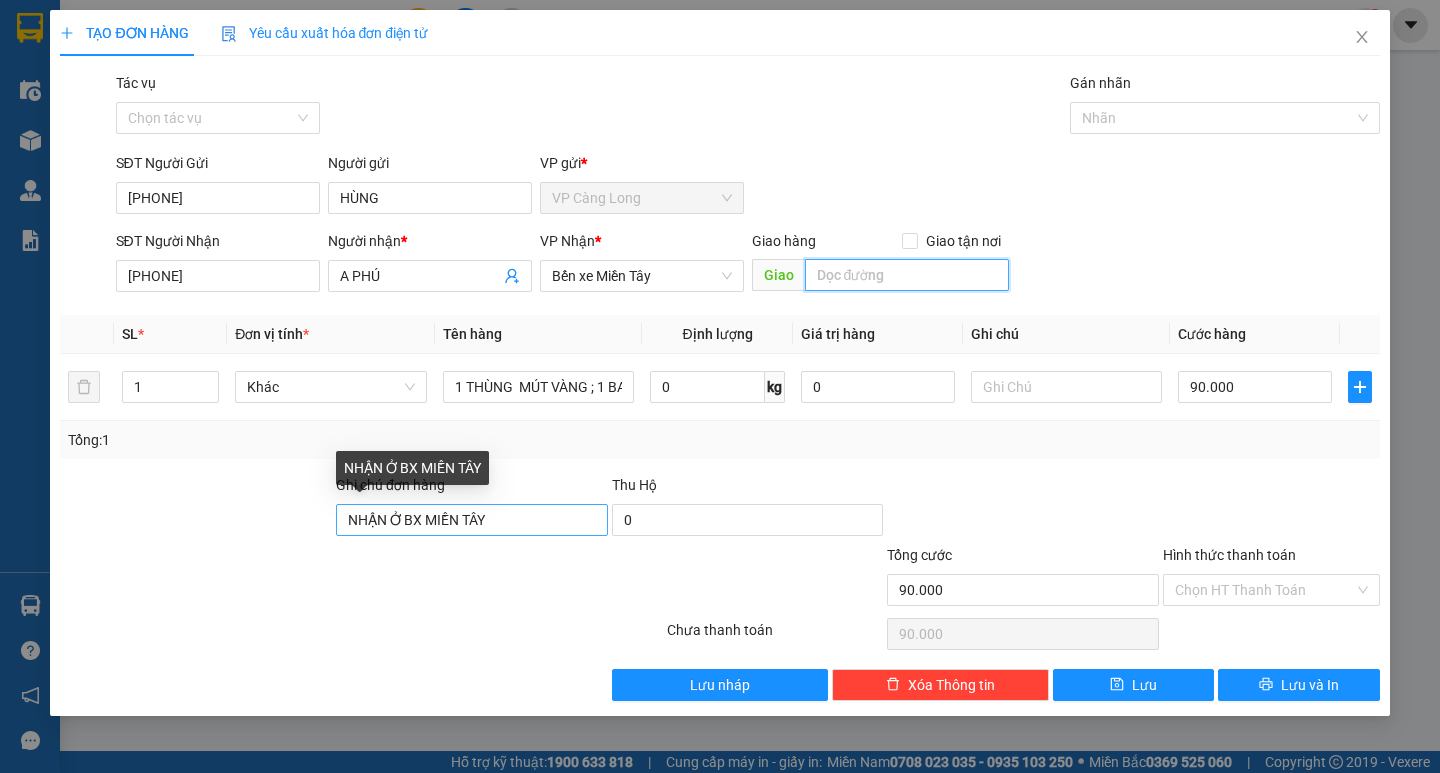 type 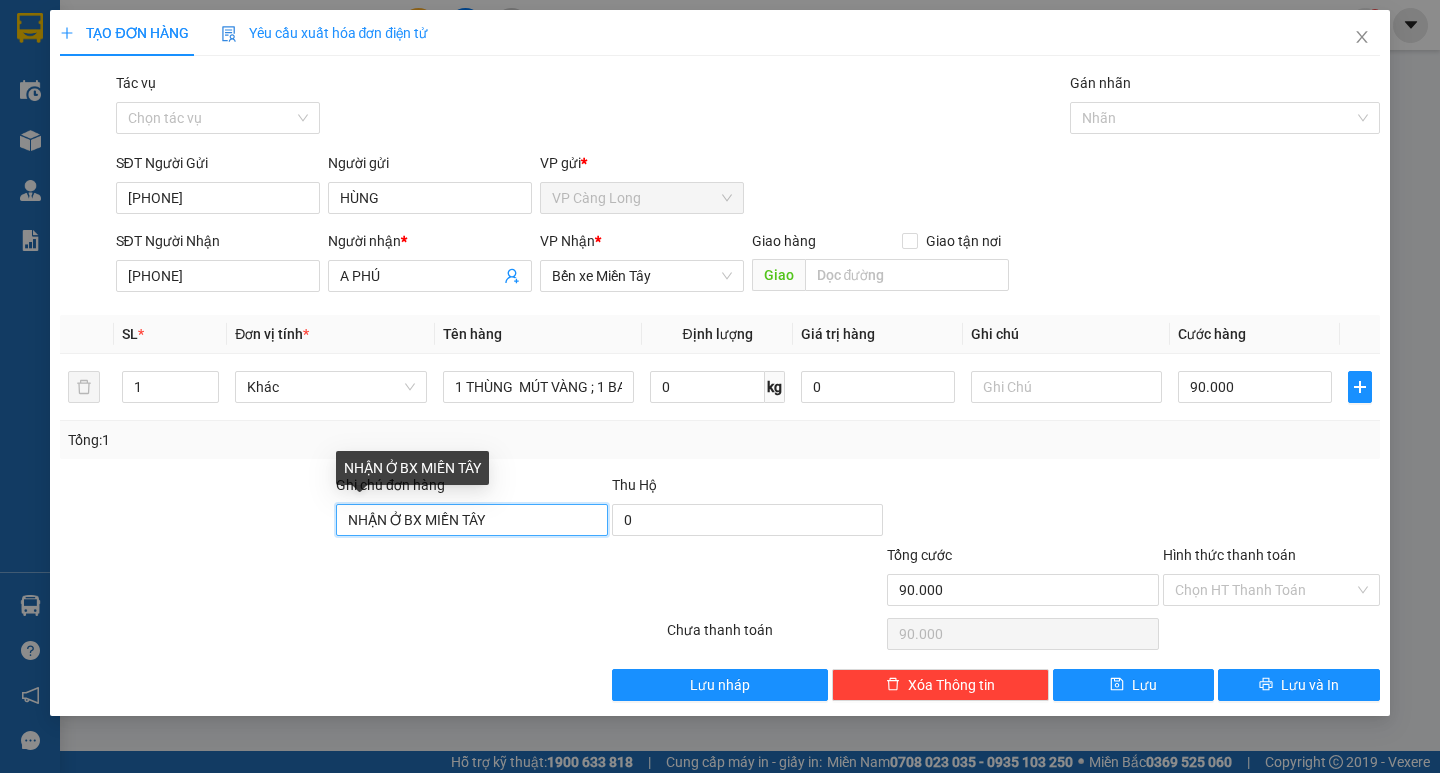 click on "NHẬN Ở BX MIỀN TÂY" at bounding box center [472, 520] 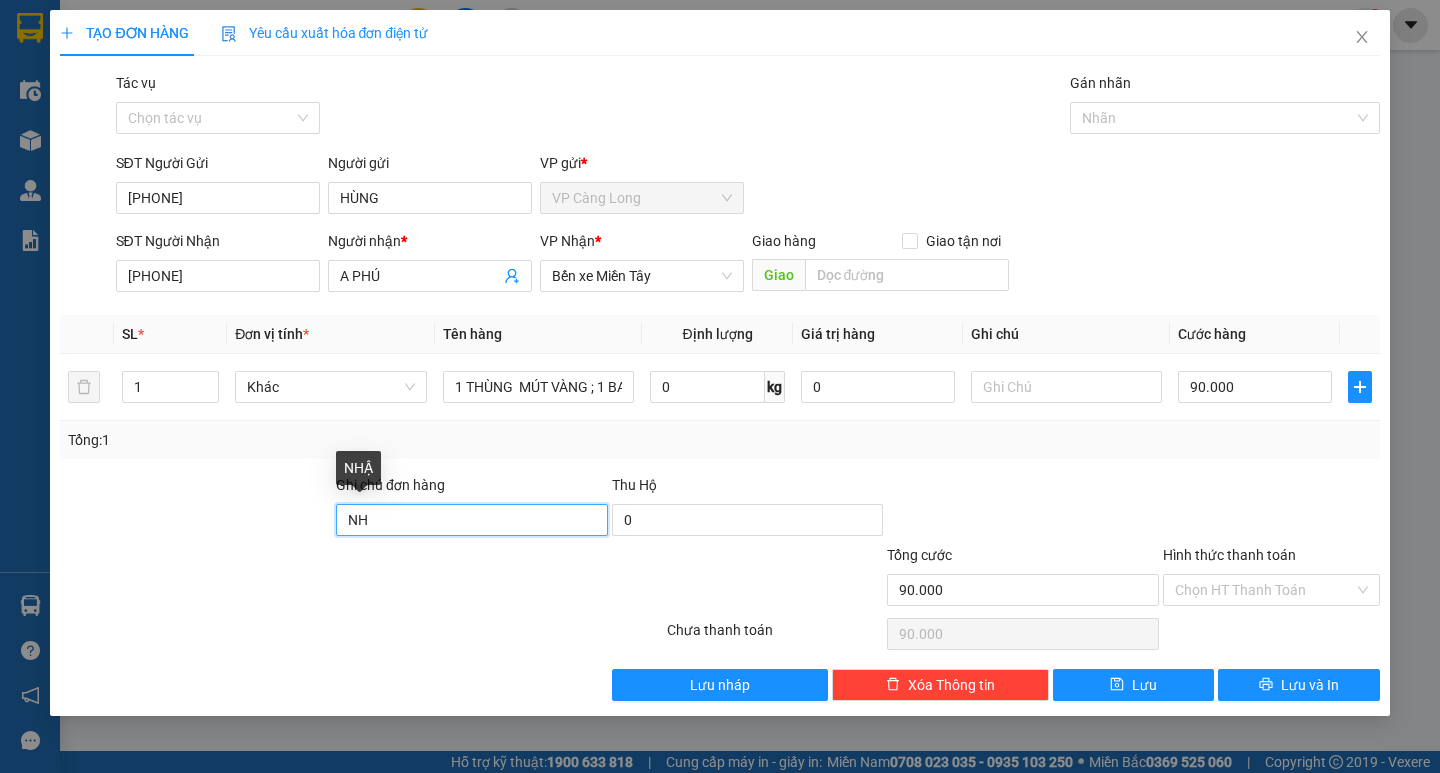 type on "N" 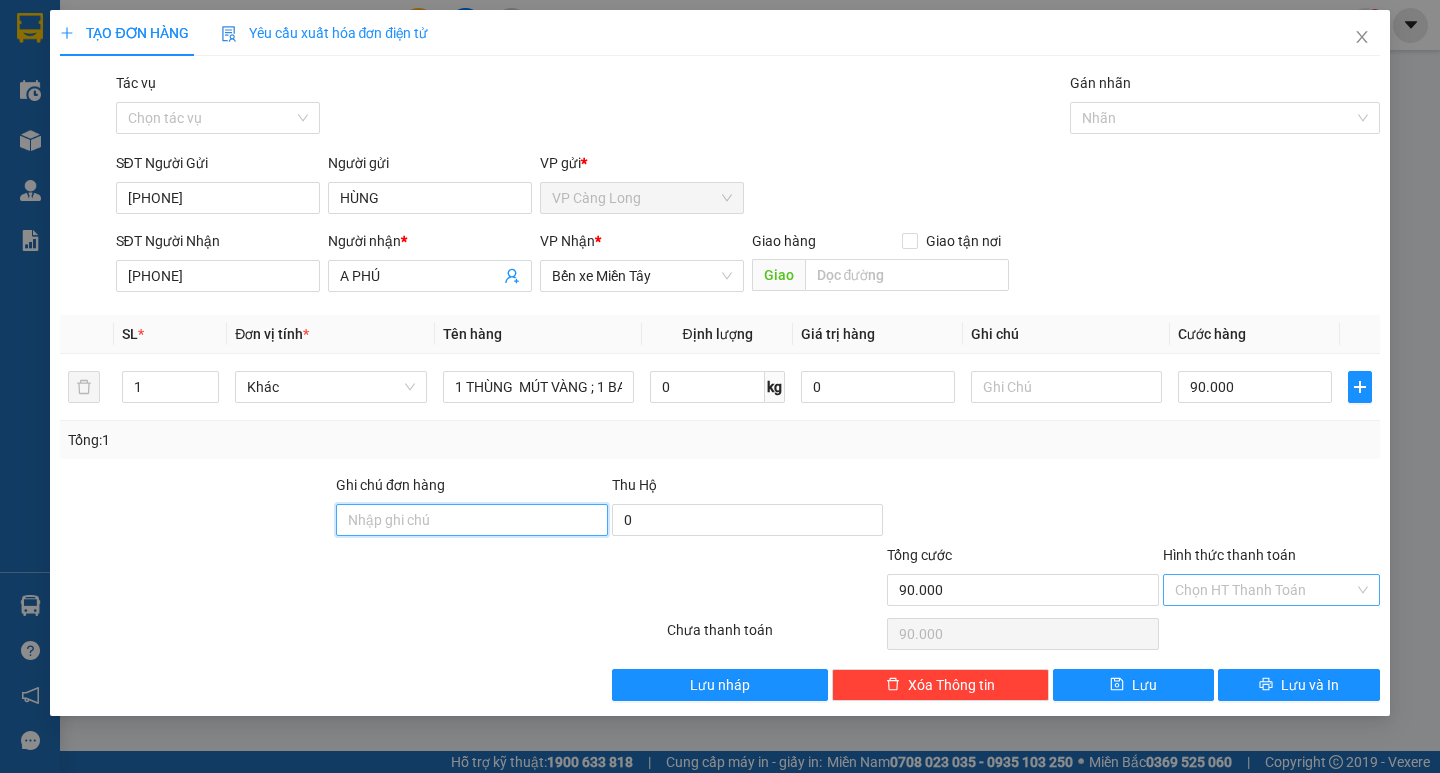 type 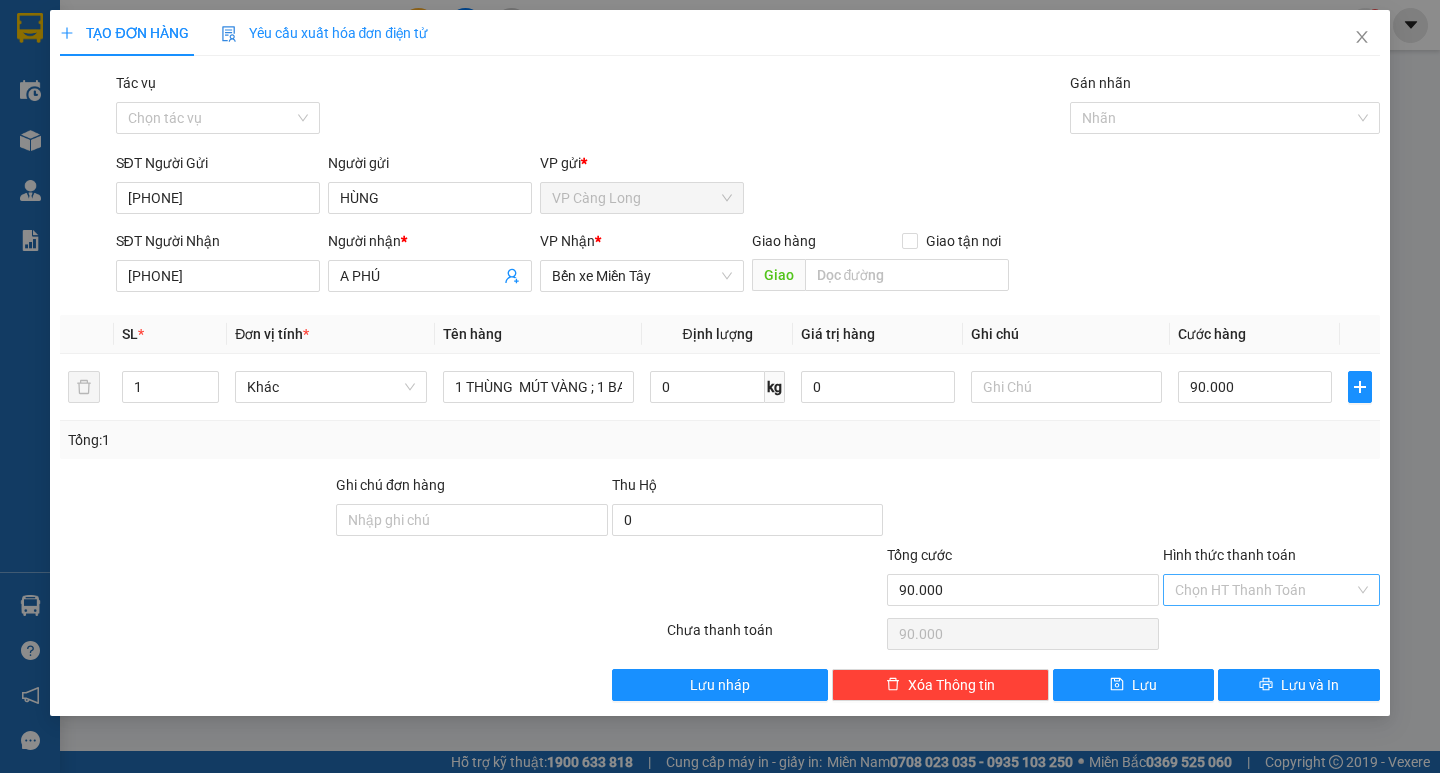 click on "Hình thức thanh toán" at bounding box center [1264, 590] 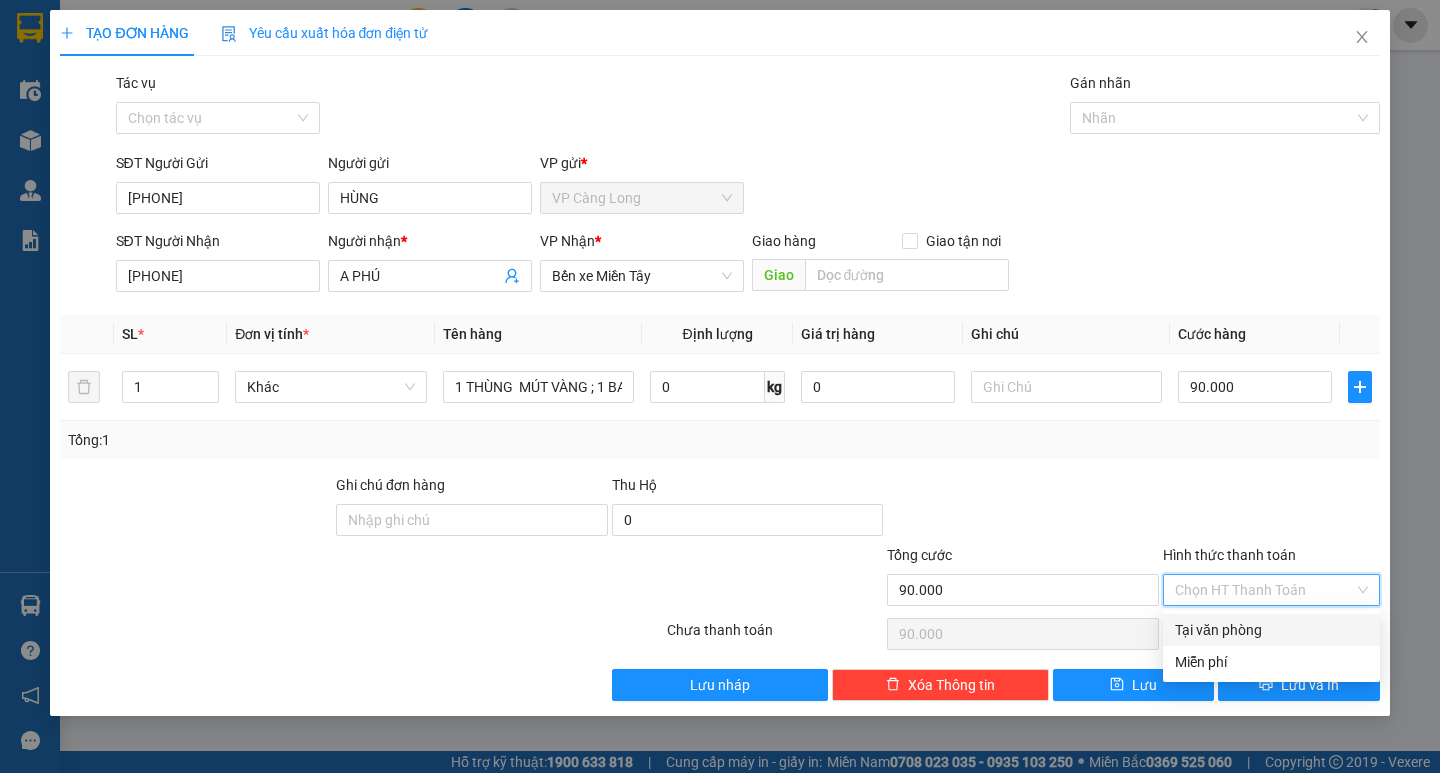 click on "Tại văn phòng" at bounding box center (1271, 630) 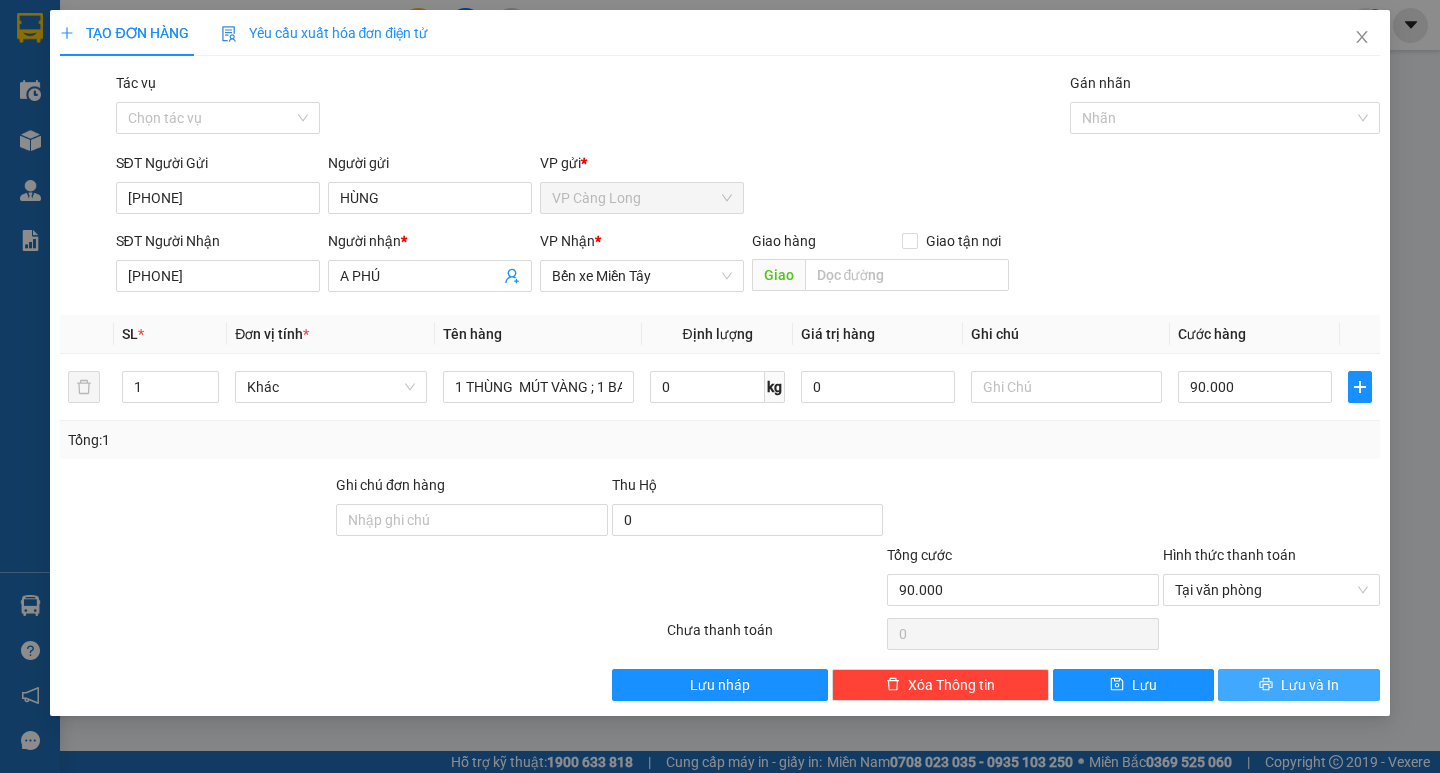 click on "Lưu và In" at bounding box center [1310, 685] 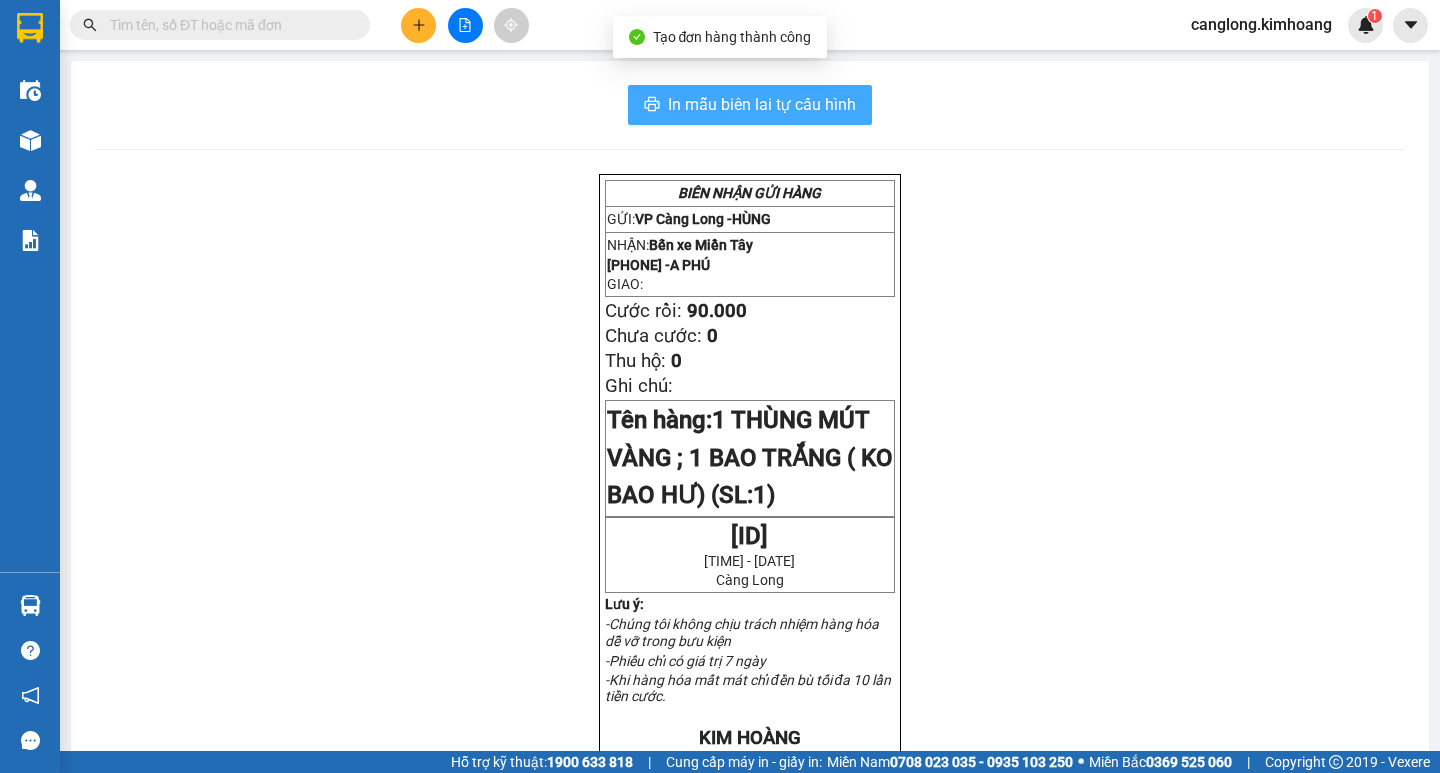 click on "In mẫu biên lai tự cấu hình" at bounding box center (762, 104) 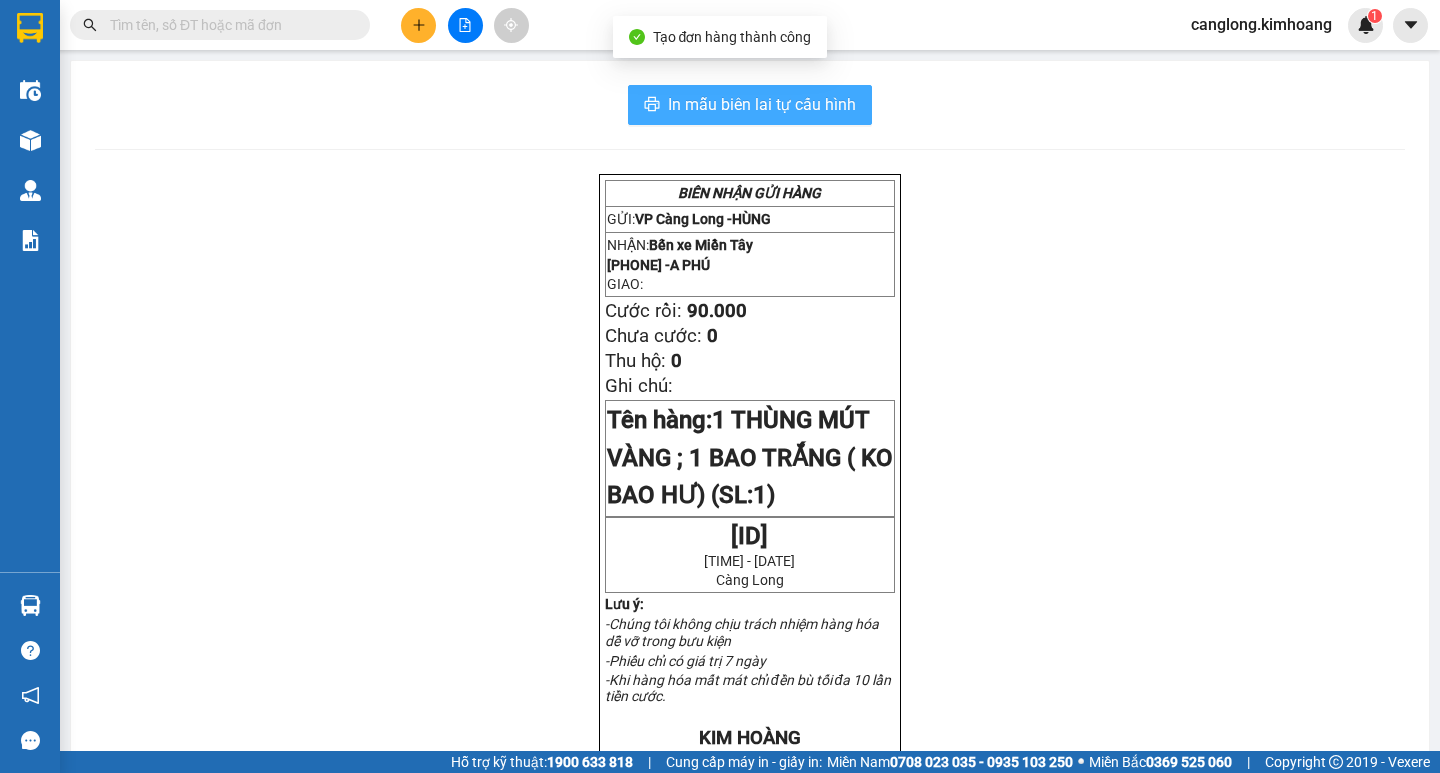 scroll, scrollTop: 0, scrollLeft: 0, axis: both 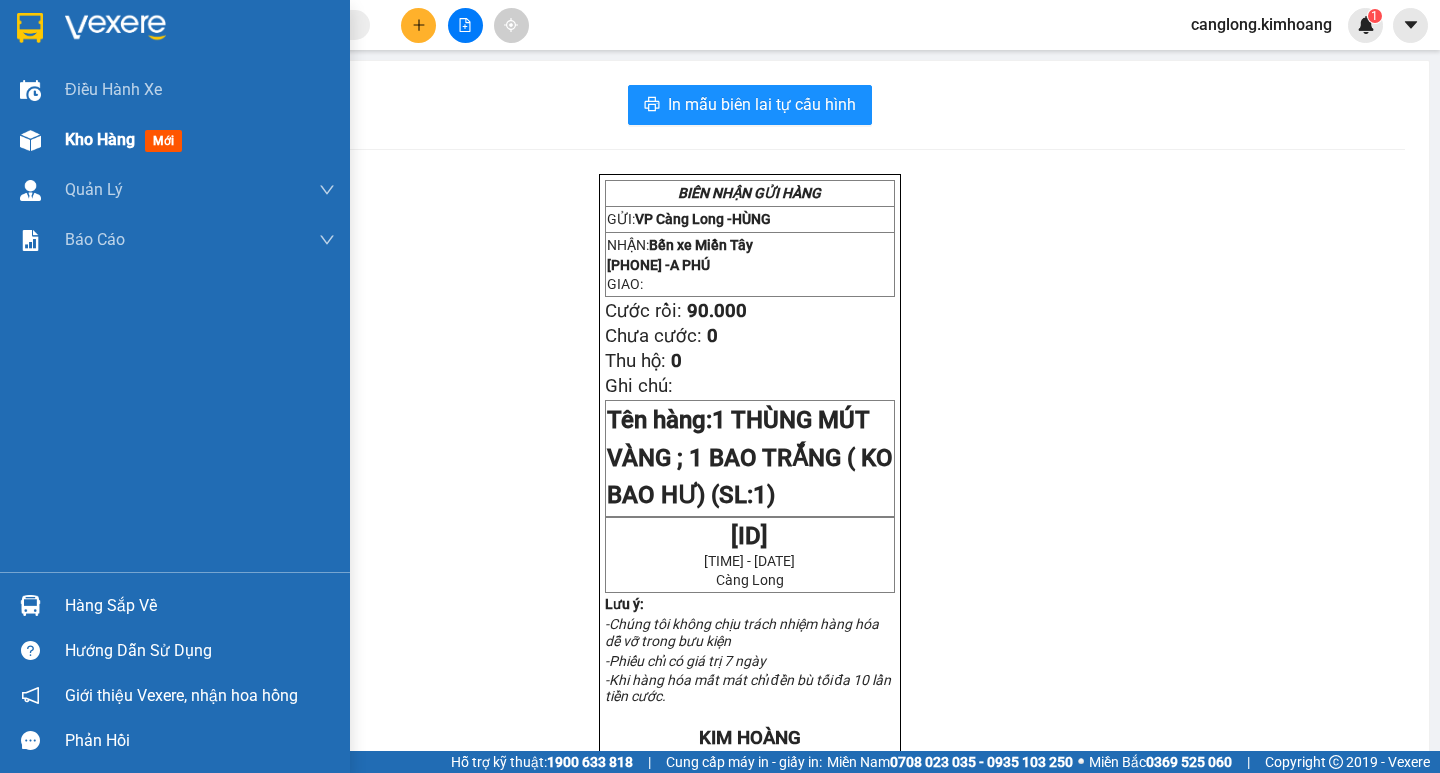 click on "Kho hàng mới" at bounding box center [175, 140] 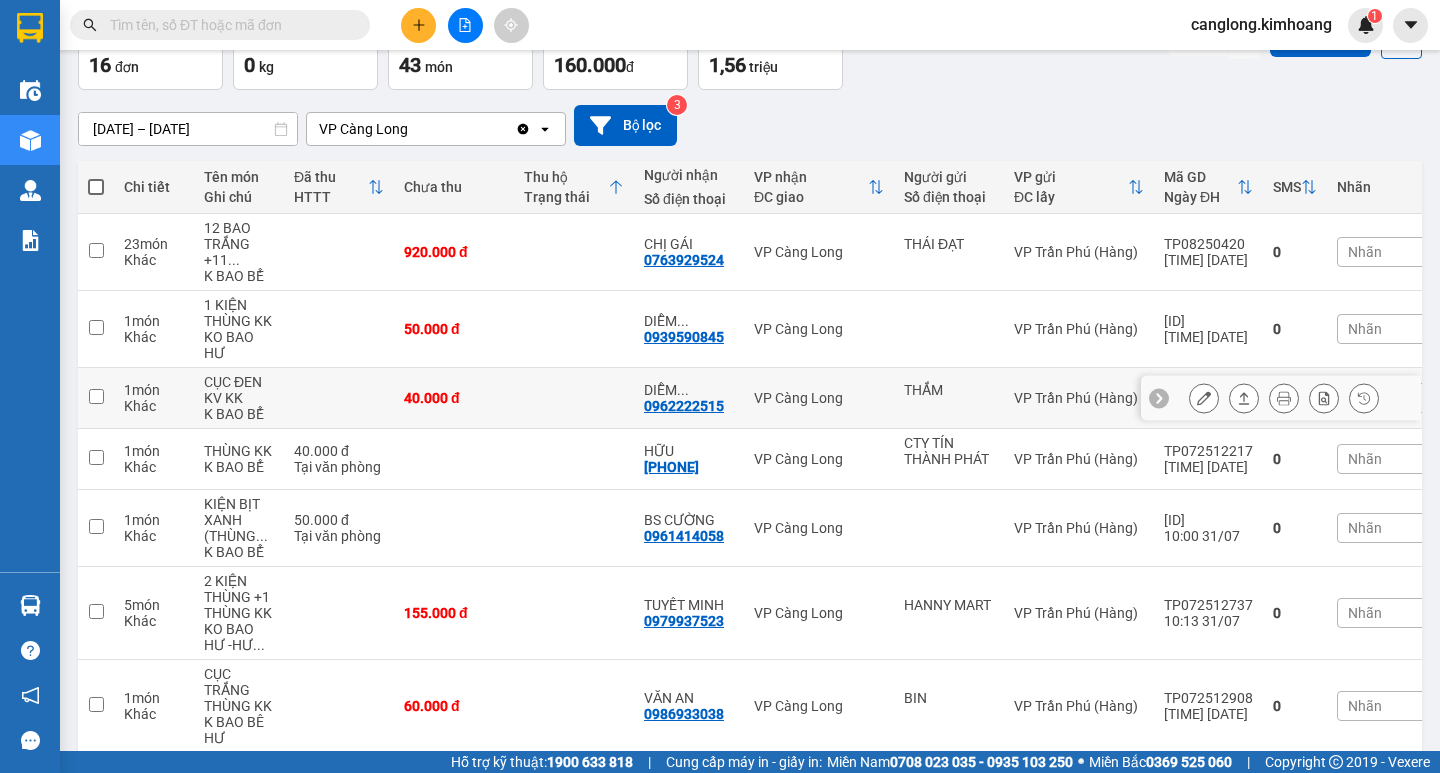 scroll, scrollTop: 200, scrollLeft: 0, axis: vertical 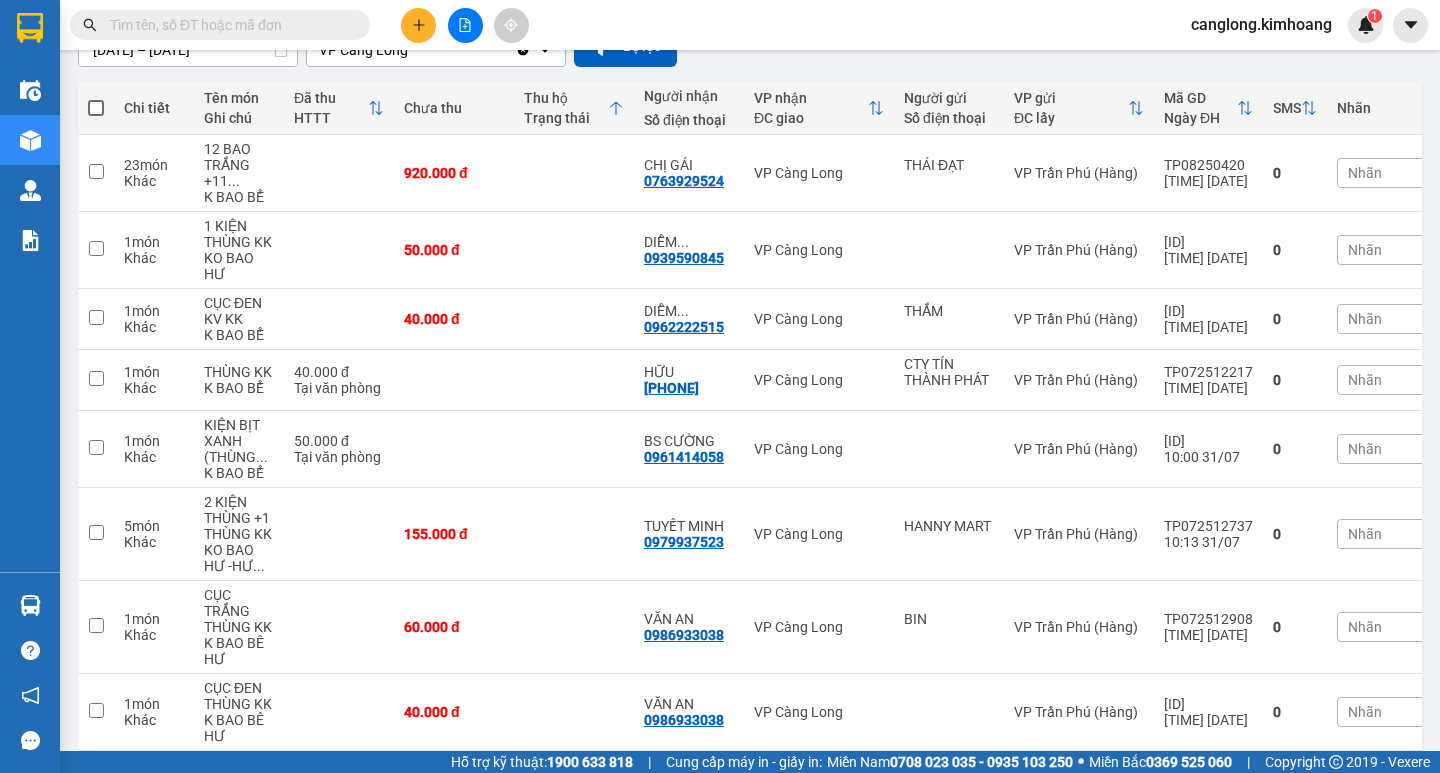 click at bounding box center (228, 25) 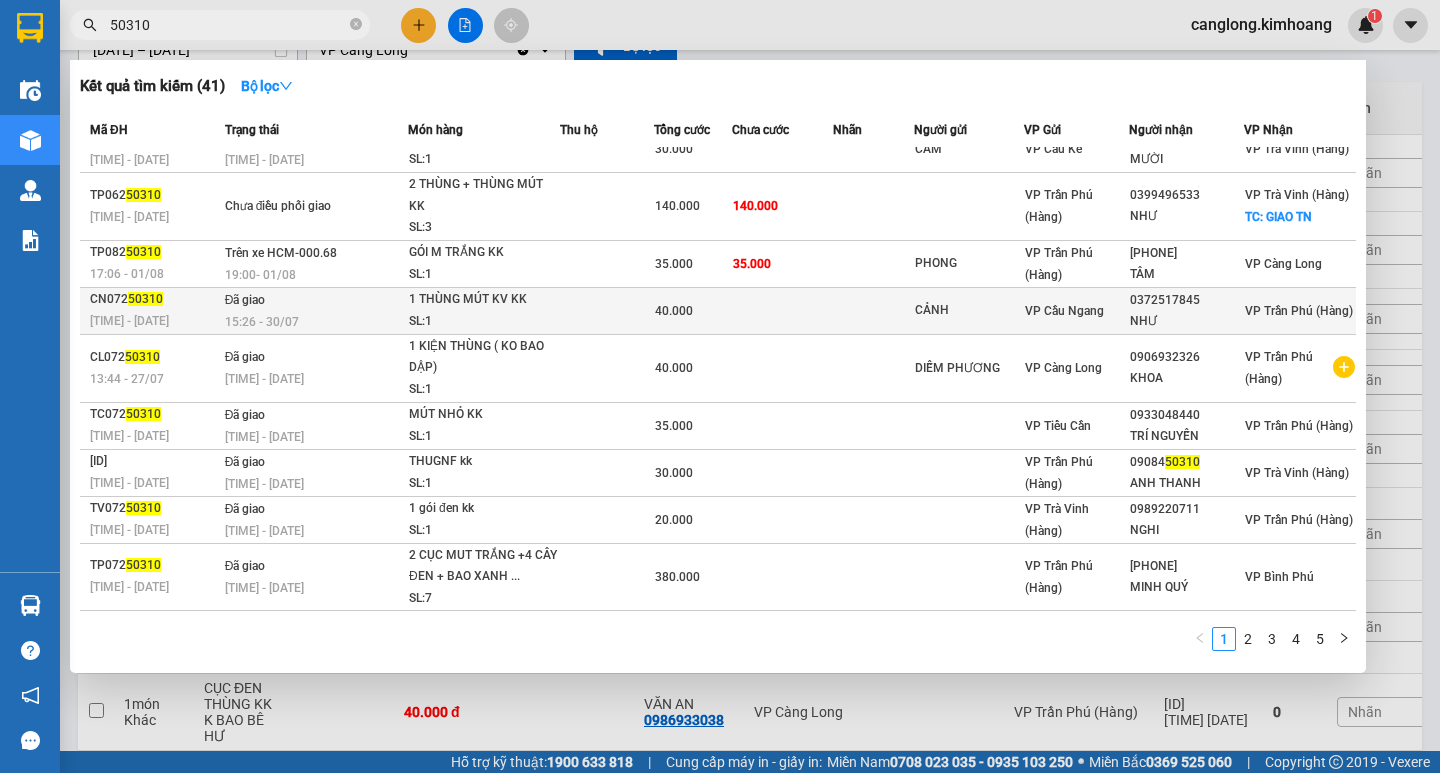 scroll, scrollTop: 0, scrollLeft: 0, axis: both 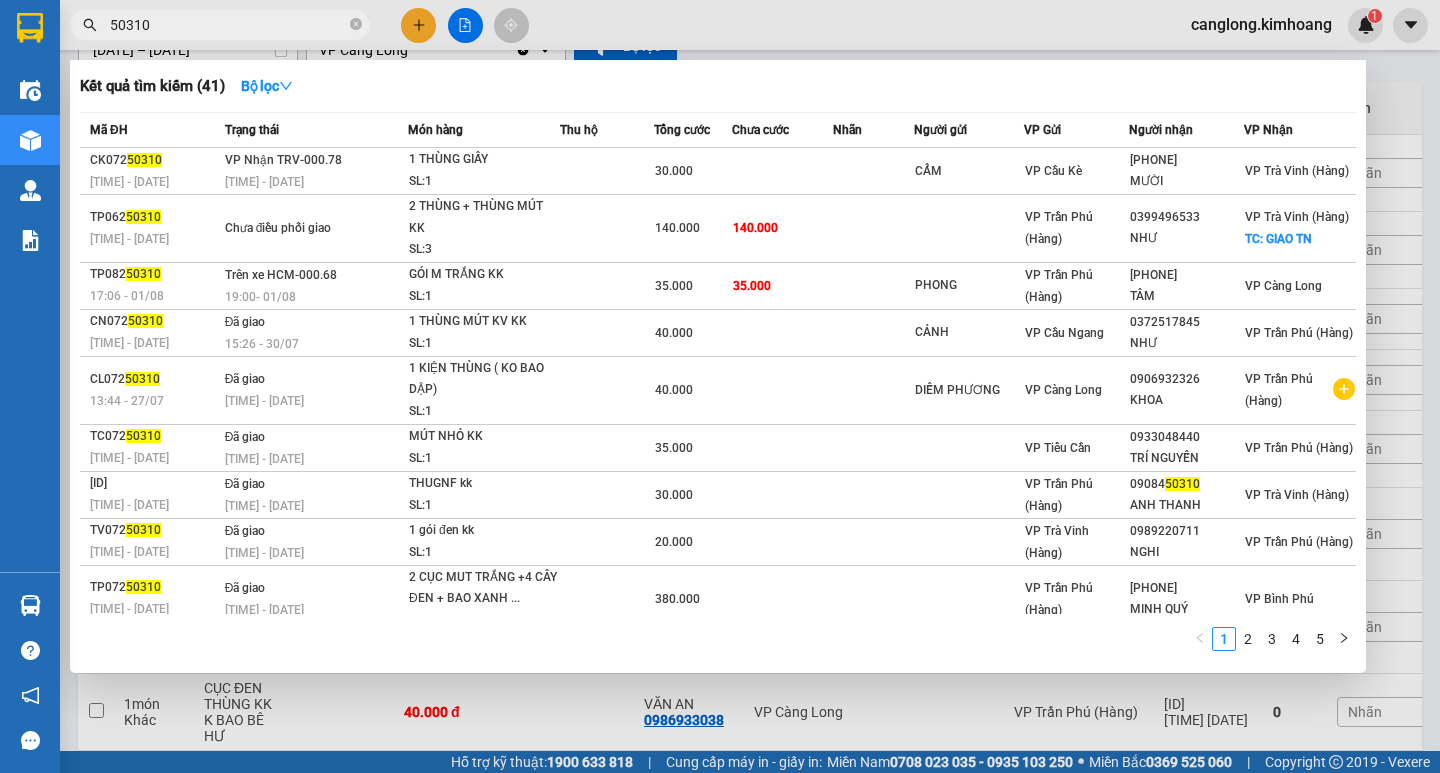 type on "50310" 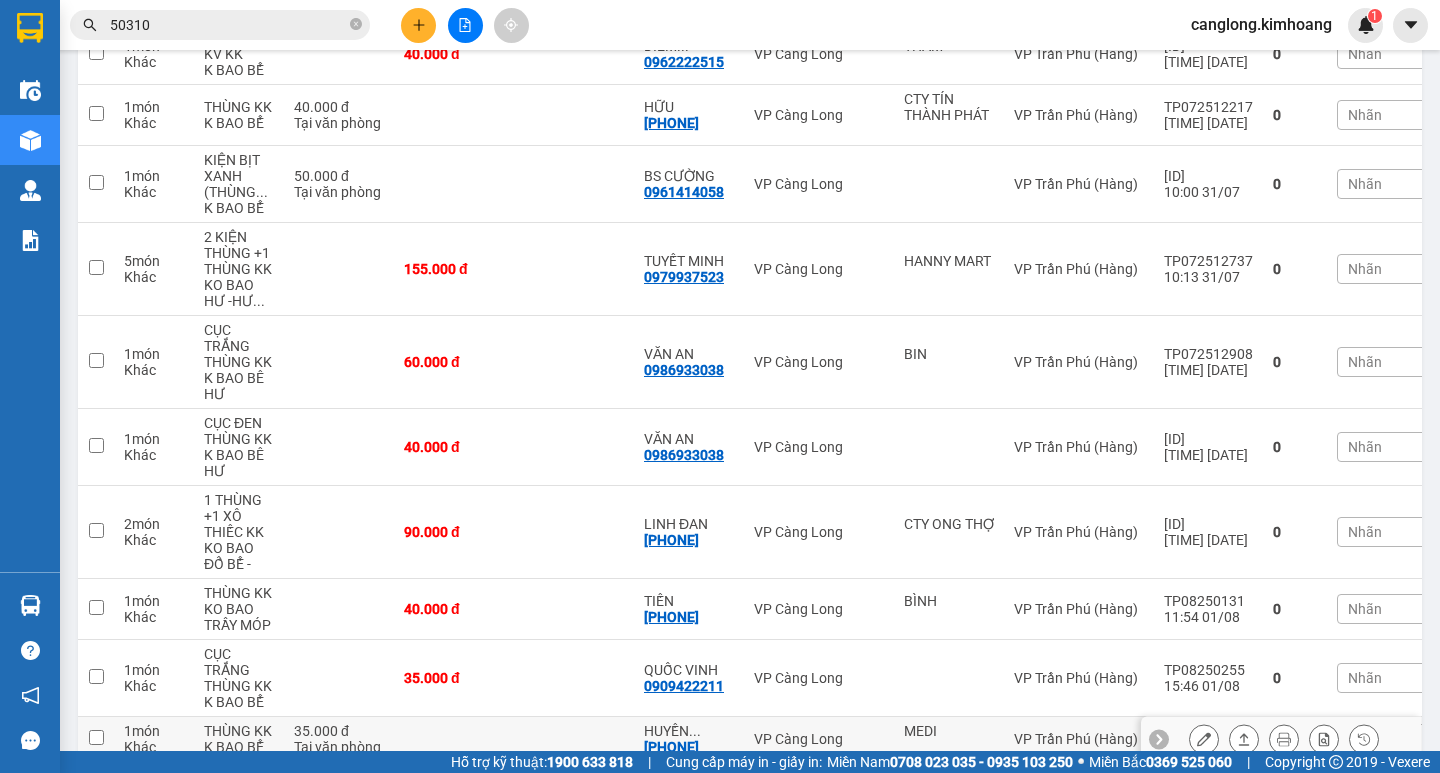 scroll, scrollTop: 800, scrollLeft: 0, axis: vertical 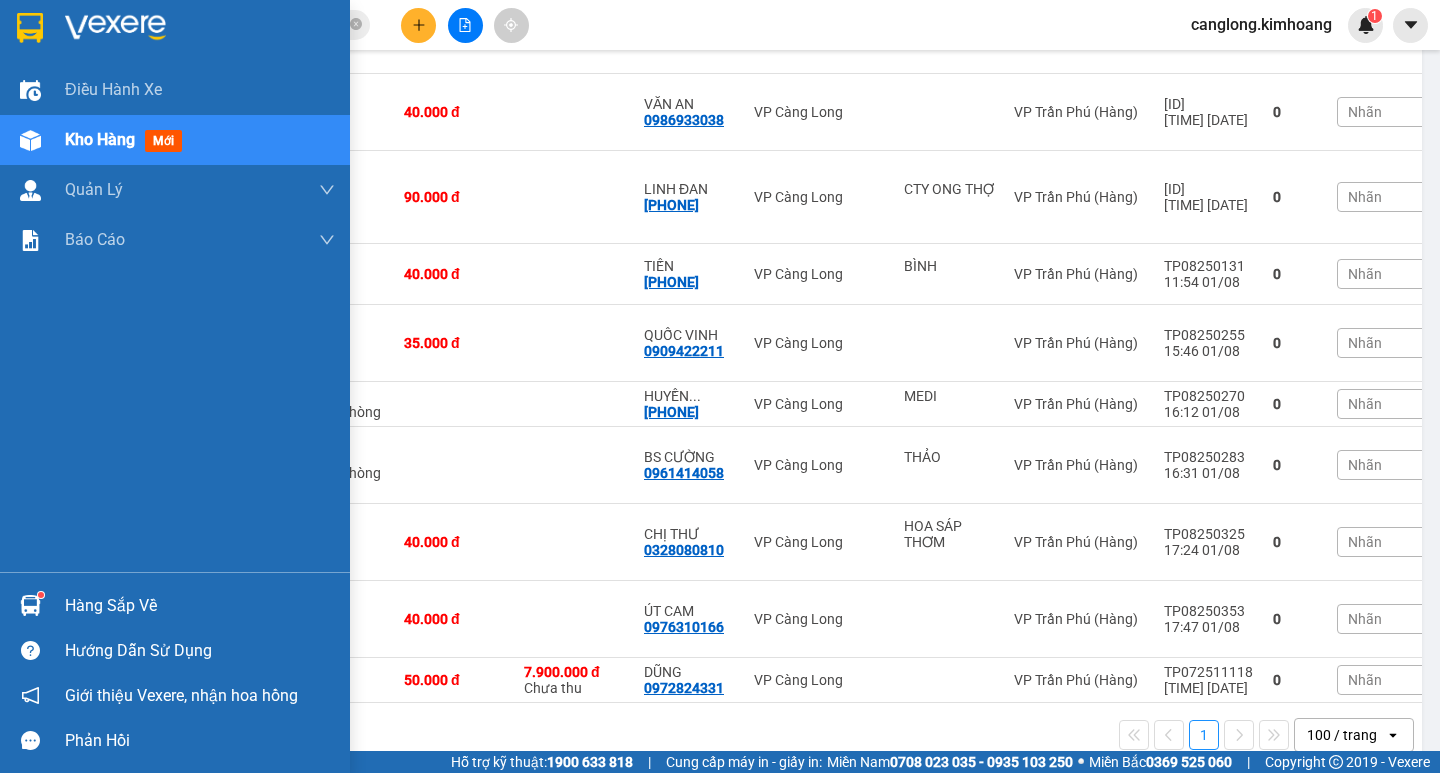 click on "Hàng sắp về" at bounding box center [175, 605] 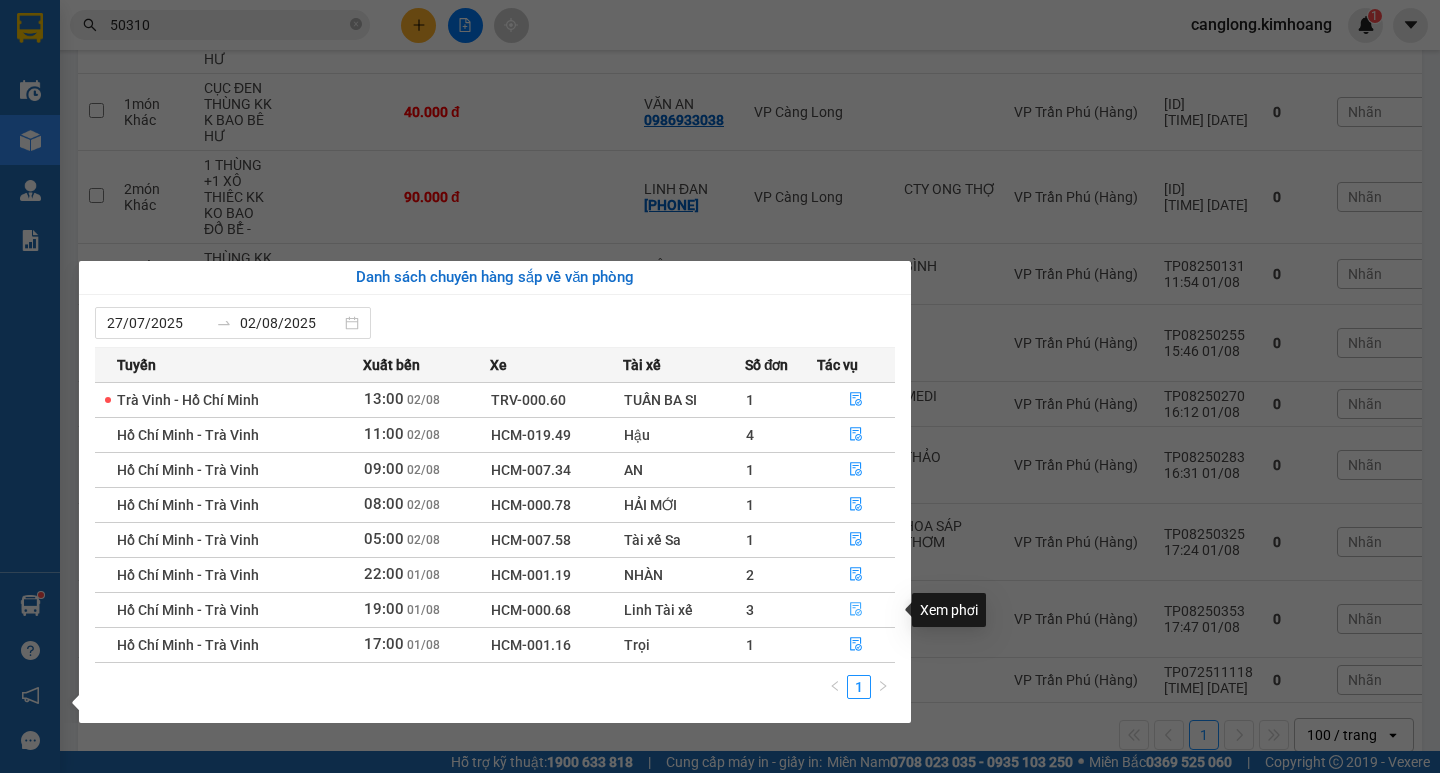 click 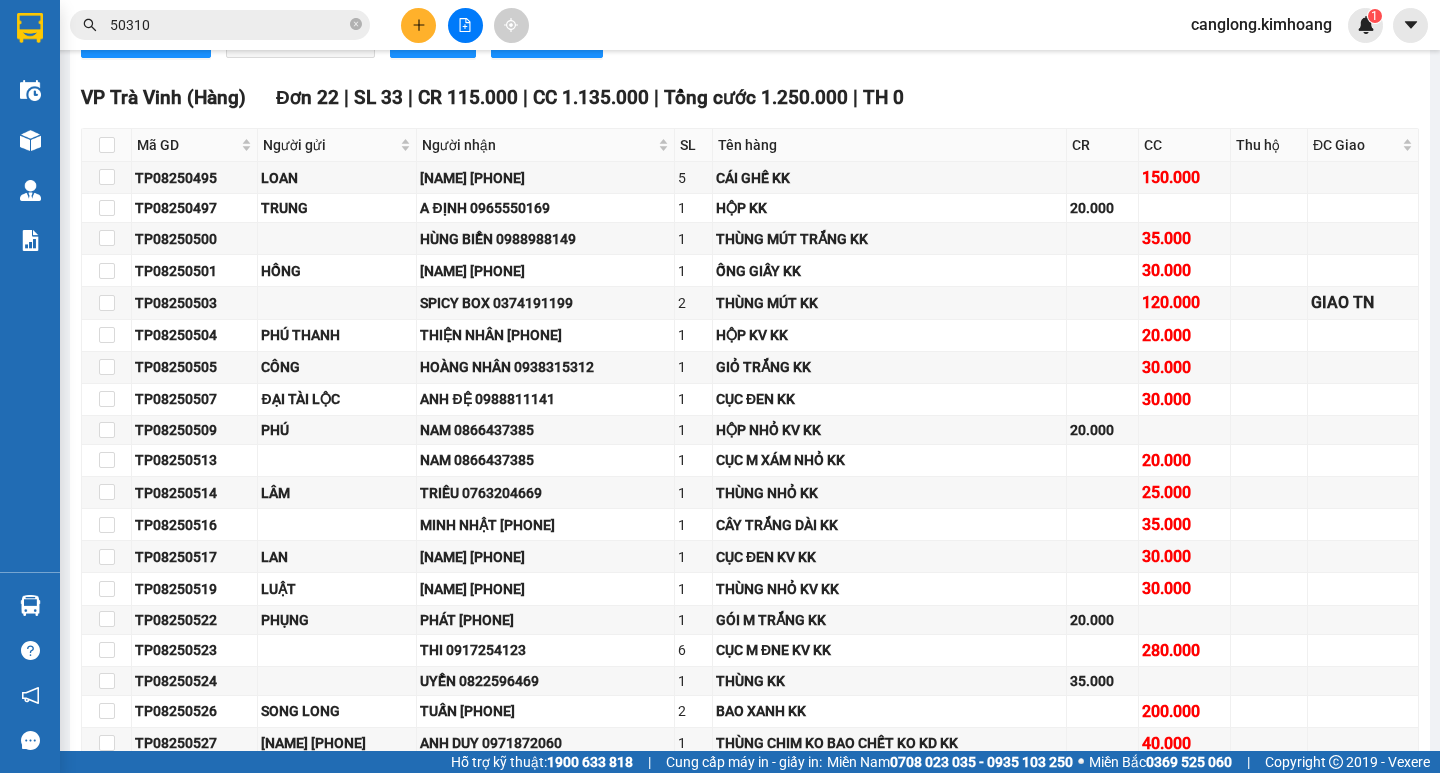 scroll, scrollTop: 0, scrollLeft: 0, axis: both 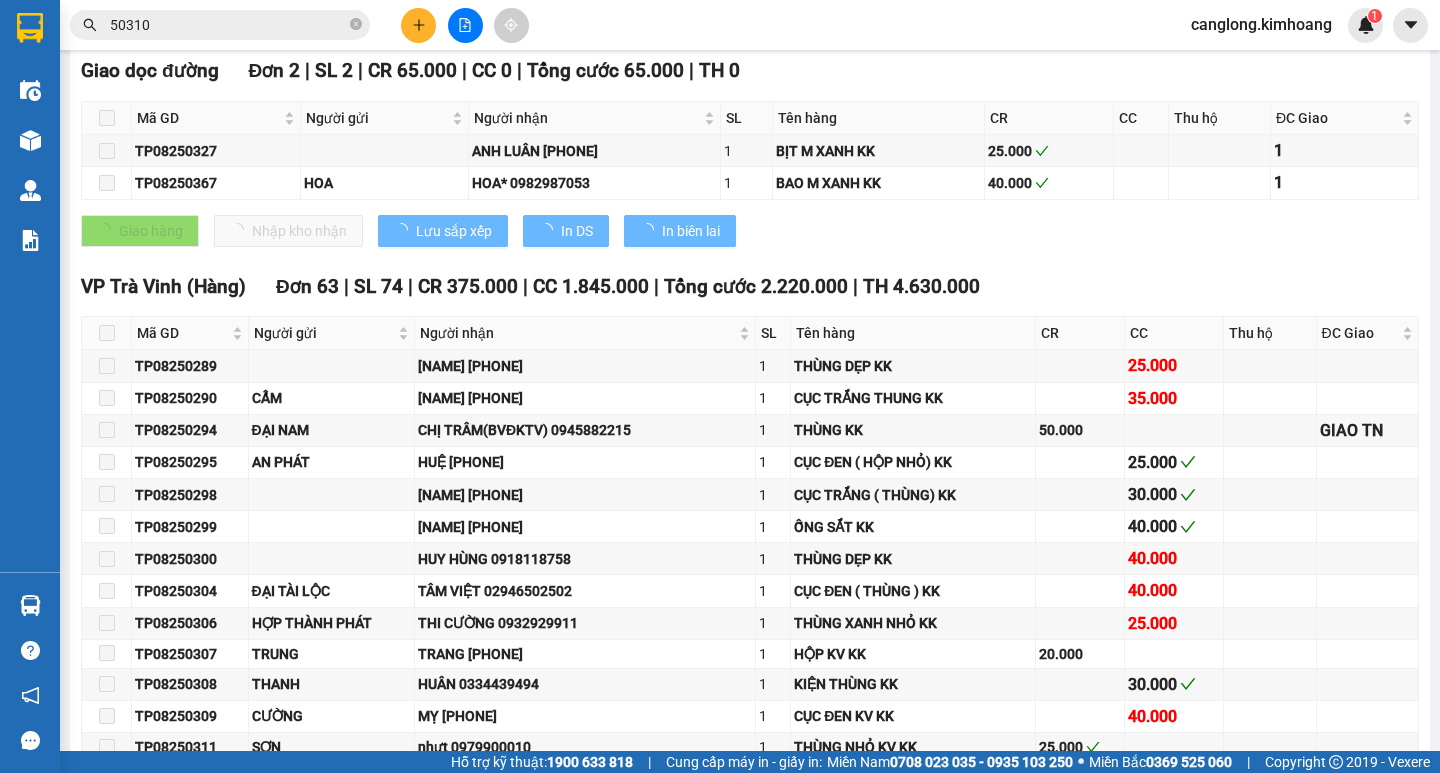 type on "01/08/2025" 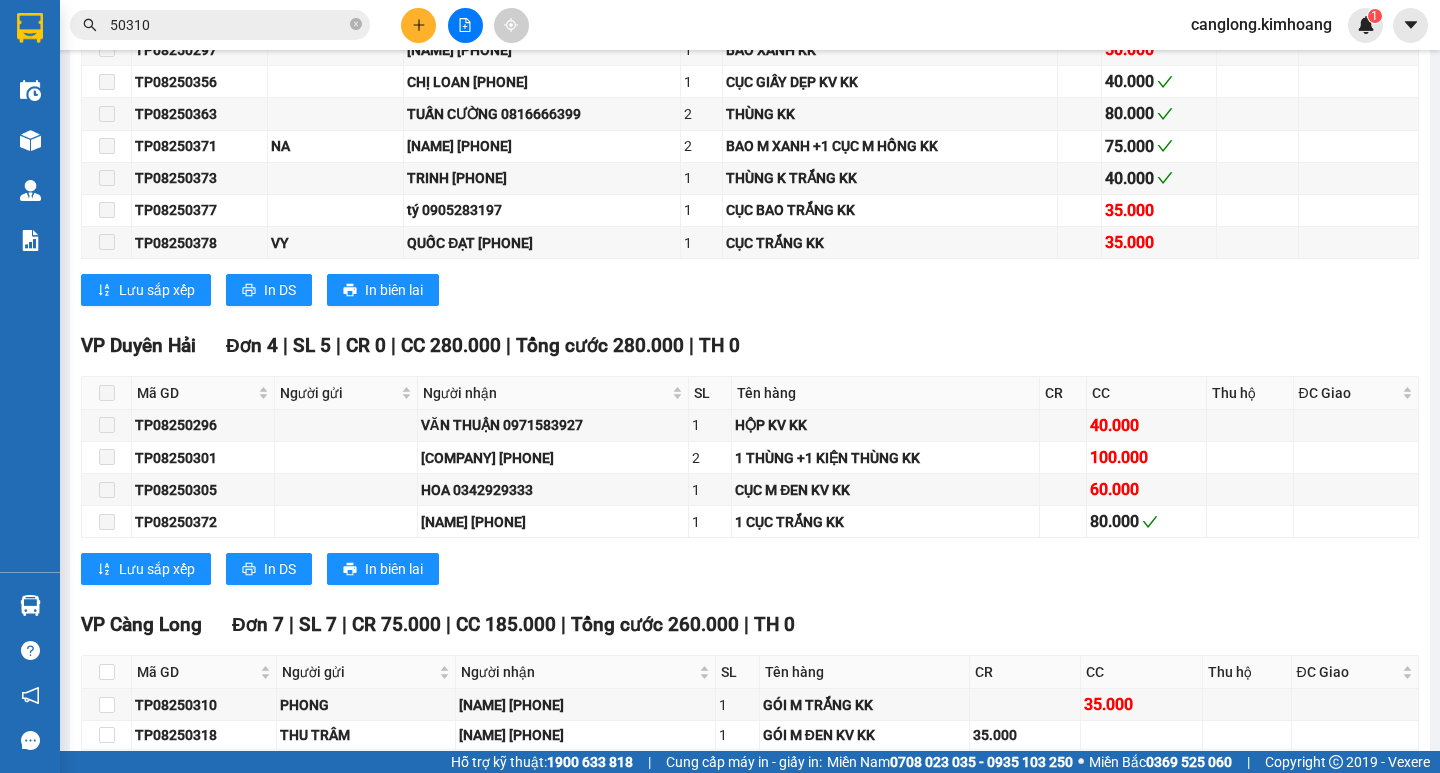 scroll, scrollTop: 3500, scrollLeft: 0, axis: vertical 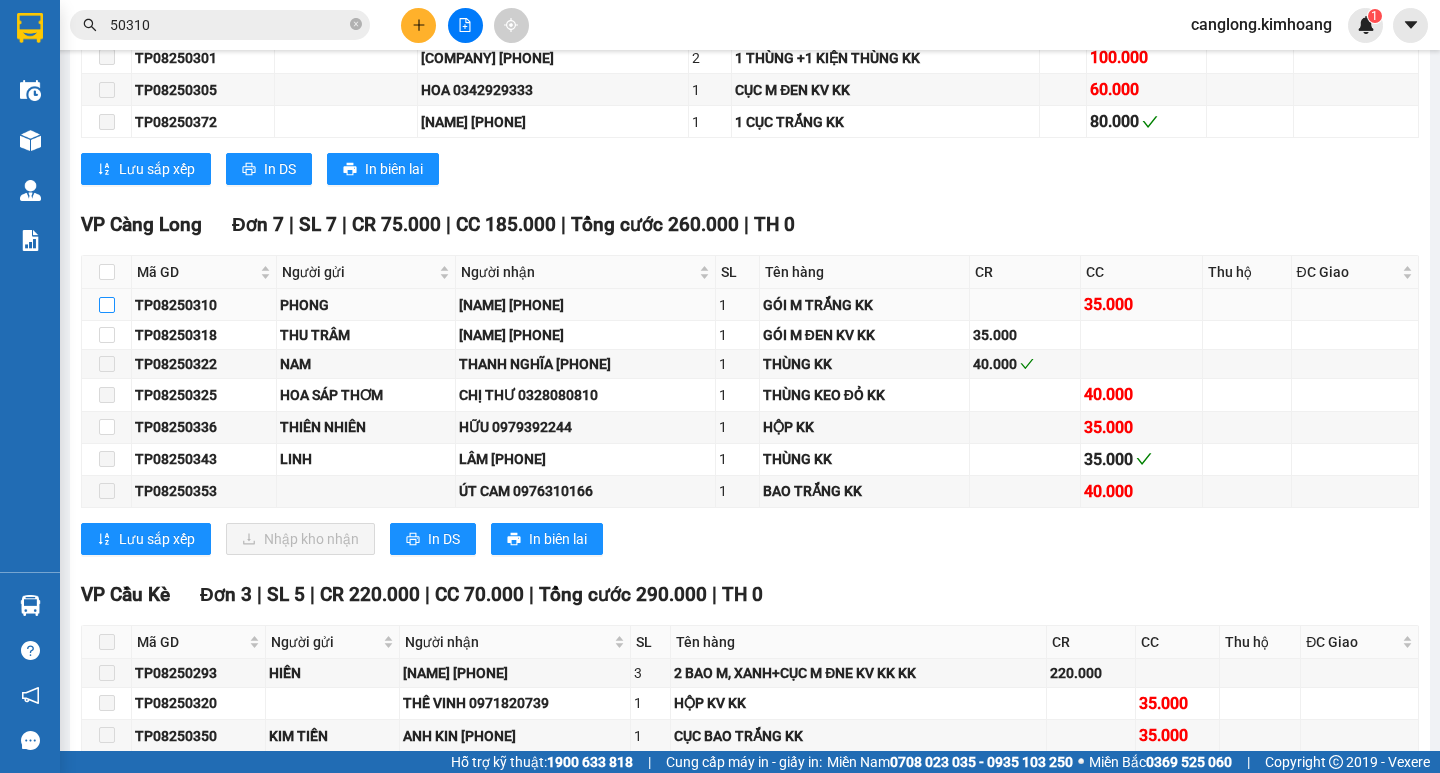 click at bounding box center [107, 305] 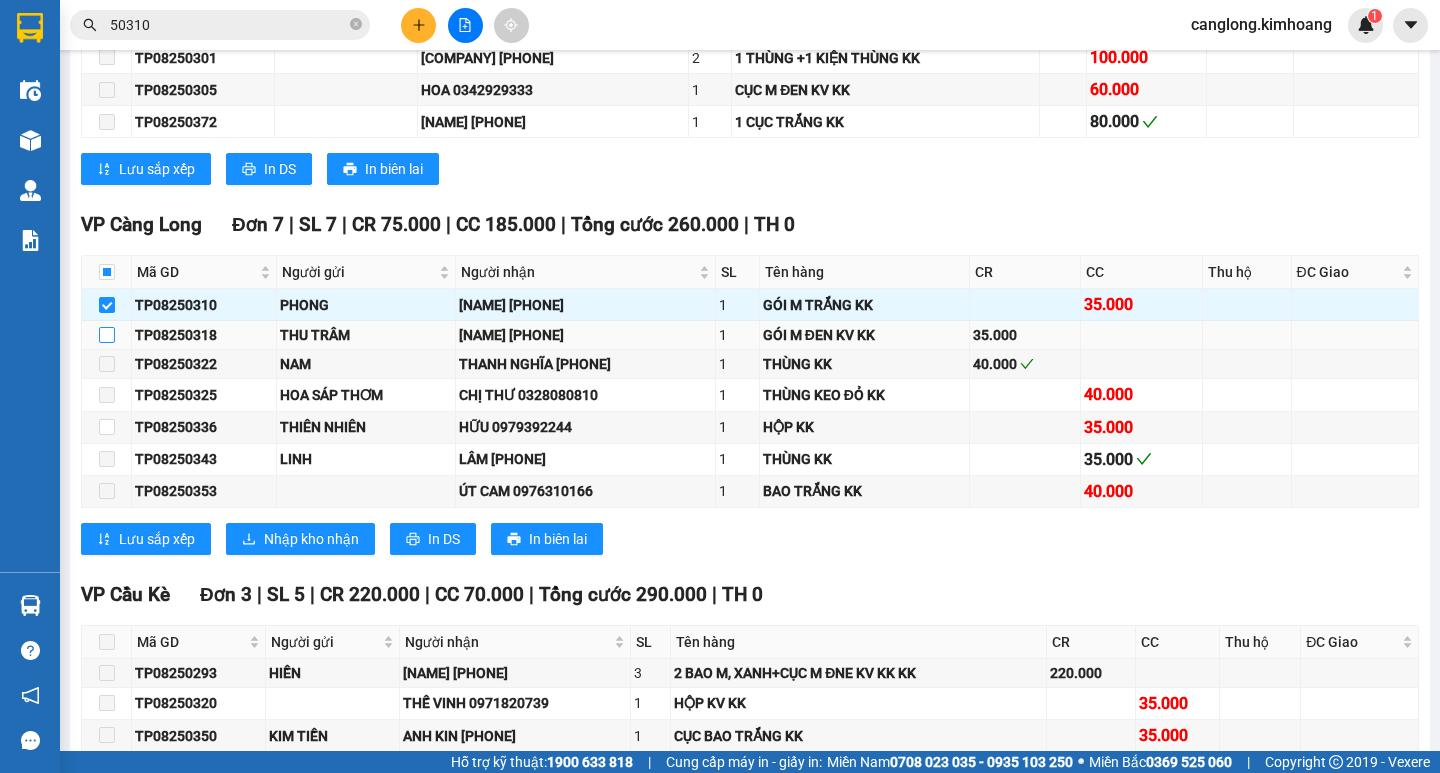 click at bounding box center (107, 335) 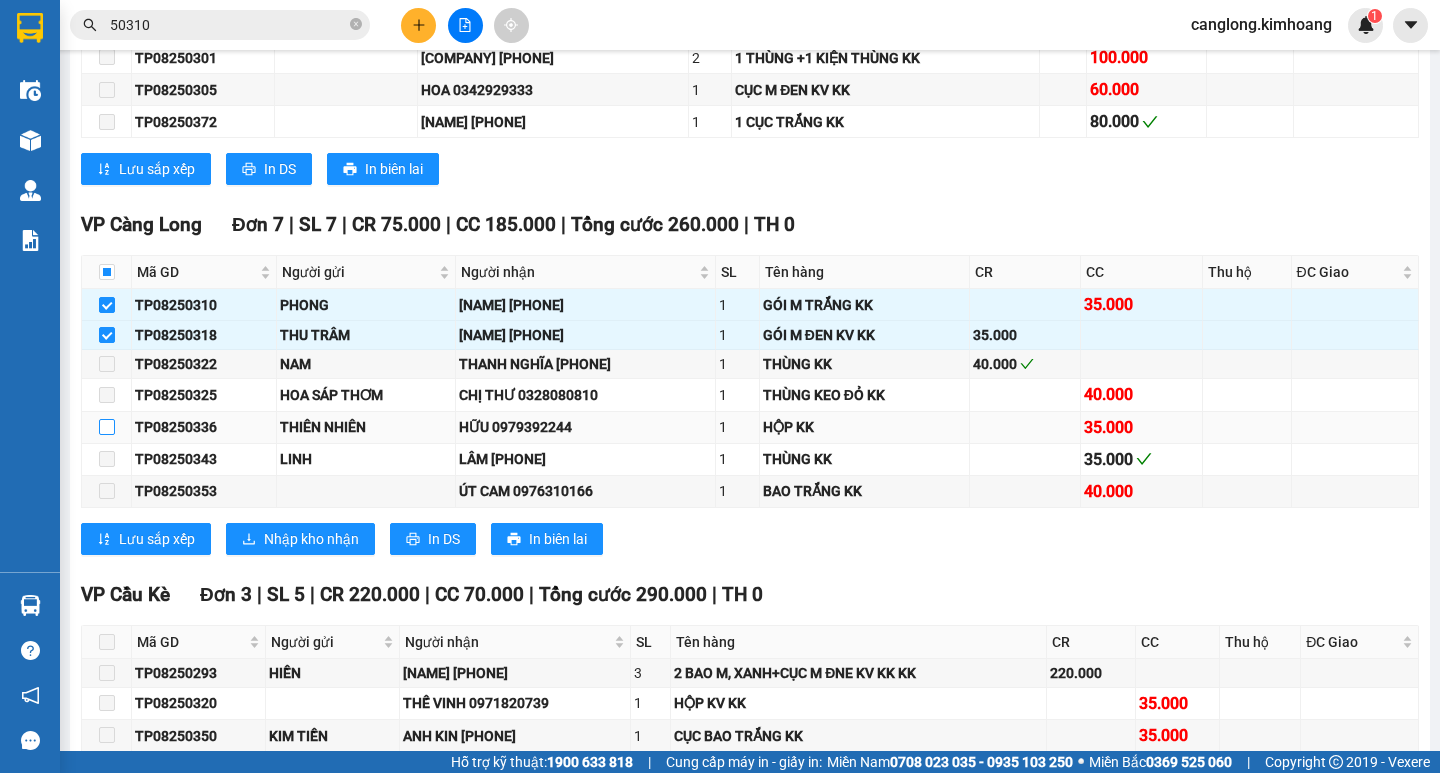 click at bounding box center [107, 427] 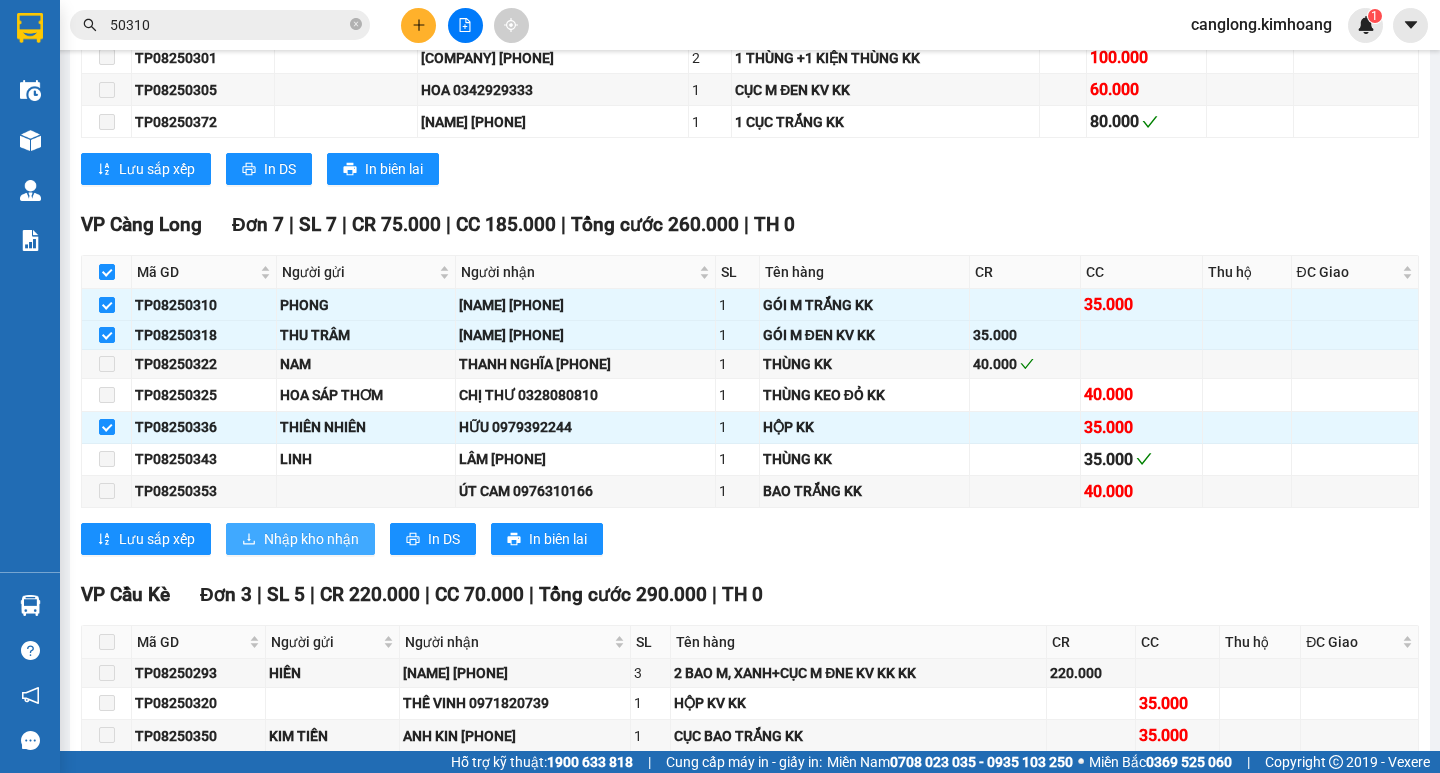 click on "Nhập kho nhận" at bounding box center [311, 539] 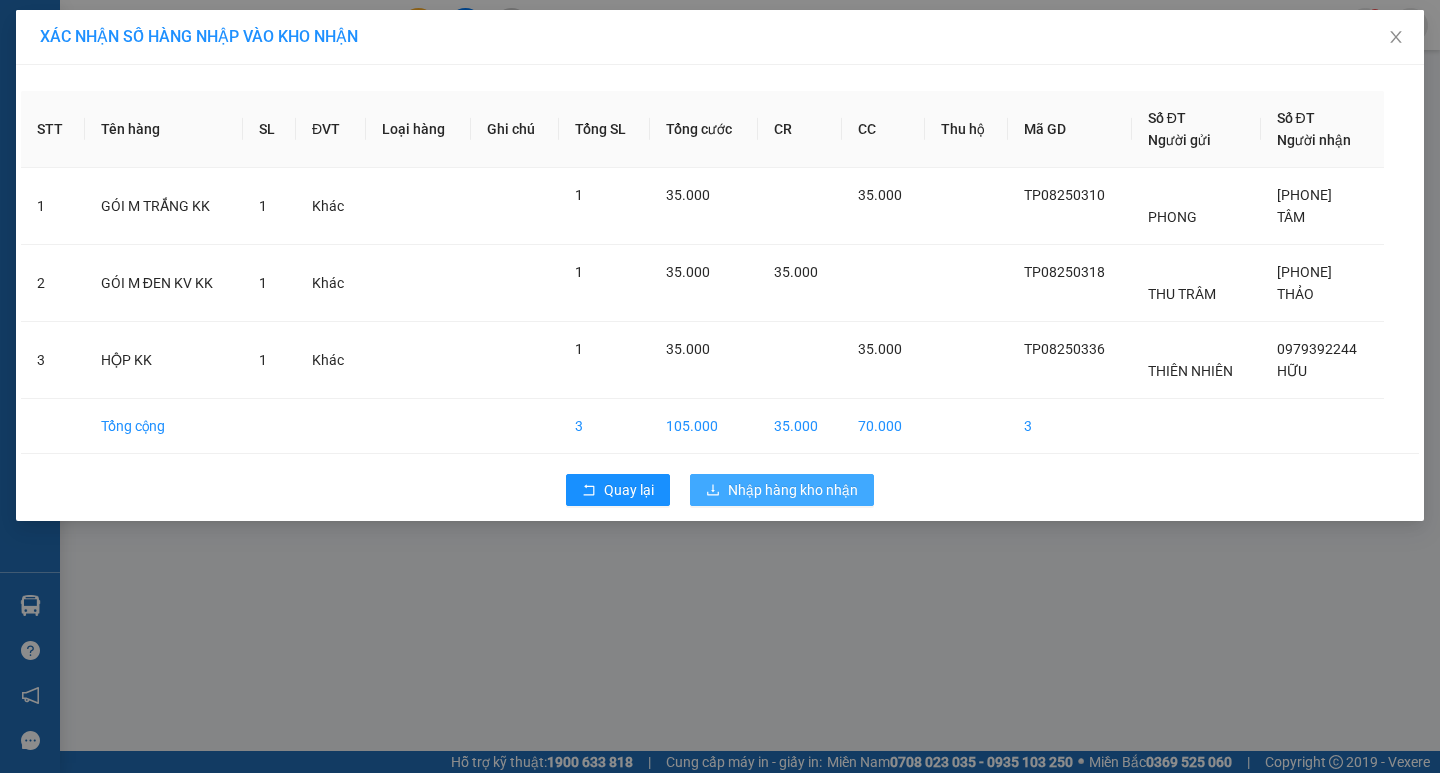 click on "Nhập hàng kho nhận" at bounding box center (793, 490) 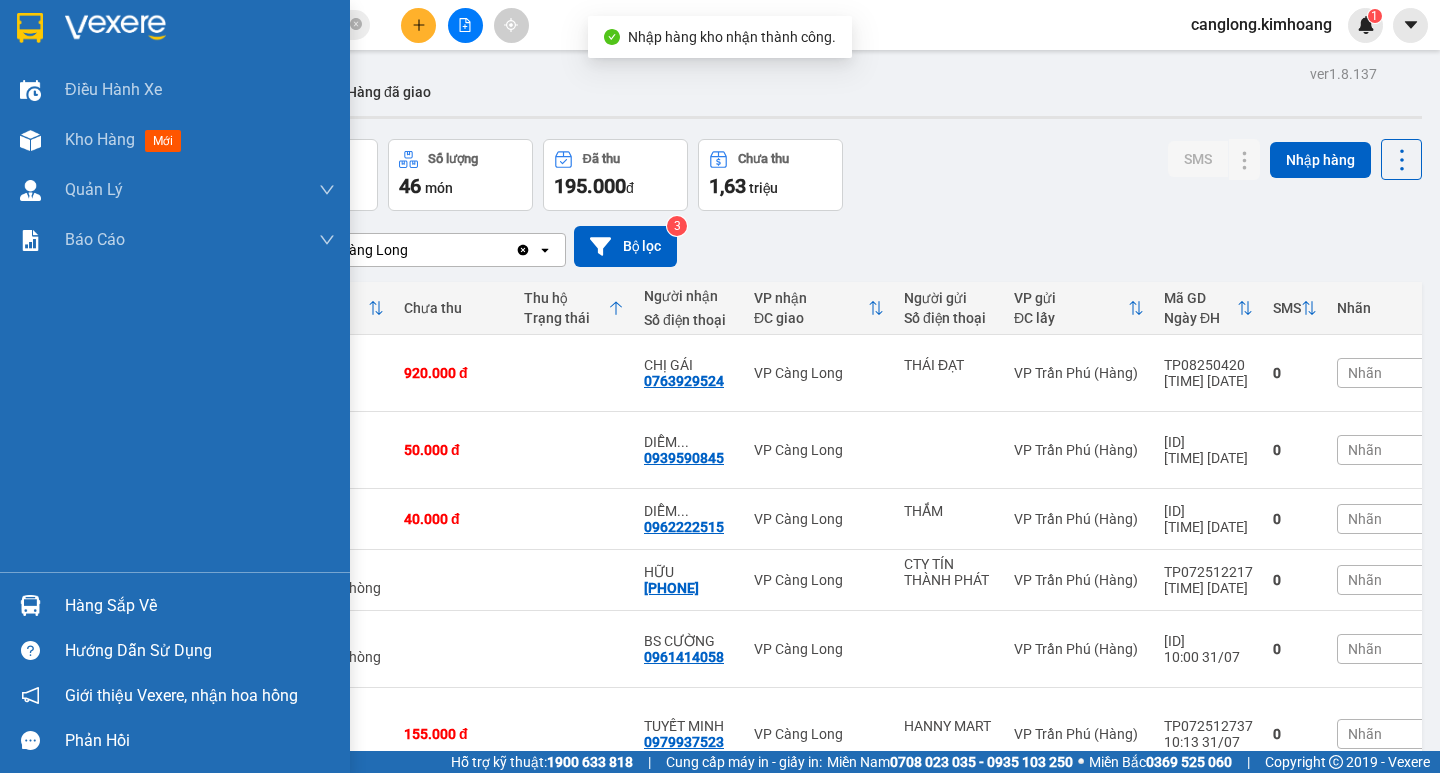 click on "Hàng sắp về" at bounding box center [200, 606] 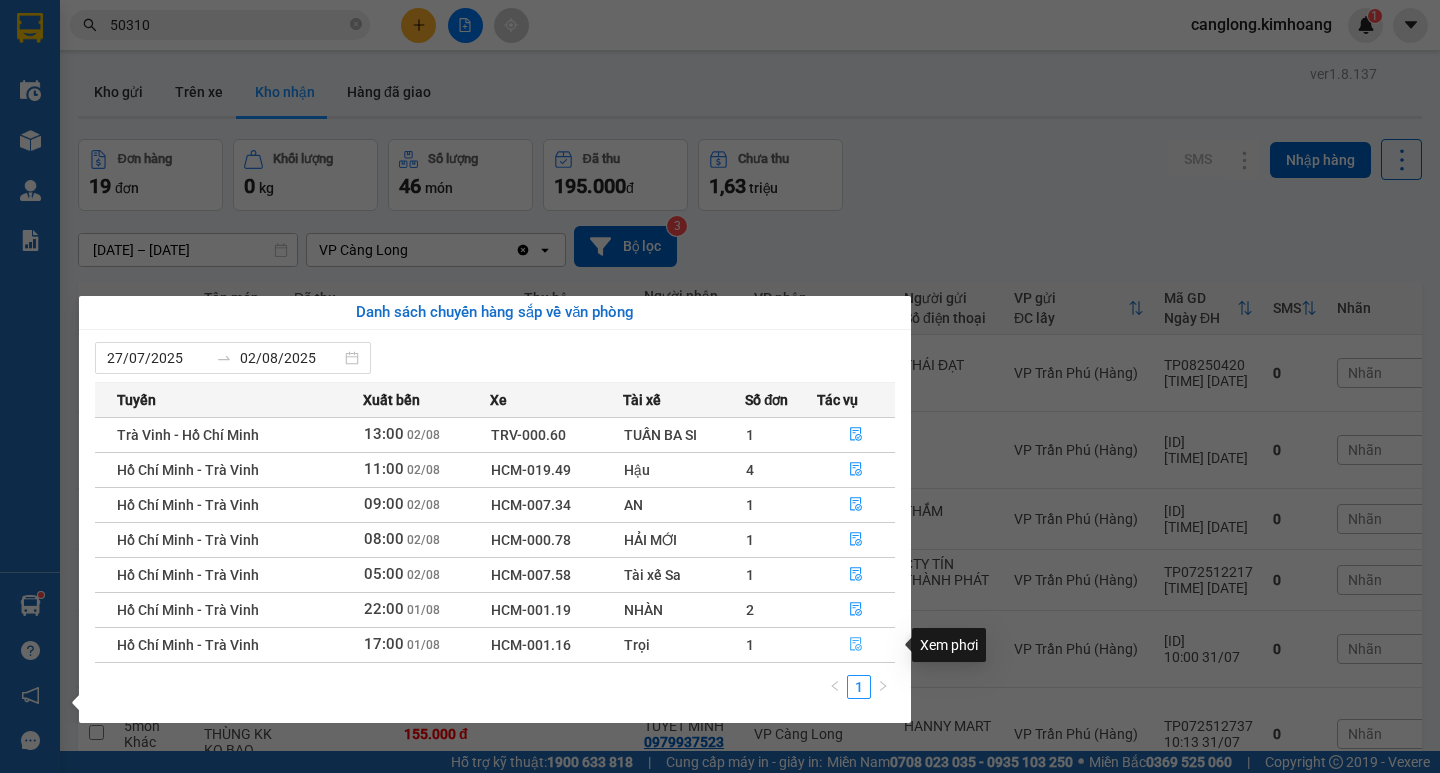 click 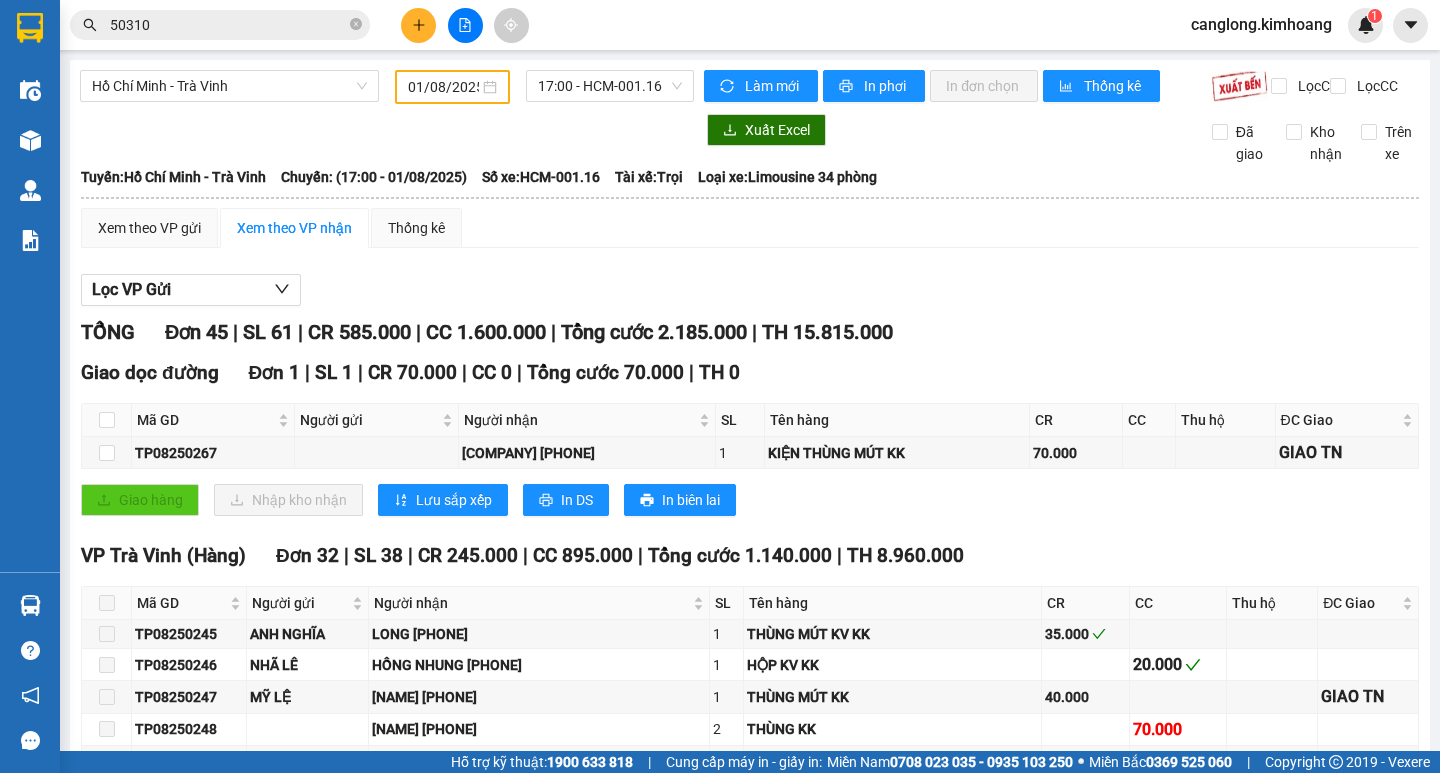 click on "Hồ Chí Minh - Trà Vinh 01/08/2025 17:00     - HCM-001.16  Làm mới In phơi In đơn chọn Thống kê Lọc  CR Lọc  CC Xuất Excel Đã giao Kho nhận Trên xe Kim Hoàng   (08) 36024 295,   273 - 273B Trần Phú PHƠI HÀNG 12:13 - 02/08/2025 Tuyến:  Hồ Chí Minh - Trà Vinh Chuyến:   (17:00 - 01/08/2025) Tài xế:  Trọi   Số xe:  HCM-001.16 Loại xe:  Limousine 34 phòng Tuyến:  Hồ Chí Minh - Trà Vinh Chuyến:   (17:00 - 01/08/2025) Số xe:  HCM-001.16 Tài xế:  Trọi Loại xe:  Limousine 34 phòng Xem theo VP gửi Xem theo VP nhận Thống kê Lọc VP Gửi TỔNG Đơn   45 | SL   61 | CR   585.000 | CC   1.600.000 | Tổng cước   2.185.000 | TH   15.815.000 Giao dọc đường Đơn   1 | SL   1 | CR   70.000 | CC   0 | Tổng cước   70.000 | TH   0 Mã GD Người gửi Người nhận SL Tên hàng CR CC Thu hộ ĐC Giao Ký nhận                       TP08250267   HIGHLANDS(ĐBP) 0384703147 1  KIỆN THÙNG MÚT KK 70.000 GIAO TN Giao hàng" at bounding box center (720, 375) 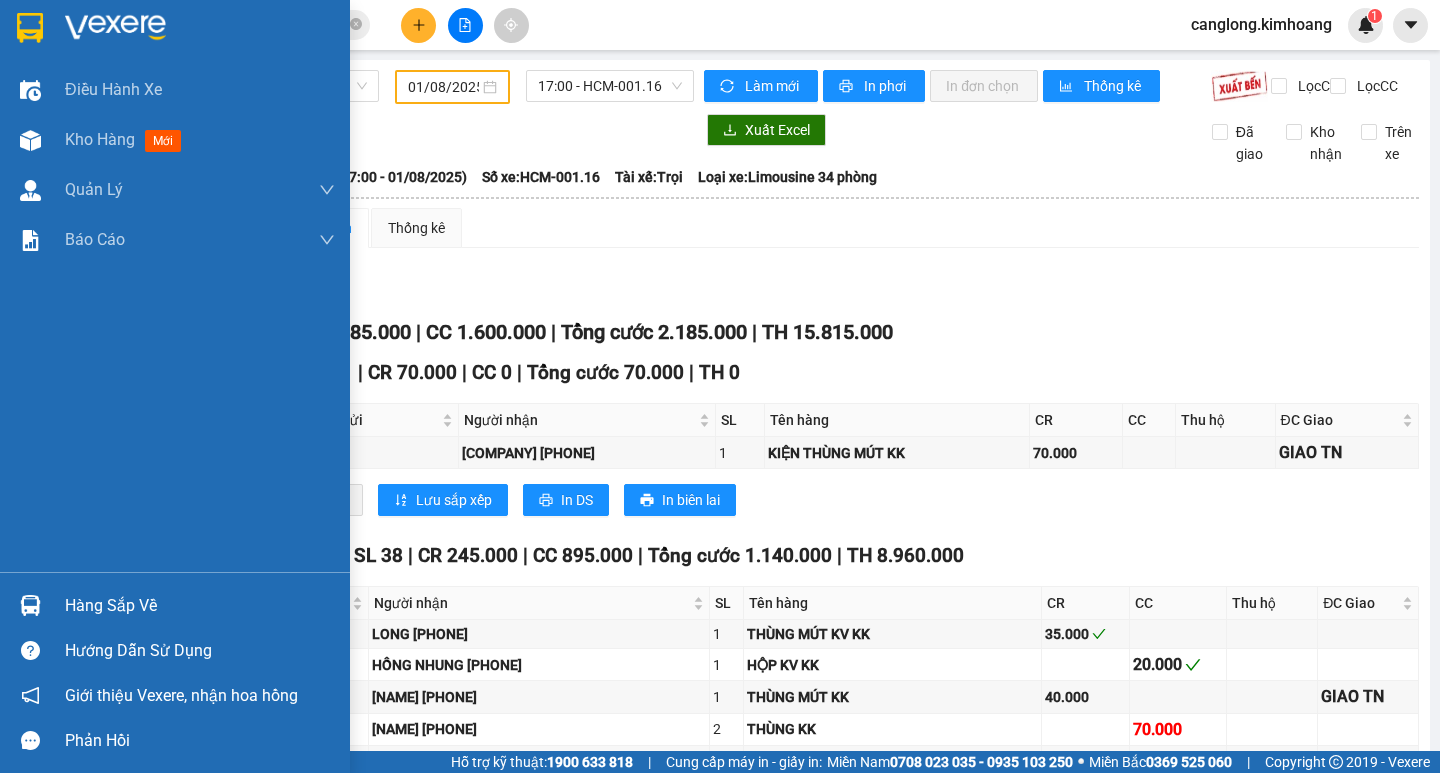 click at bounding box center (30, 605) 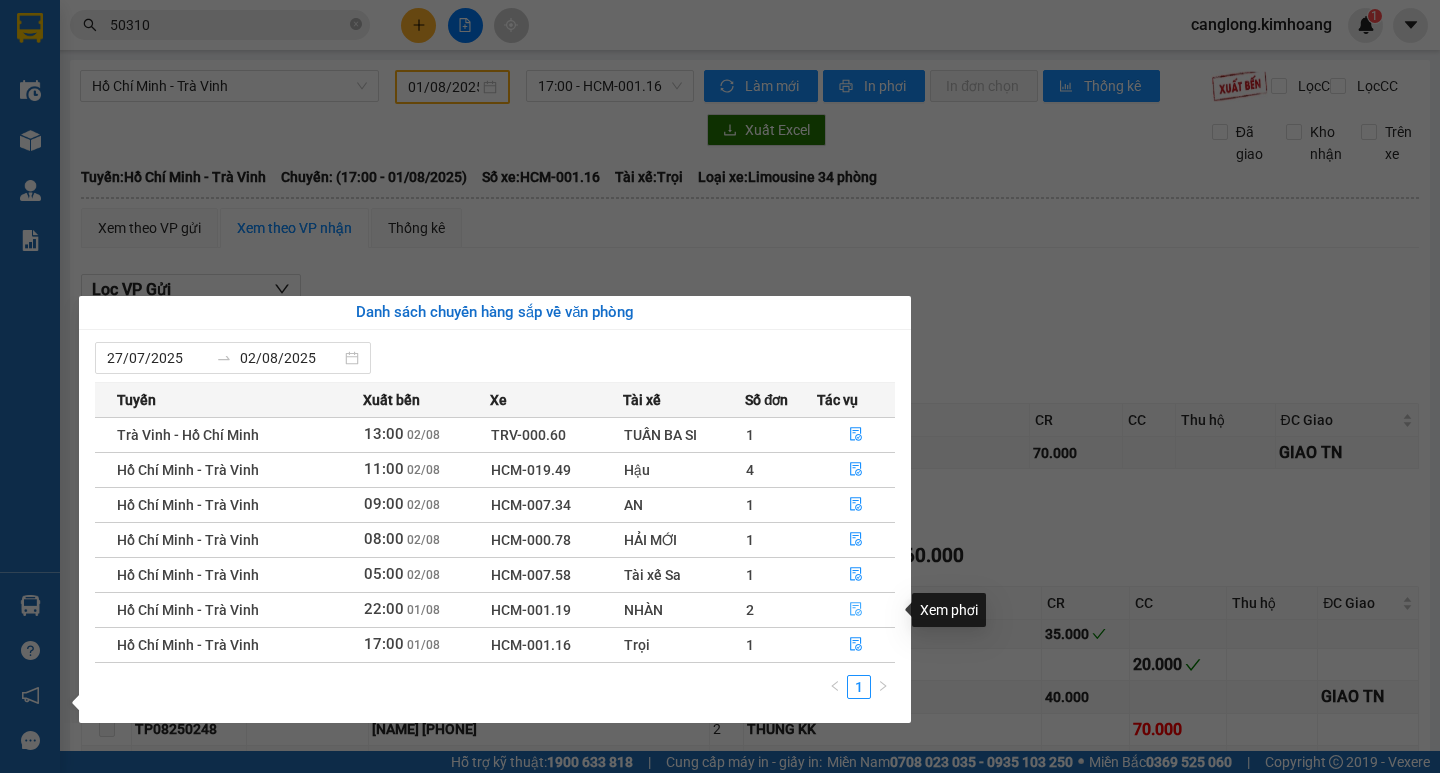 click 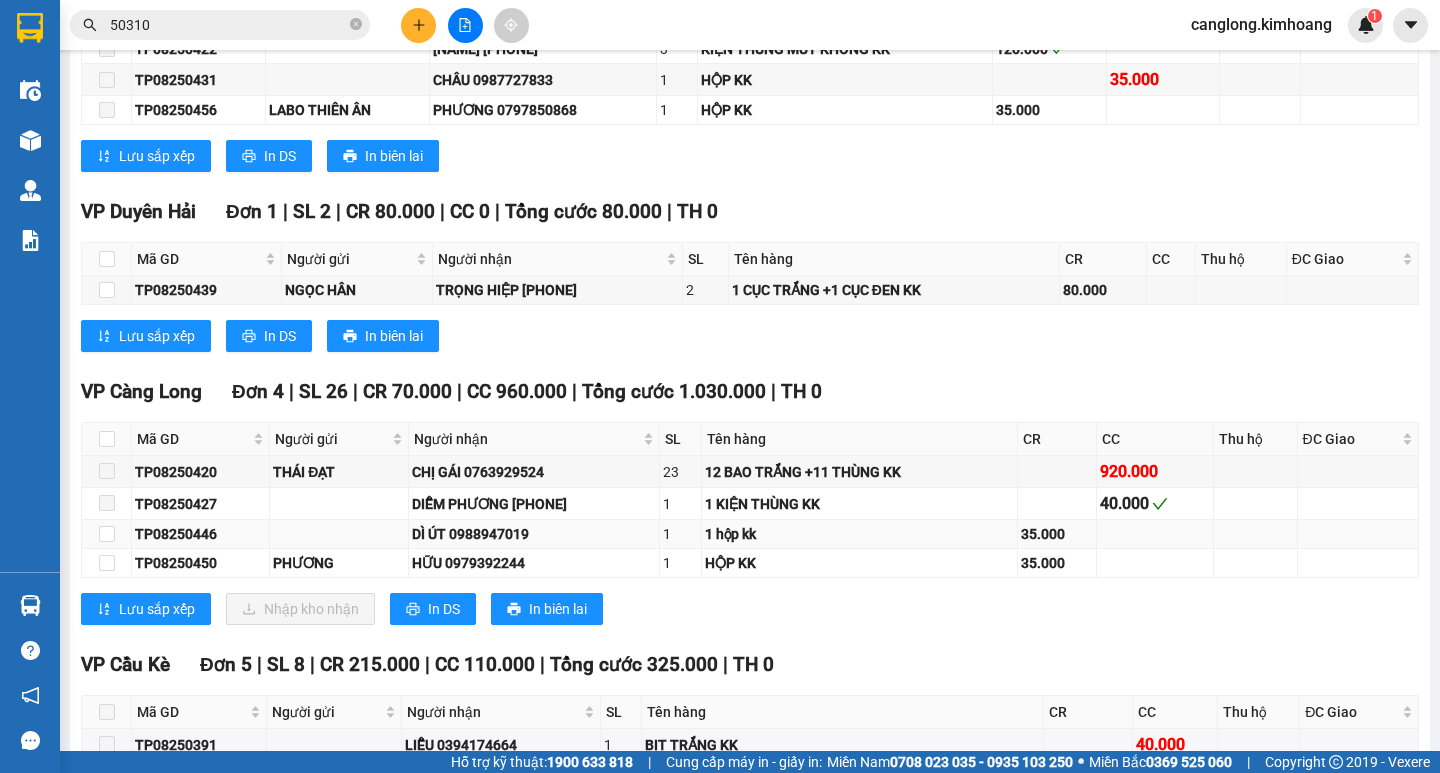 scroll, scrollTop: 2800, scrollLeft: 0, axis: vertical 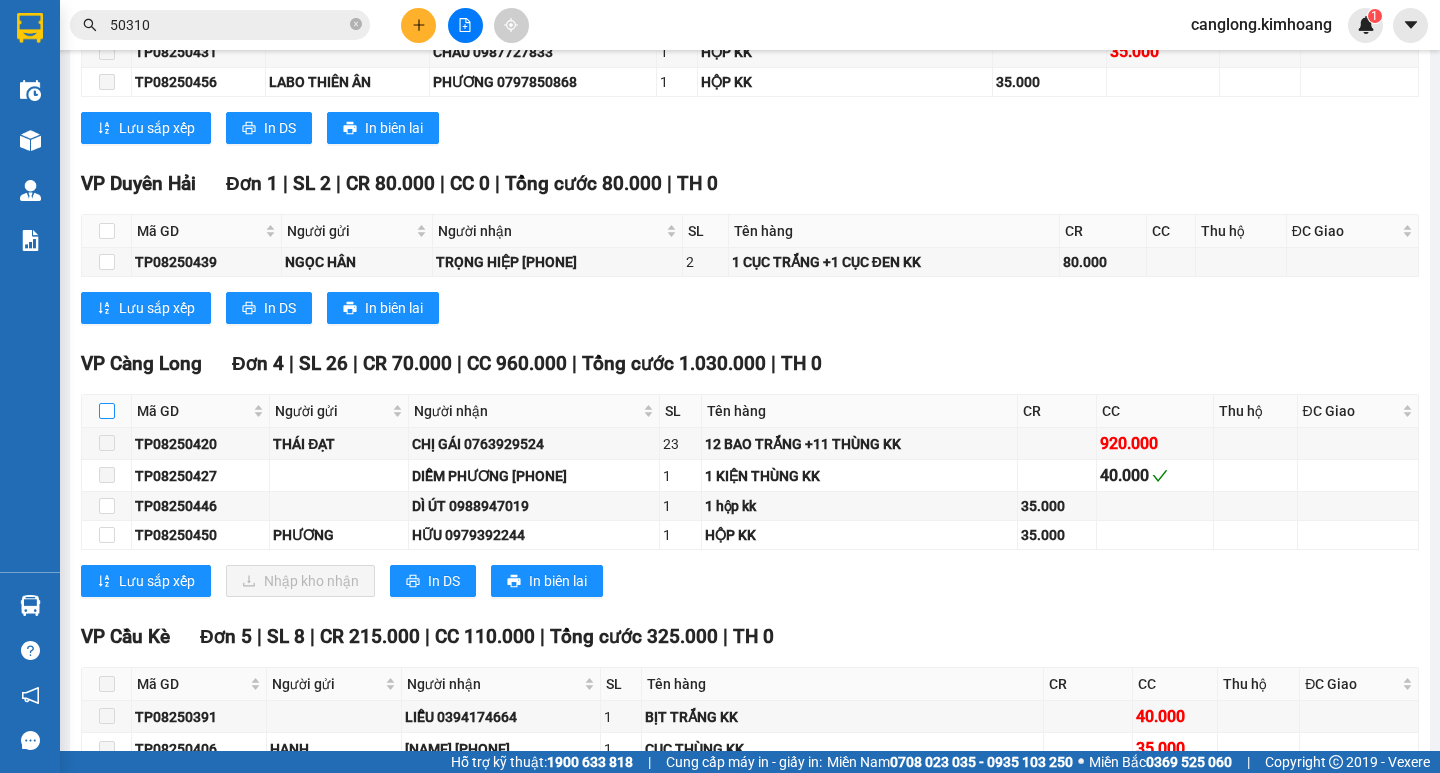 click at bounding box center [107, 411] 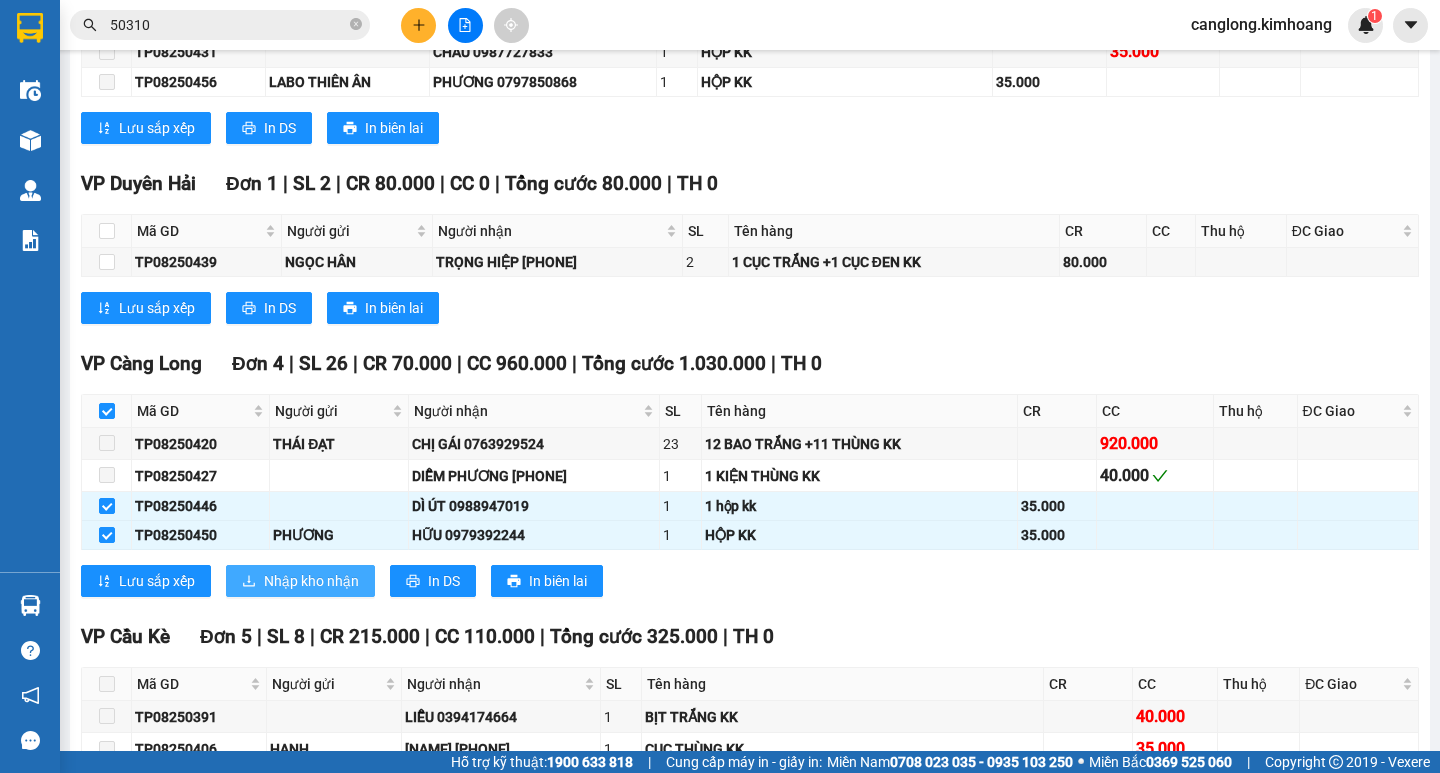 click on "Nhập kho nhận" at bounding box center [311, 581] 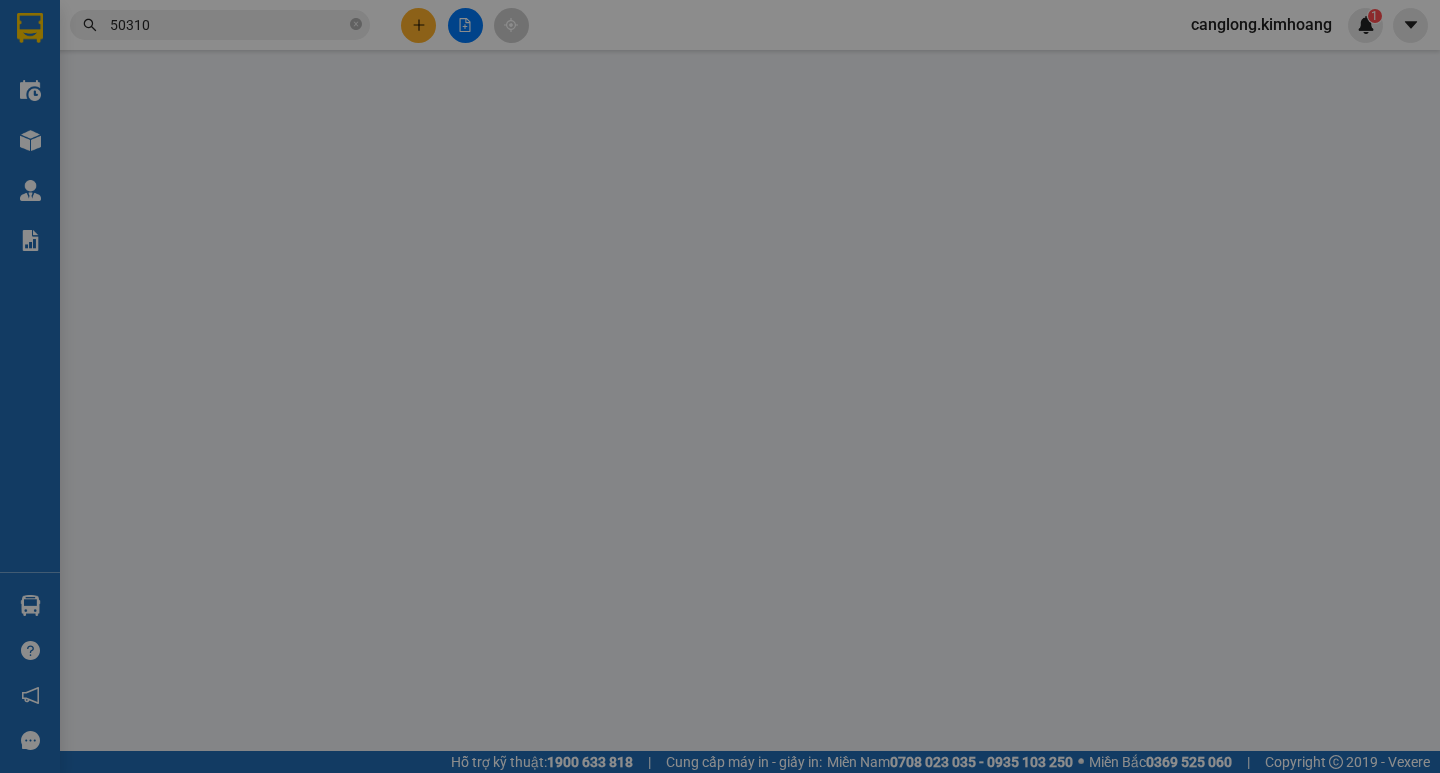 scroll, scrollTop: 0, scrollLeft: 0, axis: both 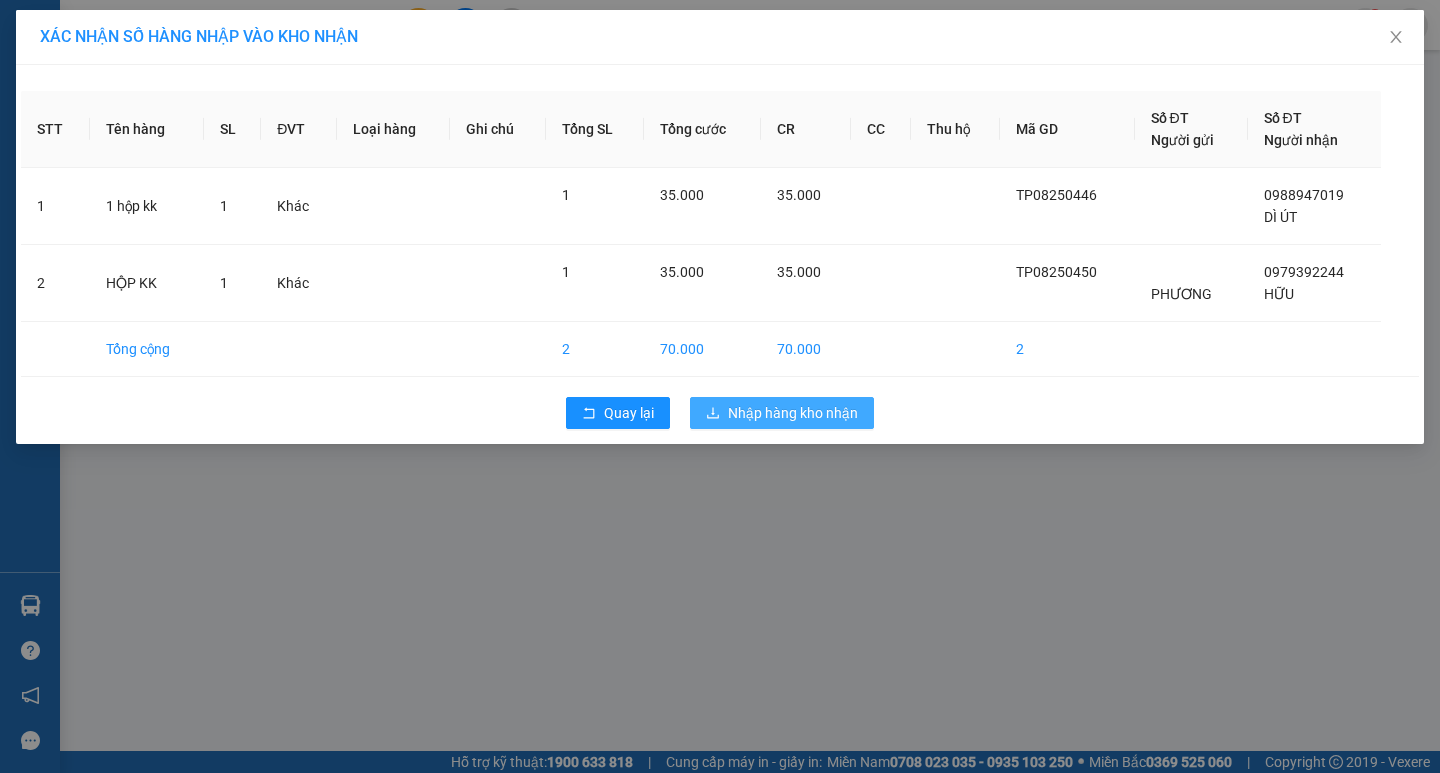click on "Nhập hàng kho nhận" at bounding box center [793, 413] 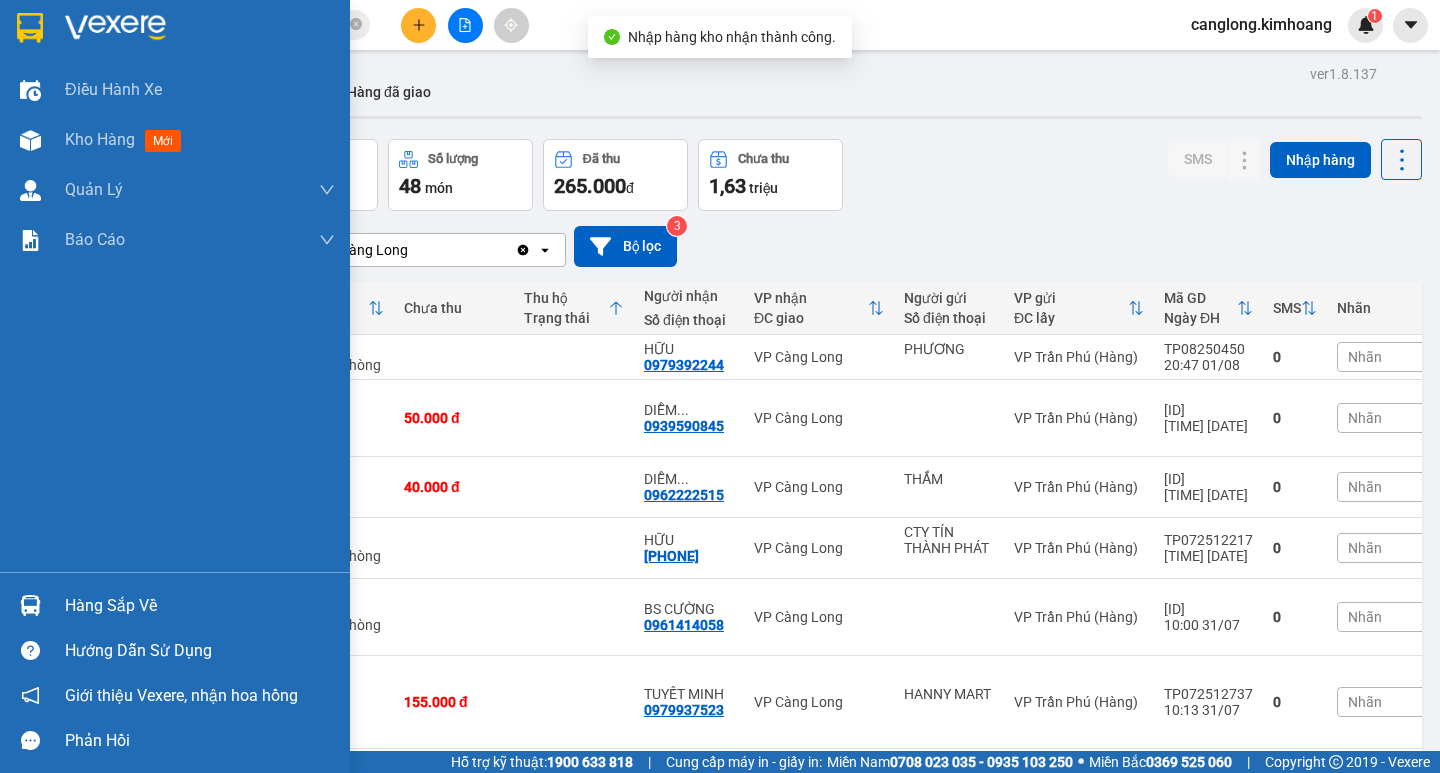 click on "Hàng sắp về" at bounding box center [175, 605] 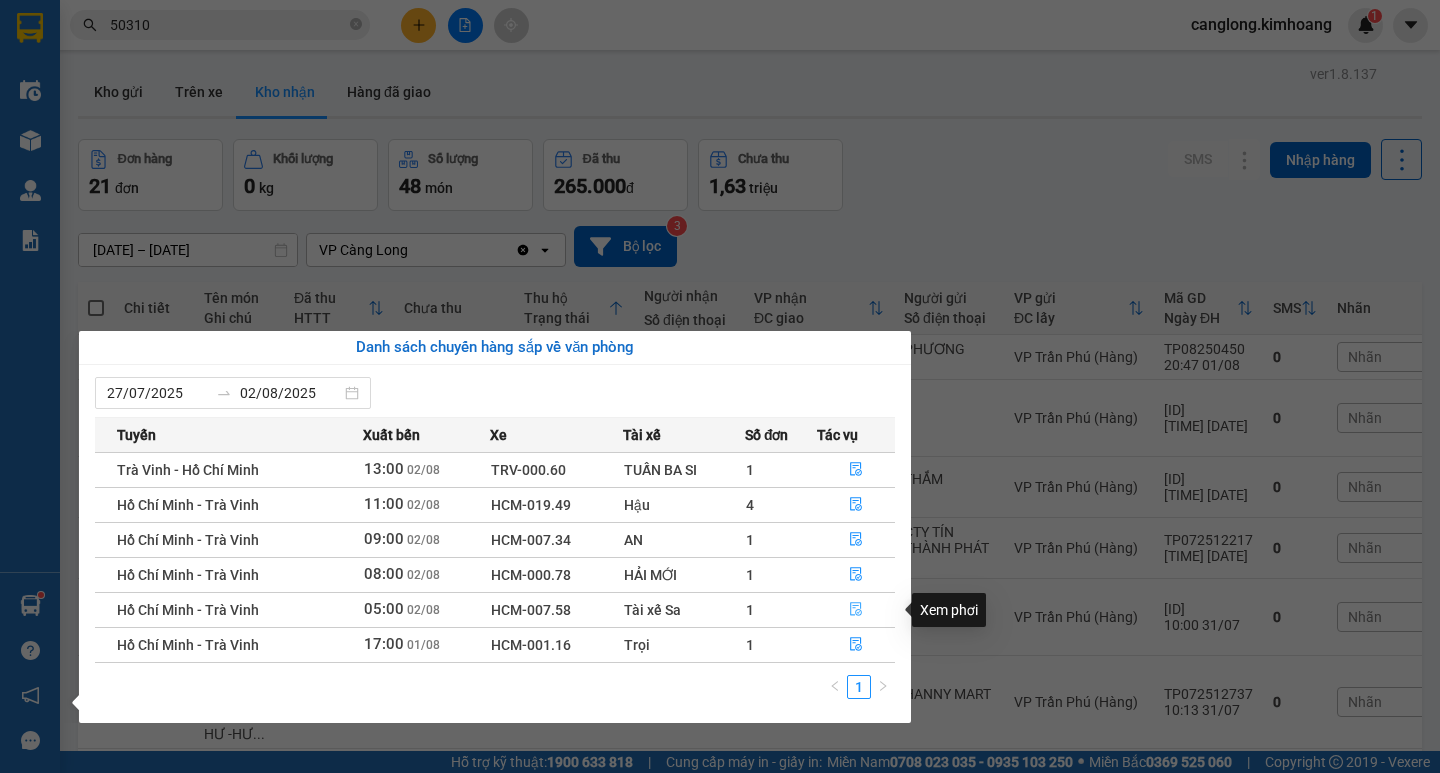 click 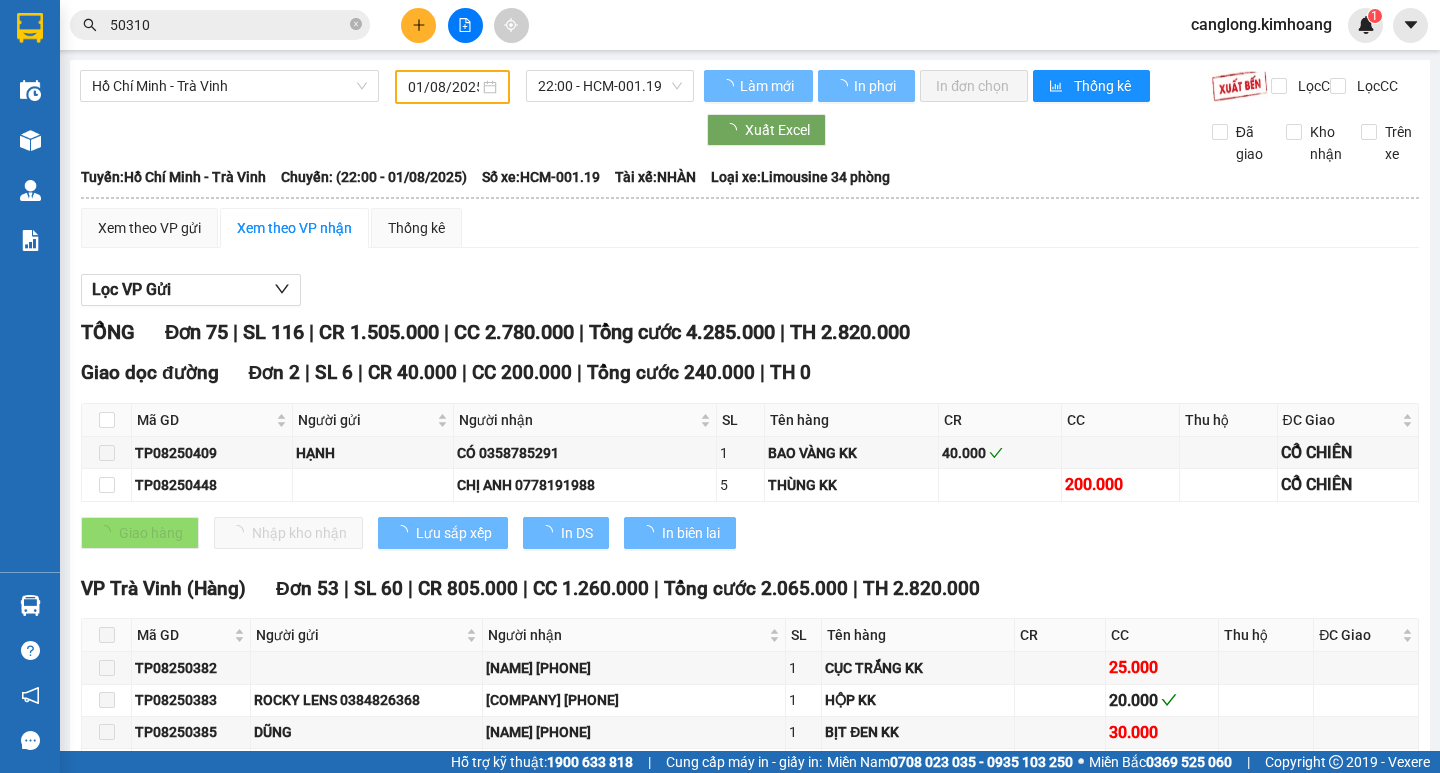 scroll, scrollTop: 0, scrollLeft: 0, axis: both 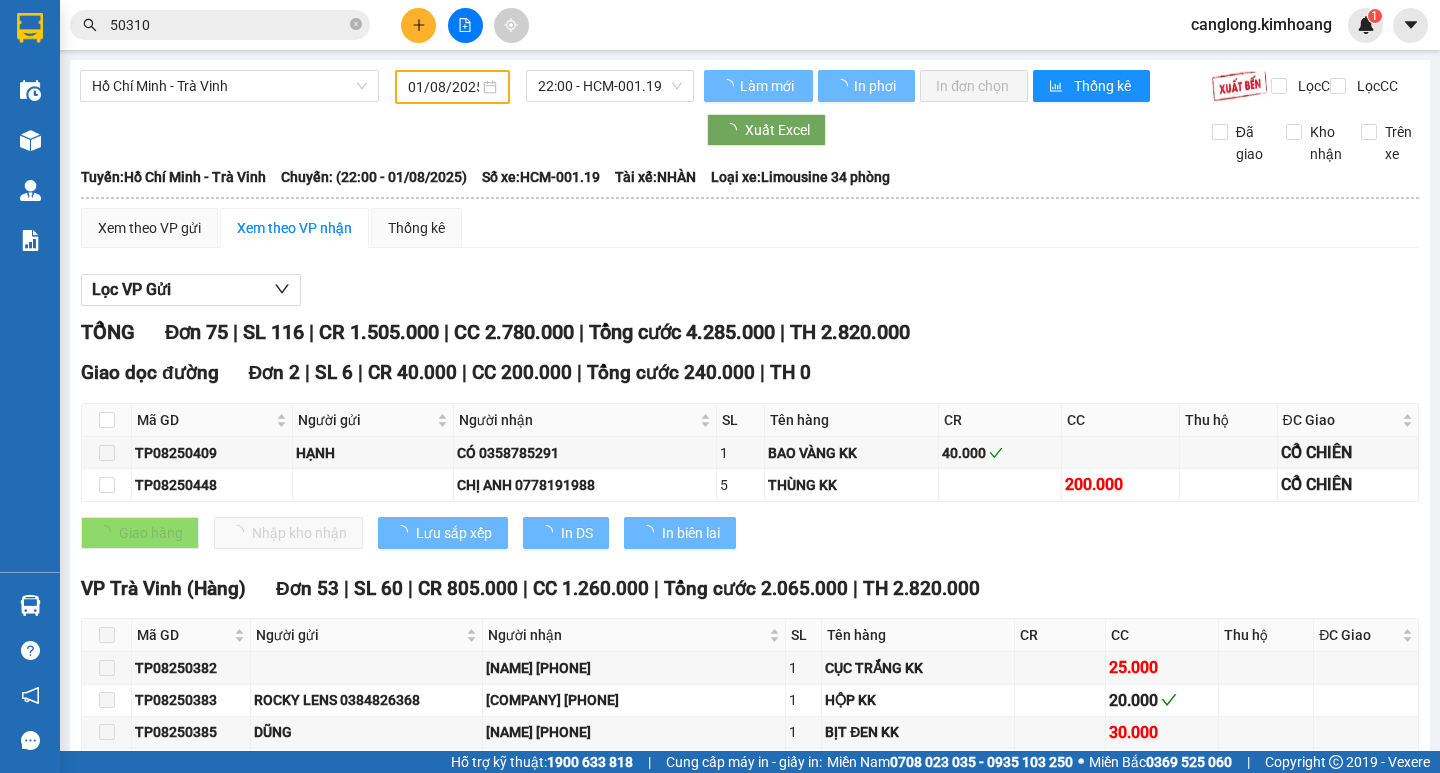 type on "02/08/2025" 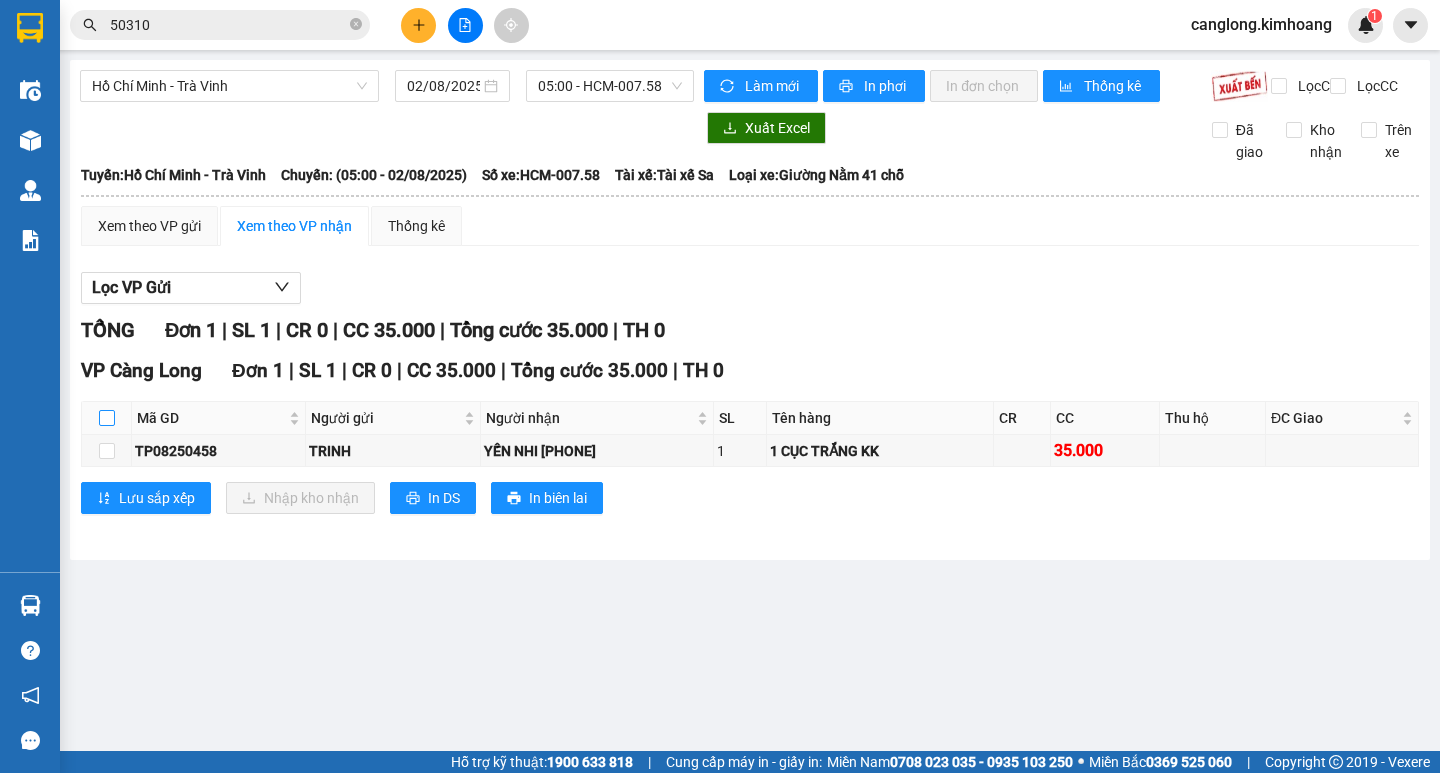 click at bounding box center [107, 418] 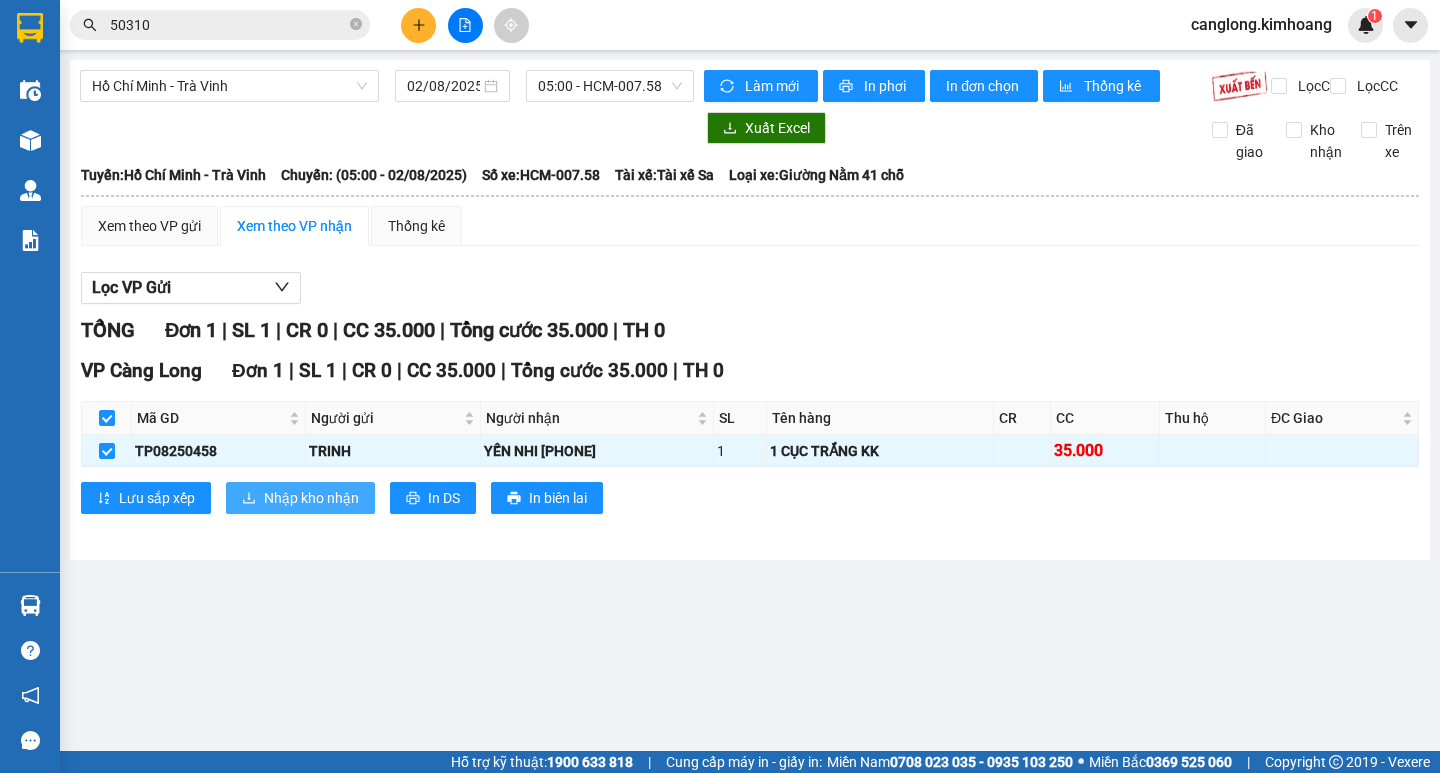 click on "Nhập kho nhận" at bounding box center (311, 498) 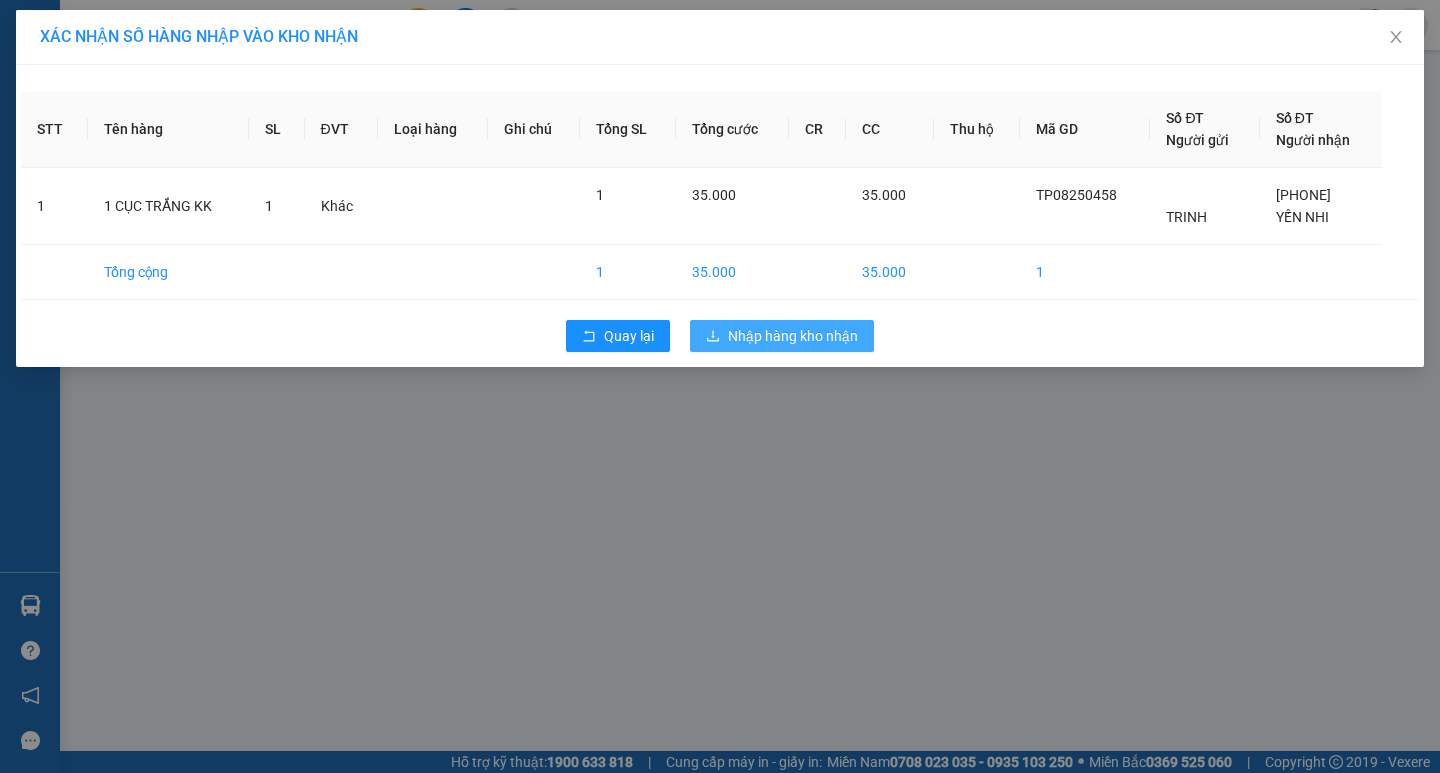 click on "Nhập hàng kho nhận" at bounding box center [793, 336] 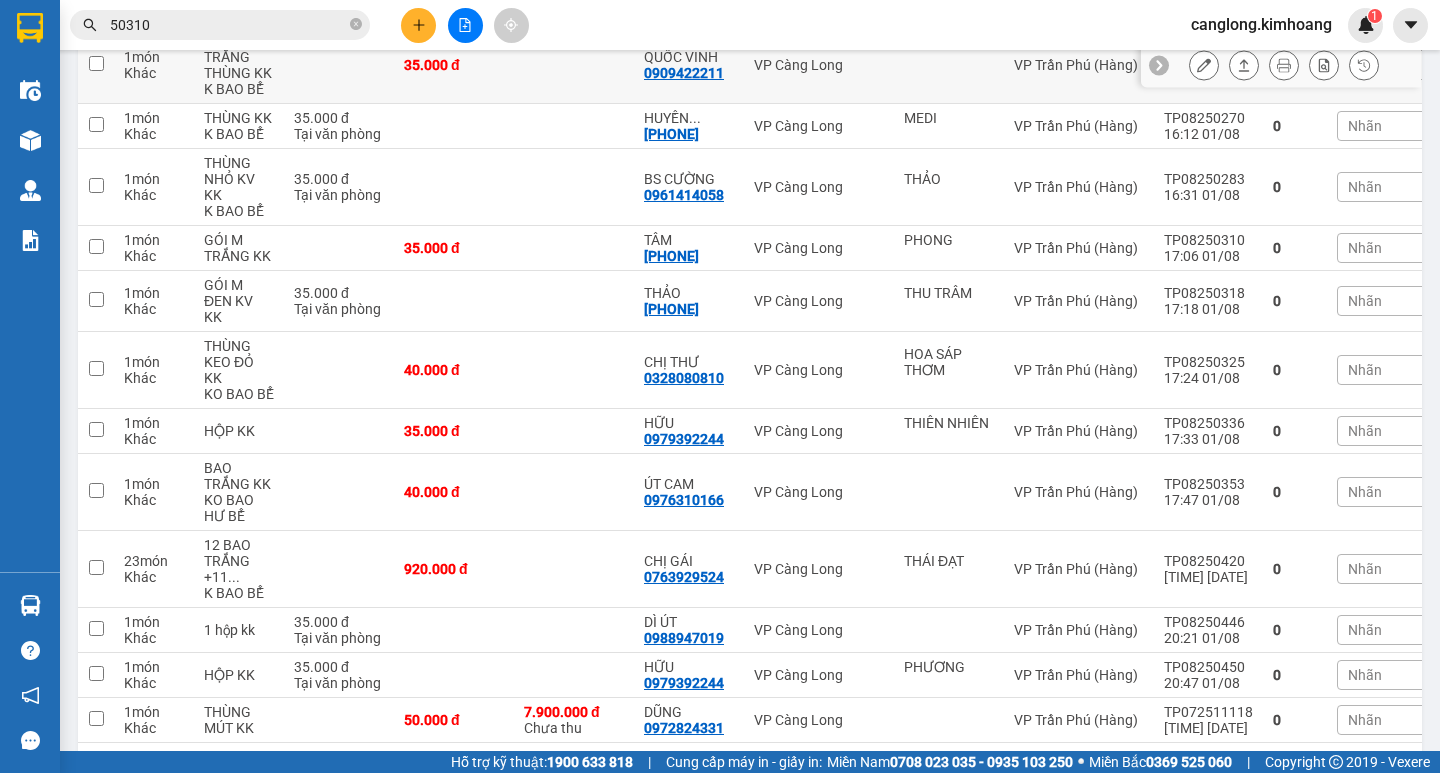 scroll, scrollTop: 1100, scrollLeft: 0, axis: vertical 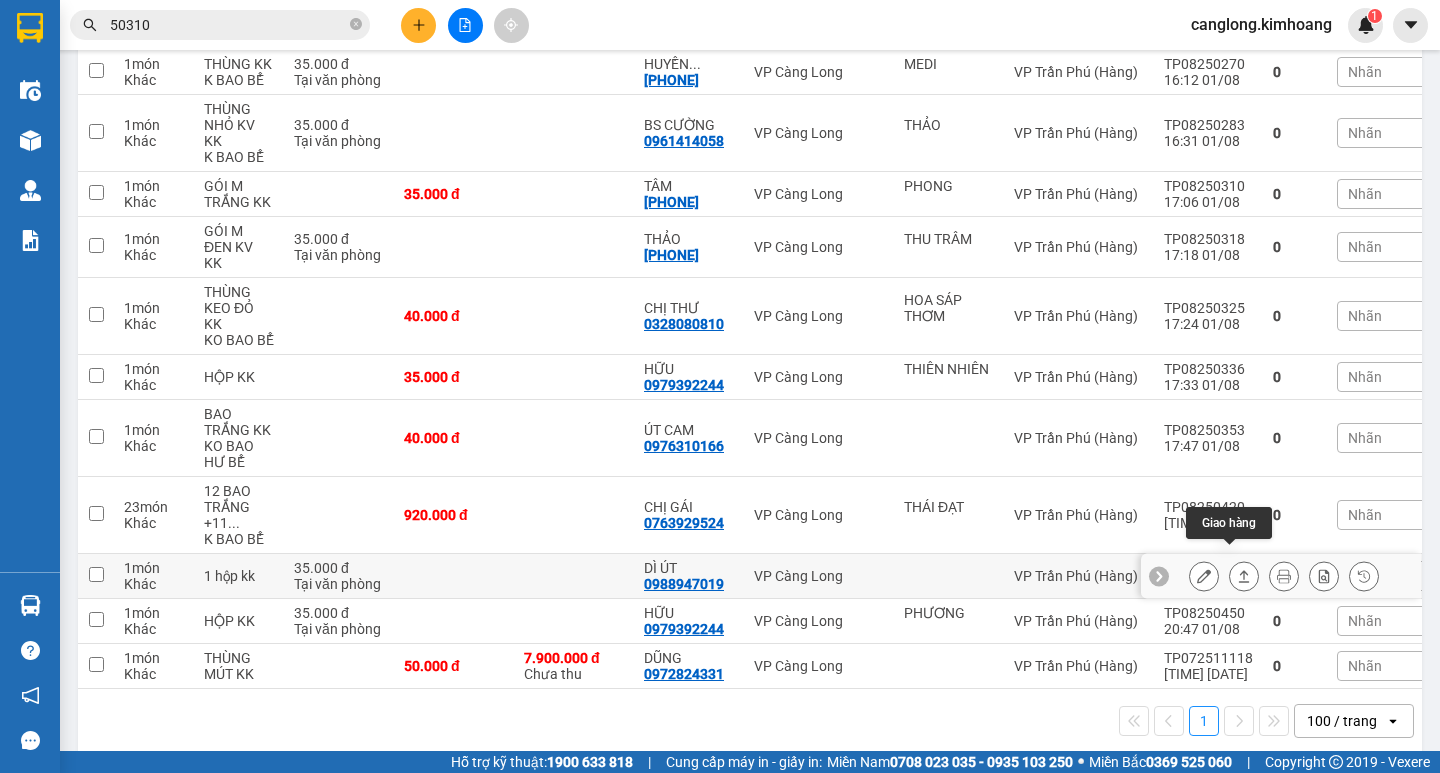click at bounding box center [1244, 576] 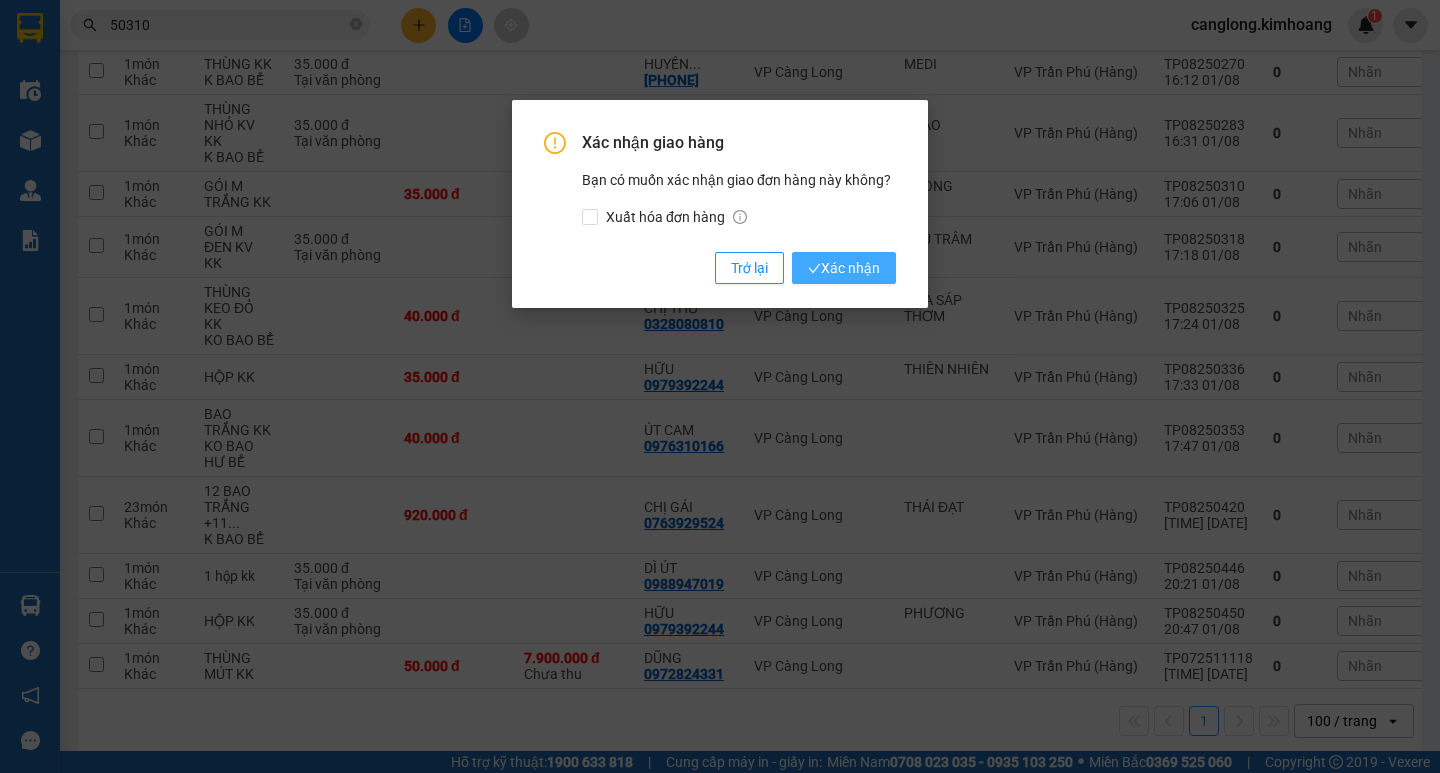 click on "Xác nhận" at bounding box center [844, 268] 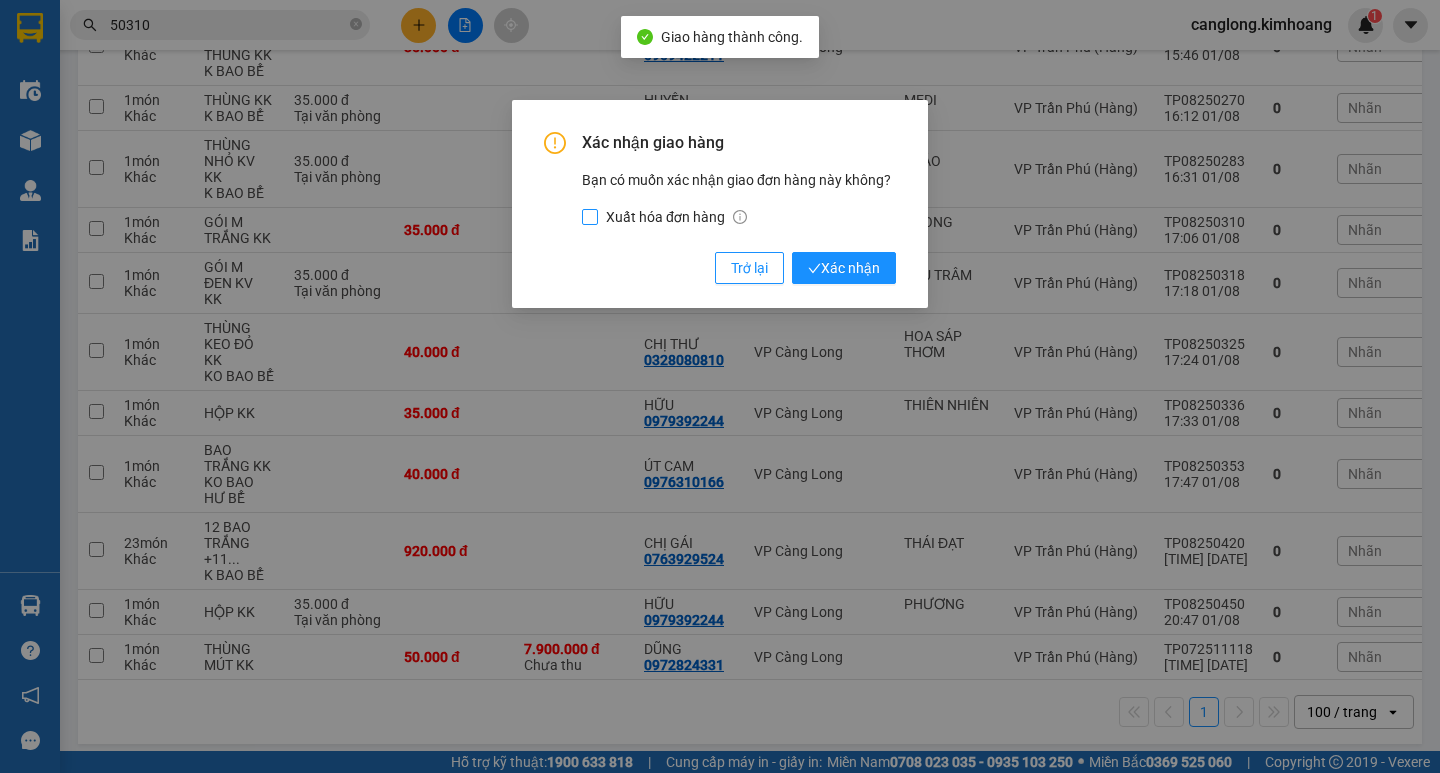 scroll, scrollTop: 1067, scrollLeft: 0, axis: vertical 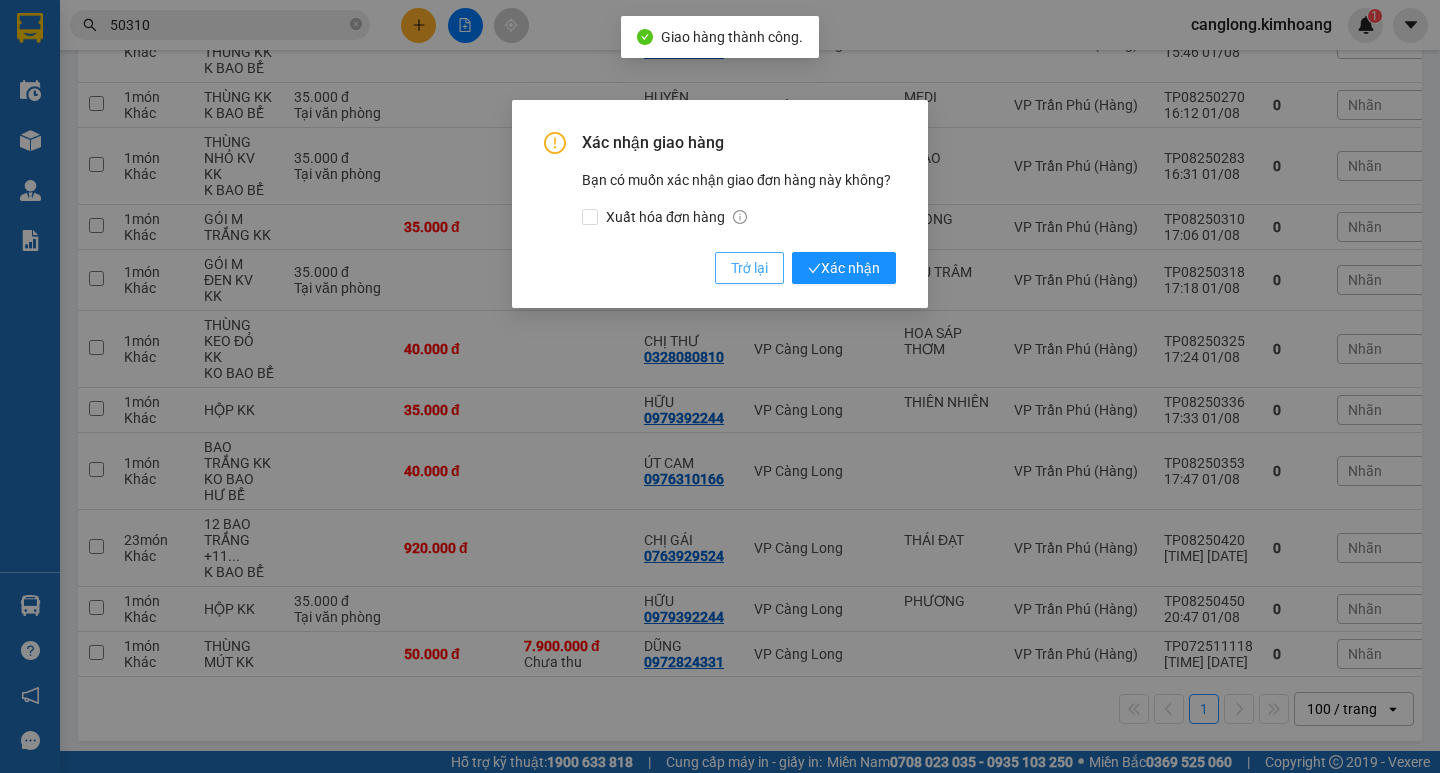 click on "Trở lại" at bounding box center (749, 268) 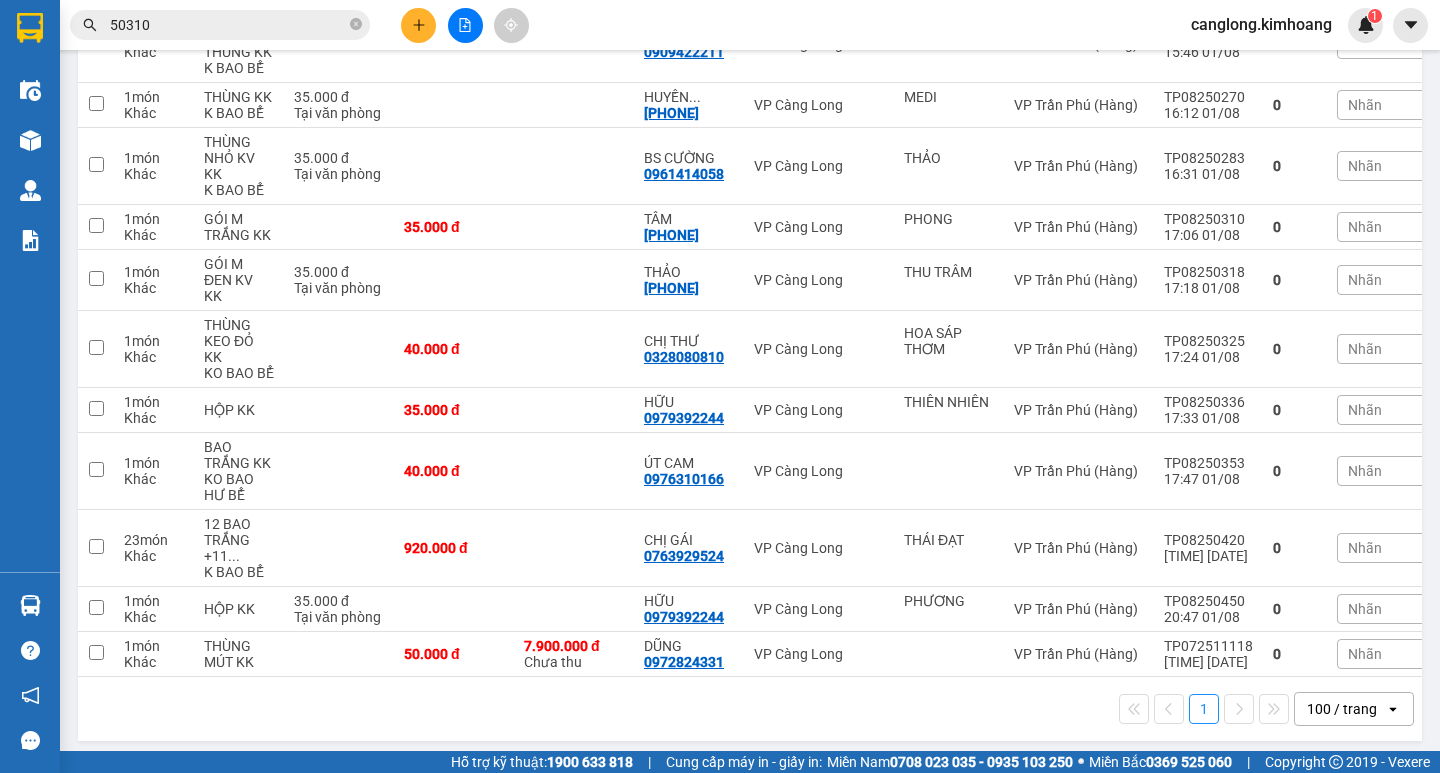 click on "50310" at bounding box center [228, 25] 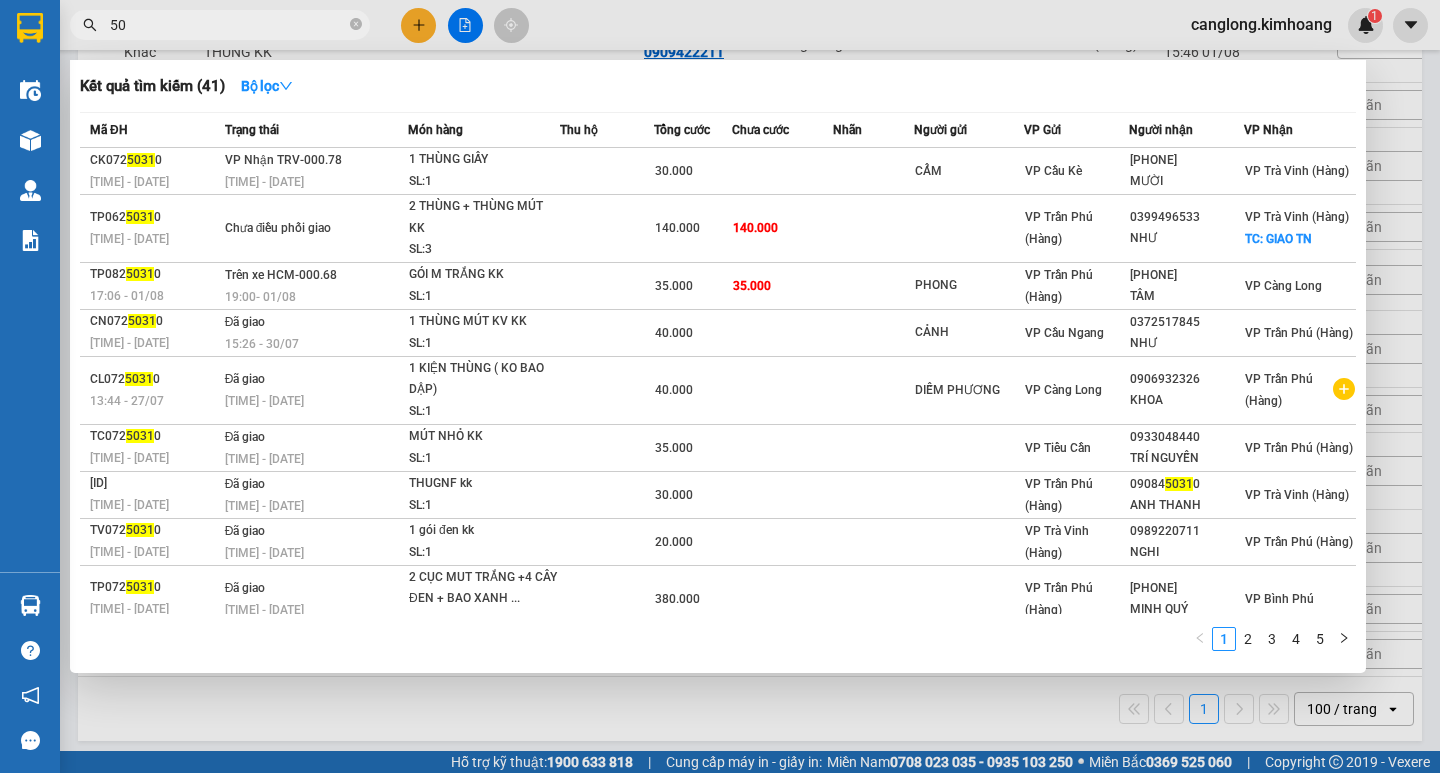 type on "5" 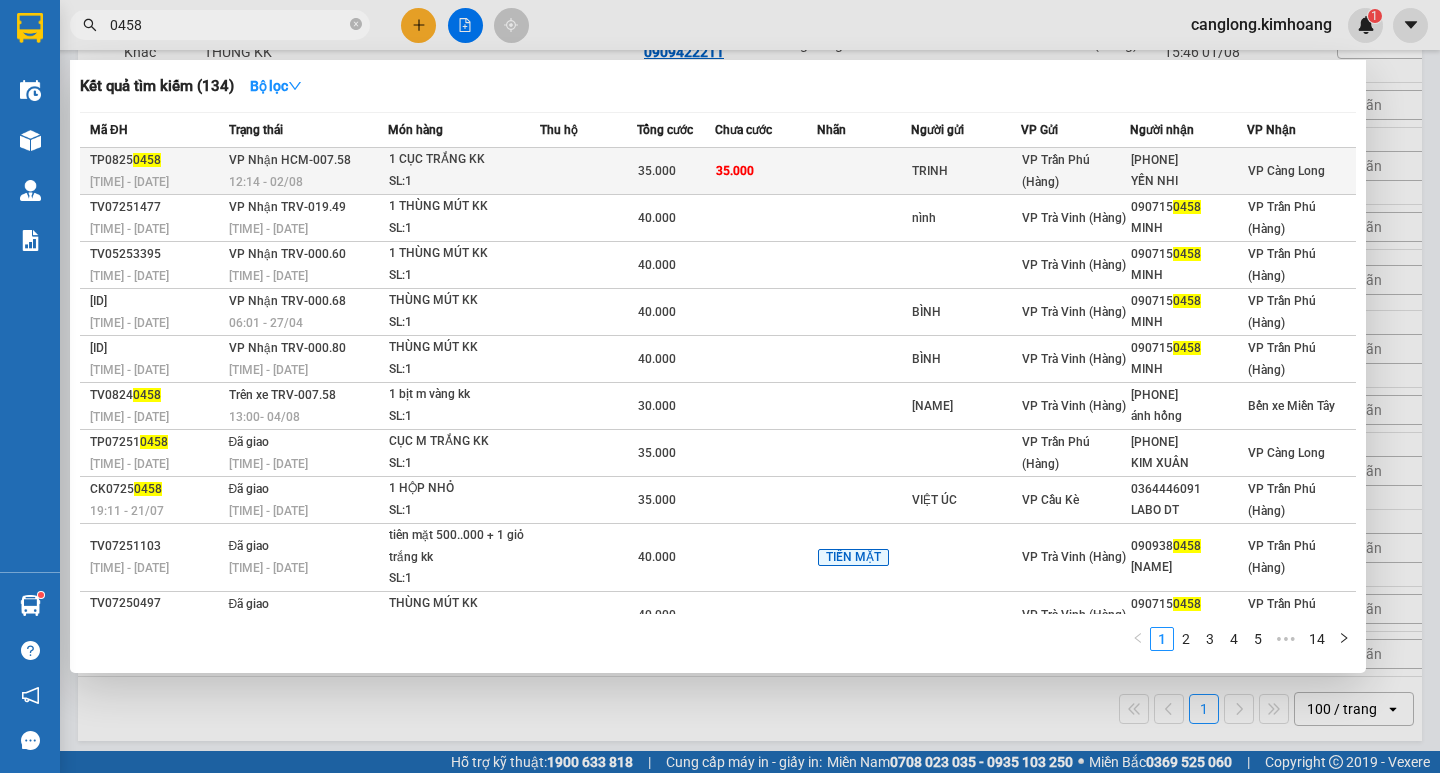 type on "0458" 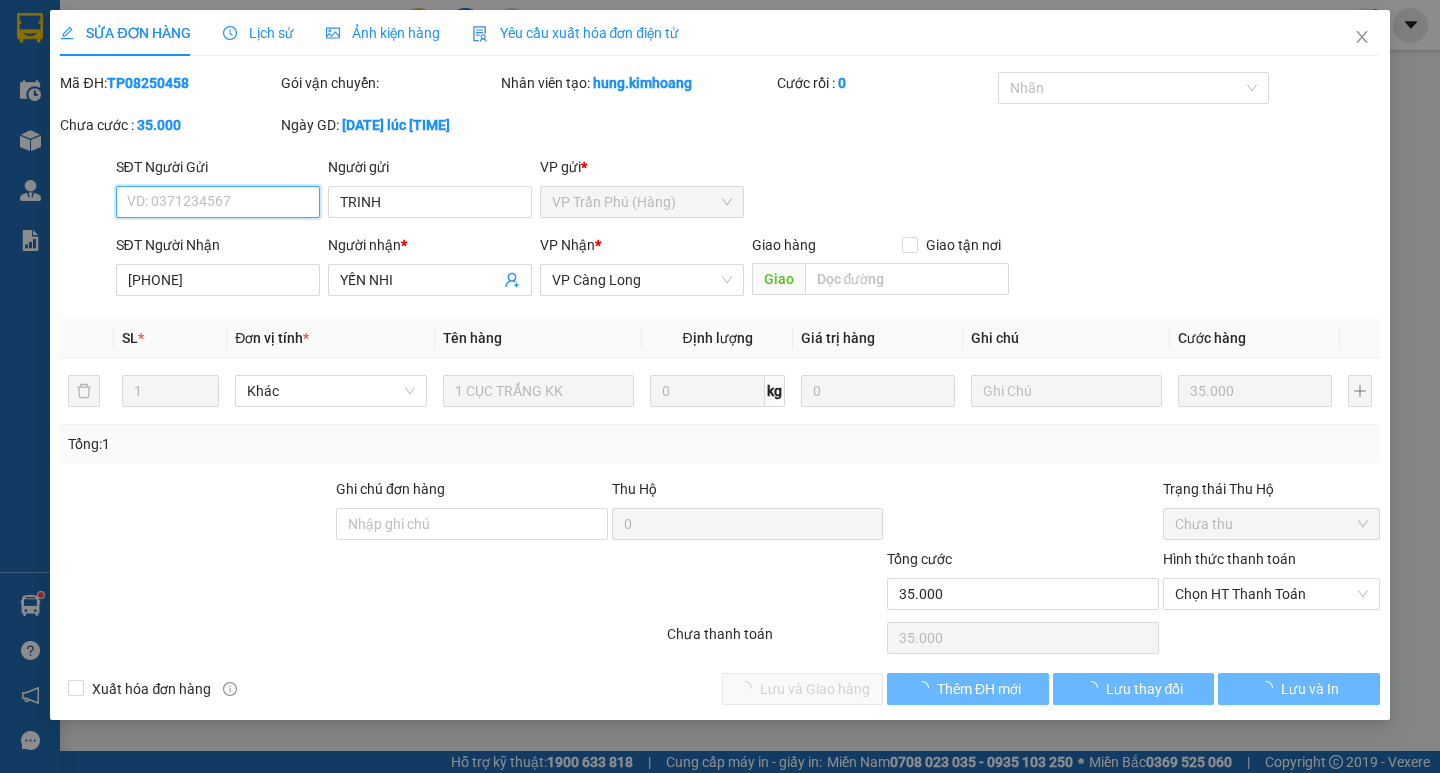 scroll, scrollTop: 0, scrollLeft: 0, axis: both 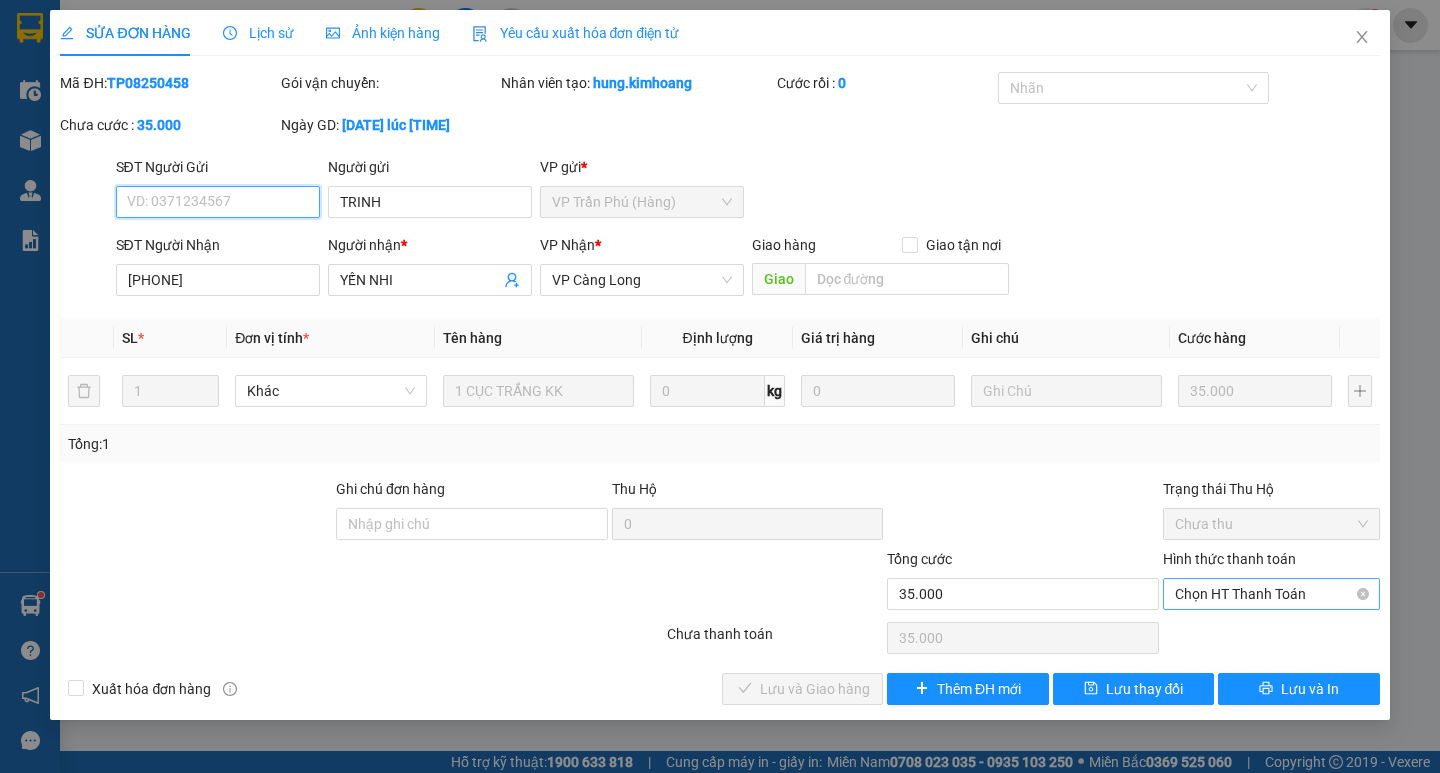 drag, startPoint x: 1243, startPoint y: 591, endPoint x: 1243, endPoint y: 613, distance: 22 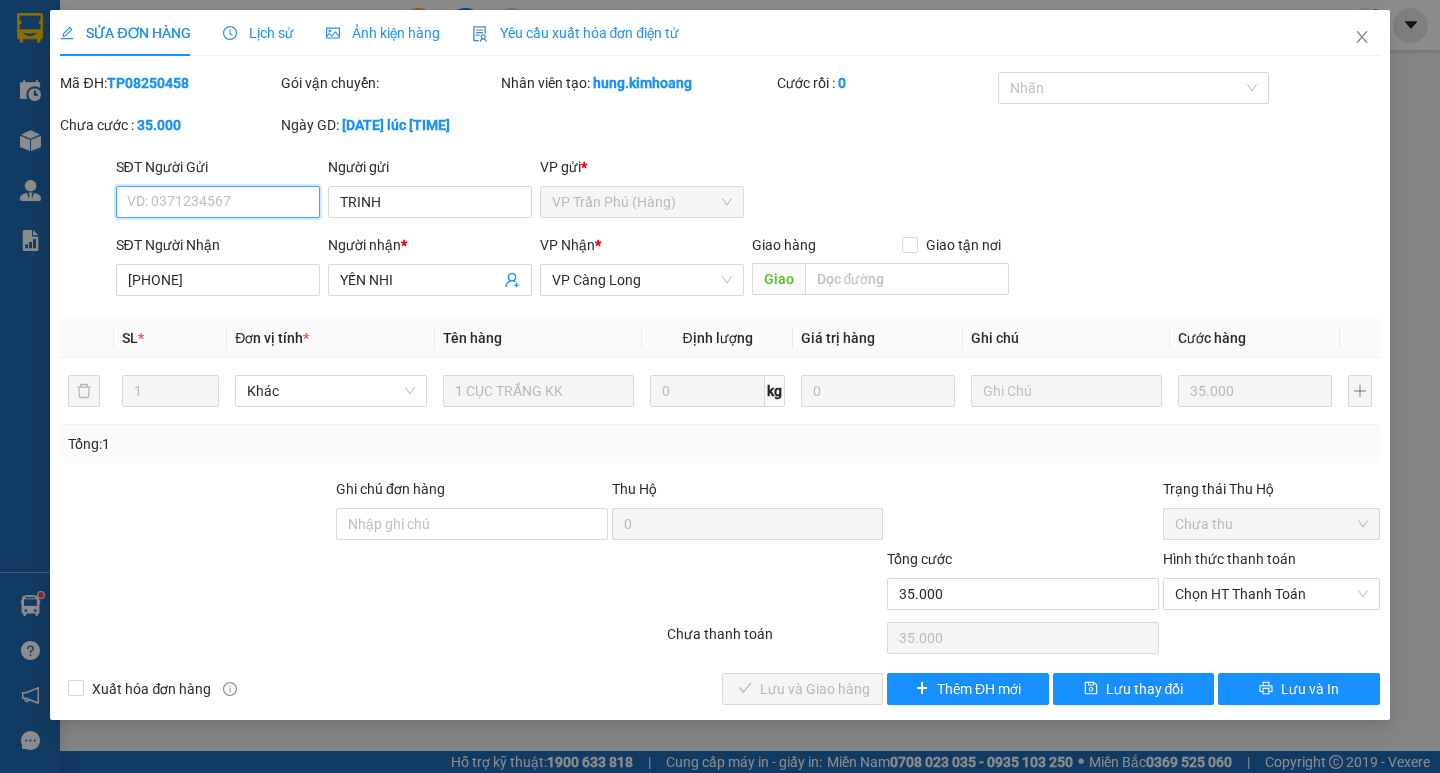 click on "Chọn HT Thanh Toán" at bounding box center (1271, 594) 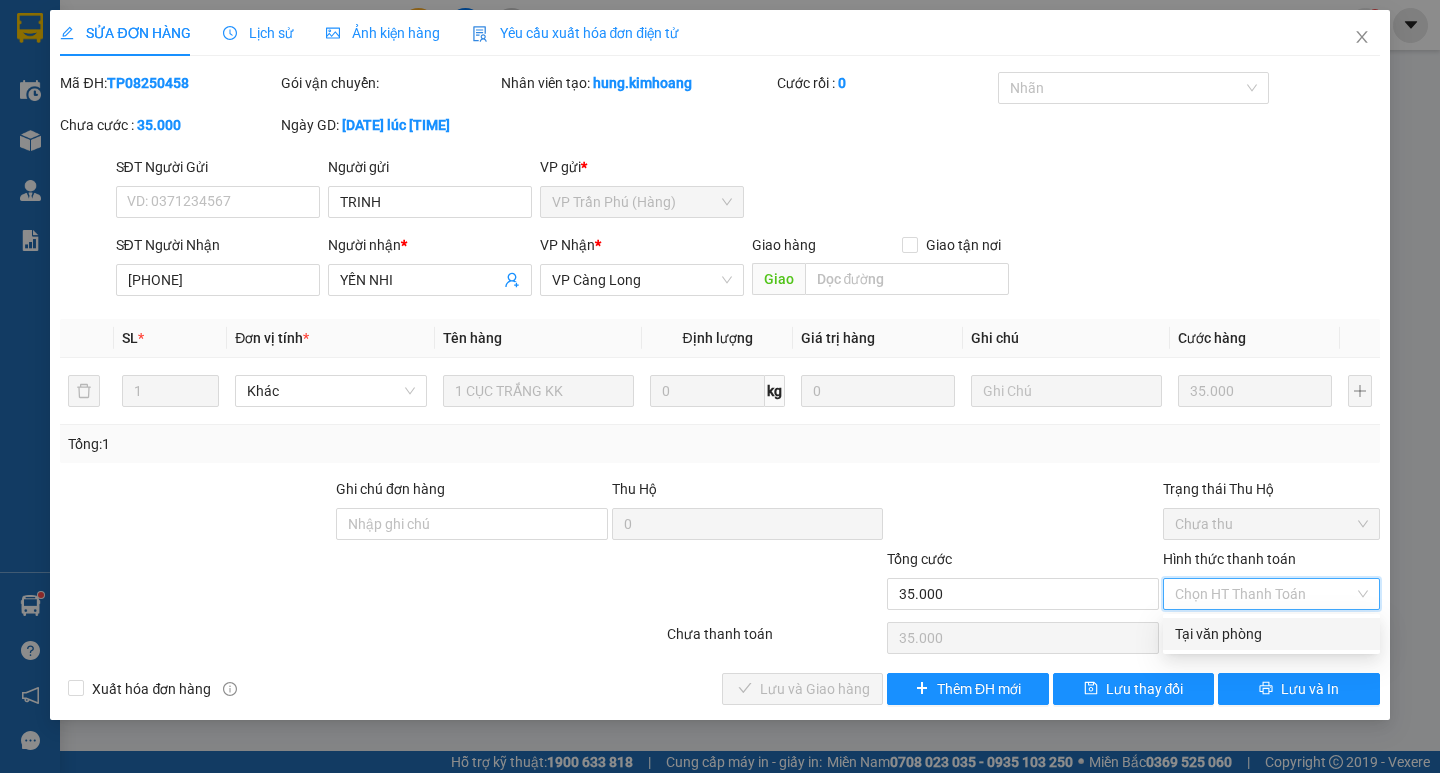 click on "Tại văn phòng" at bounding box center (1271, 634) 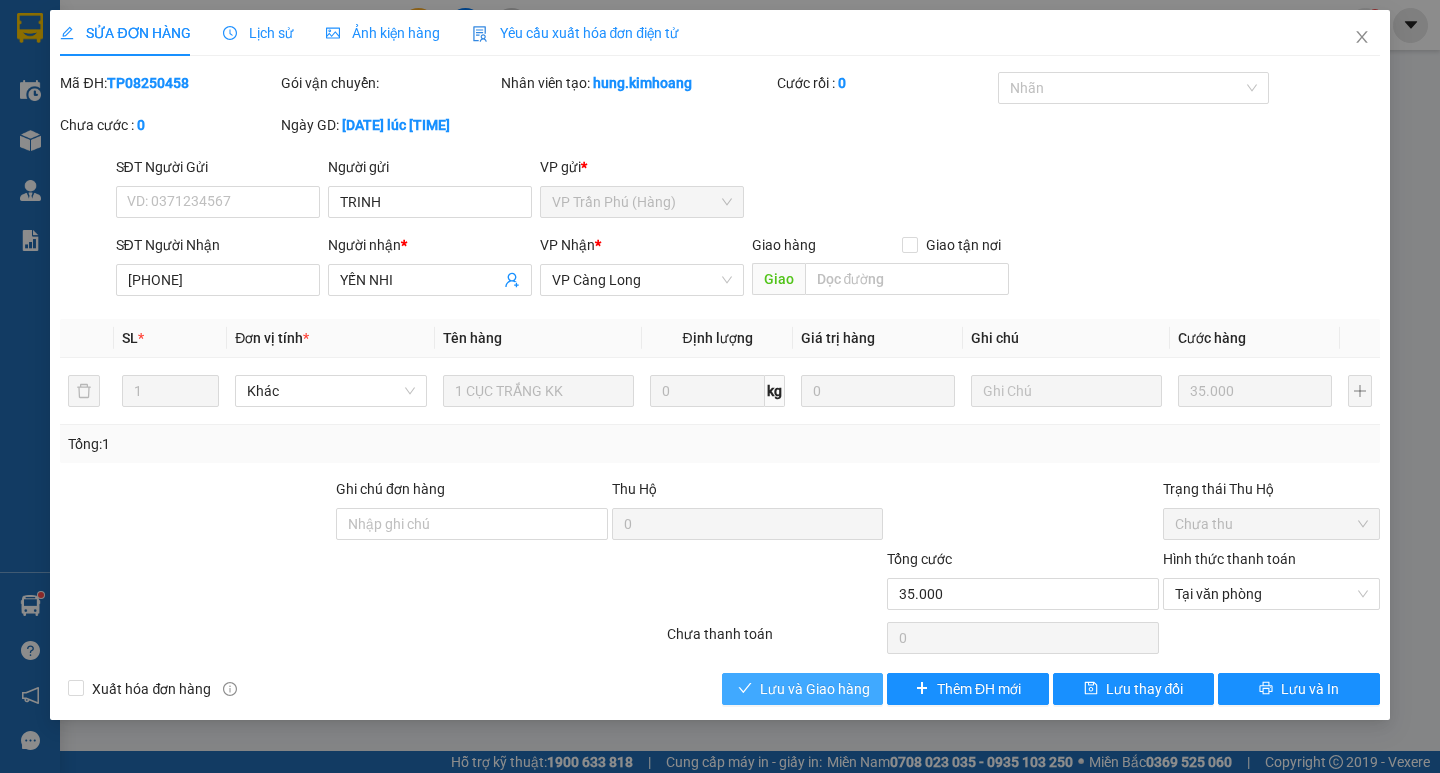 click on "Lưu và Giao hàng" at bounding box center (815, 689) 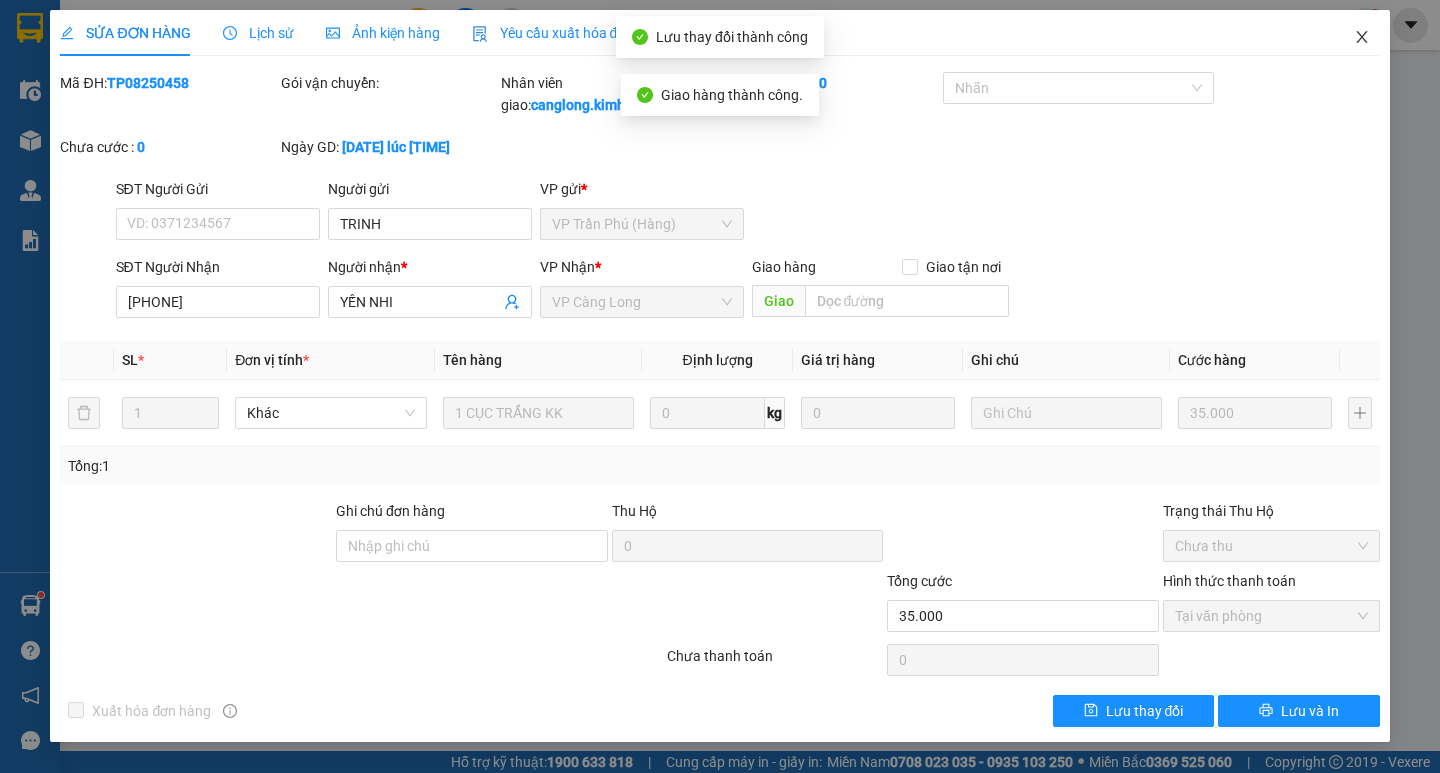 click 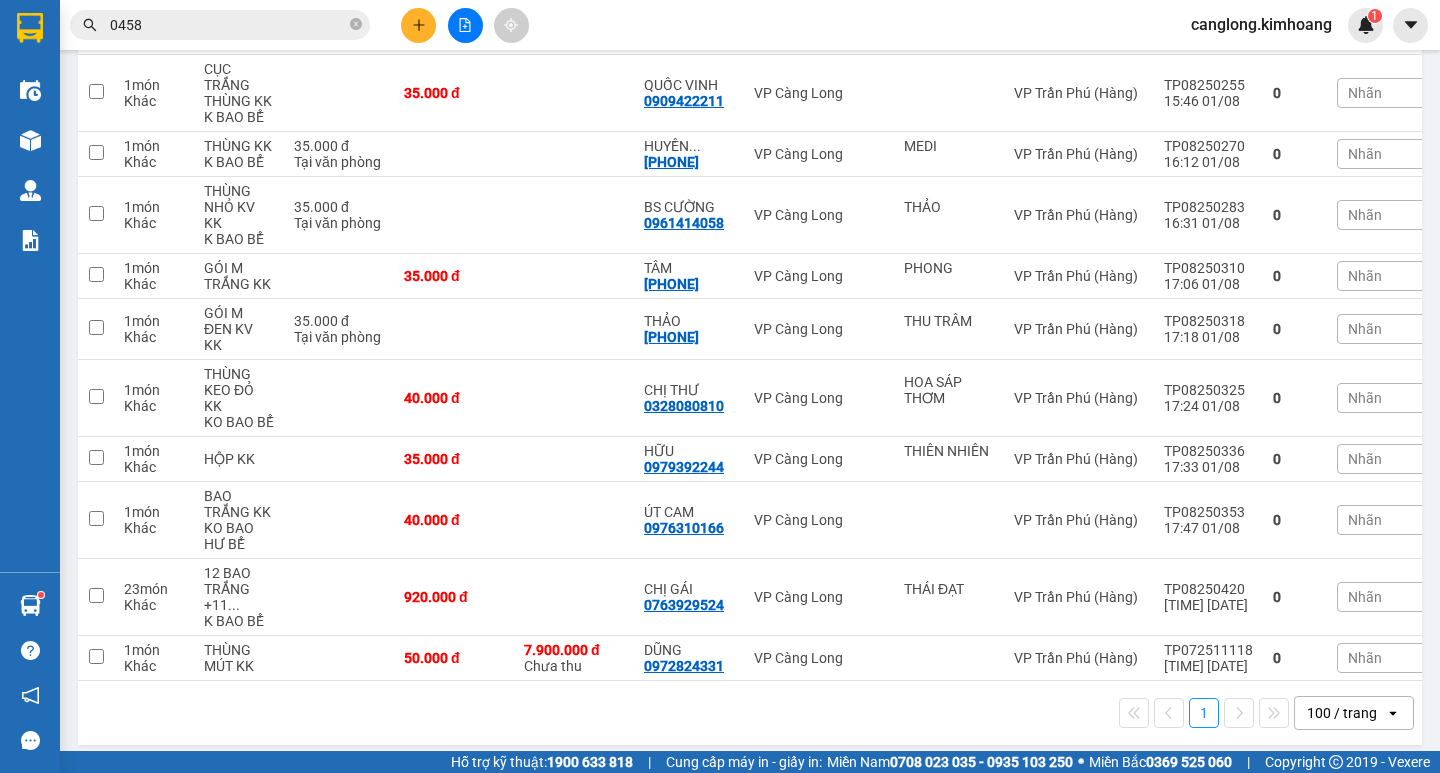 scroll, scrollTop: 1022, scrollLeft: 0, axis: vertical 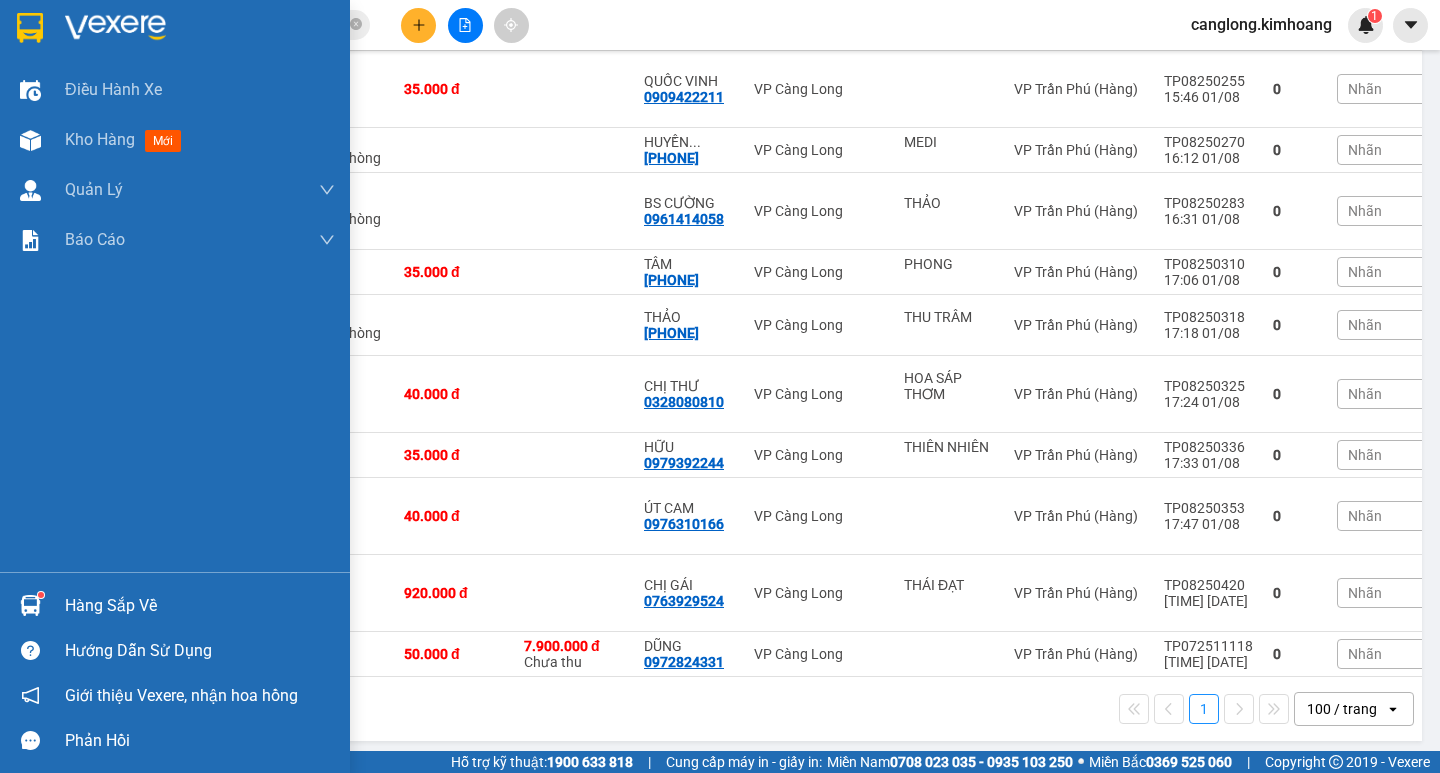 click at bounding box center [41, 595] 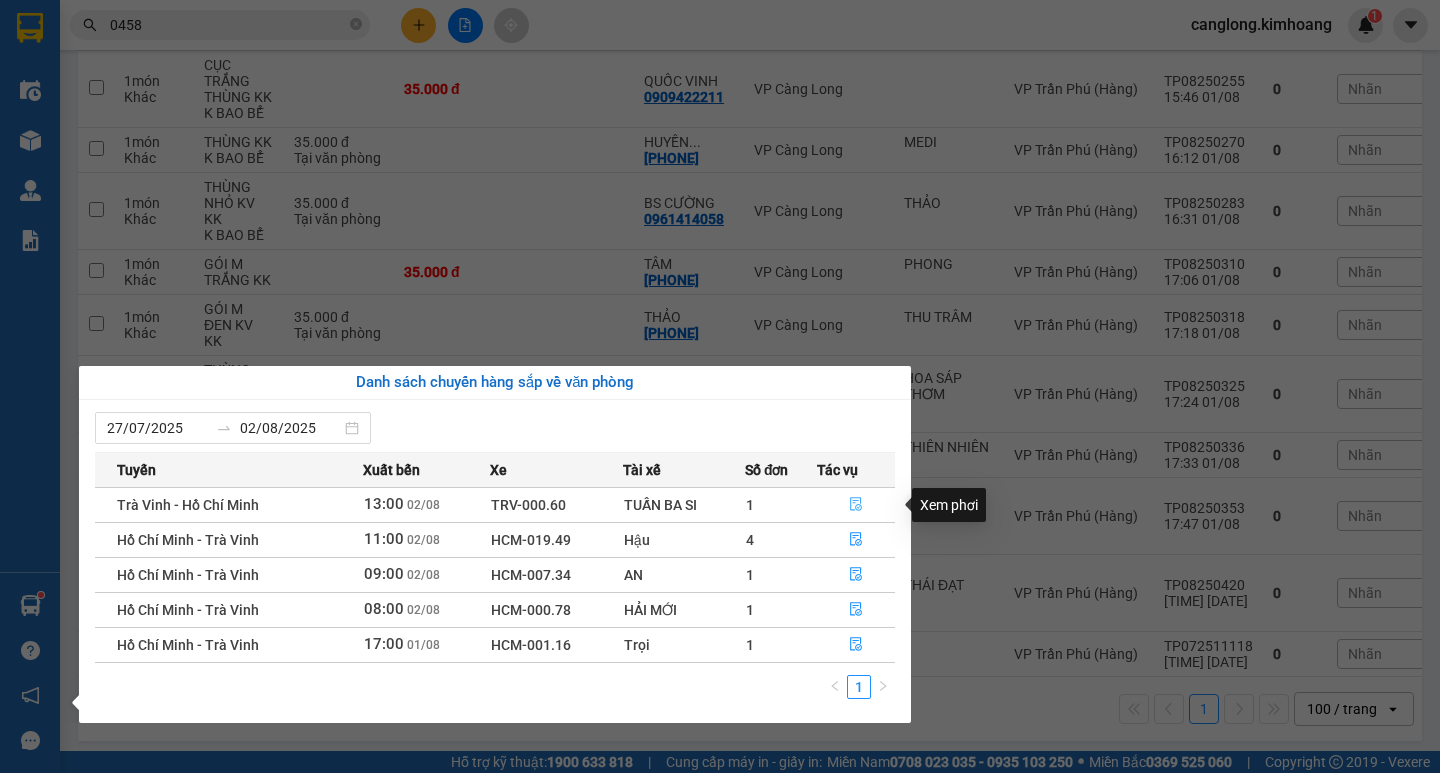 click at bounding box center [856, 505] 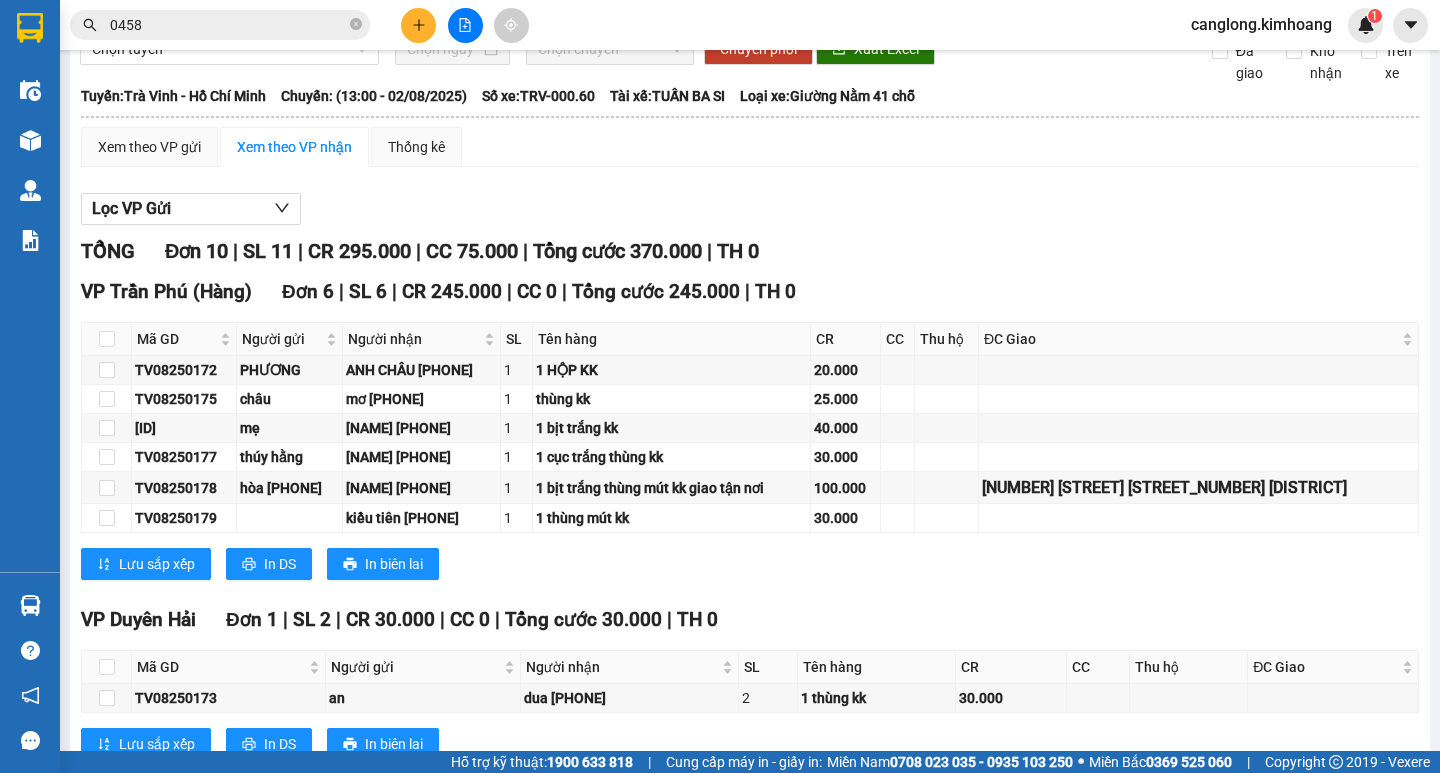 scroll, scrollTop: 0, scrollLeft: 0, axis: both 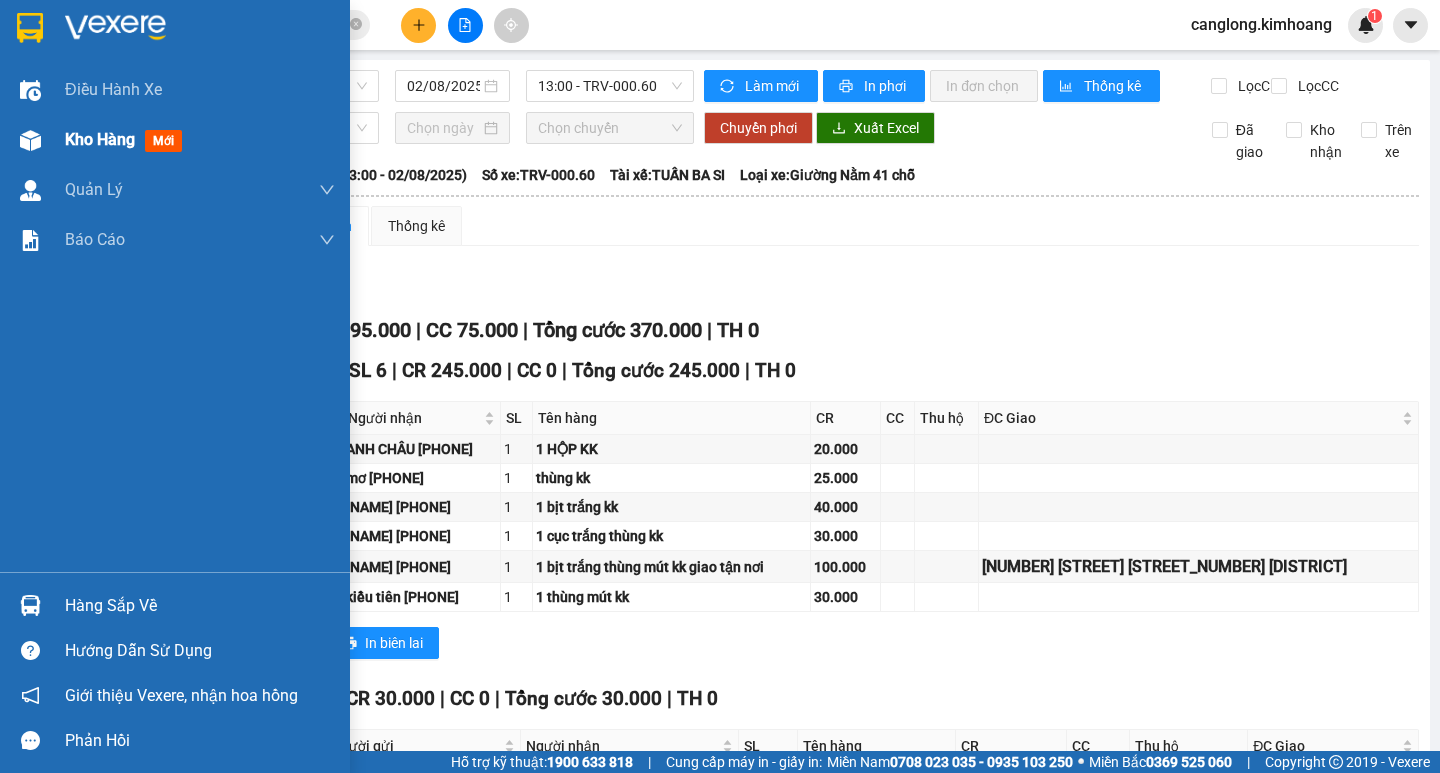click on "Kho hàng mới" at bounding box center (127, 139) 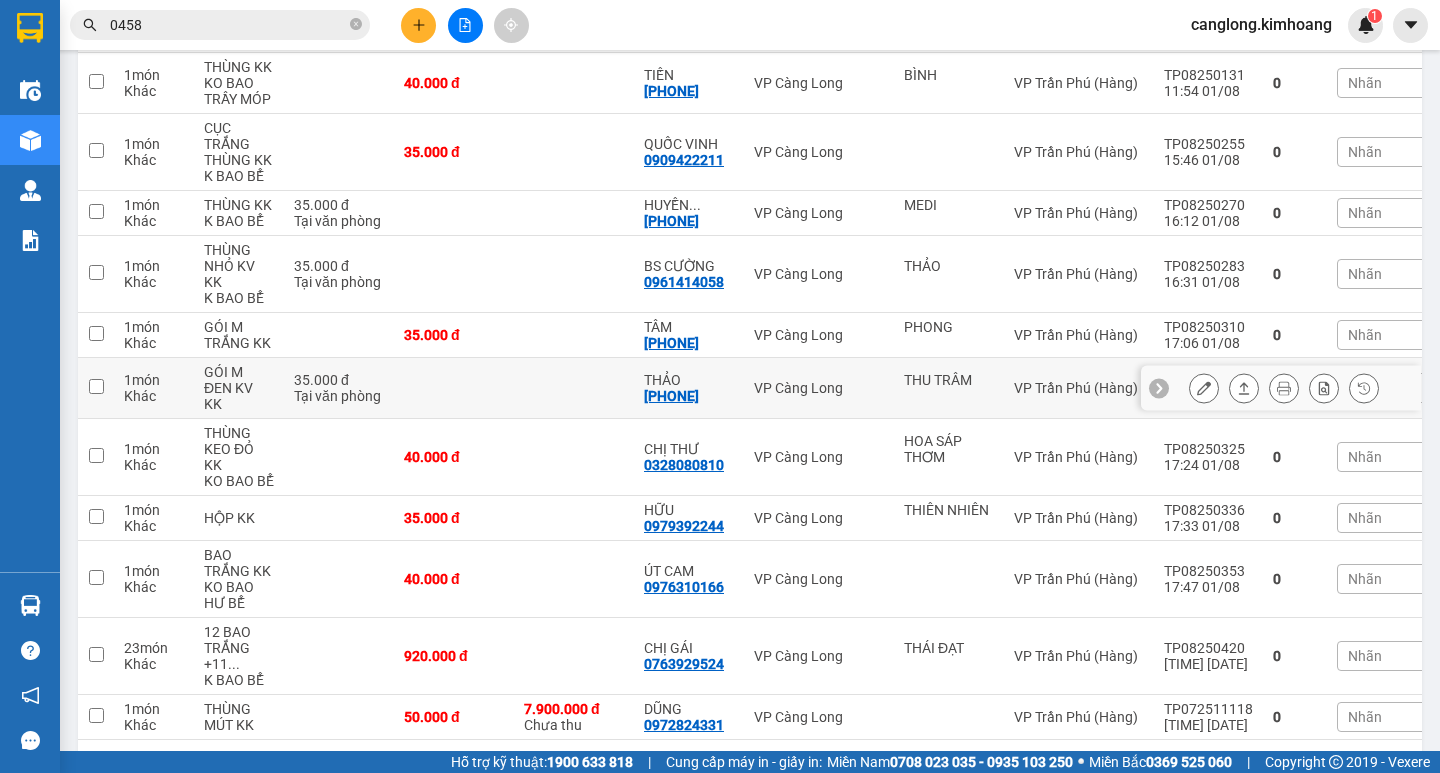scroll, scrollTop: 1022, scrollLeft: 0, axis: vertical 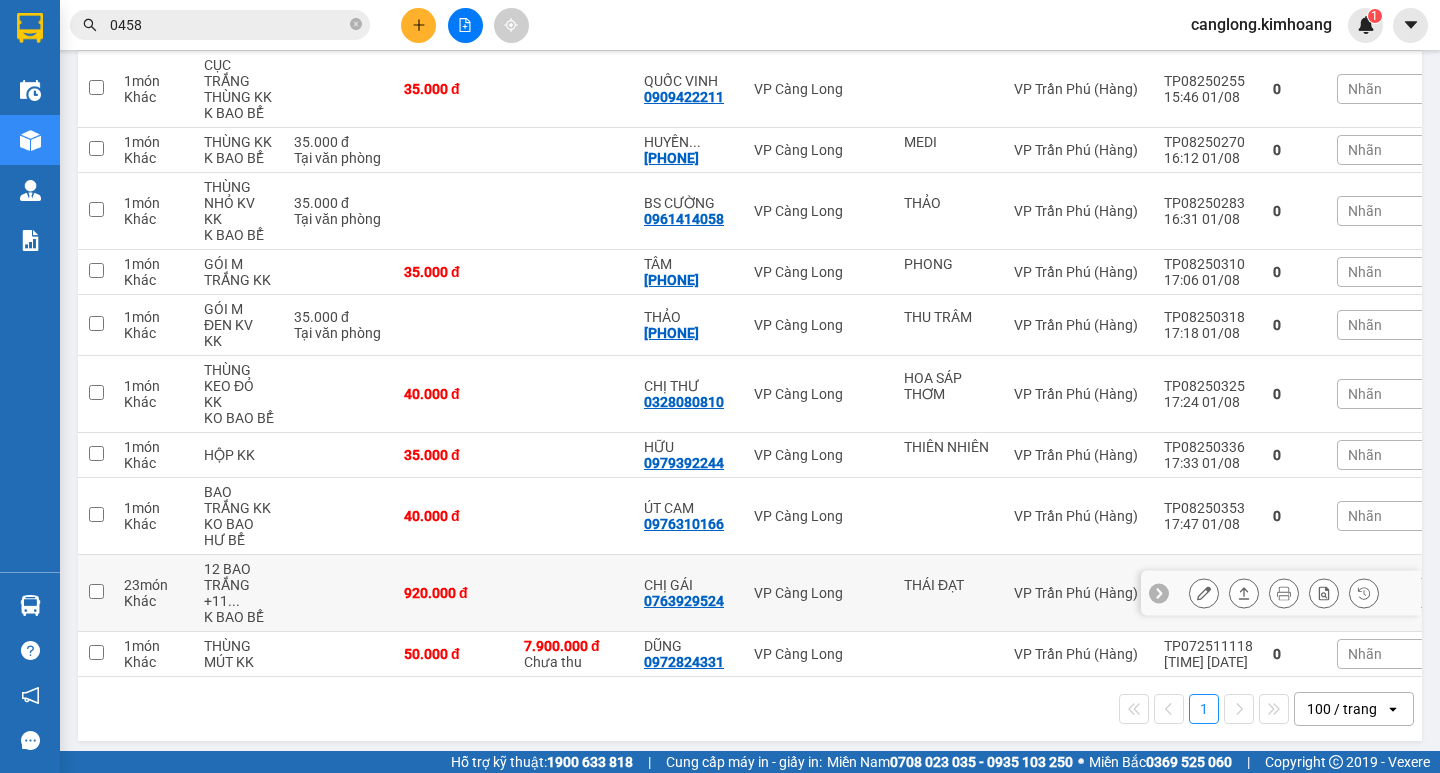 click on "CHỊ GÁI" at bounding box center (689, 585) 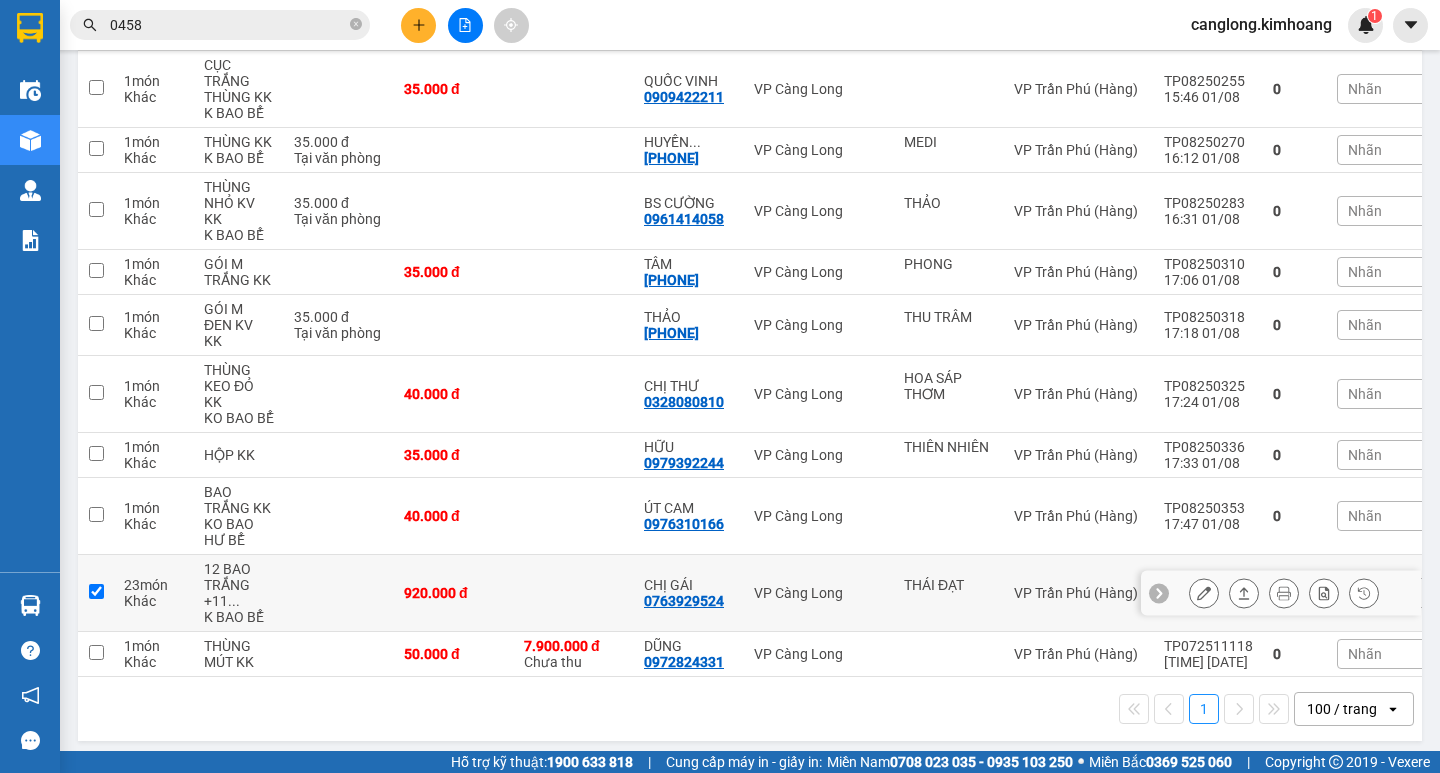 checkbox on "true" 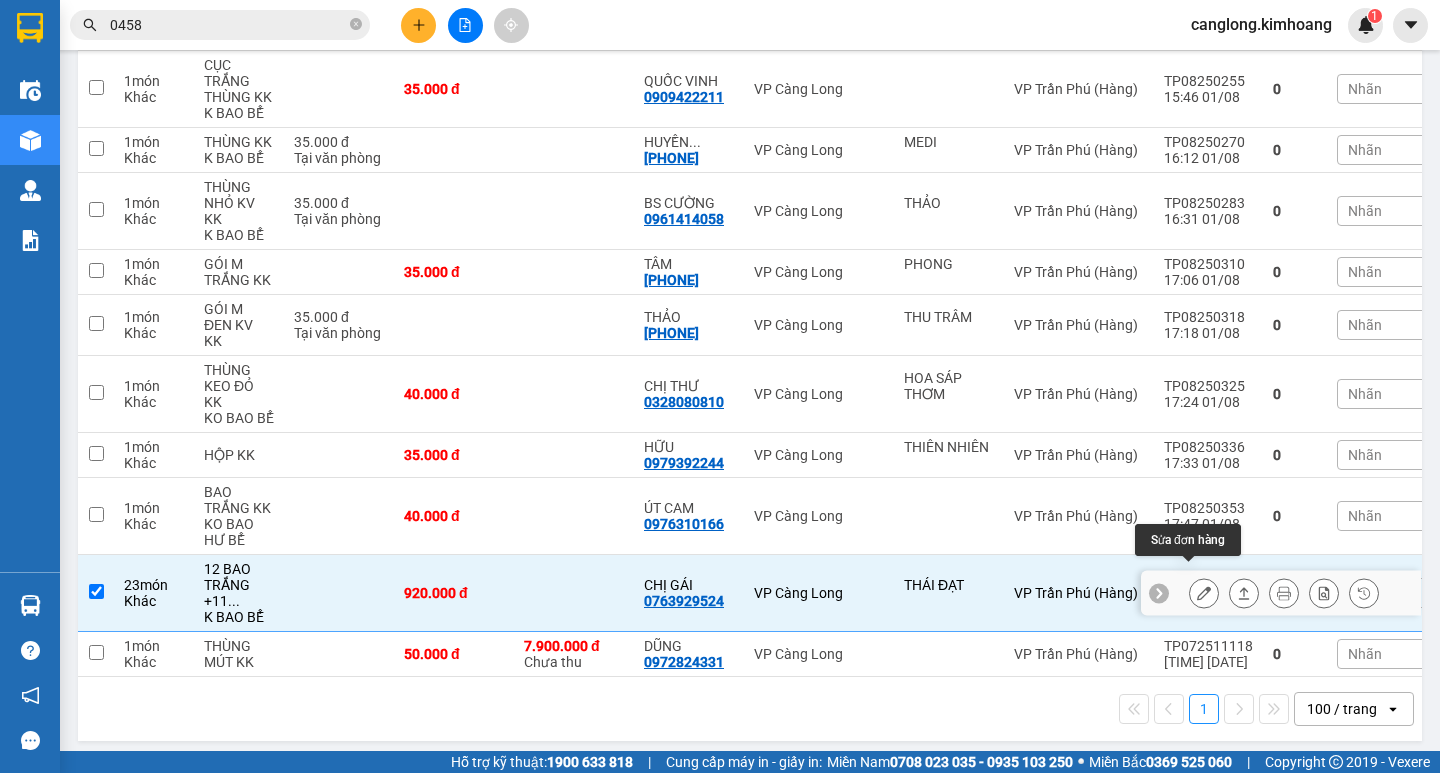 click 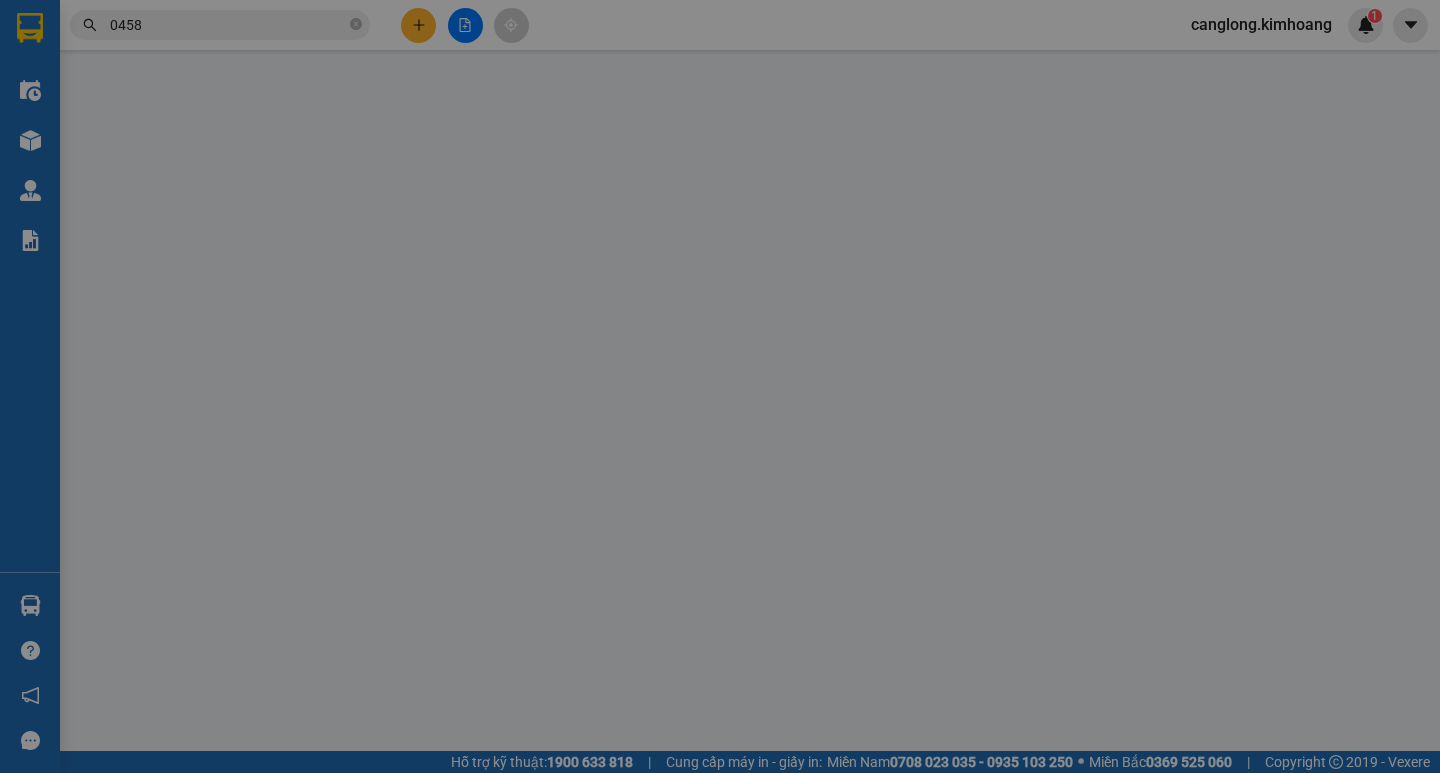 scroll, scrollTop: 0, scrollLeft: 0, axis: both 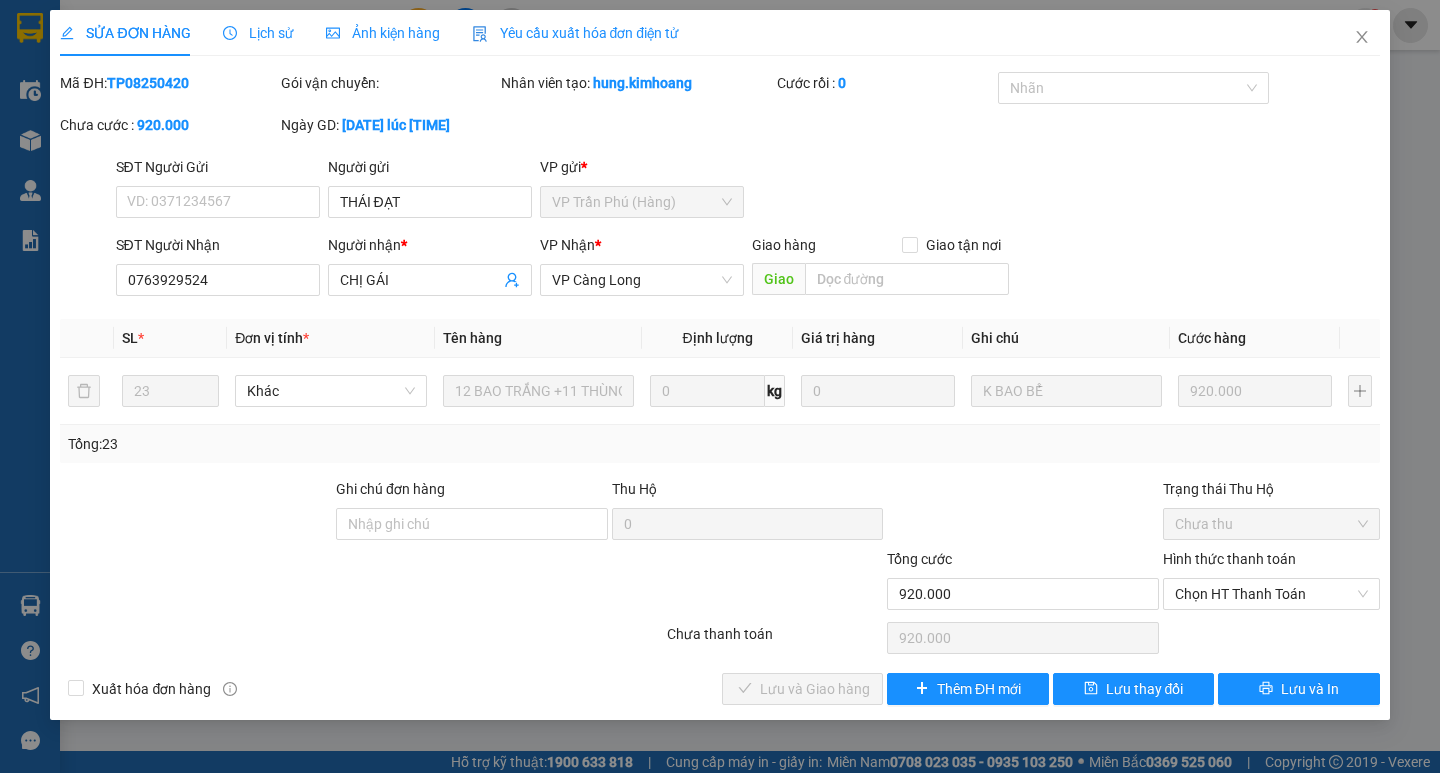 type on "THÁI ĐẠT" 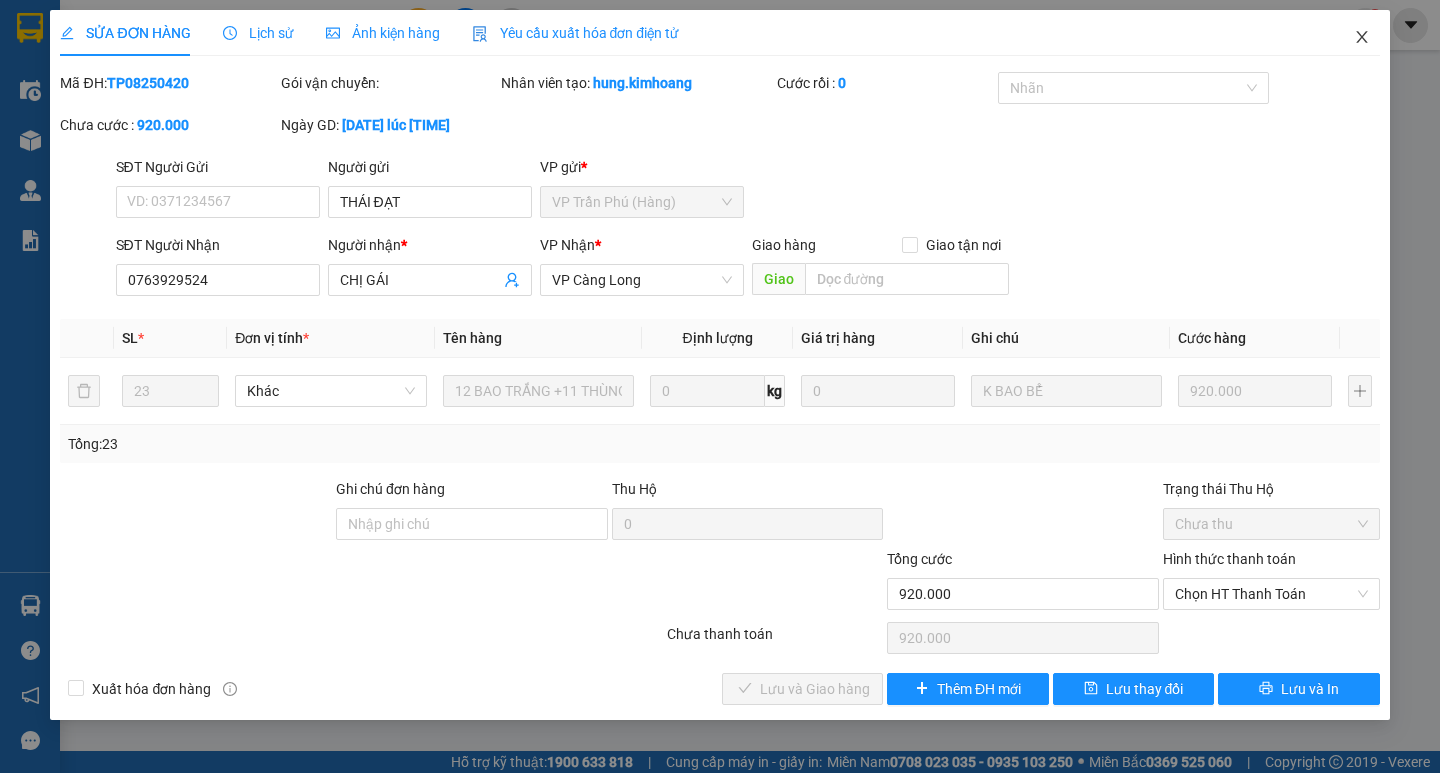 click 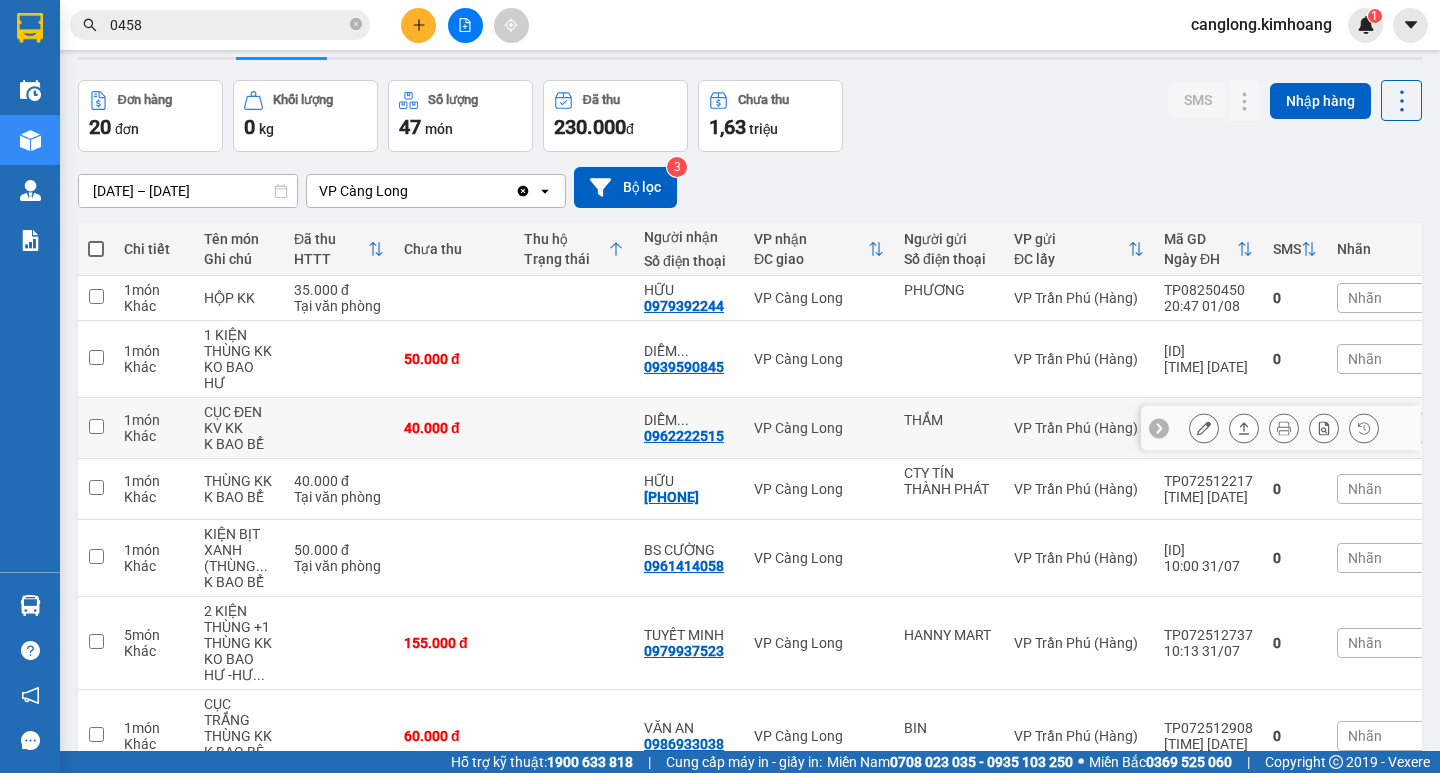 scroll, scrollTop: 15, scrollLeft: 0, axis: vertical 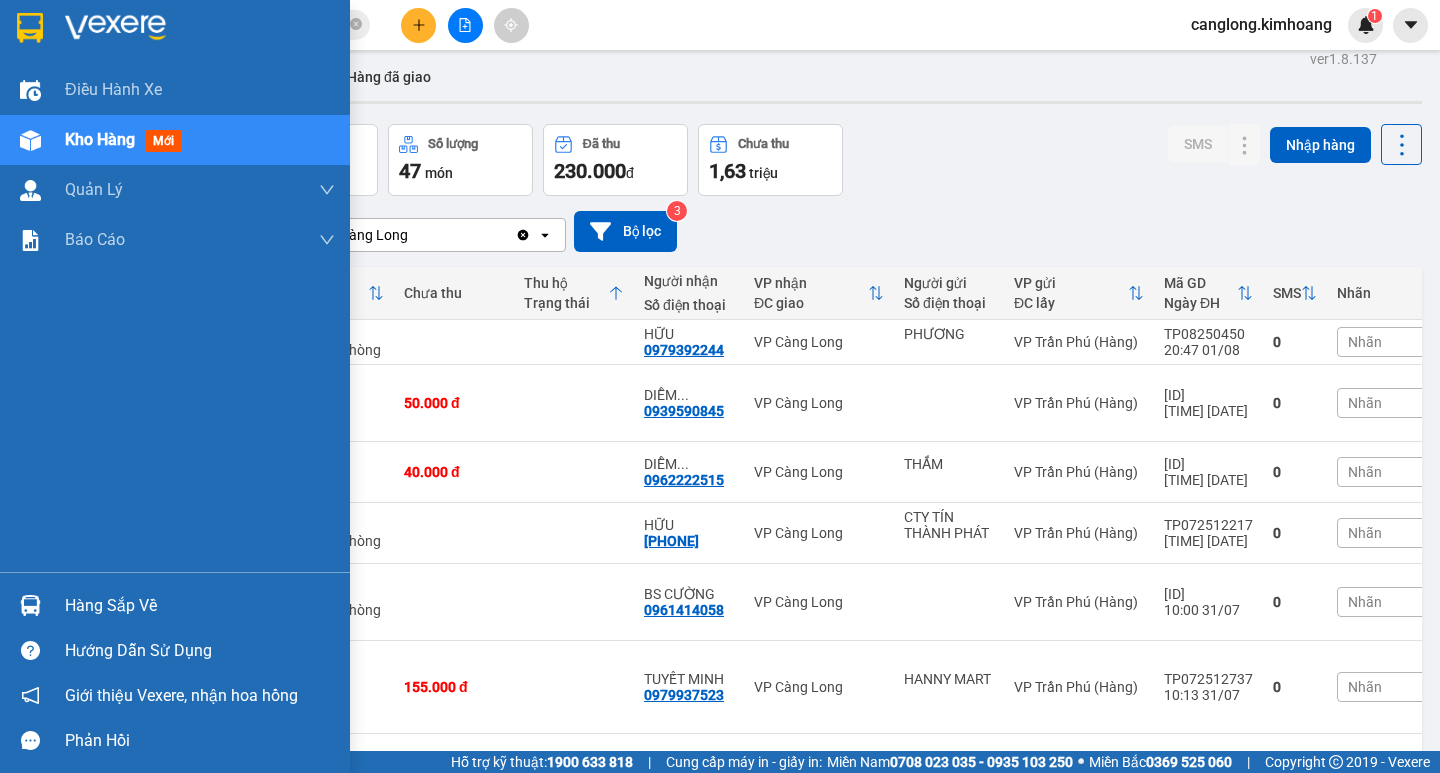 click on "Hàng sắp về" at bounding box center (200, 606) 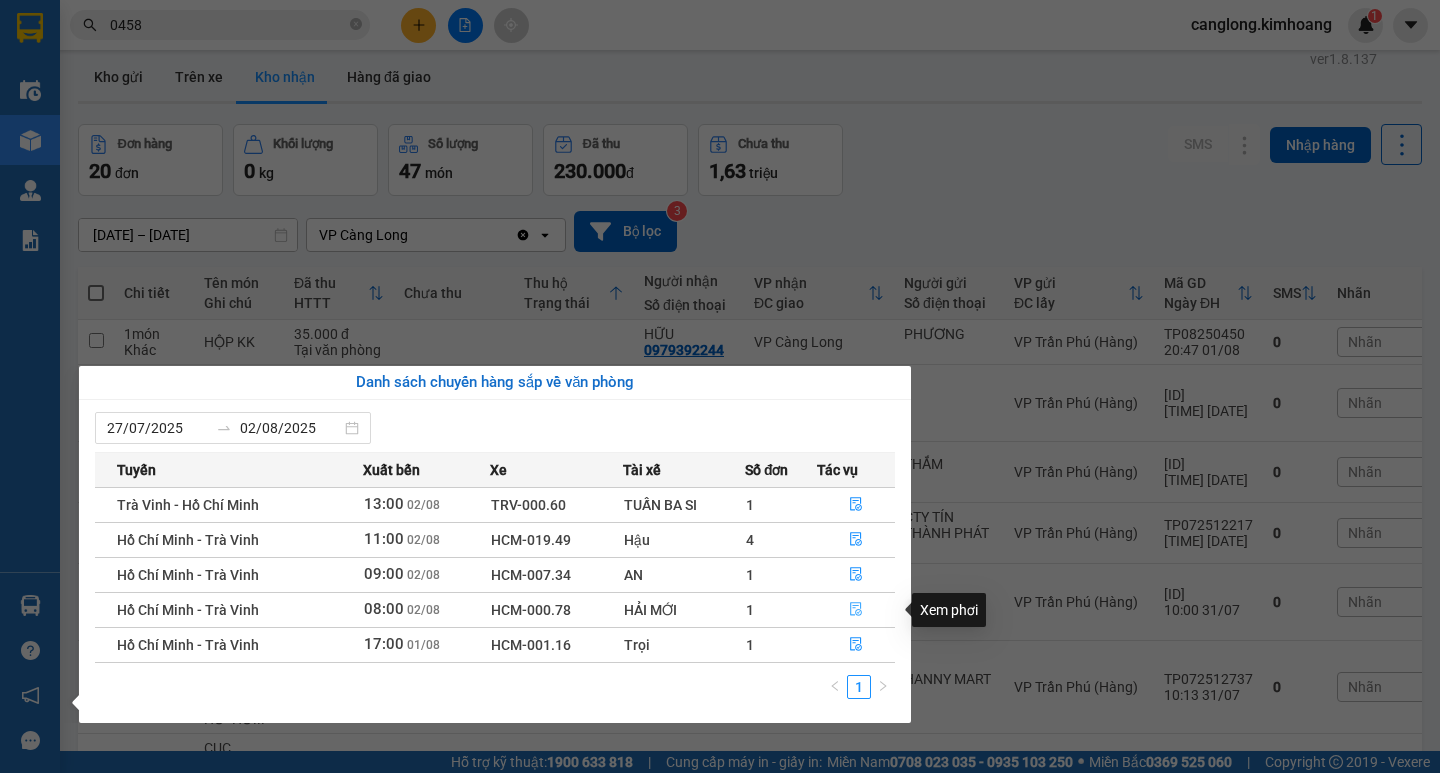 click 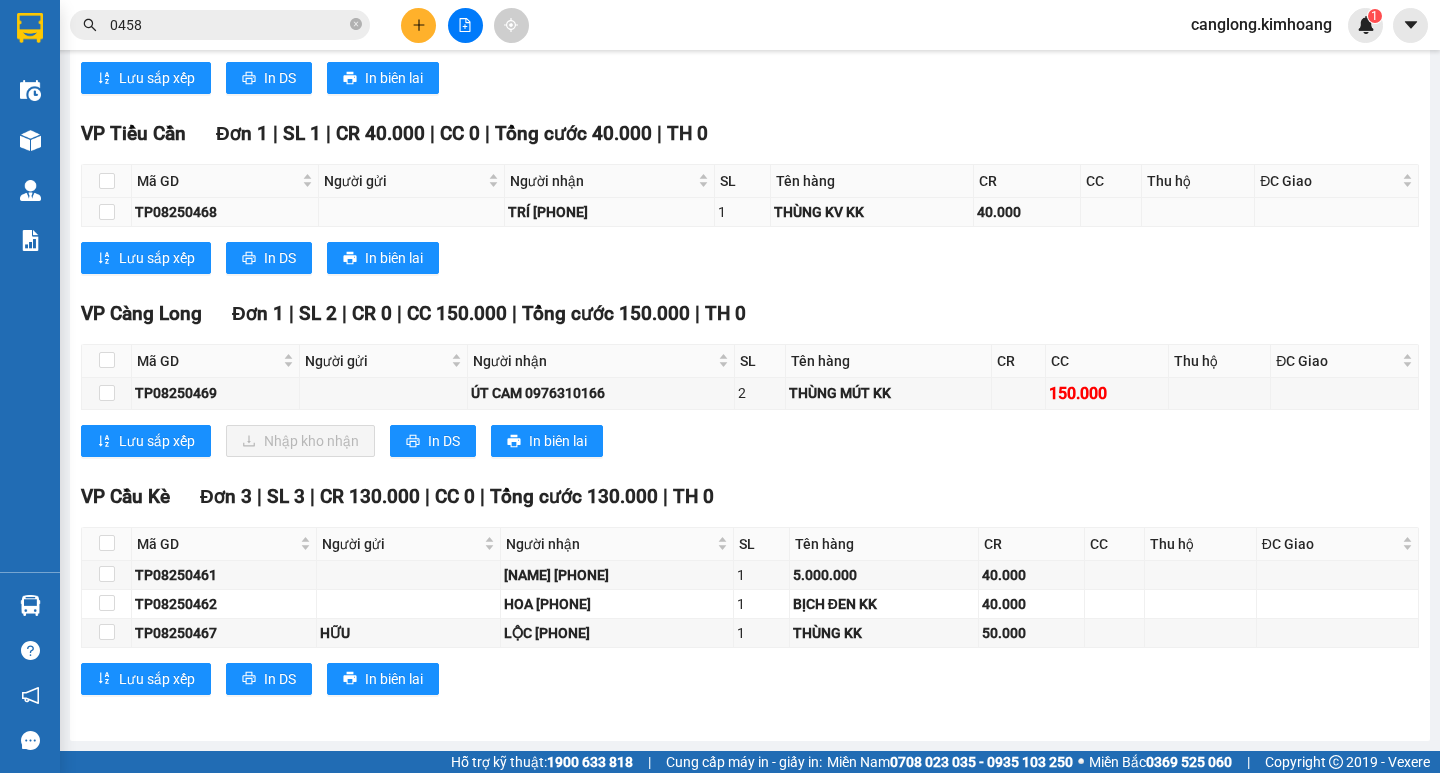 scroll, scrollTop: 778, scrollLeft: 0, axis: vertical 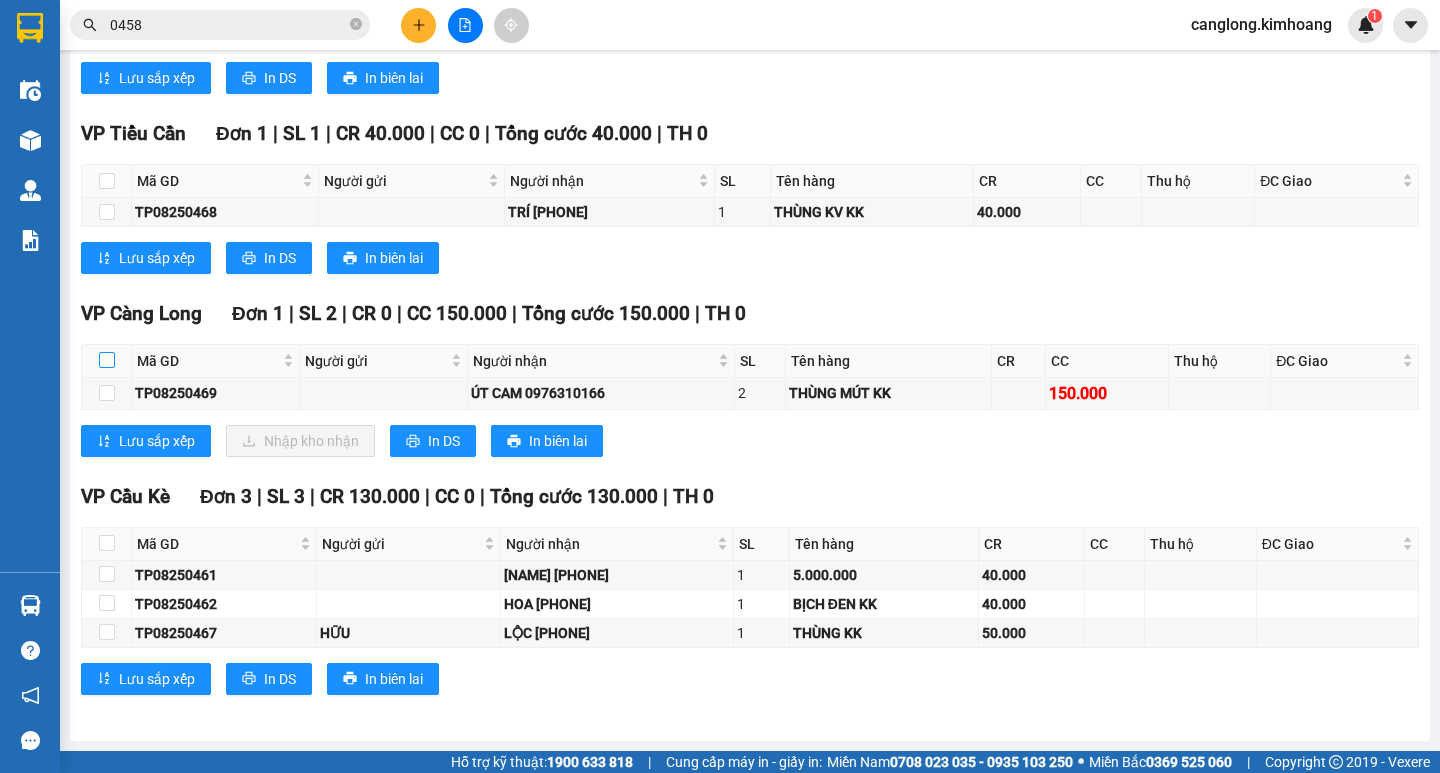 click at bounding box center (107, 360) 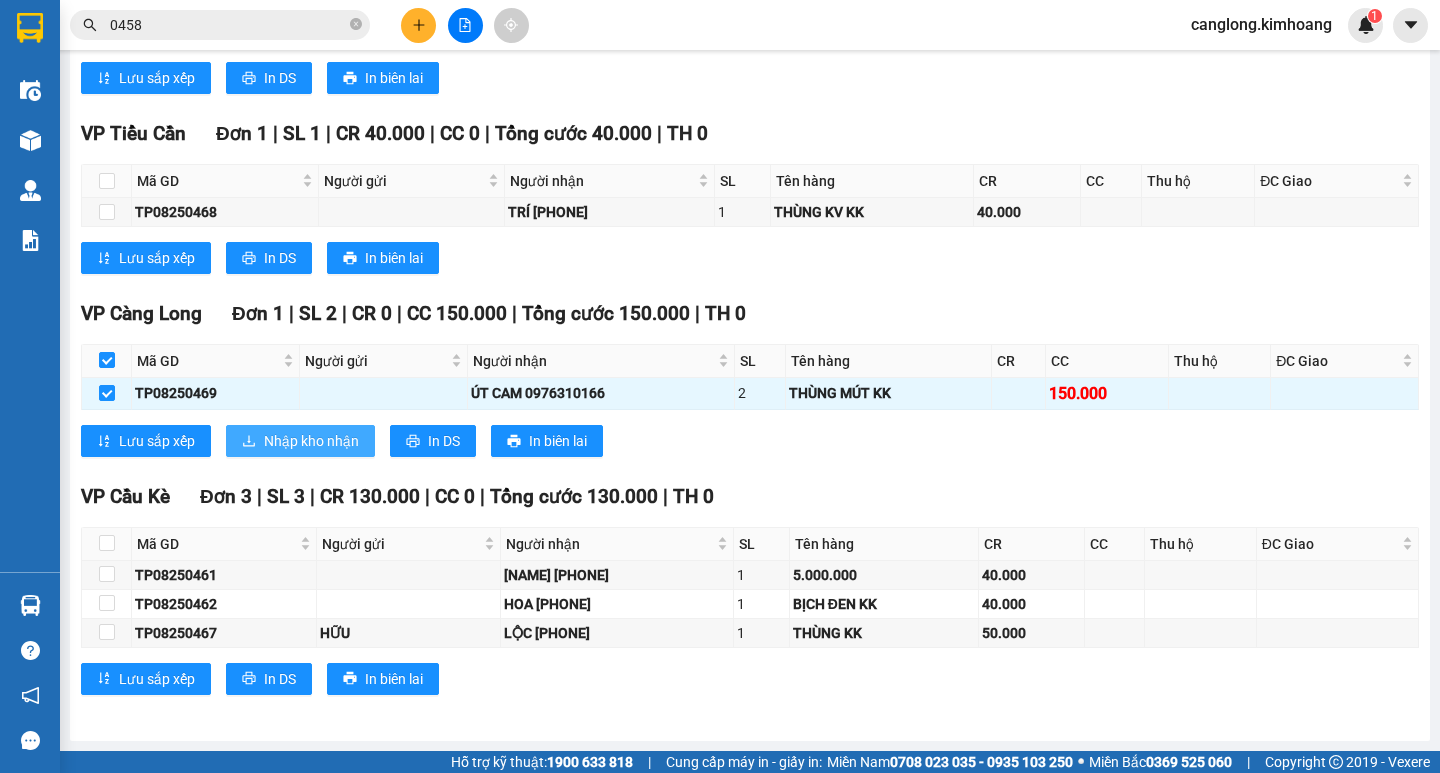 click on "Nhập kho nhận" at bounding box center [311, 441] 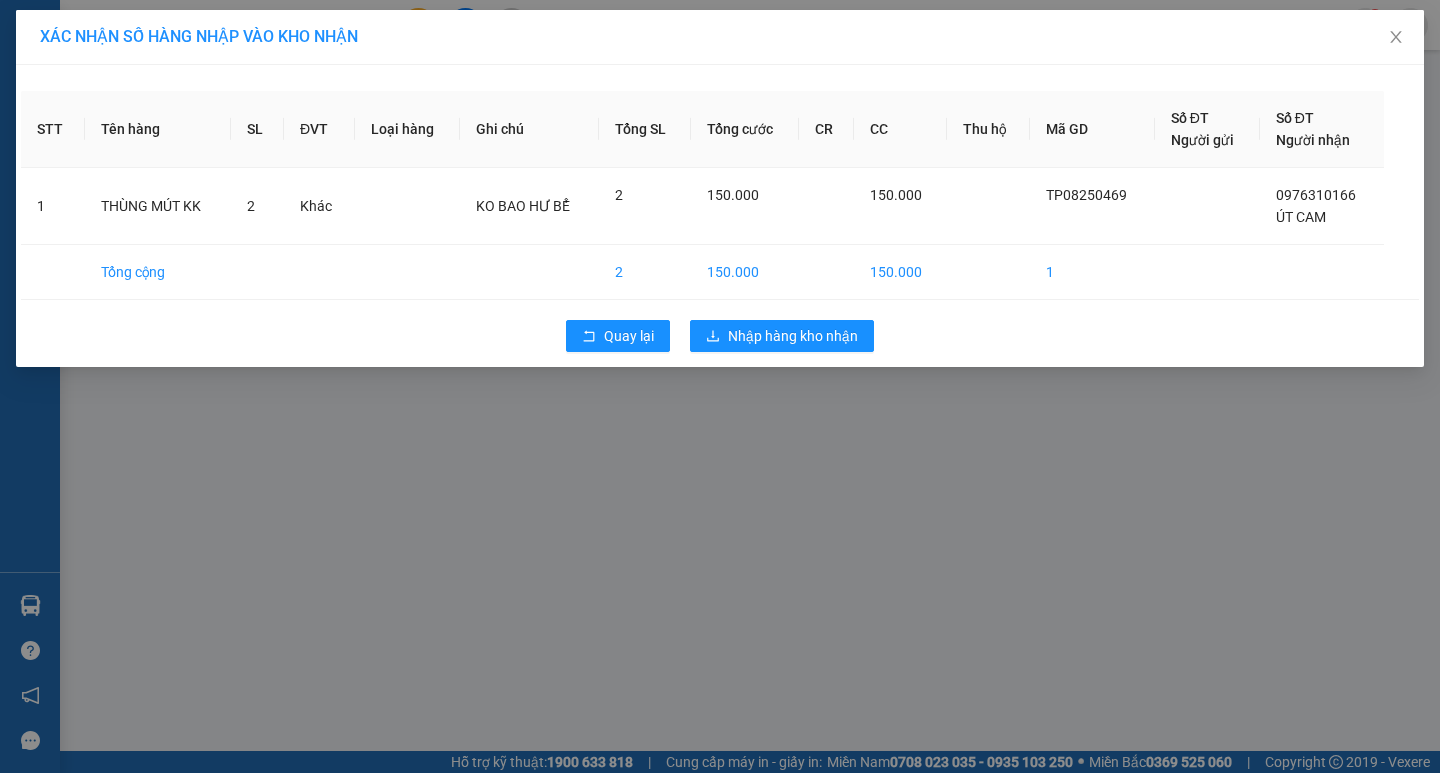 scroll, scrollTop: 0, scrollLeft: 0, axis: both 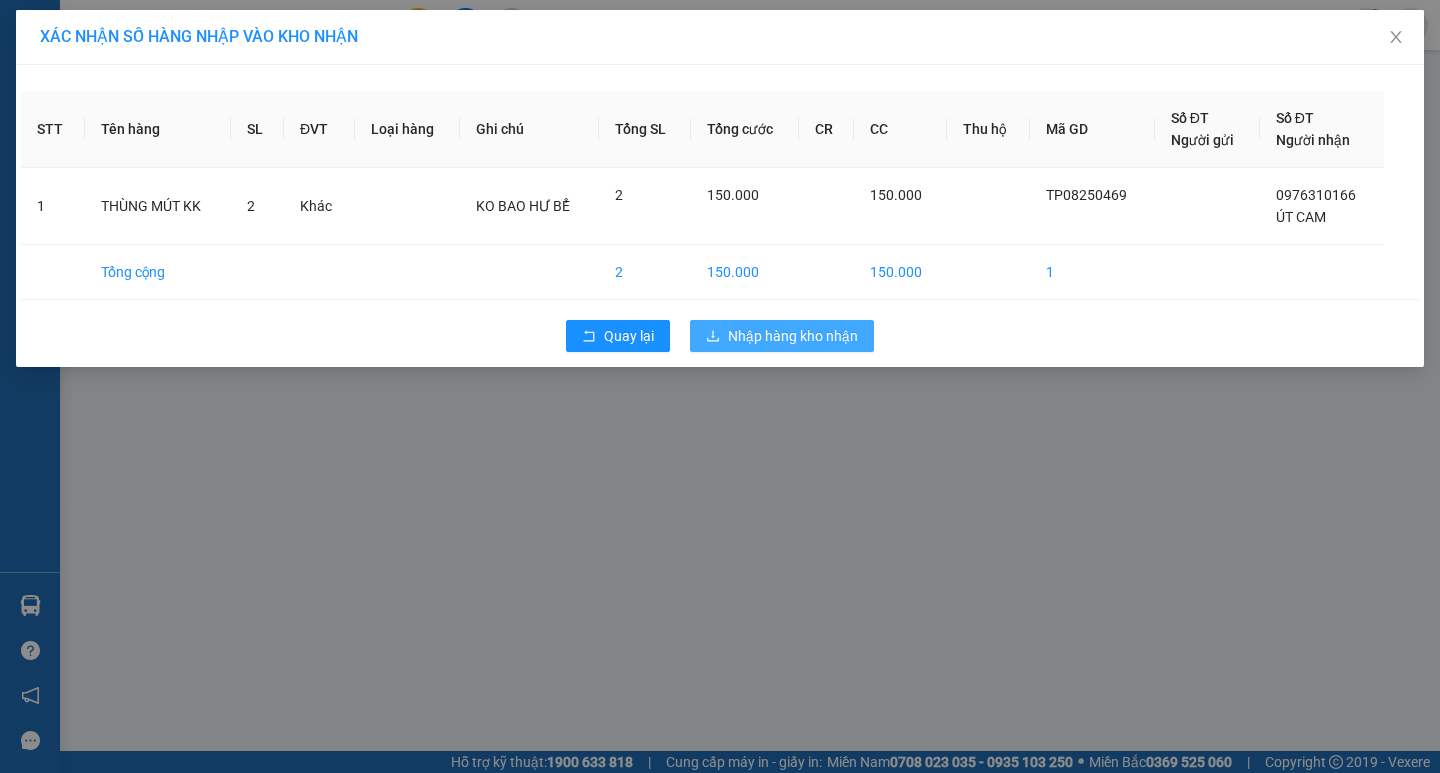 click on "Nhập hàng kho nhận" at bounding box center (793, 336) 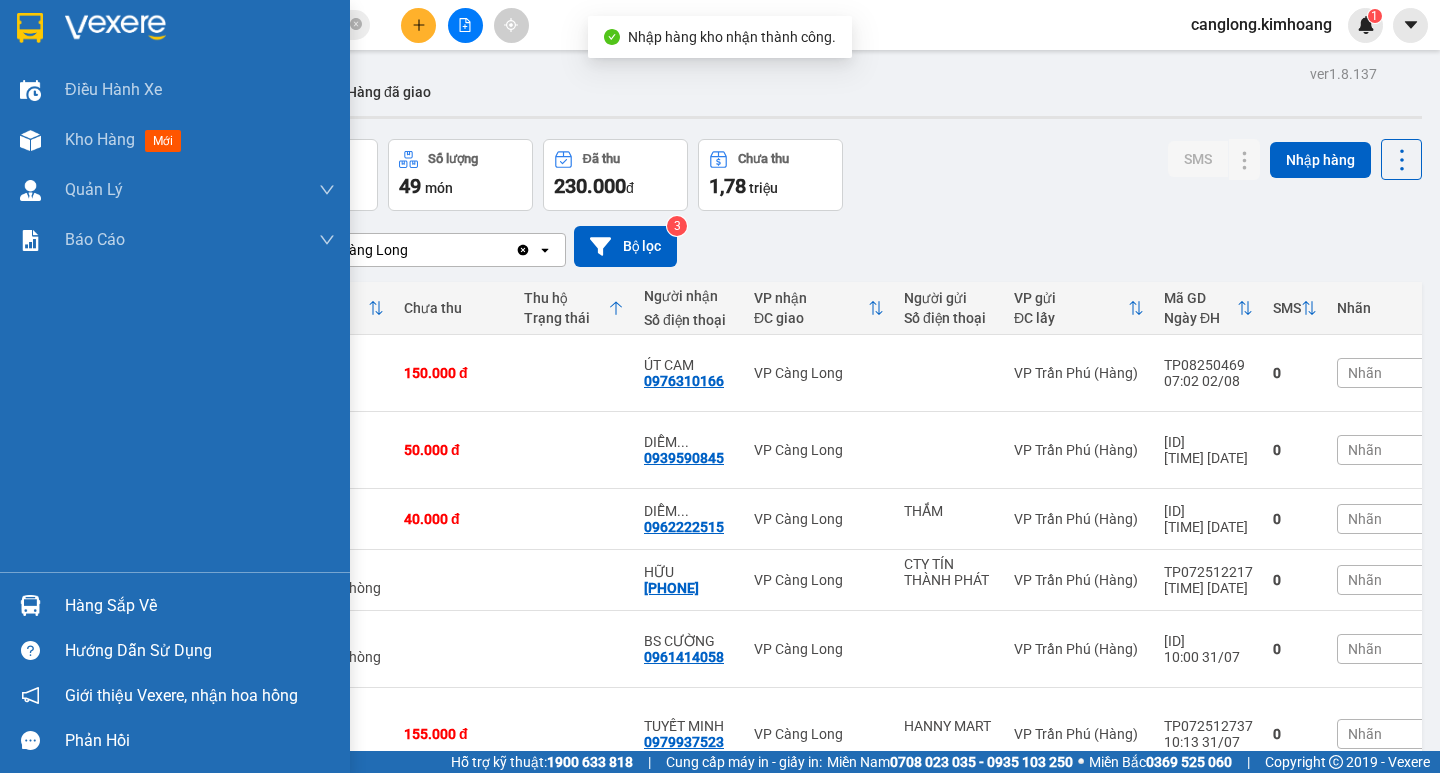 click on "Hàng sắp về" at bounding box center (200, 606) 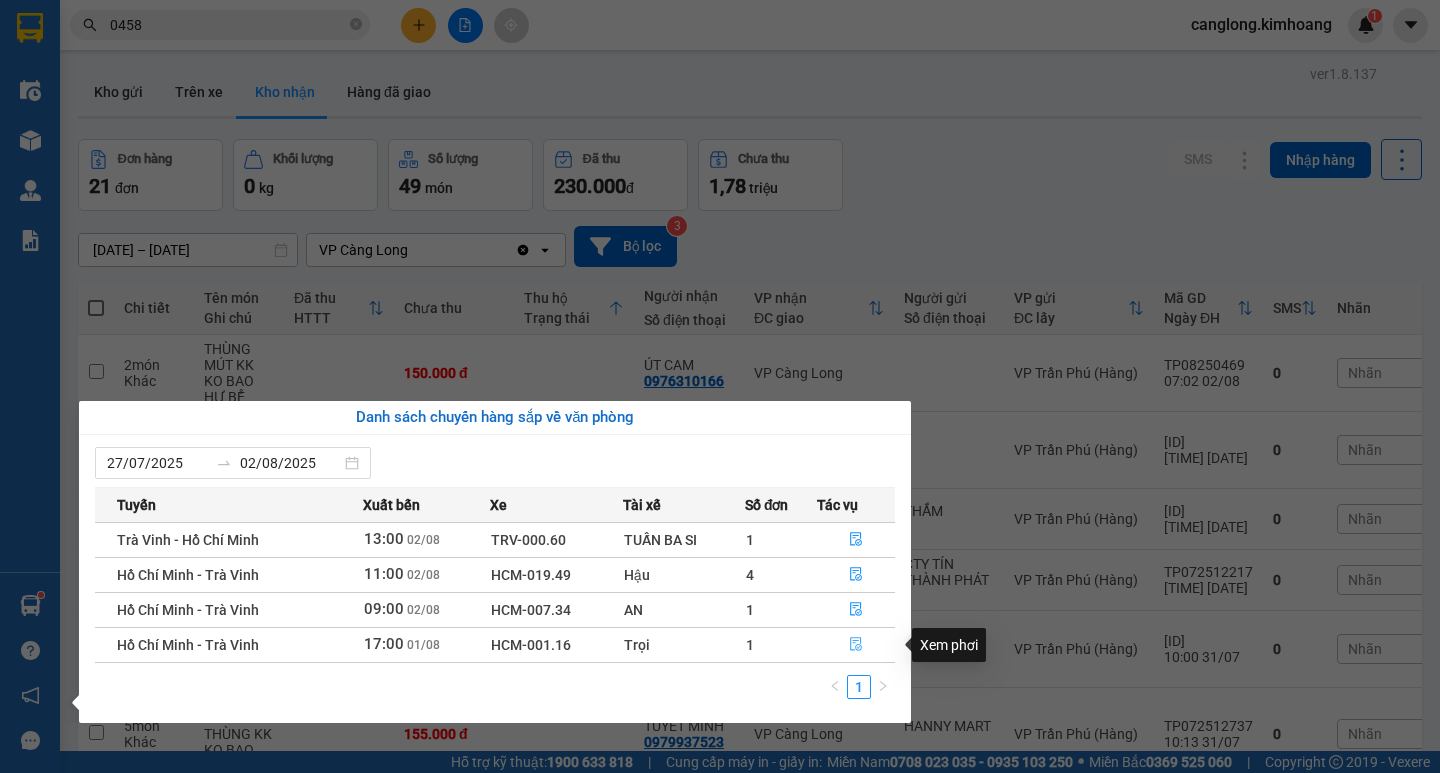 click at bounding box center (856, 645) 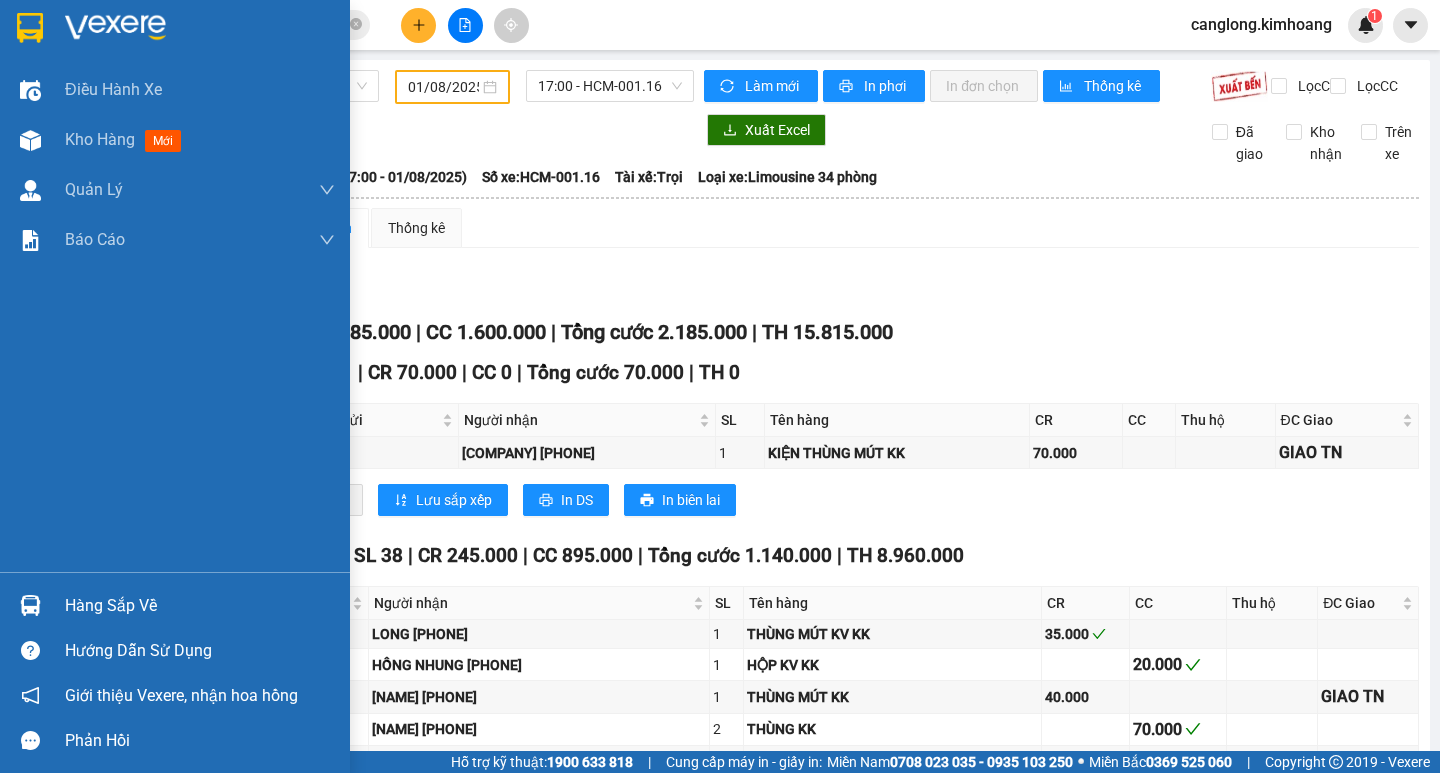 click on "Hàng sắp về" at bounding box center [175, 605] 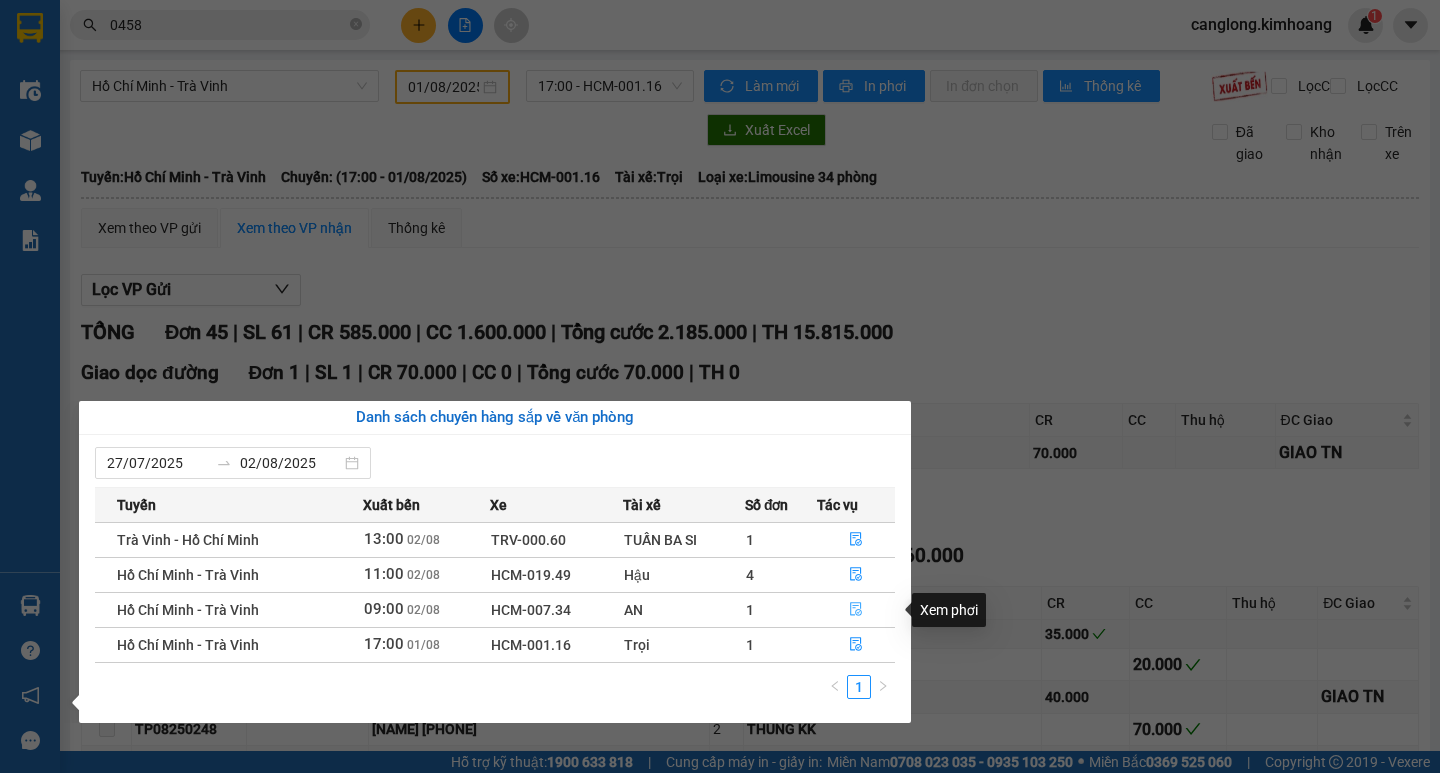 click at bounding box center [856, 610] 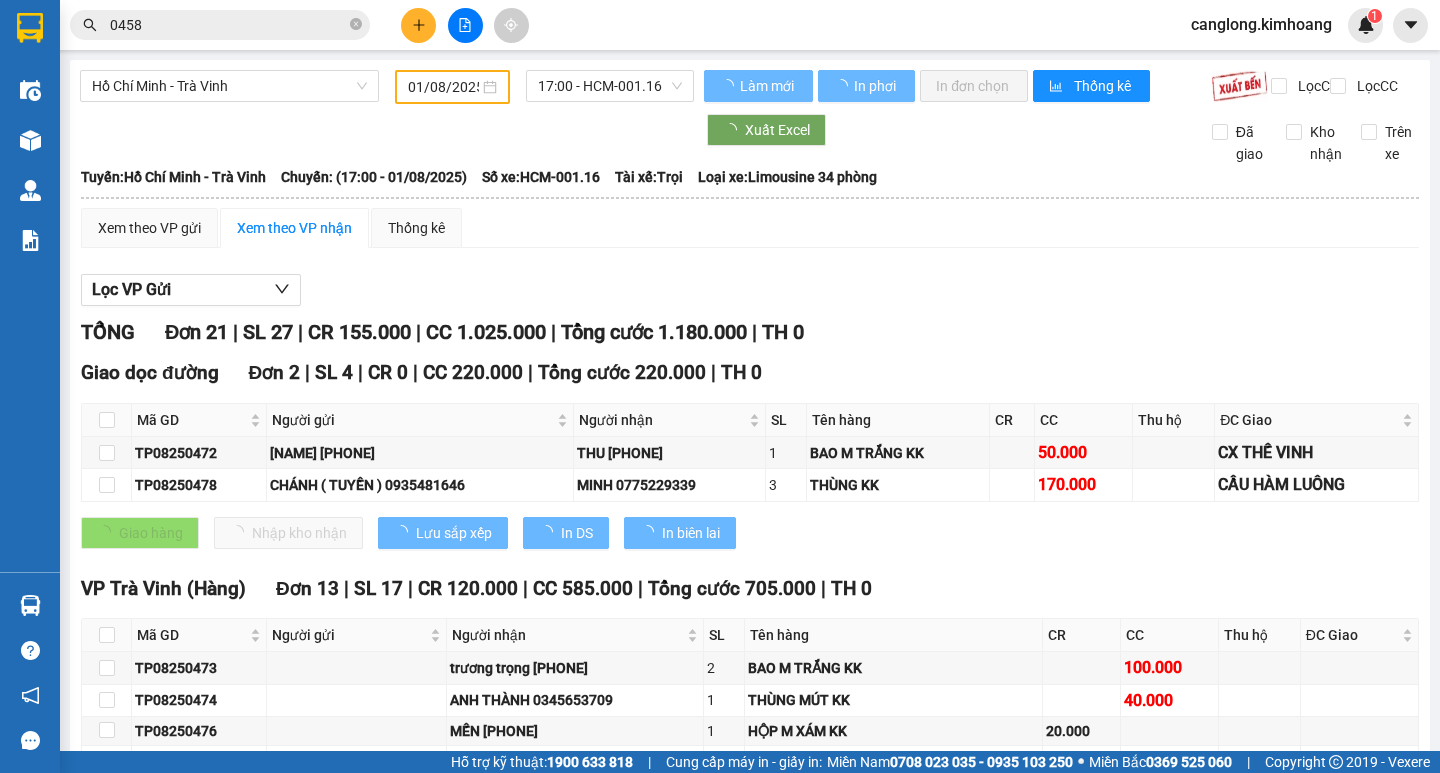type on "02/08/2025" 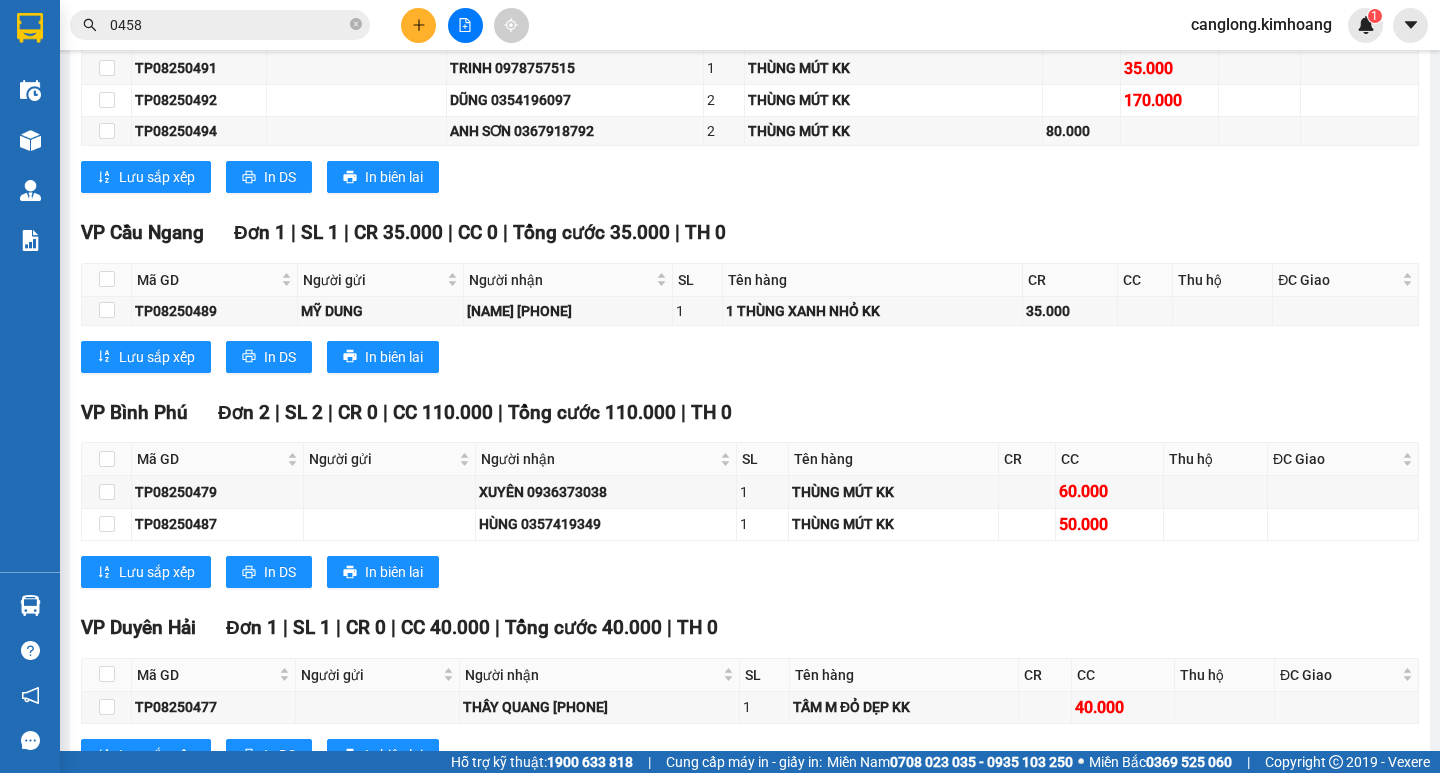 scroll, scrollTop: 1200, scrollLeft: 0, axis: vertical 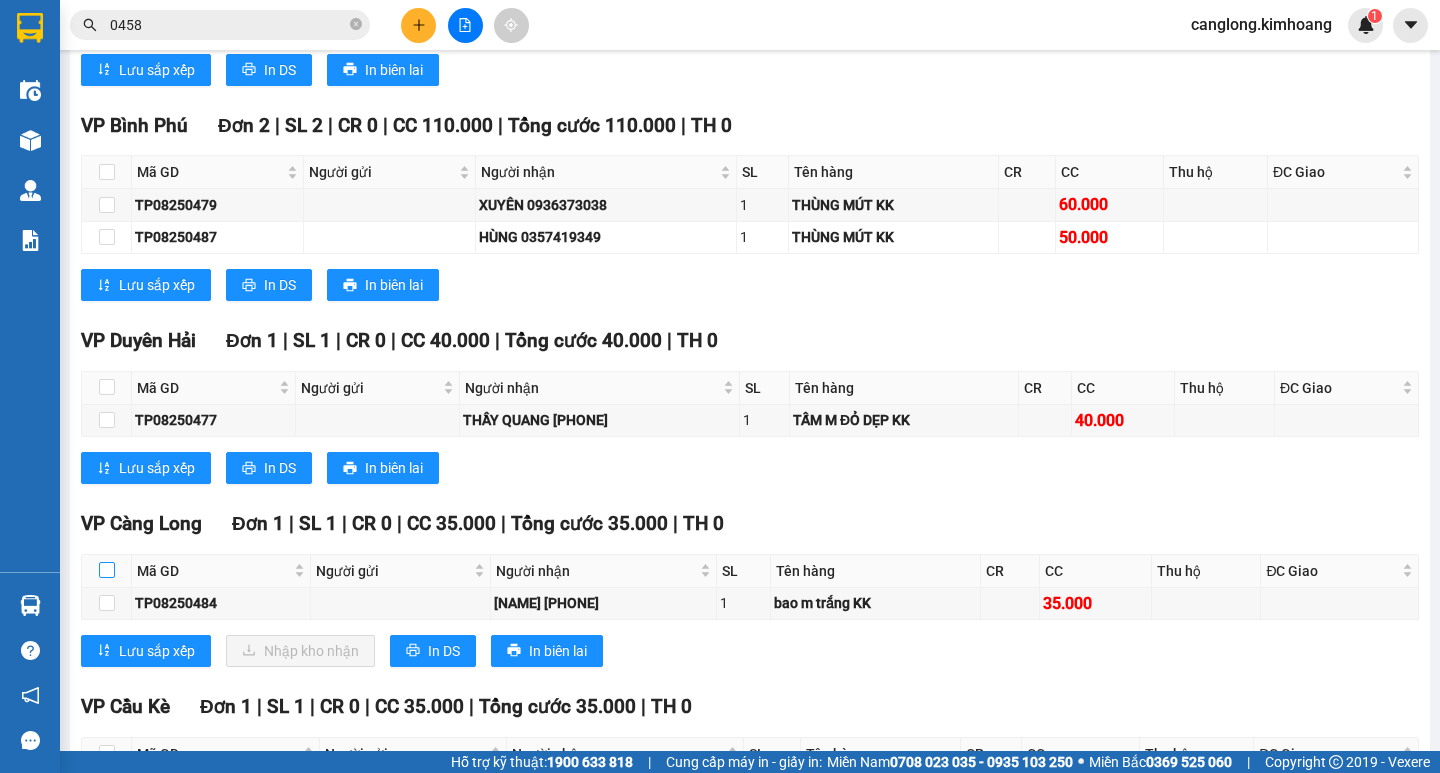 click at bounding box center (107, 570) 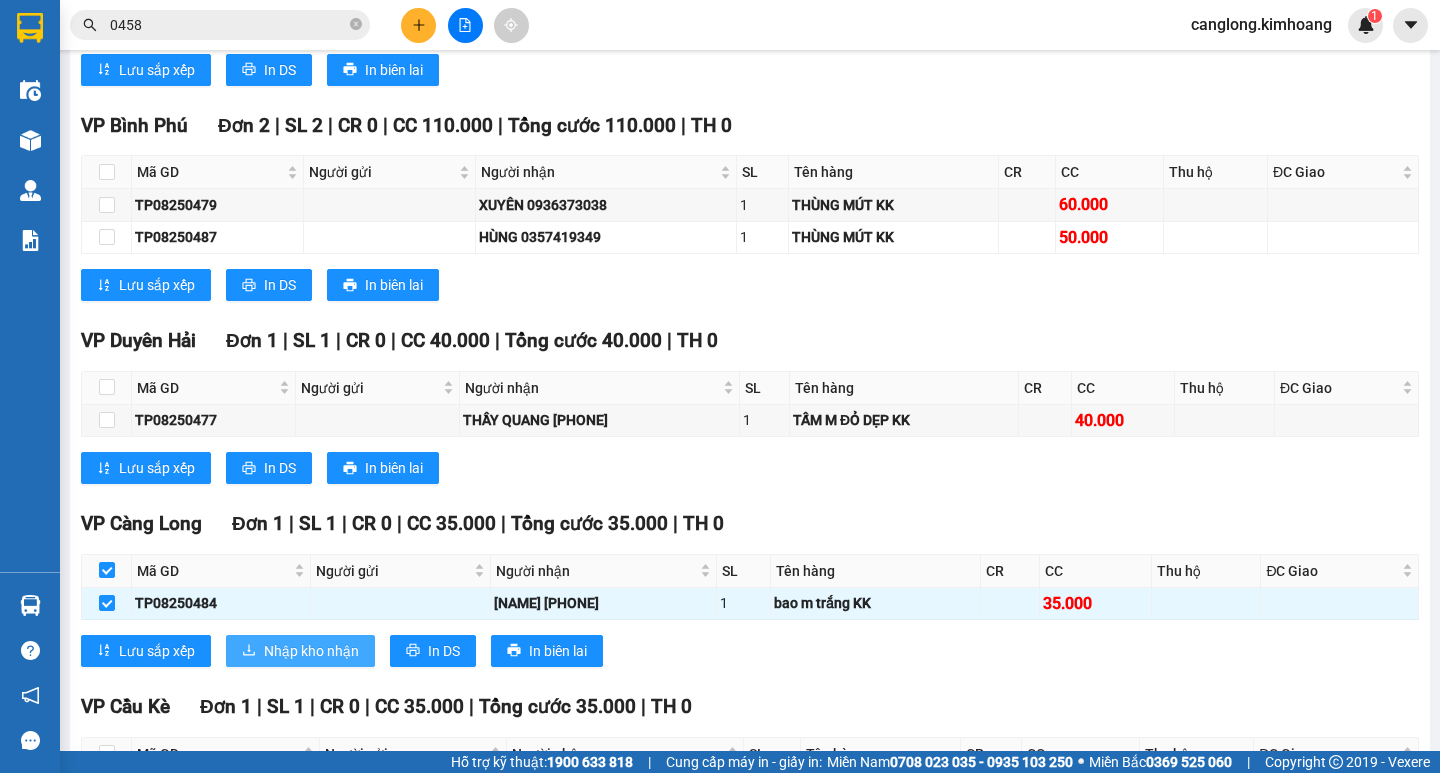 click on "Nhập kho nhận" at bounding box center (311, 651) 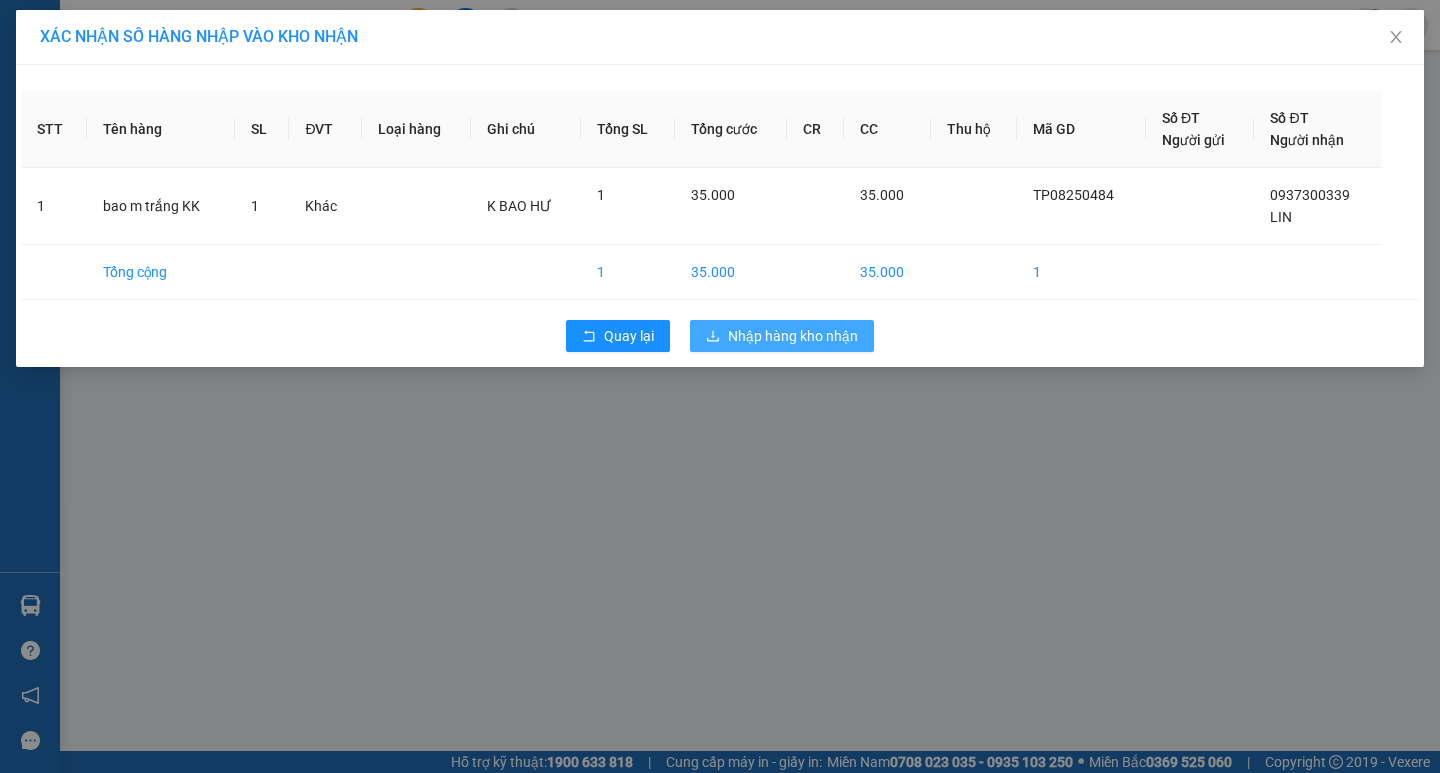 click on "Nhập hàng kho nhận" at bounding box center [793, 336] 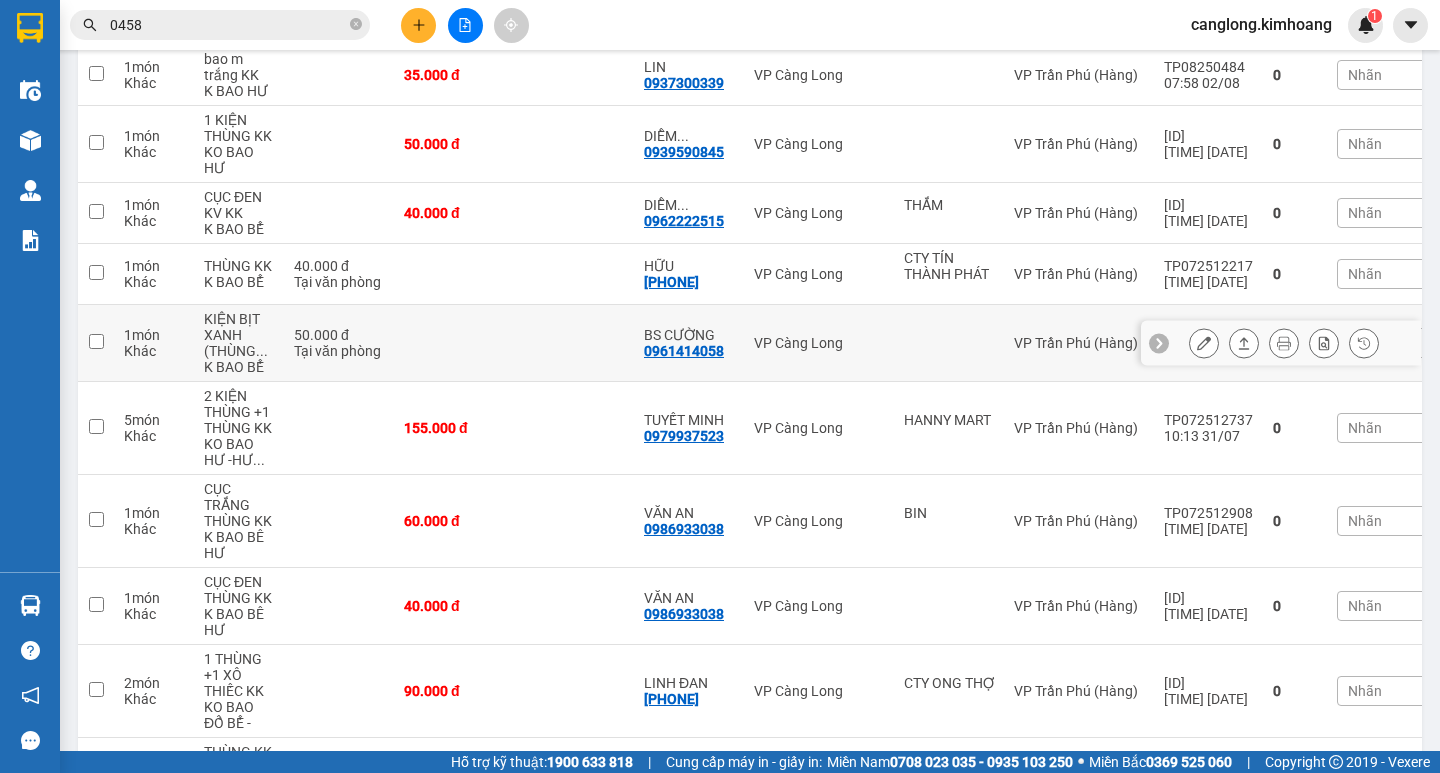scroll, scrollTop: 0, scrollLeft: 0, axis: both 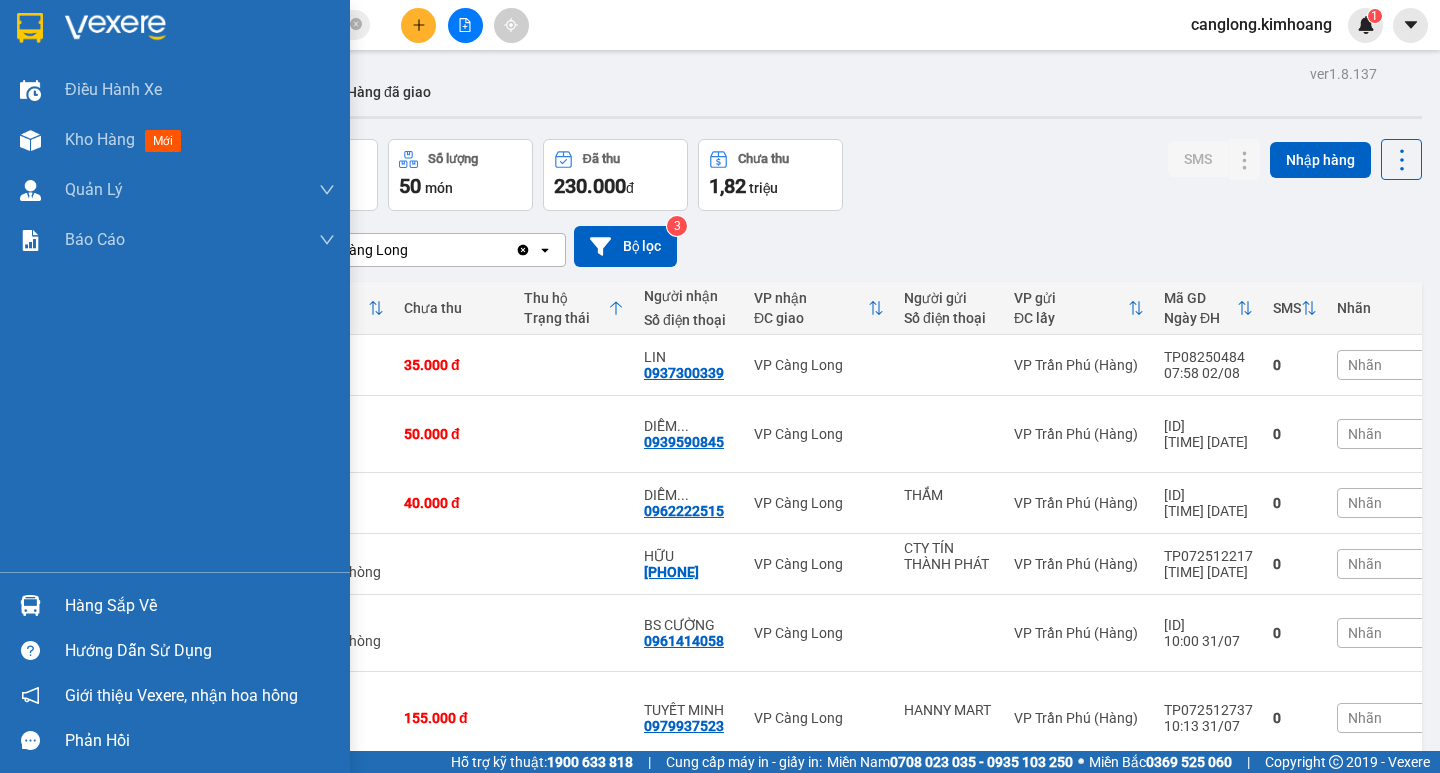 click on "Hàng sắp về" at bounding box center [175, 605] 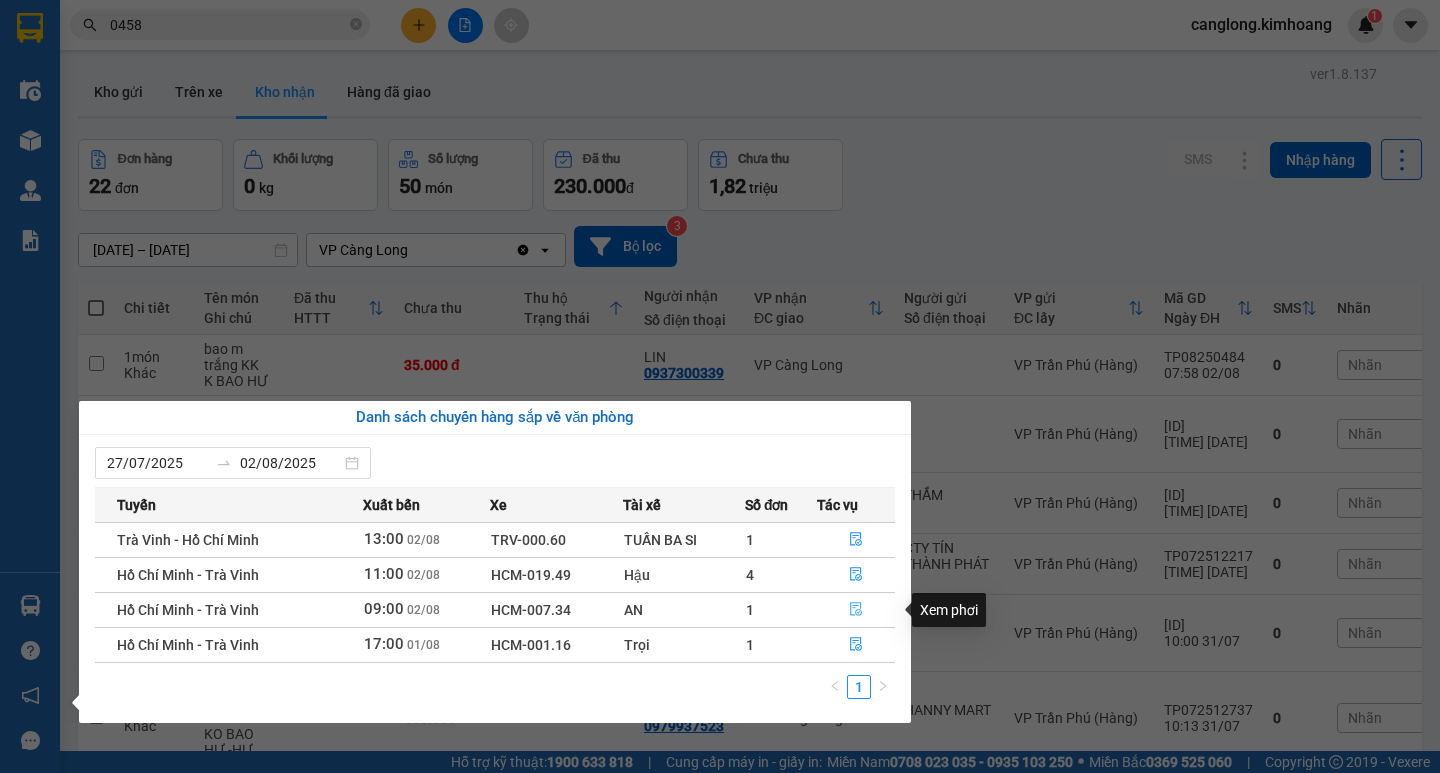 click at bounding box center (856, 610) 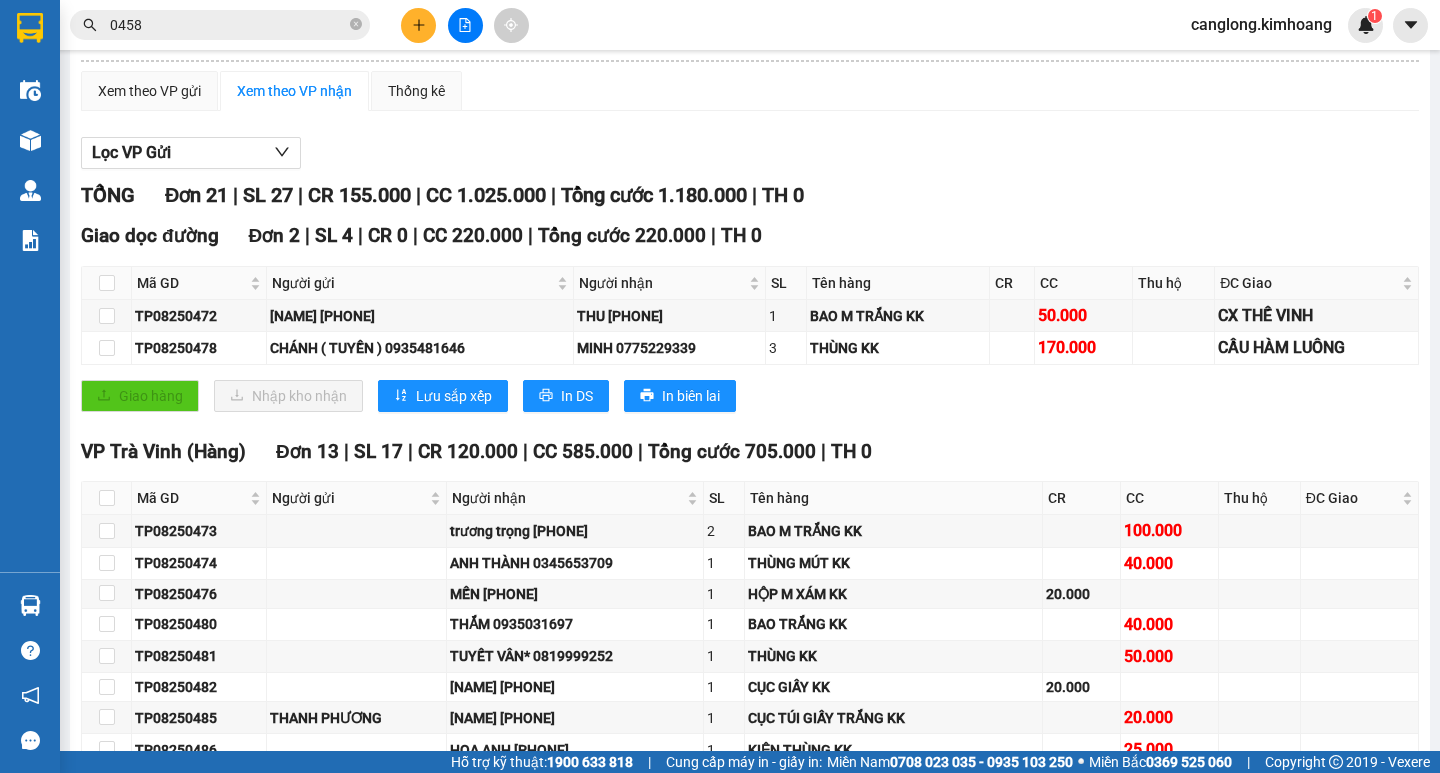 scroll, scrollTop: 100, scrollLeft: 0, axis: vertical 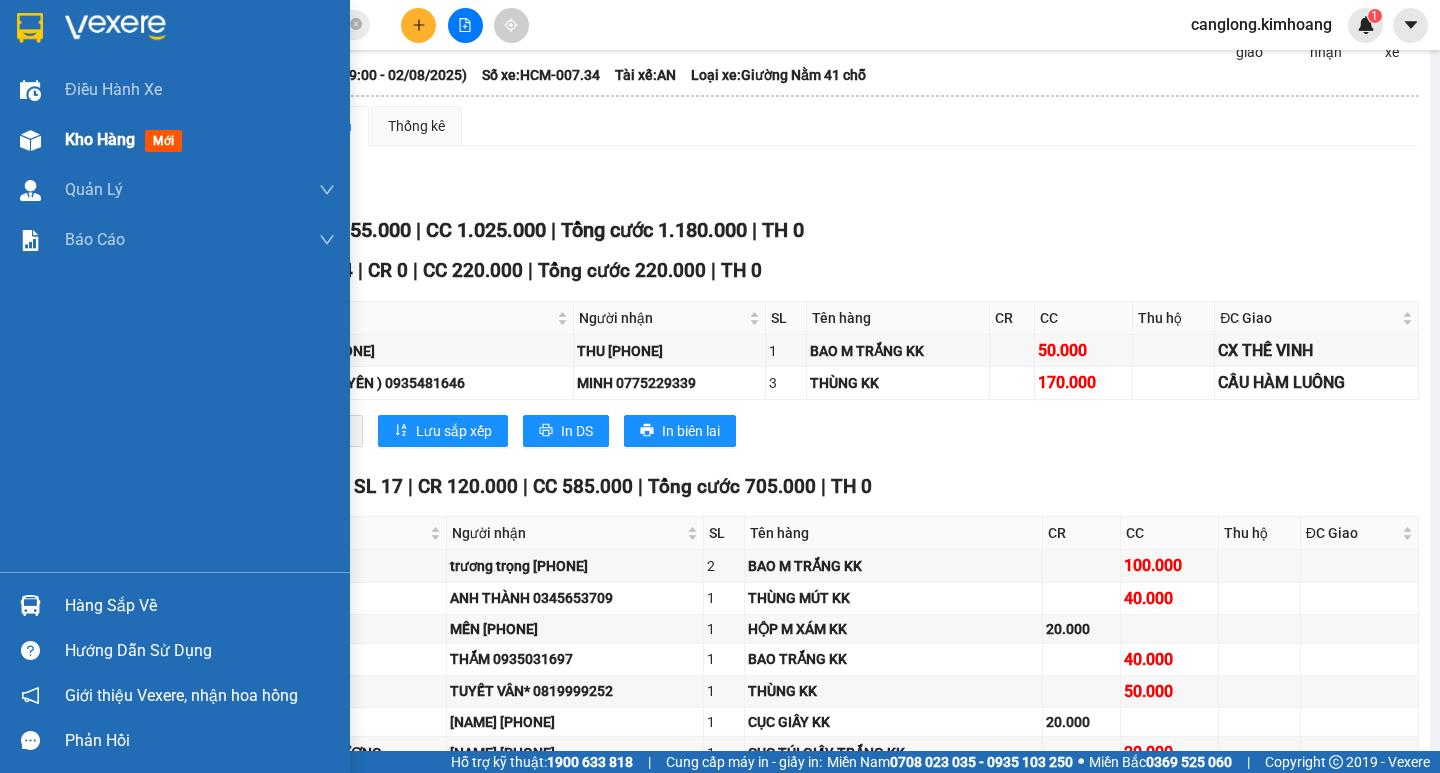click on "Kho hàng mới" at bounding box center (175, 140) 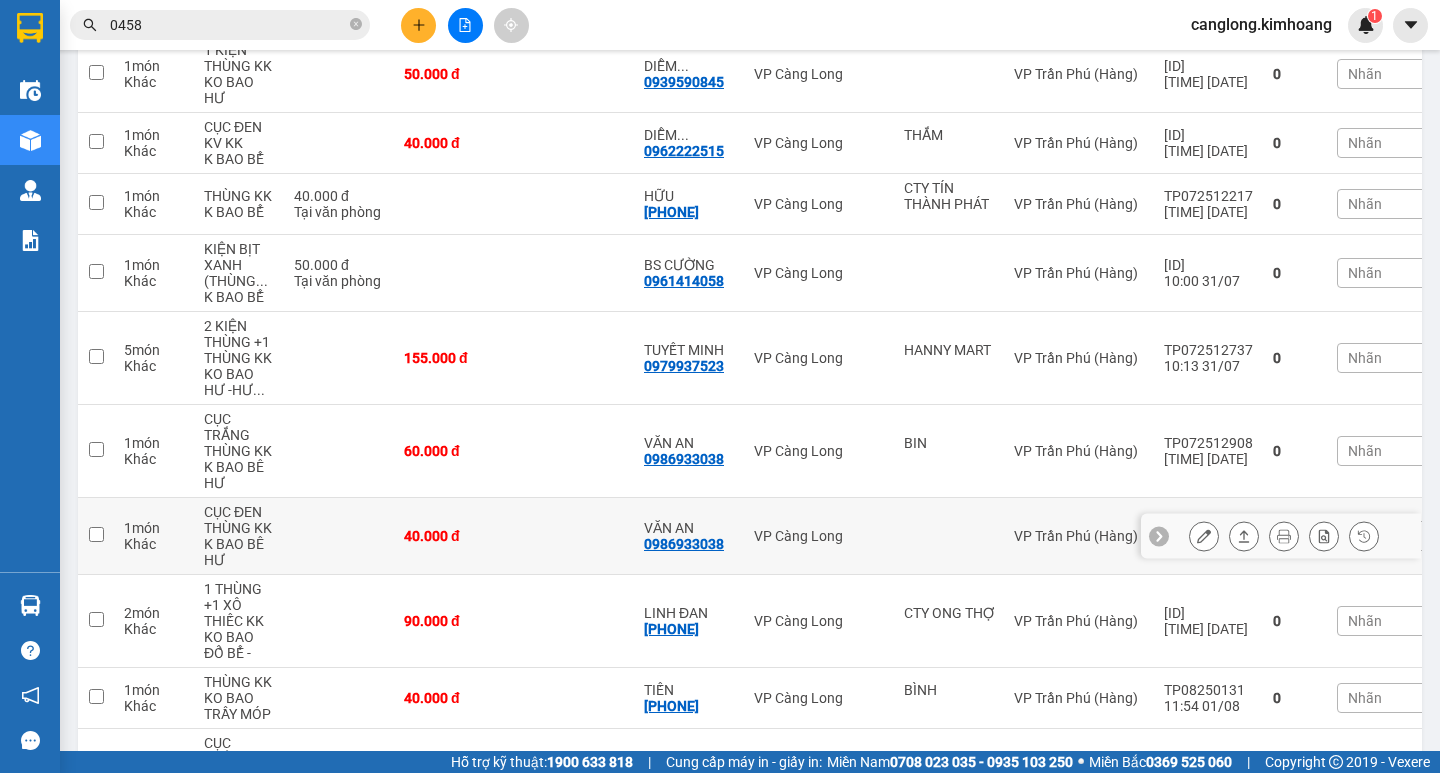 scroll, scrollTop: 260, scrollLeft: 0, axis: vertical 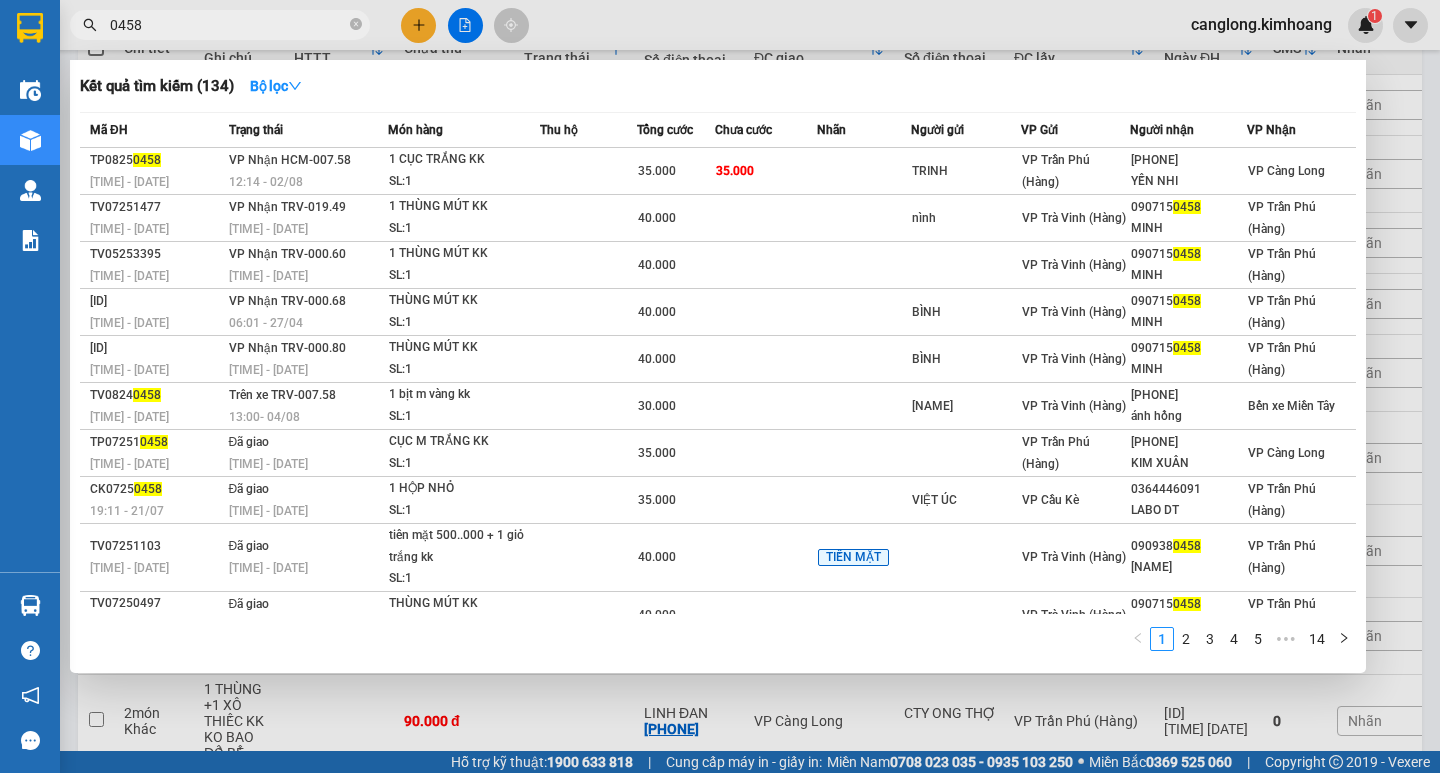 click on "0458" at bounding box center (228, 25) 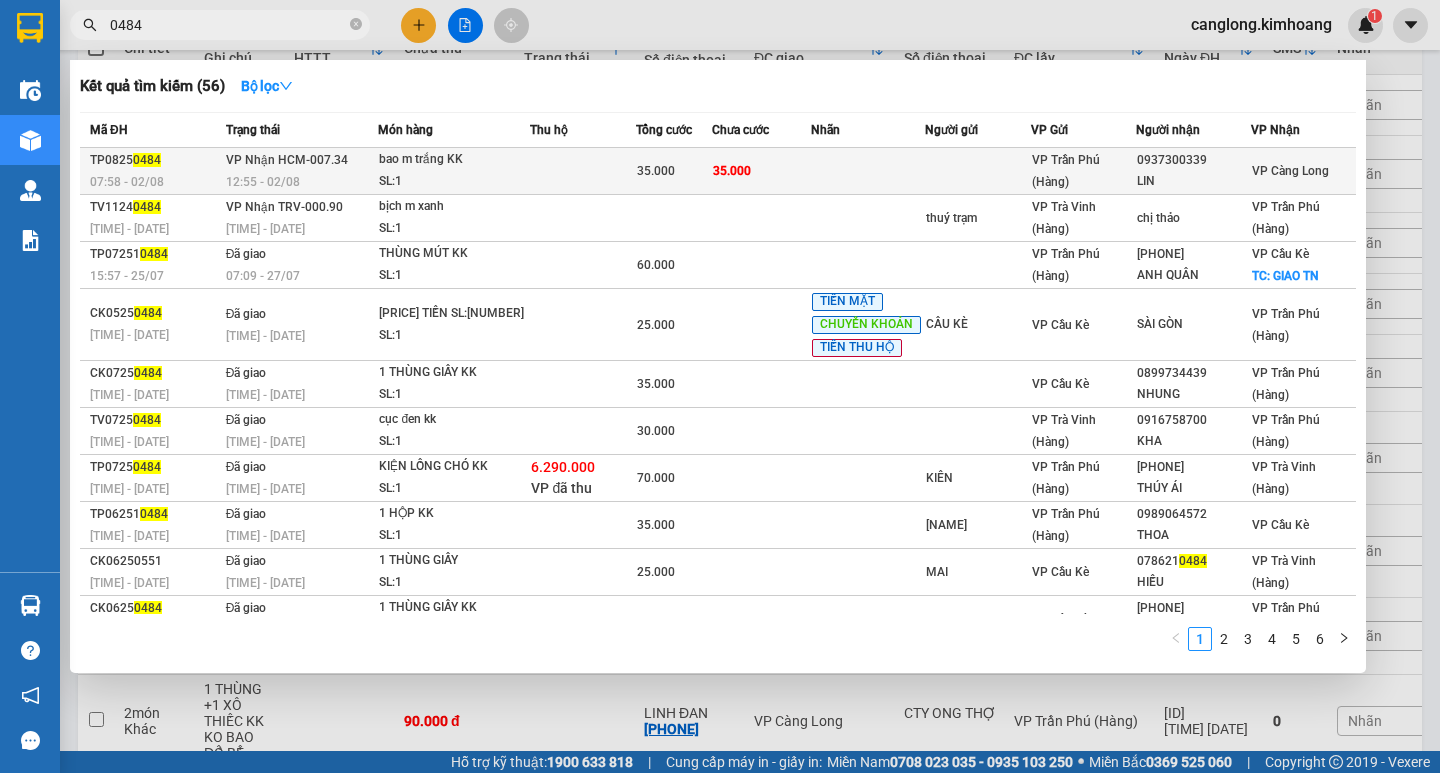 type on "0484" 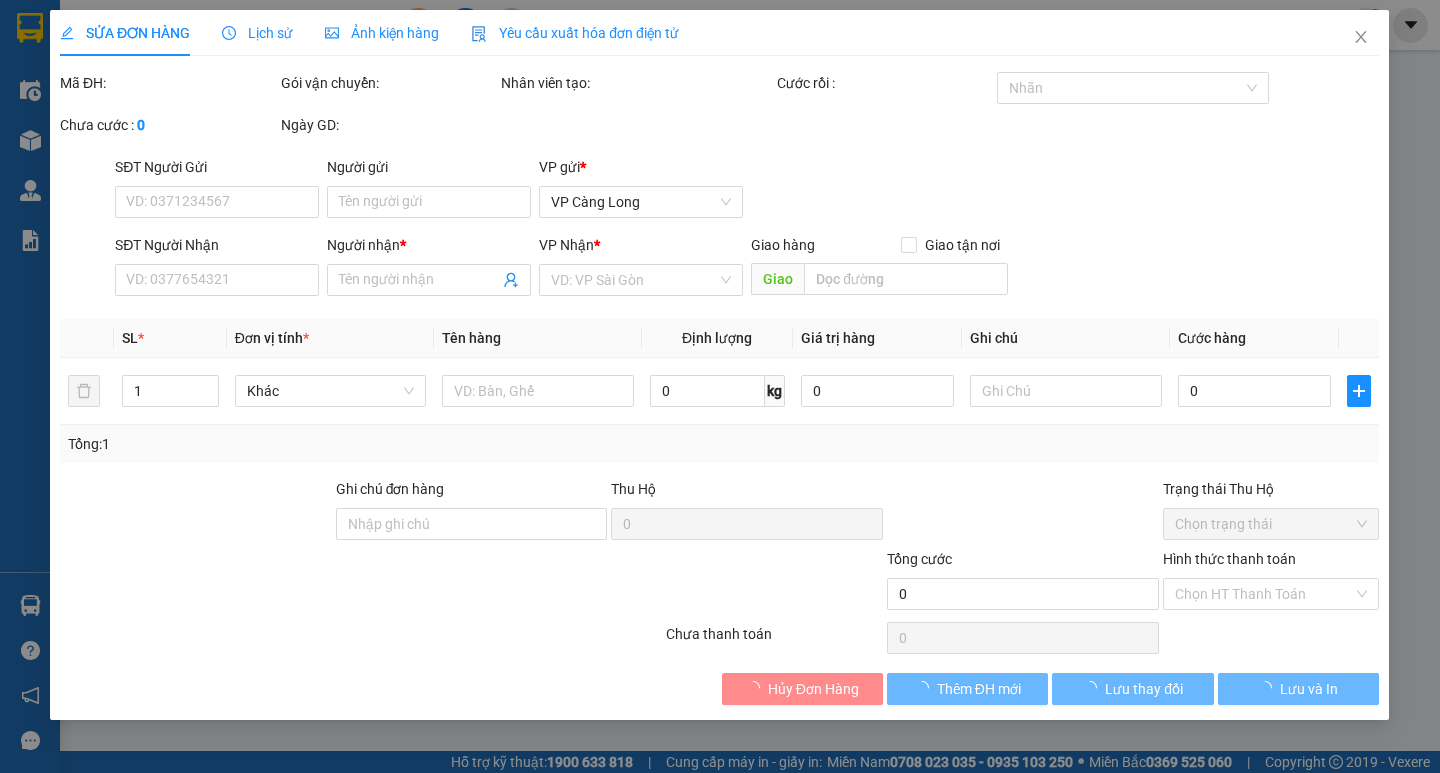 type on "0937300339" 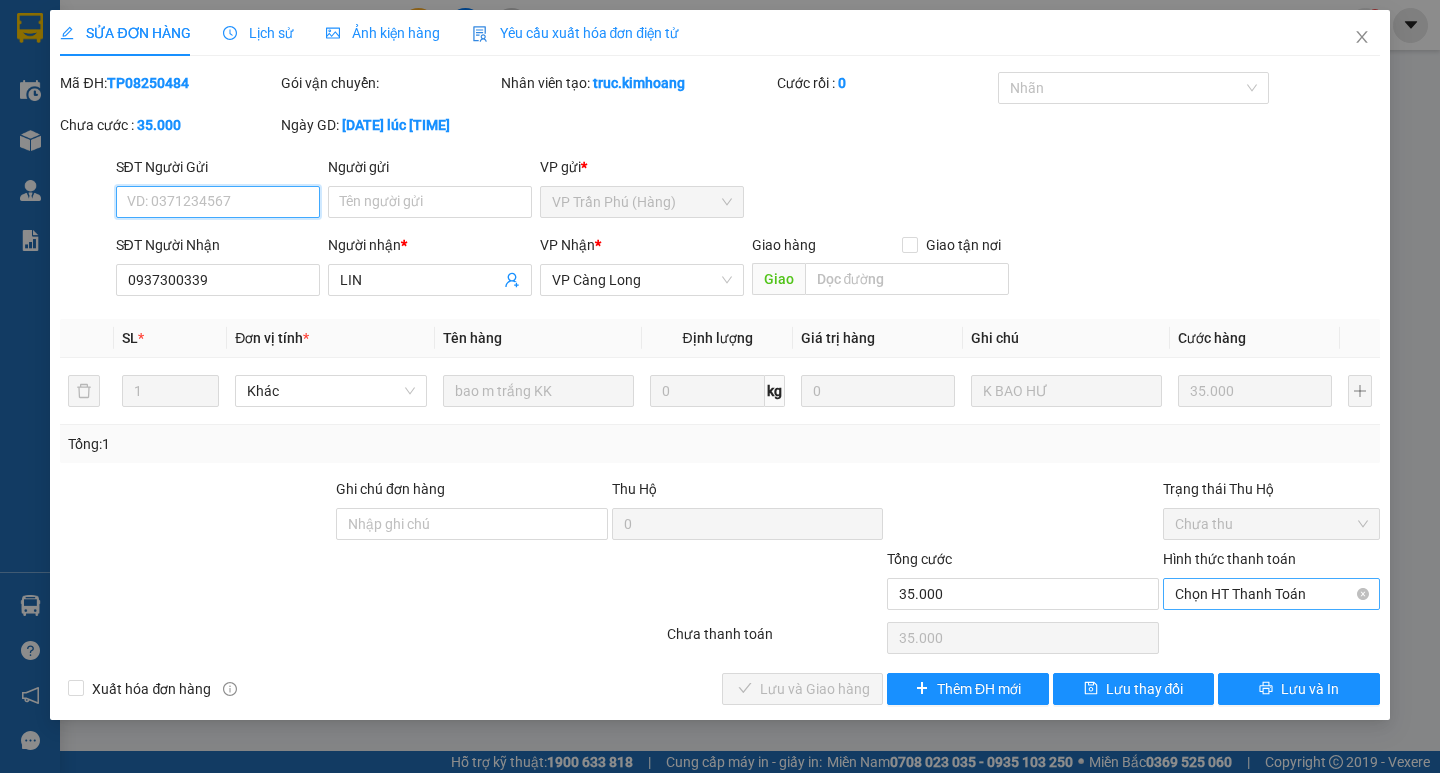 click on "Chọn HT Thanh Toán" at bounding box center [1271, 594] 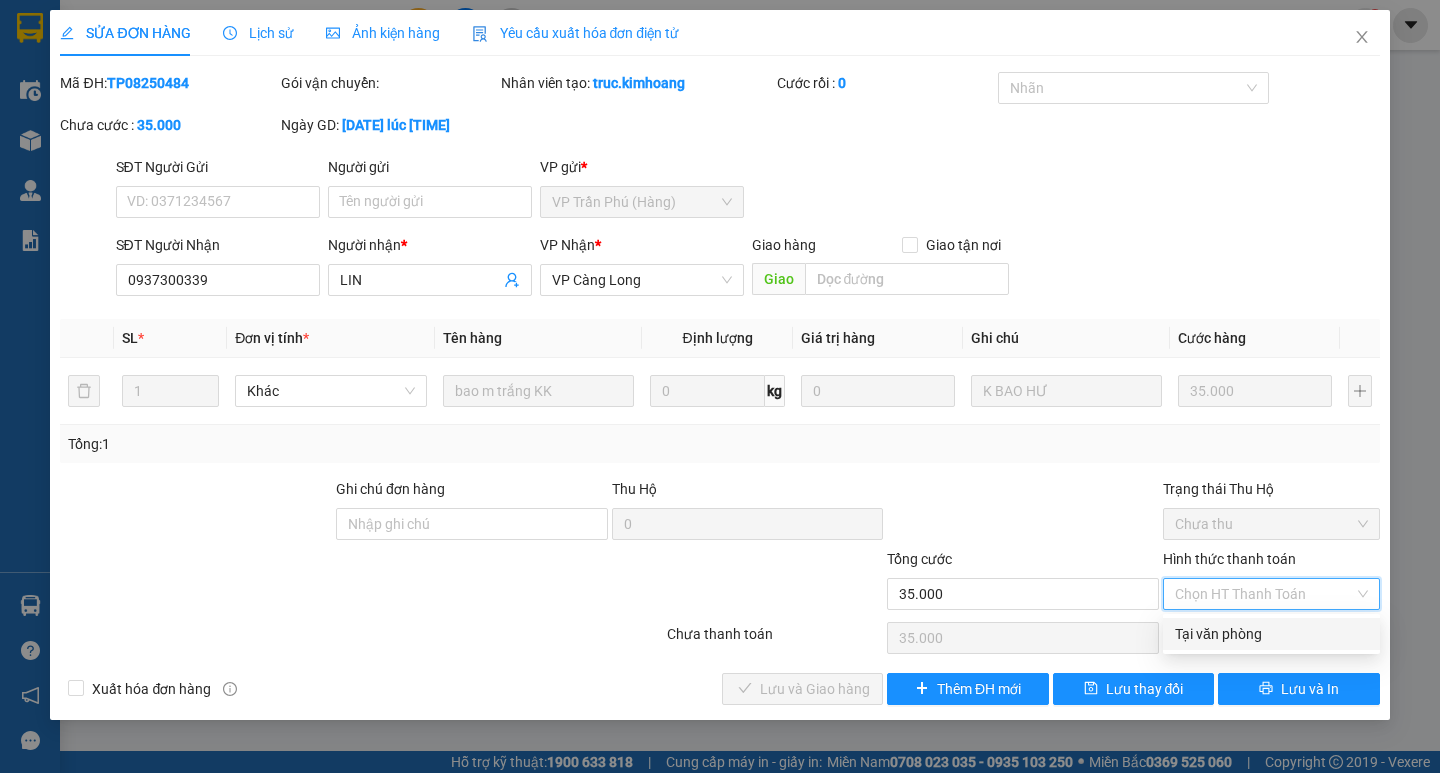 click on "Tại văn phòng" at bounding box center (1271, 634) 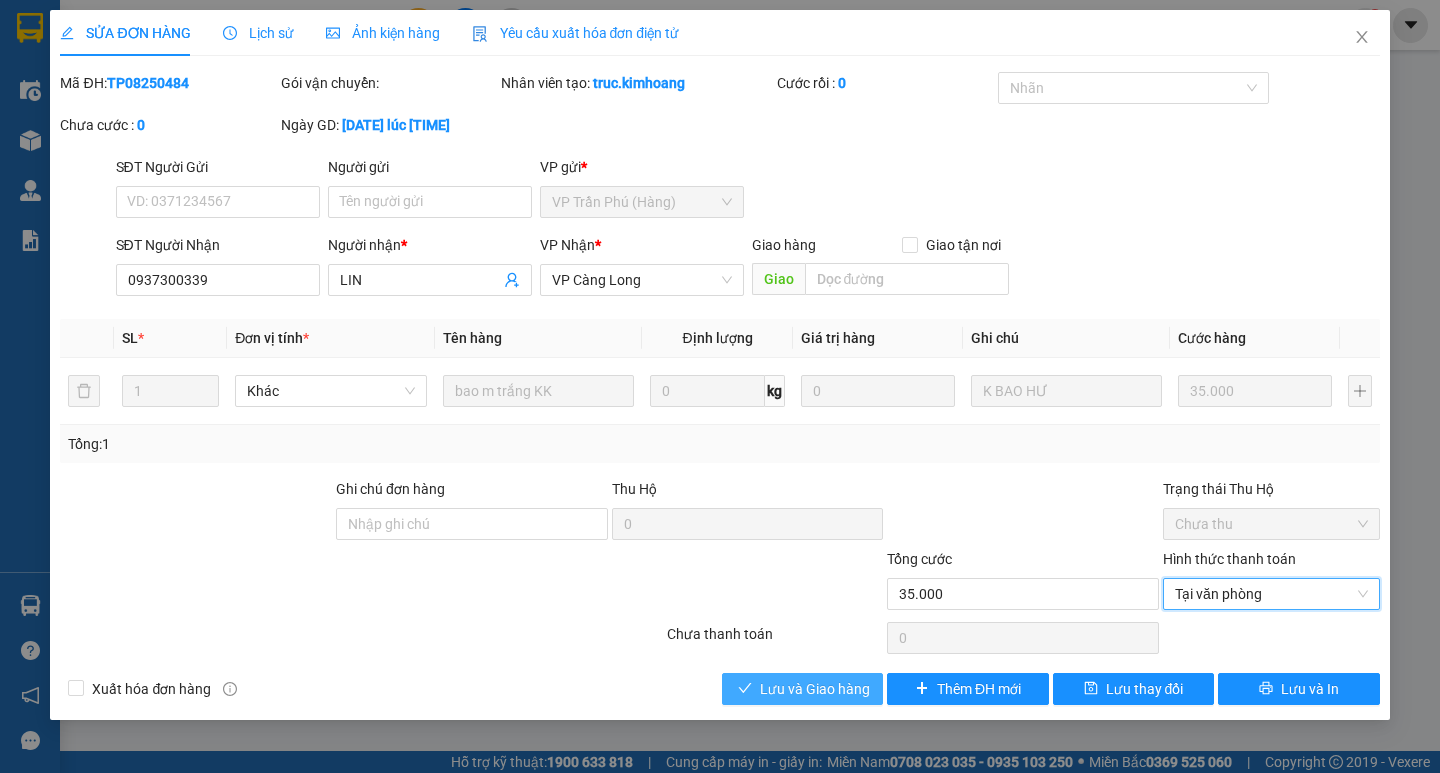 click 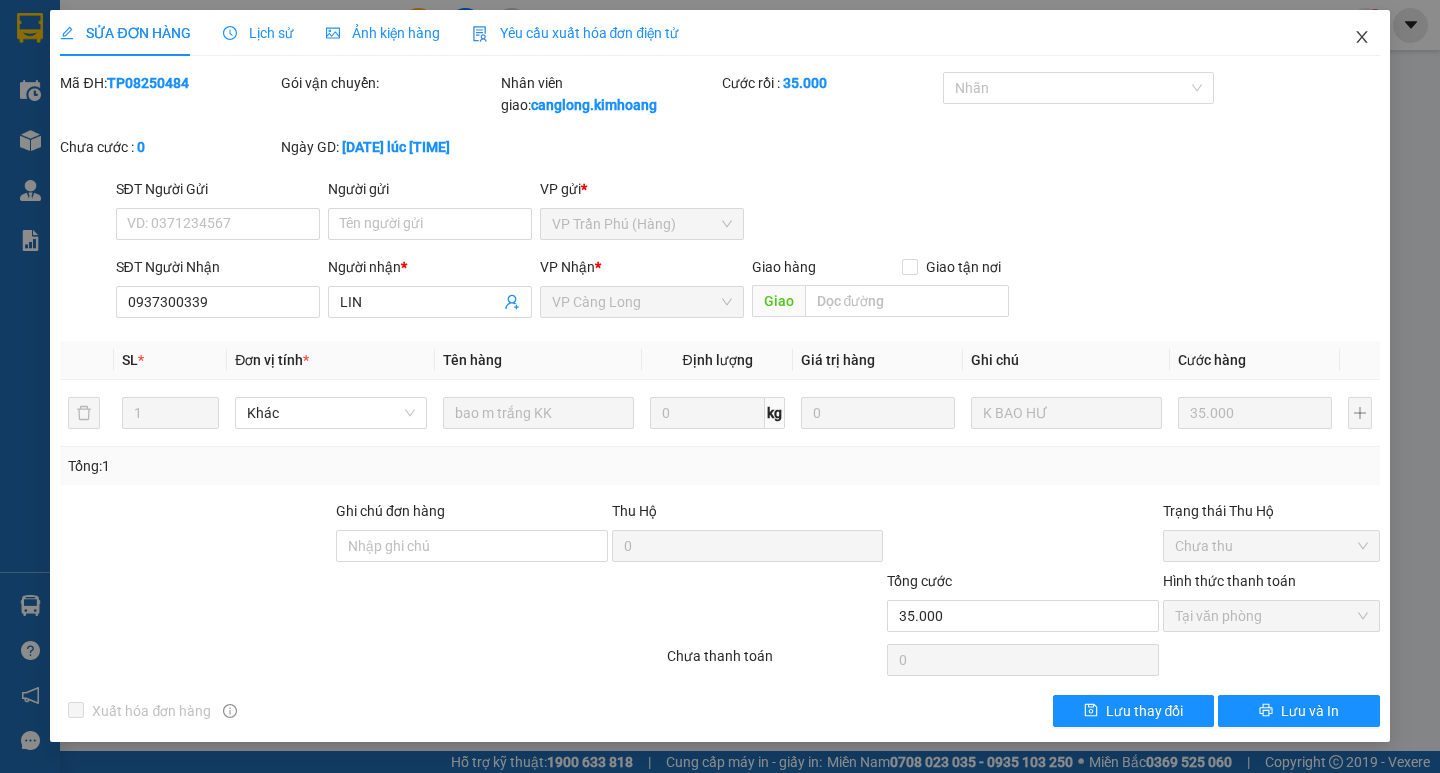 click at bounding box center (1362, 38) 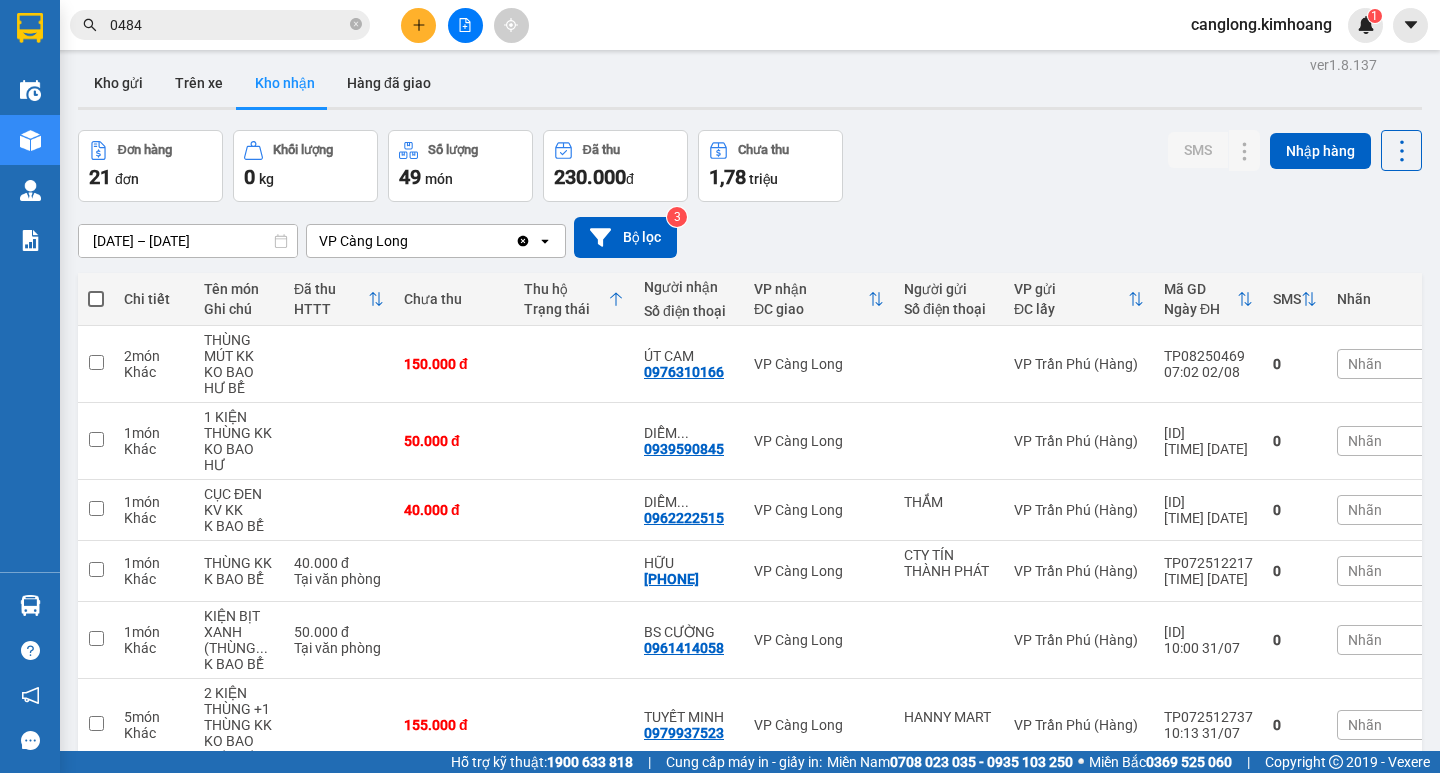 scroll, scrollTop: 0, scrollLeft: 0, axis: both 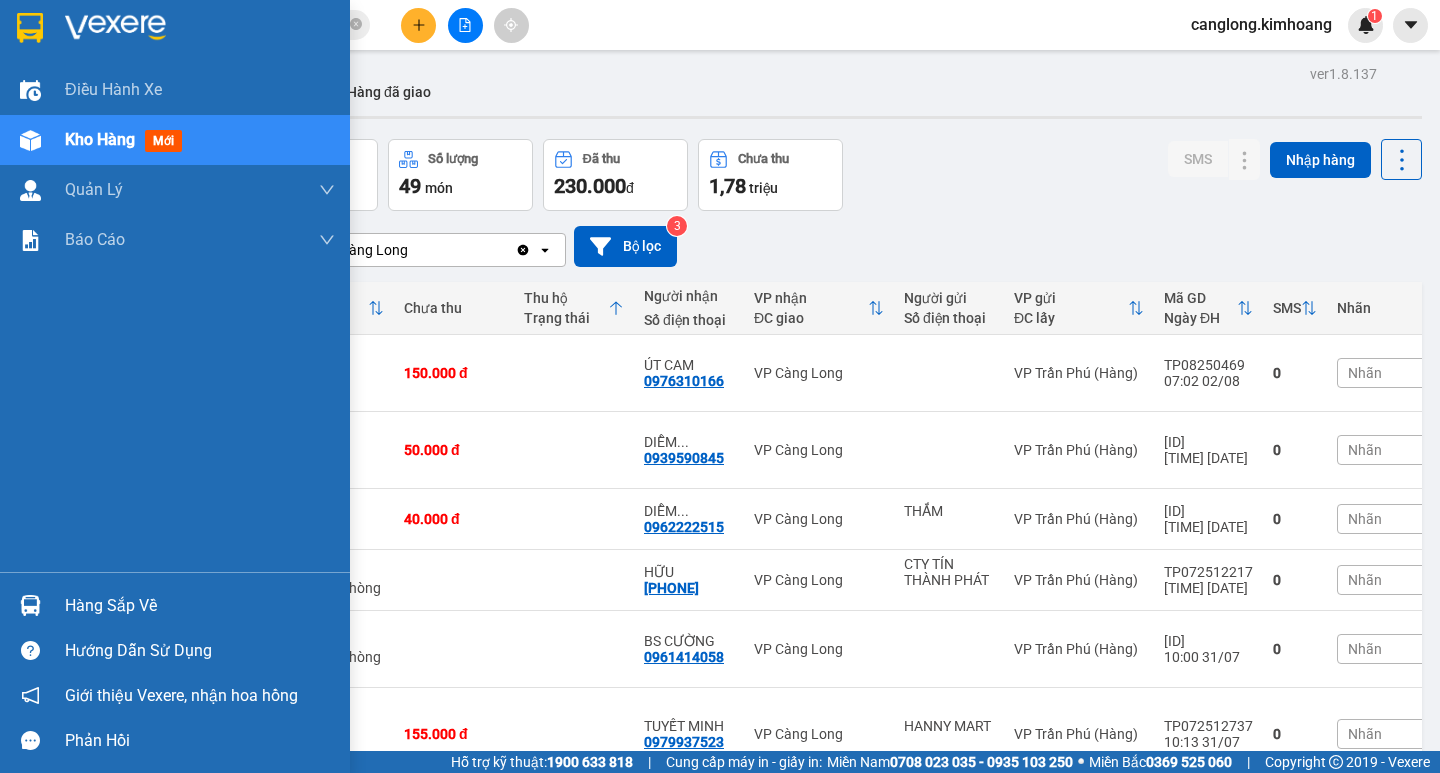 click on "Hàng sắp về" at bounding box center (200, 606) 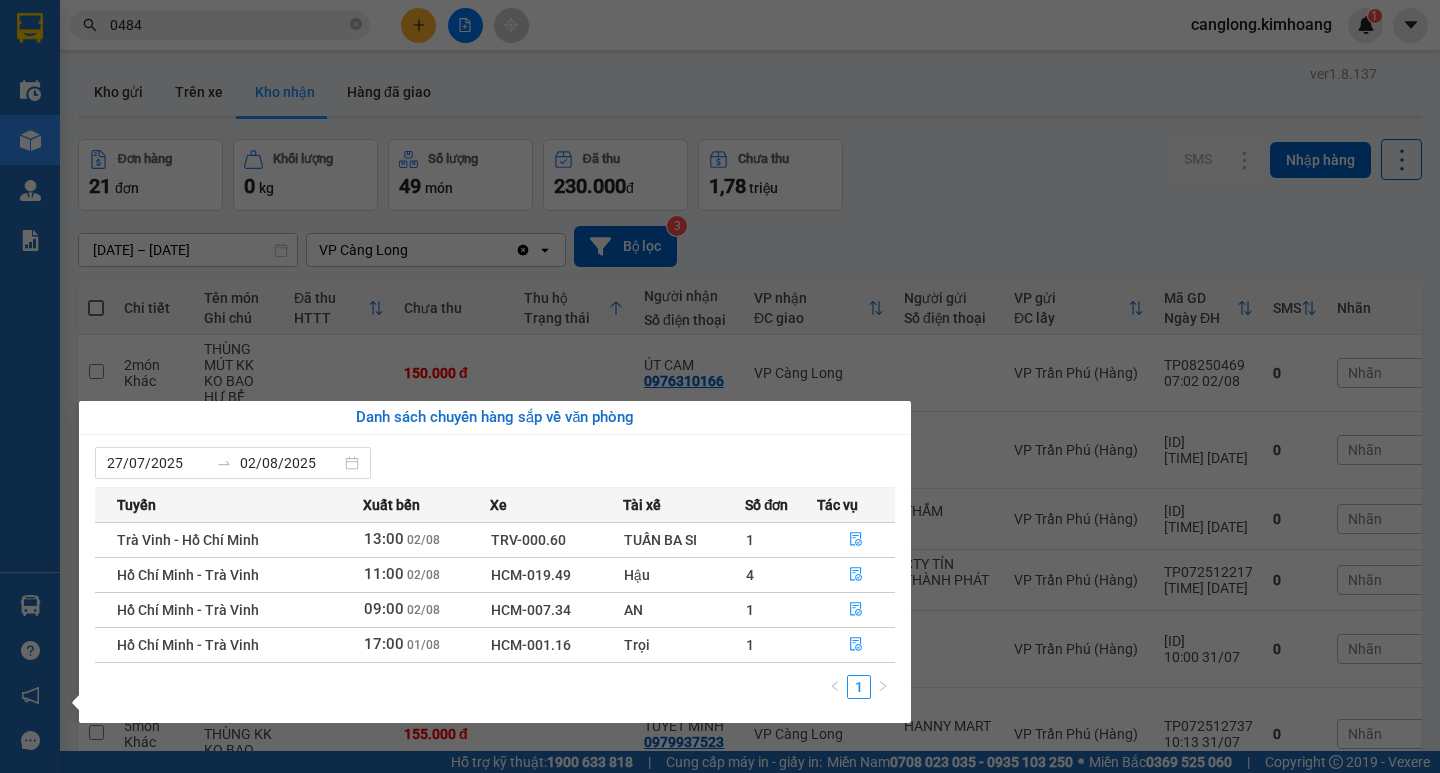 click on "Kết quả tìm kiếm ( 56 )  Bộ lọc  Mã ĐH Trạng thái Món hàng Thu hộ Tổng cước Chưa cước Nhãn Người gửi VP Gửi Người nhận VP Nhận TP[NUMBER] [NUMBER] [TIME] - [DATE] VP Nhận   HCM-[NUMBER] [TIME] - [DATE] bao m trắng KK SL:  1 35.000 35.000 VP Trần Phú (Hàng) [PHONE] LIN VP Càng Long TV[NUMBER] [NUMBER] [TIME] - [DATE] VP Nhận   TRV-[NUMBER] [TIME] - [DATE] bịch m xanh SL:  1 thuý trạm VP Trà Vinh (Hàng) chị thảo VP Trần Phú (Hàng) TP[NUMBER] [NUMBER] [TIME] - [DATE] Đã giao   [TIME] - [DATE] THÙNG MÚT KK SL:  1 60.000 VP Trần Phú (Hàng) [PHONE] ANH QUÂN VP Cầu Kè TC: GIAO TN  CK[NUMBER] [NUMBER] [TIME] - [DATE] Đã giao   [TIME] - [DATE] 1.500.000 TIỀN SL:[NUMBER] SL:  1 25.000 TIỀN MẶT CHUYỂN KHOẢN TIỀN THU HỘ CẦU KÈ VP Cầu Kè SÀI GÒN VP Trần Phú (Hàng) CK[NUMBER] [NUMBER] [TIME] - [DATE] Đã giao   [TIME] - [DATE] 1 THÙNG GIẤY KK SL:  1 35.000 VP Cầu Kè [PHONE] NHUNG VP Trần Phú (Hàng) TV[NUMBER] [NUMBER] [TIME] - [DATE] Đã giao   [TIME] - [DATE] SL:  1   1" at bounding box center (720, 386) 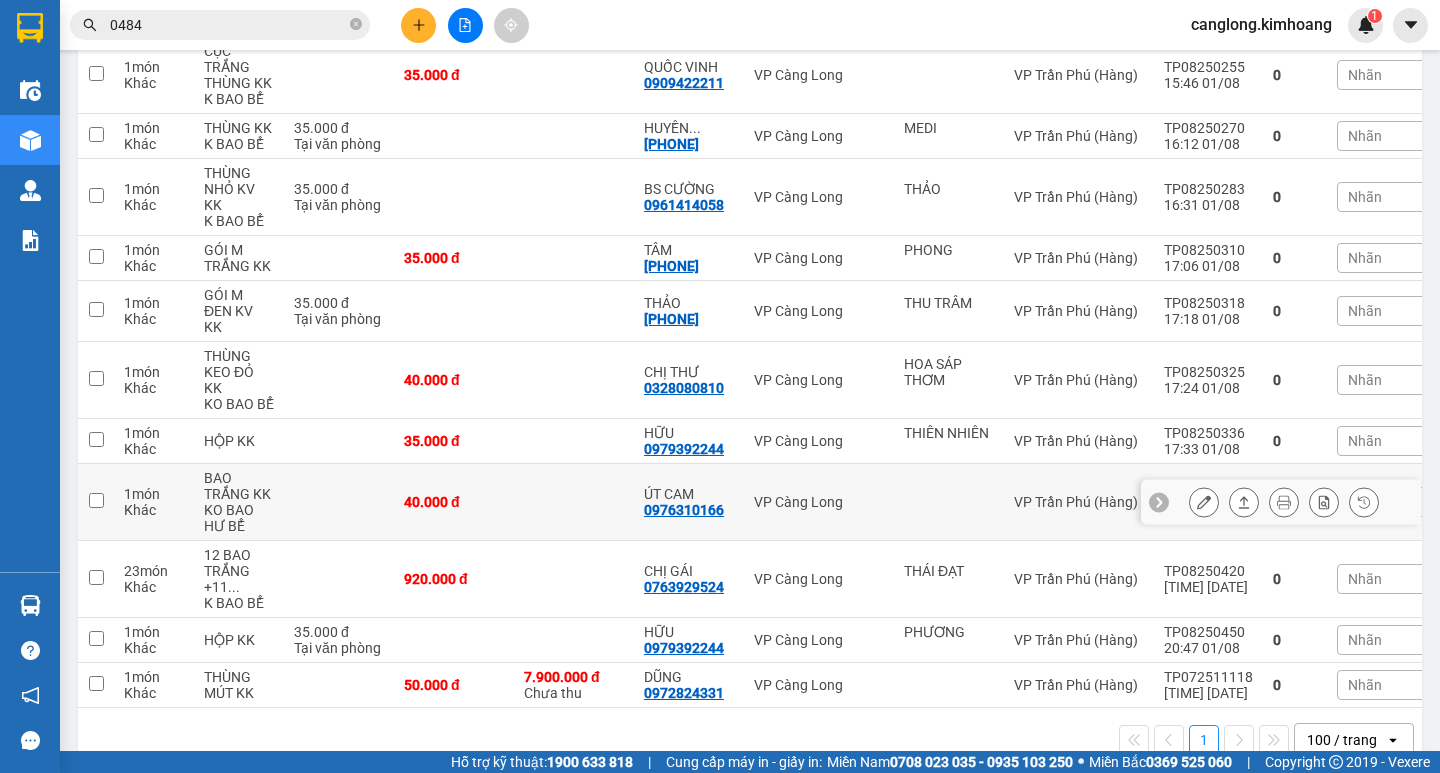 scroll, scrollTop: 1099, scrollLeft: 0, axis: vertical 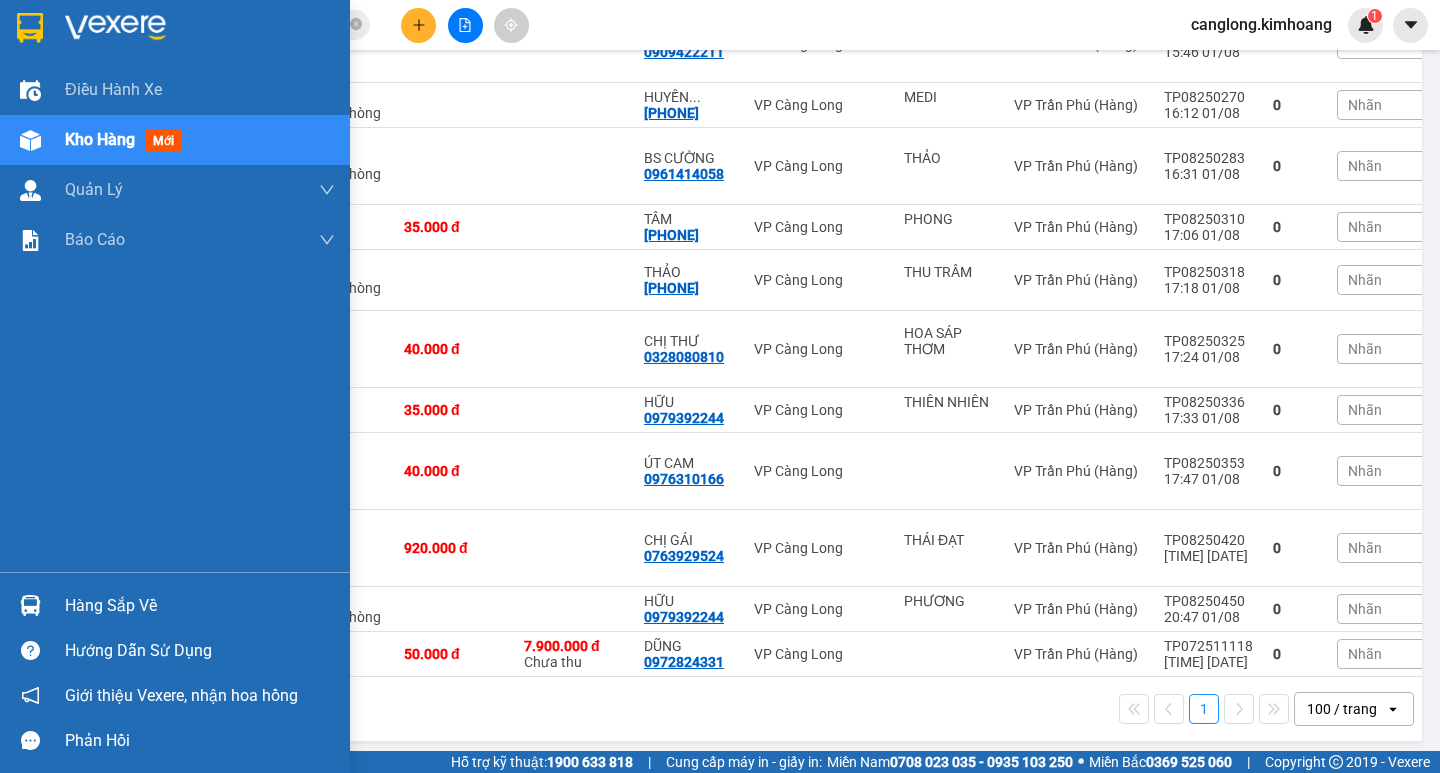 click at bounding box center (30, 605) 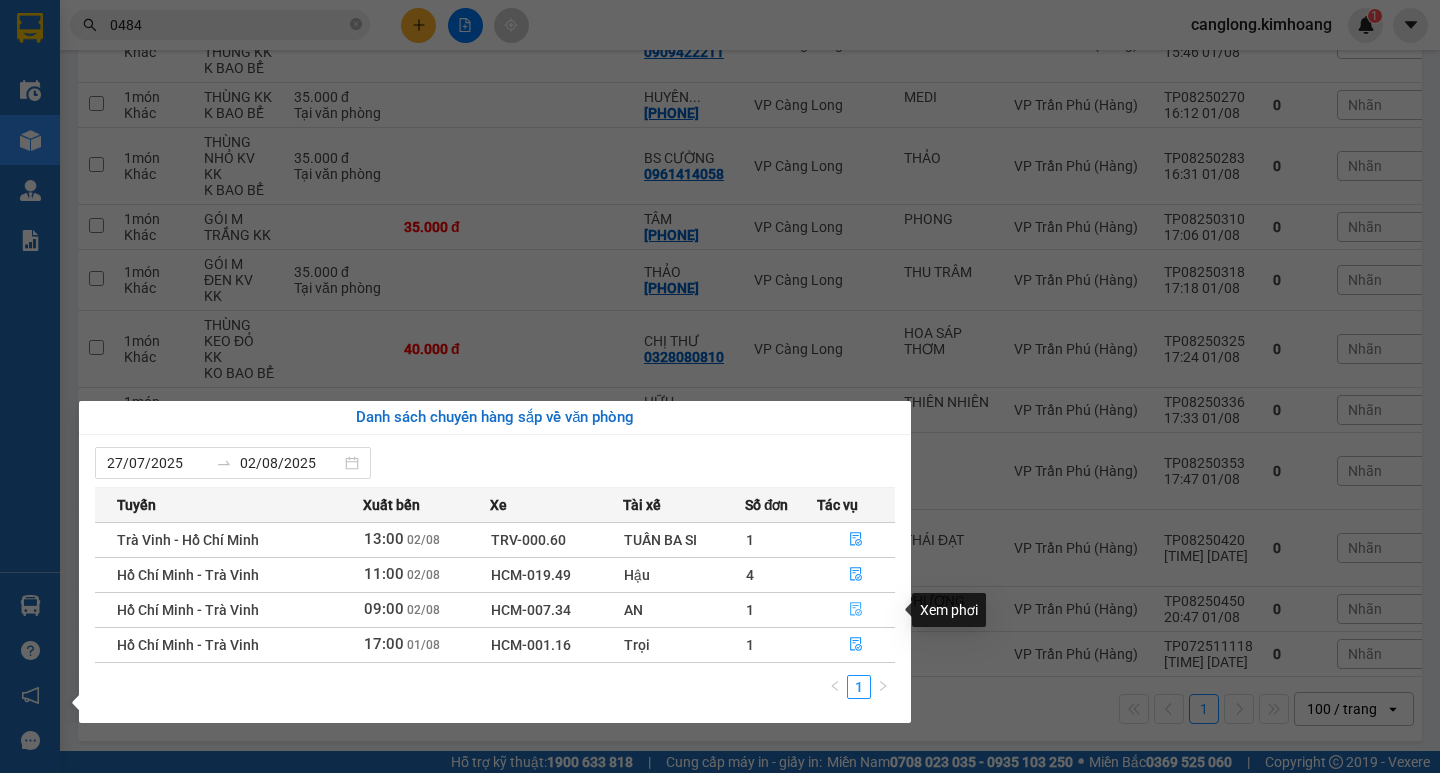 click at bounding box center [856, 610] 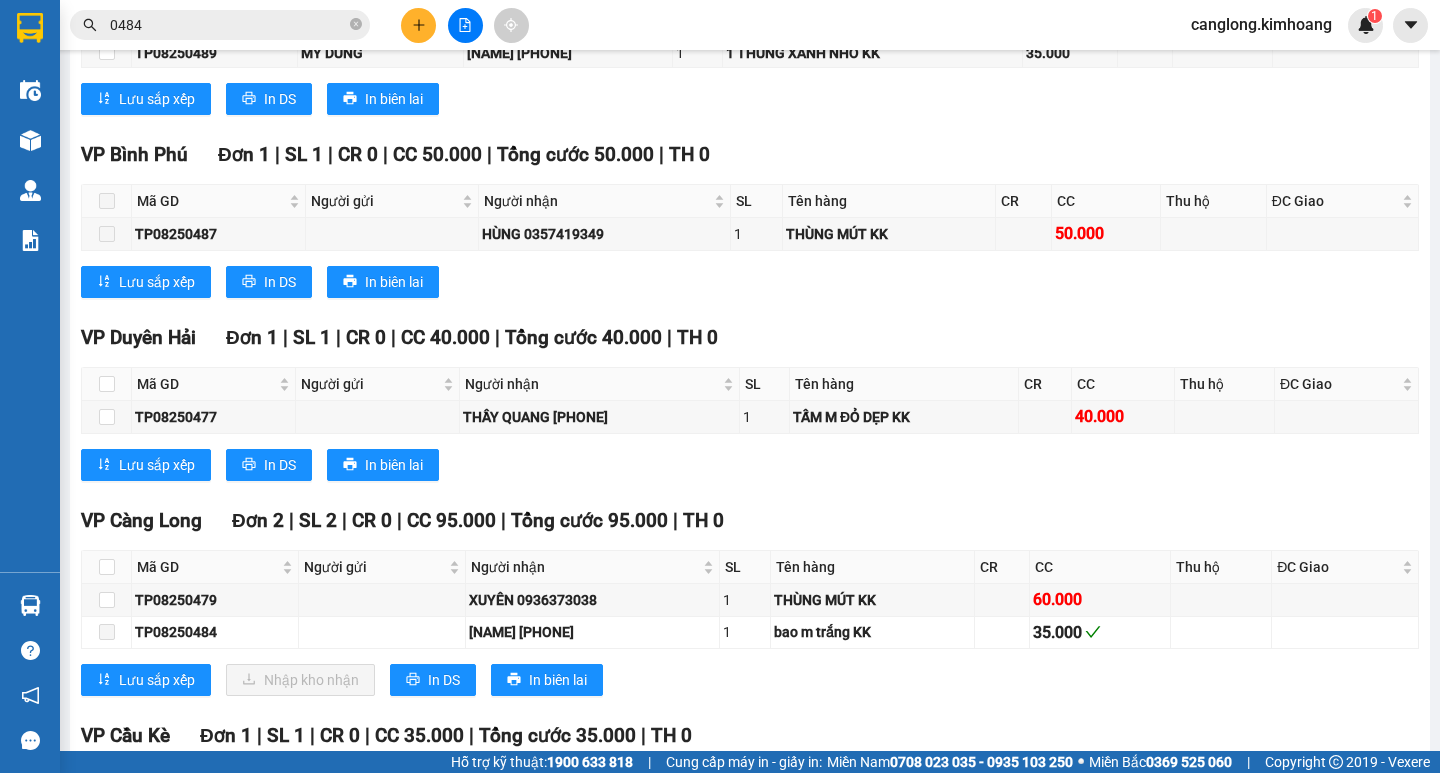 scroll, scrollTop: 1372, scrollLeft: 0, axis: vertical 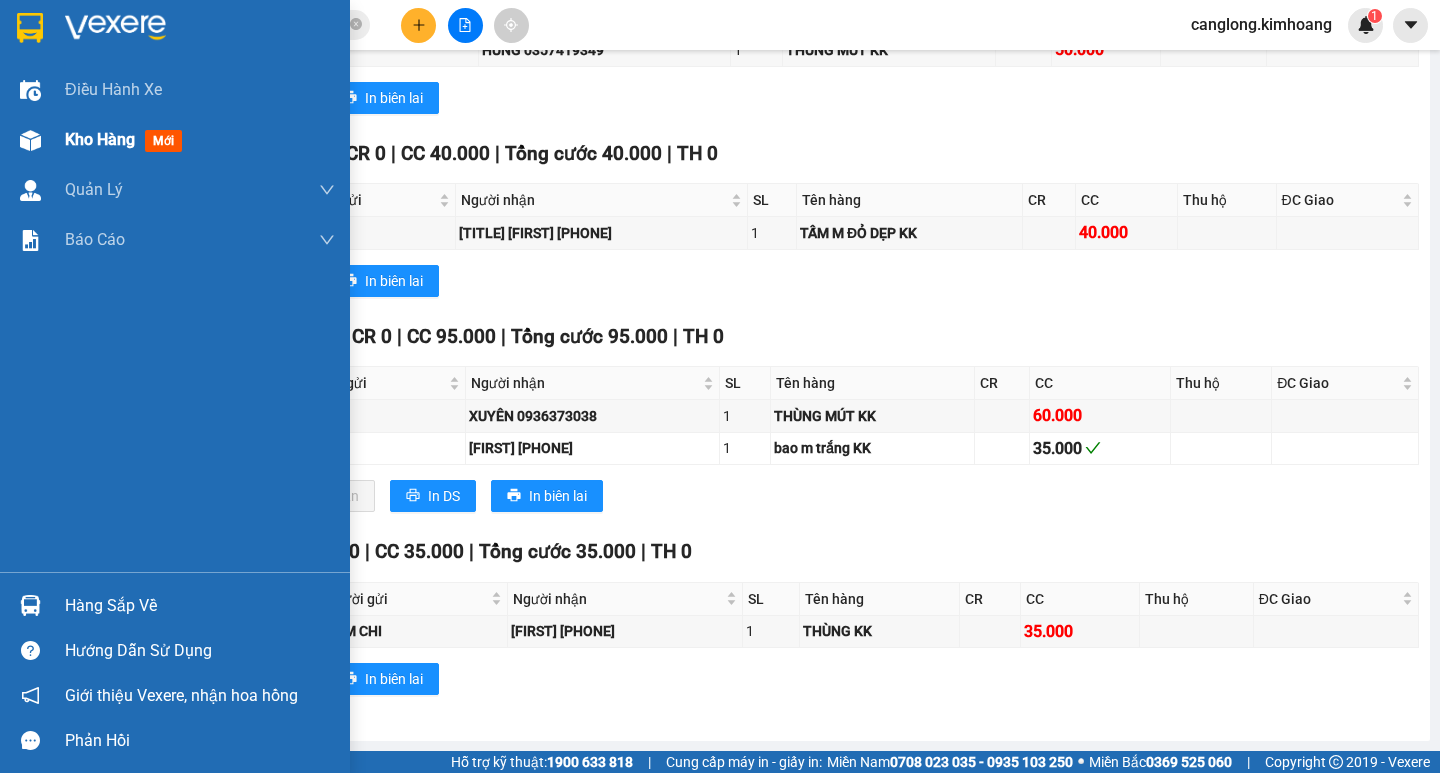 click on "Kho hàng" at bounding box center (100, 139) 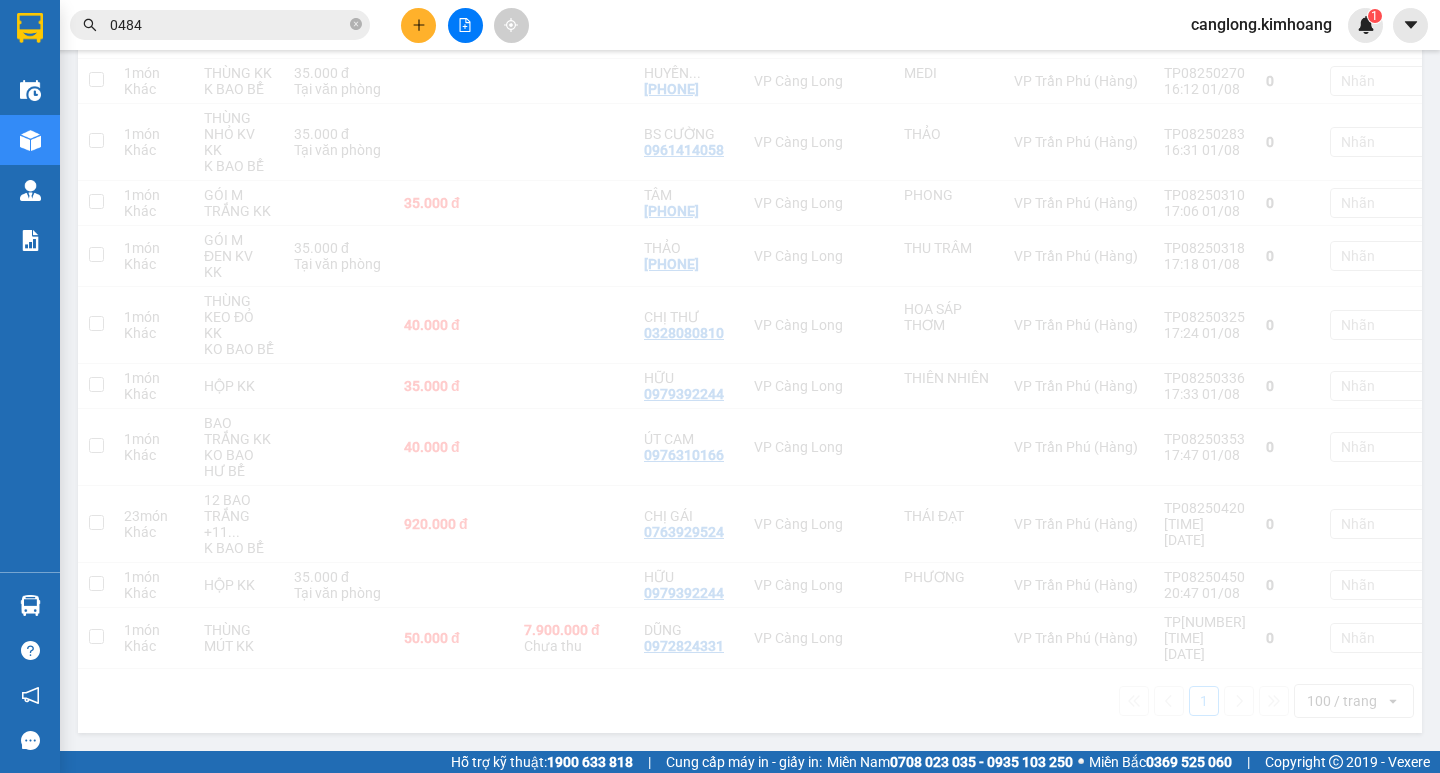 scroll, scrollTop: 1096, scrollLeft: 0, axis: vertical 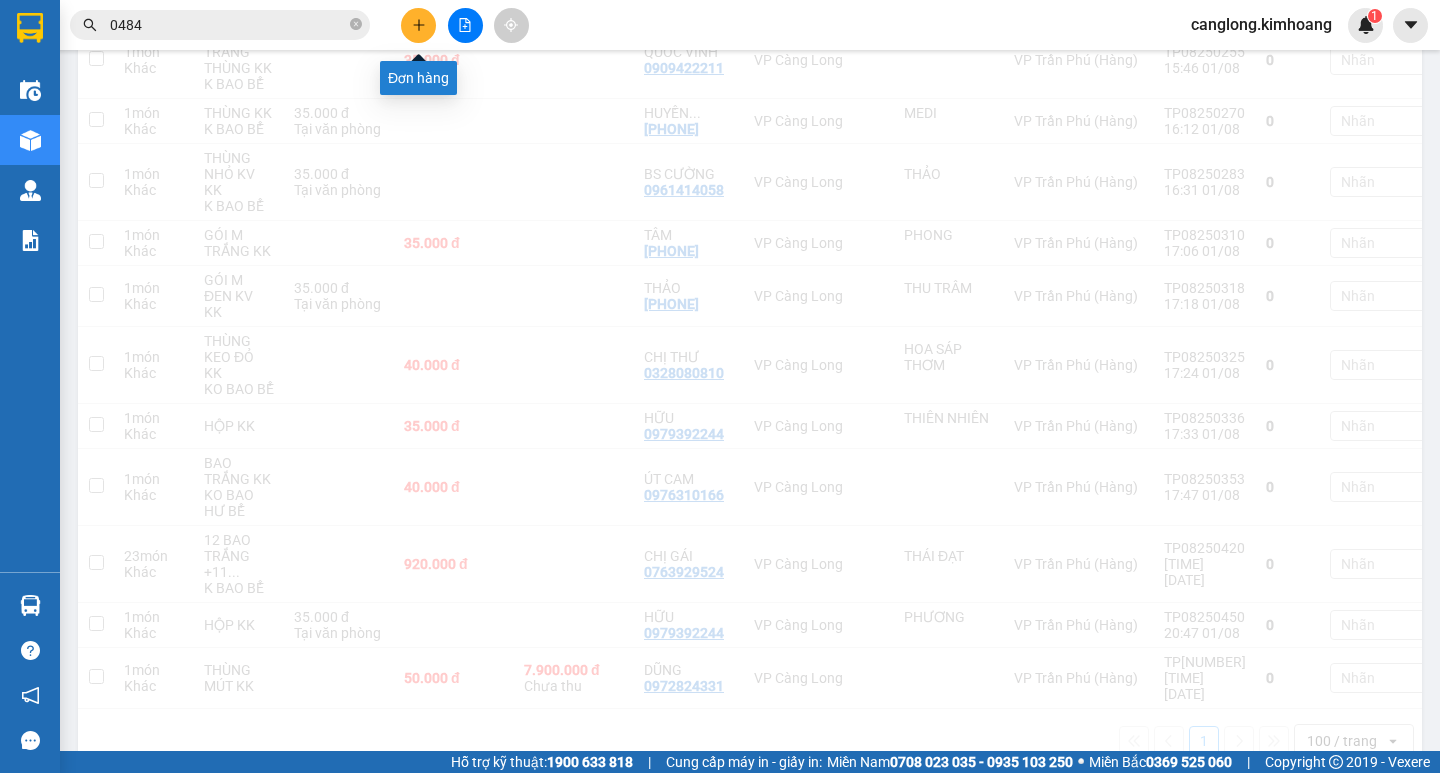 click at bounding box center [418, 25] 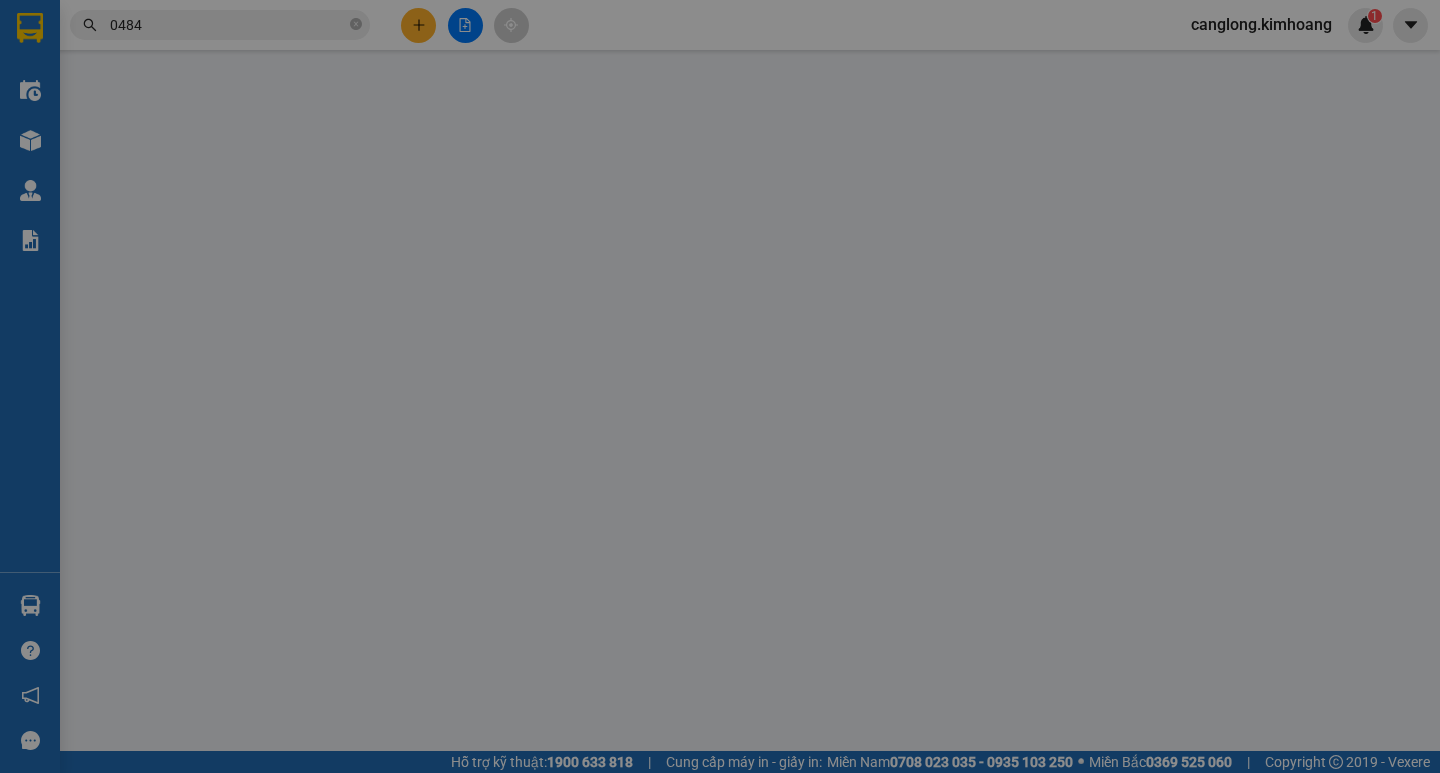 scroll, scrollTop: 0, scrollLeft: 0, axis: both 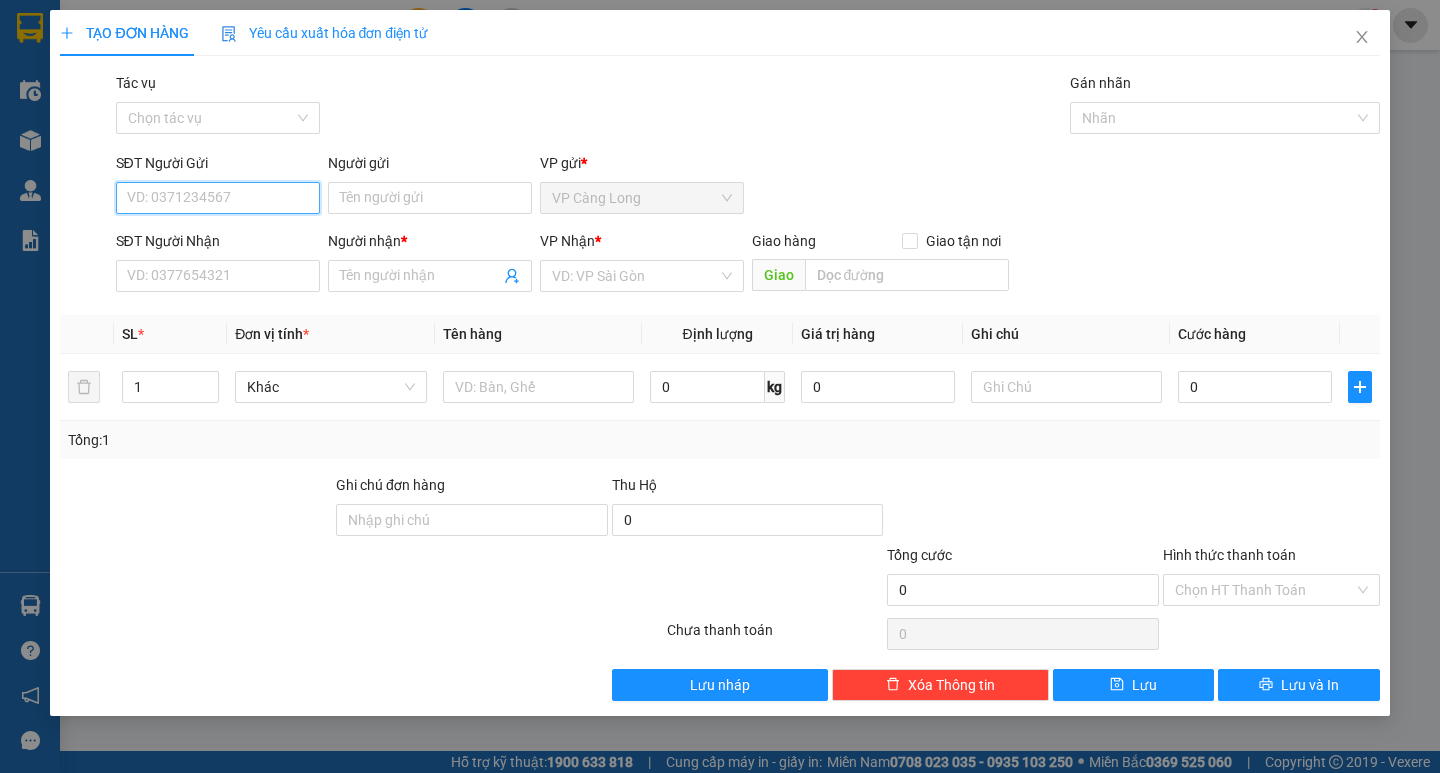 click on "SĐT Người Gửi" at bounding box center [218, 198] 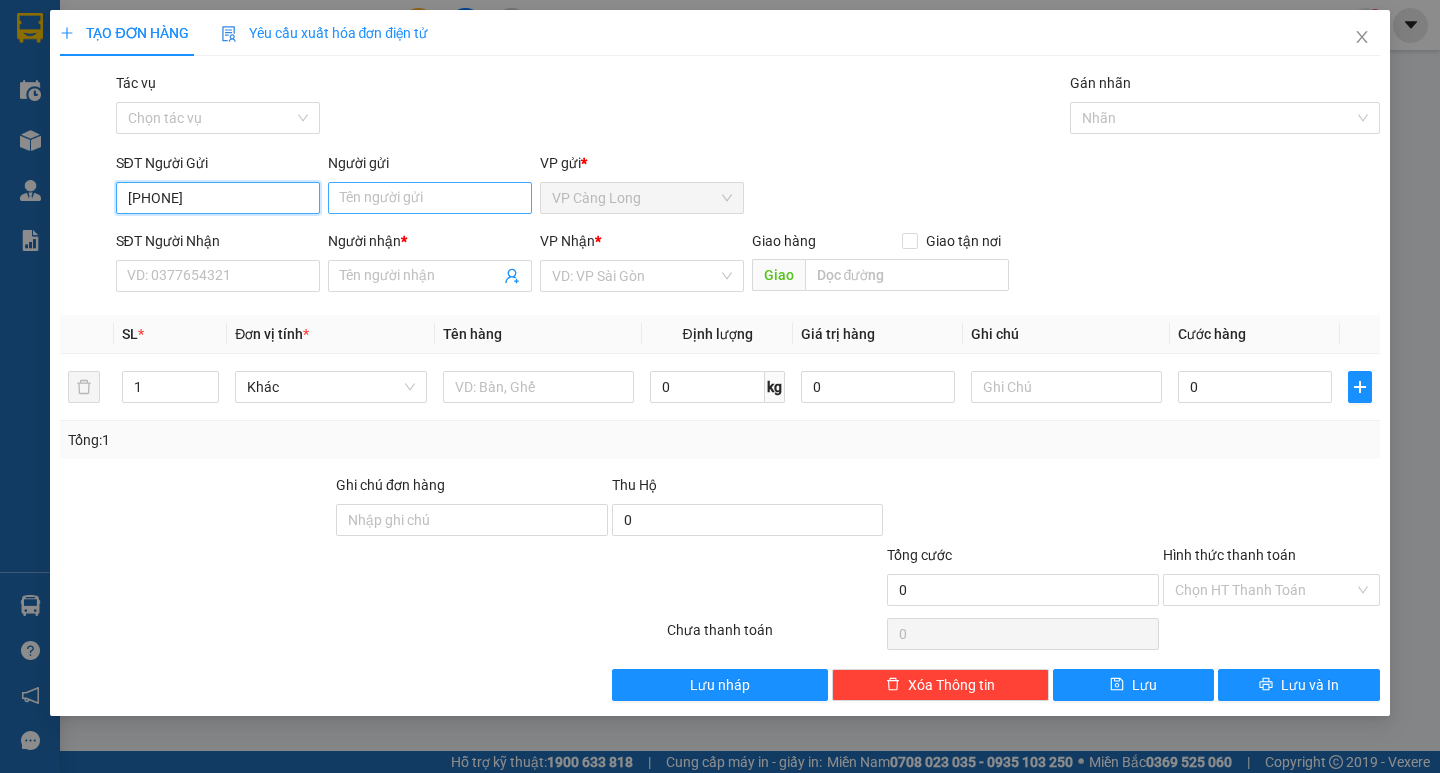 type on "[PHONE]" 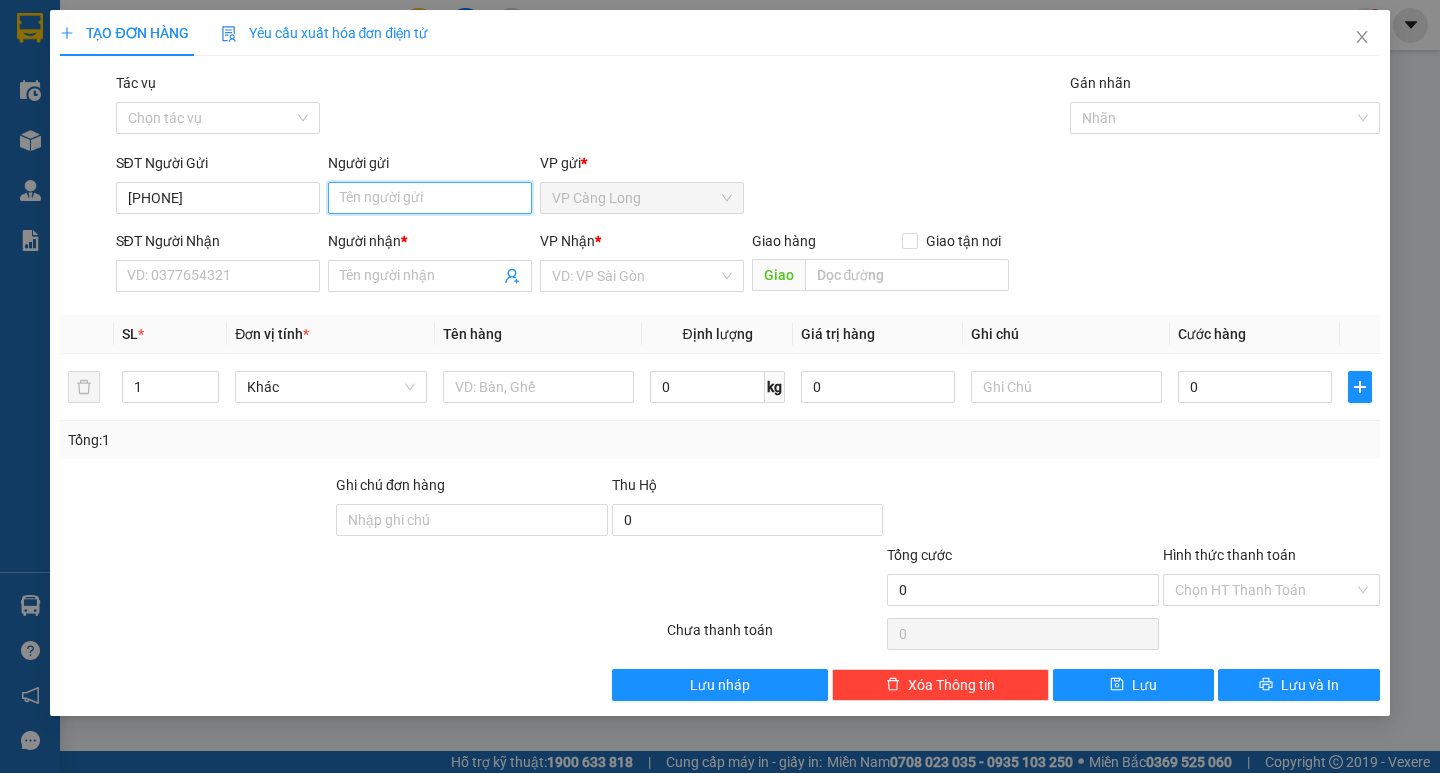 click on "Người gửi" at bounding box center [430, 198] 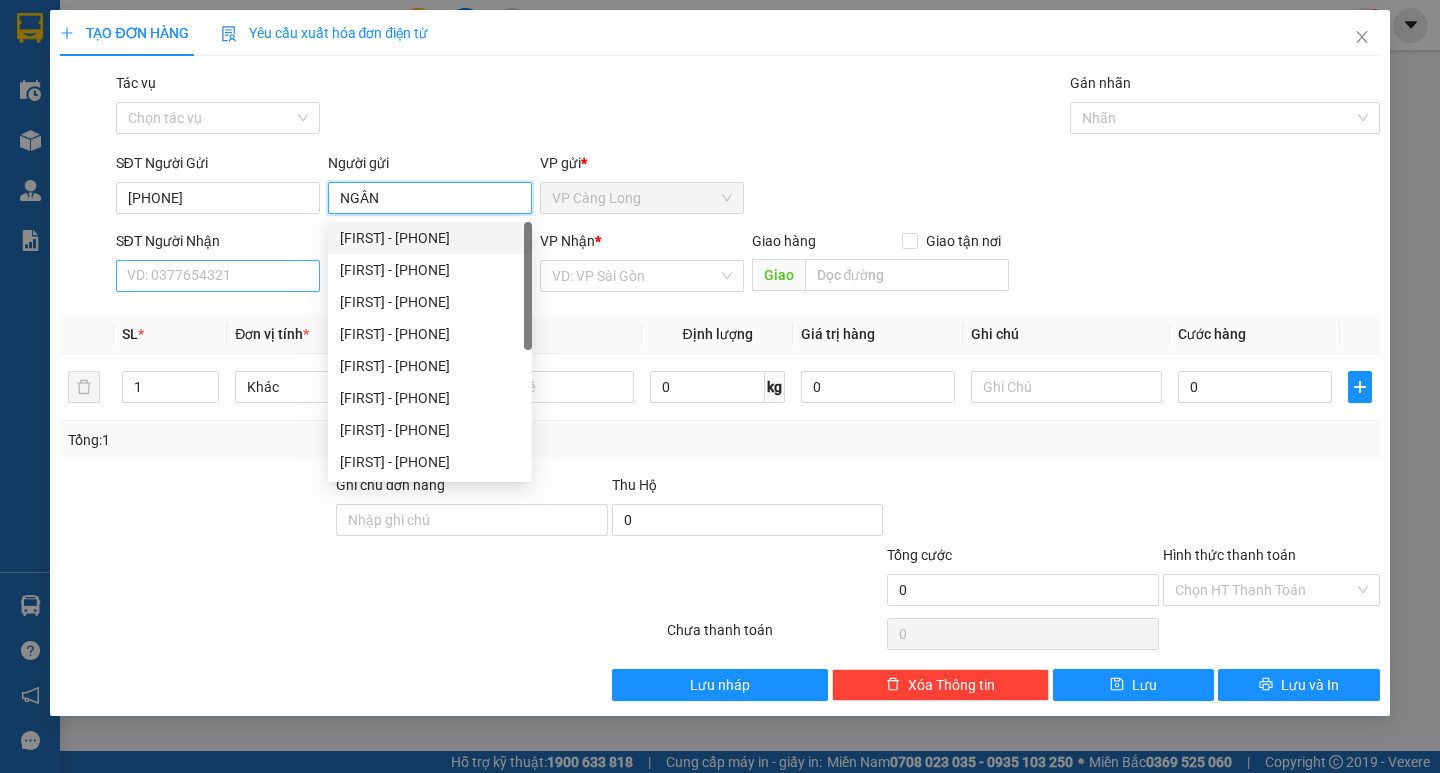 type on "NGÂN" 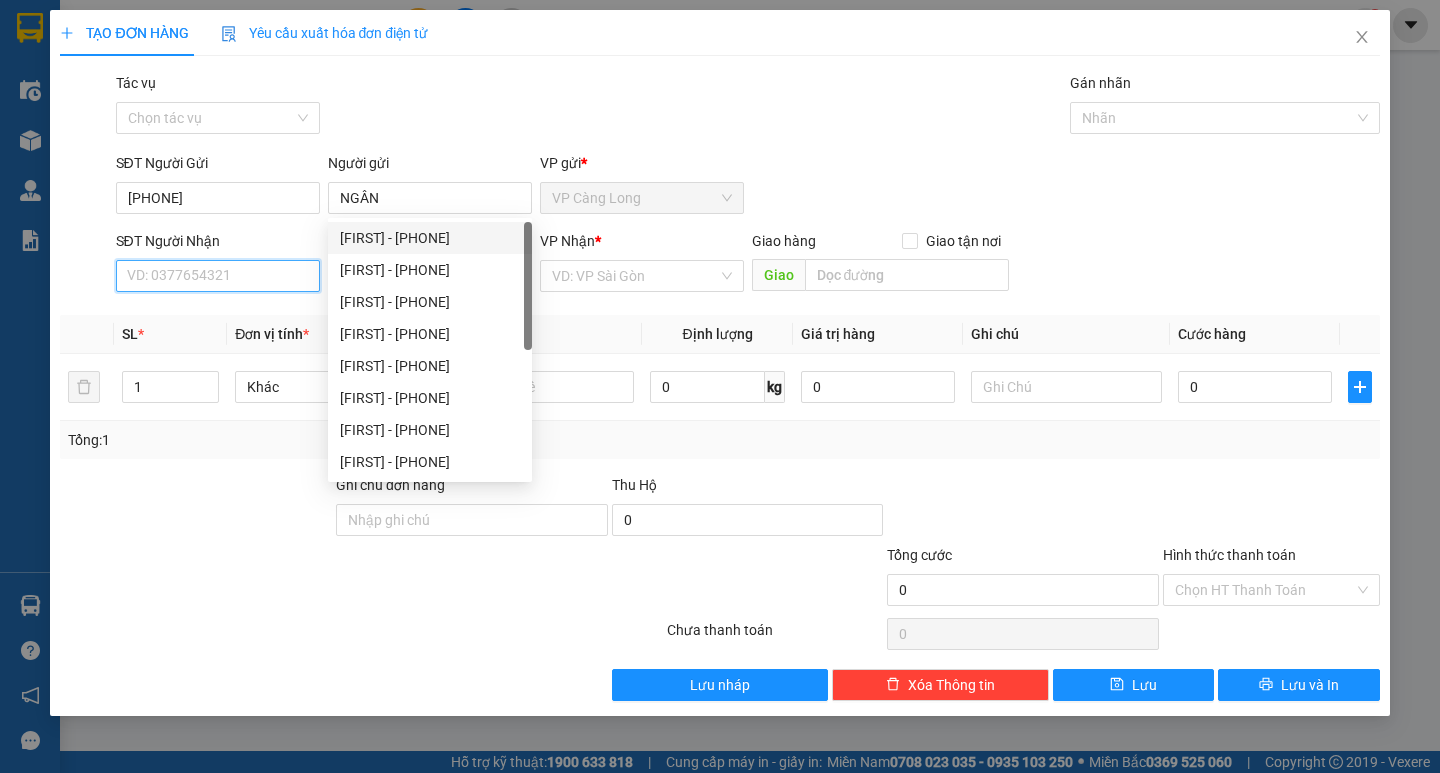 click on "SĐT Người Nhận" at bounding box center [218, 276] 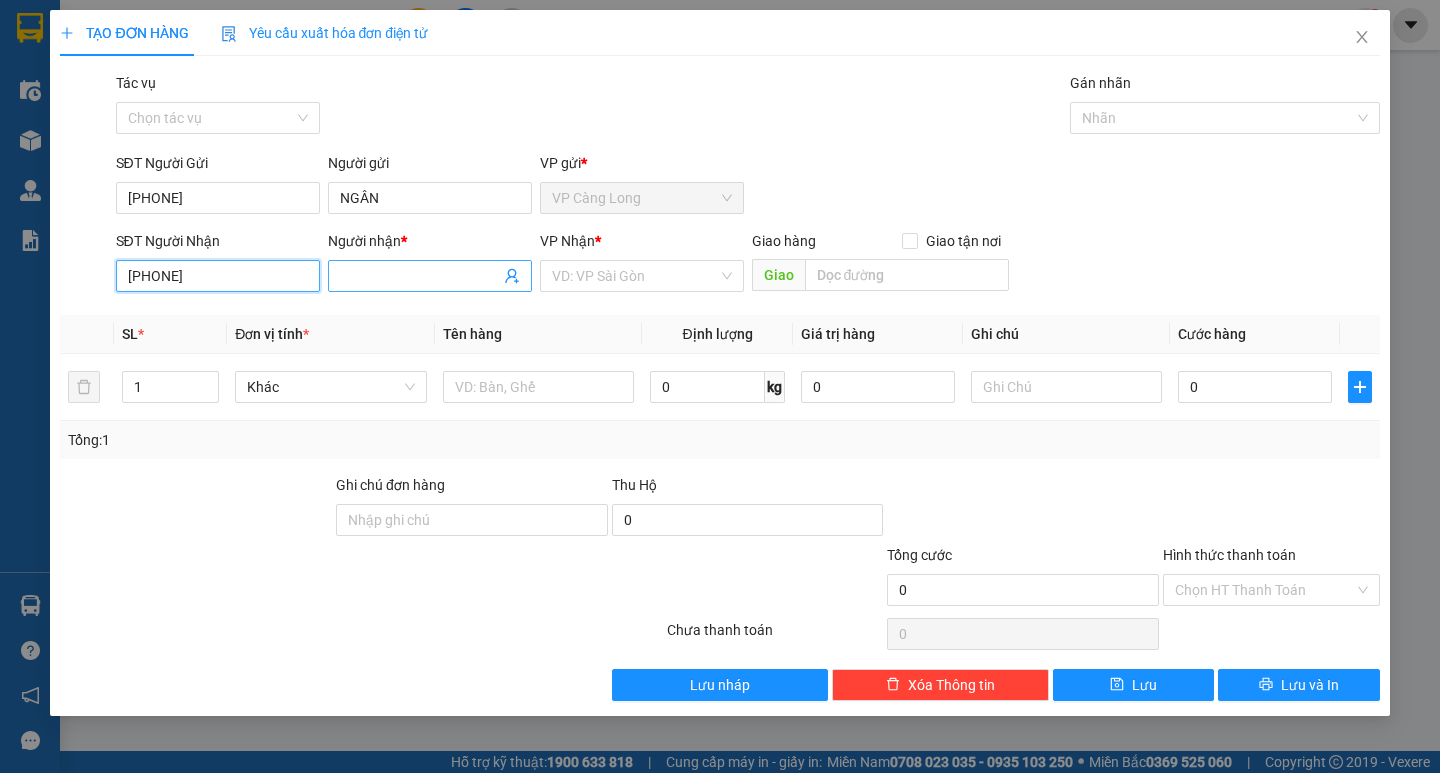 type on "[PHONE]" 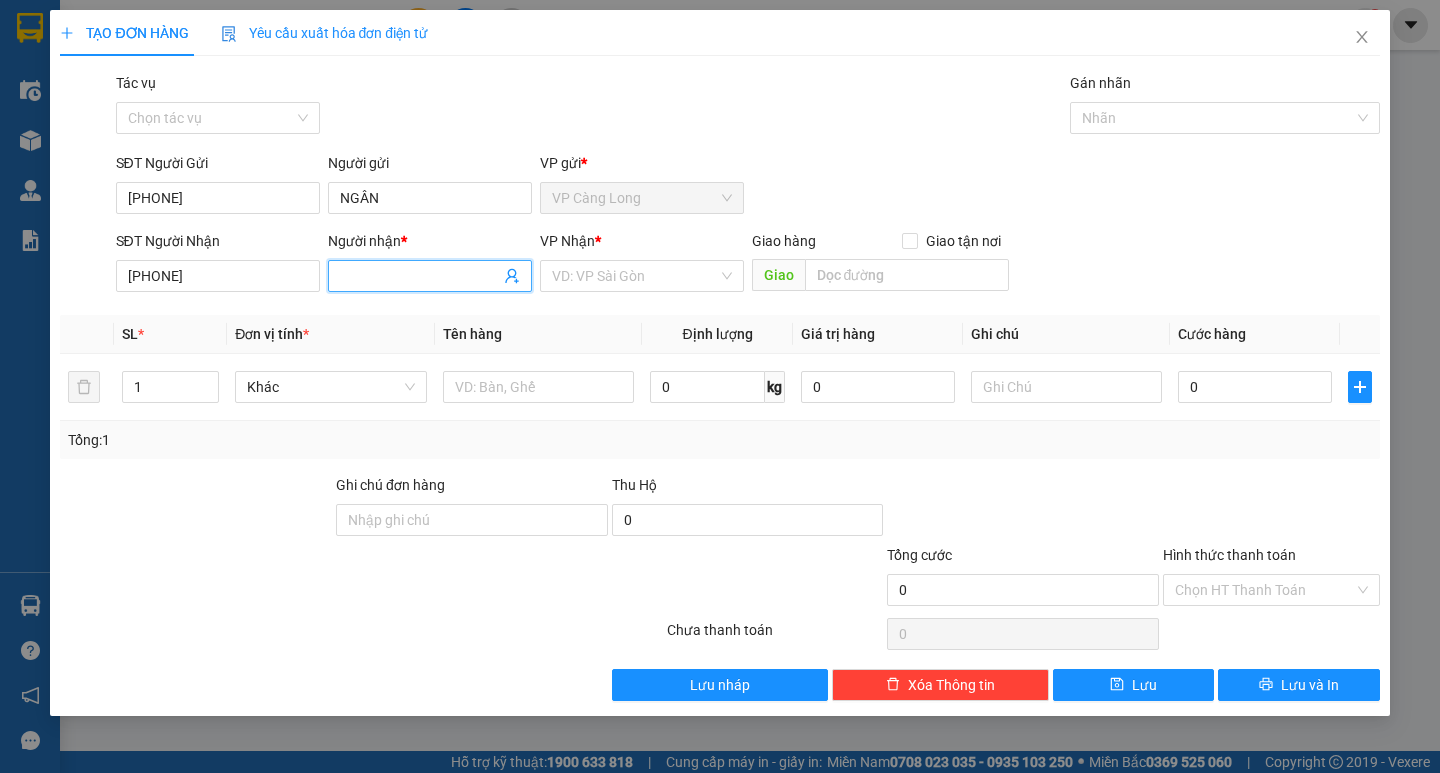 click on "Người nhận  *" at bounding box center [420, 276] 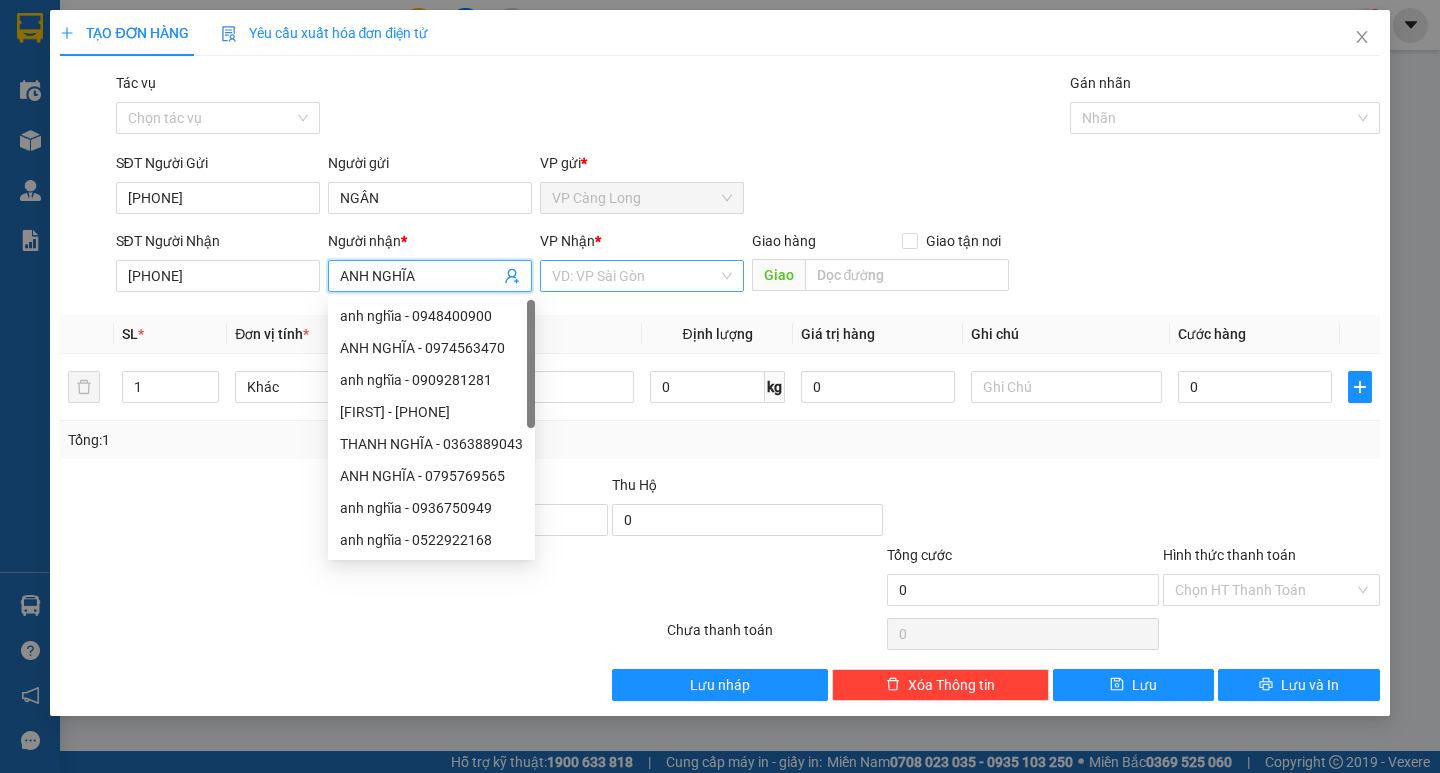 type on "ANH NGHĨA" 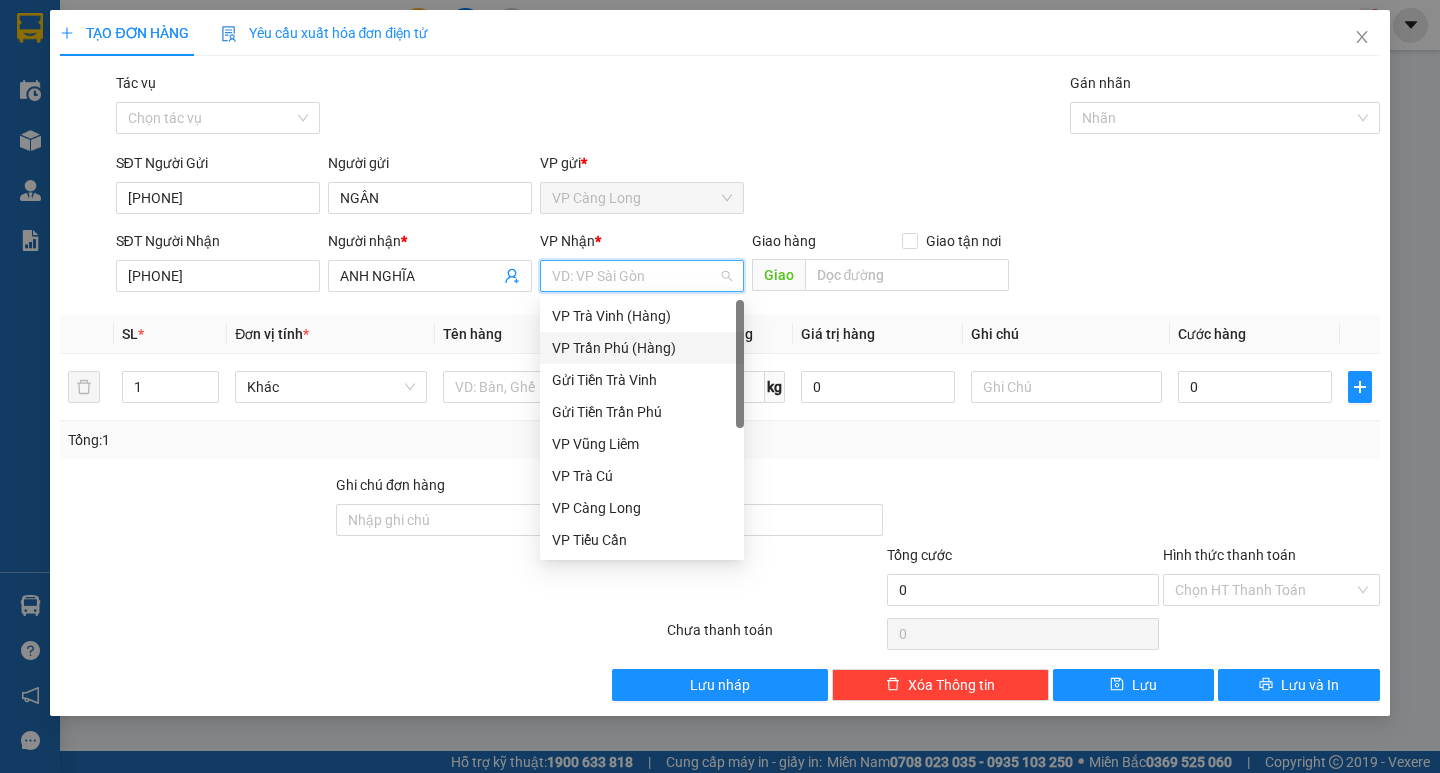 click on "VP Trần Phú (Hàng)" at bounding box center (642, 348) 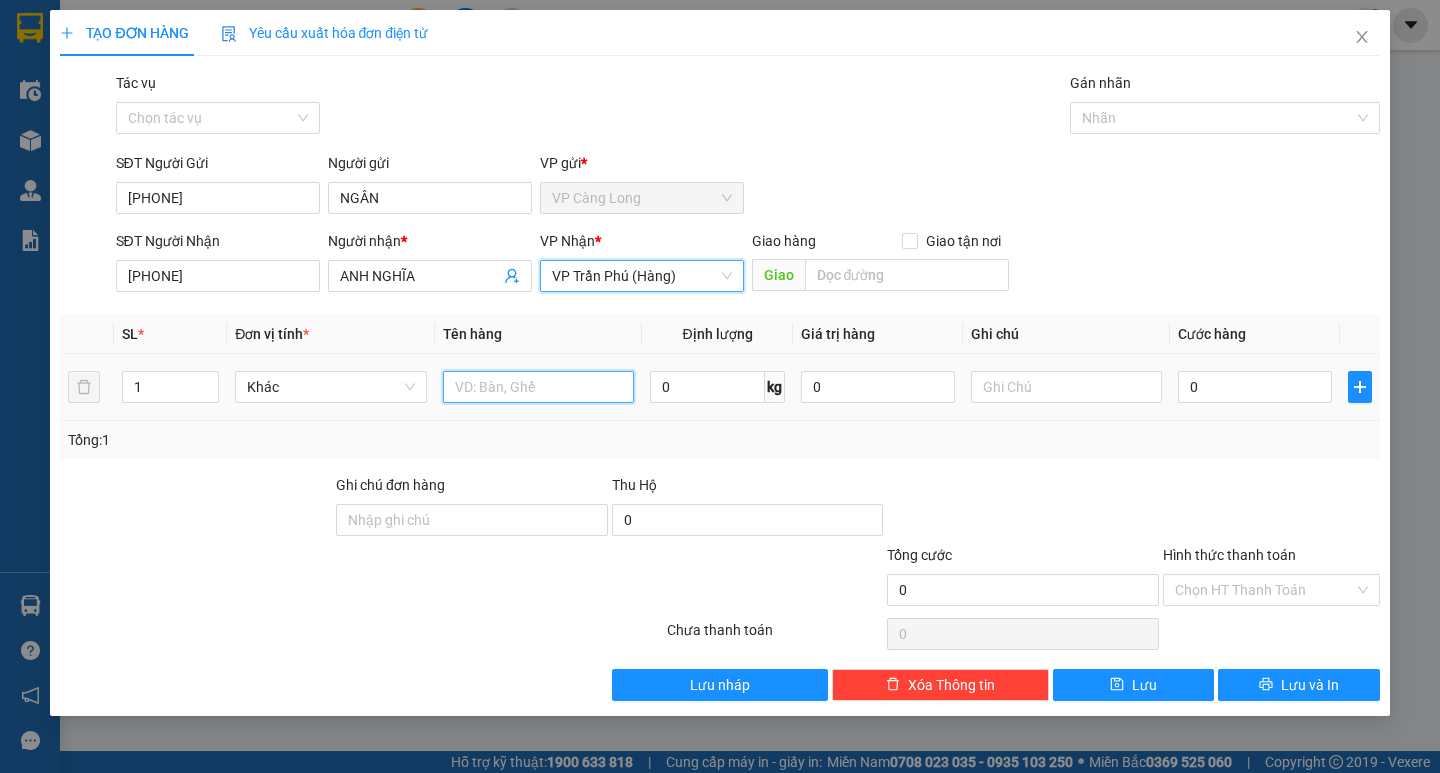 click at bounding box center (538, 387) 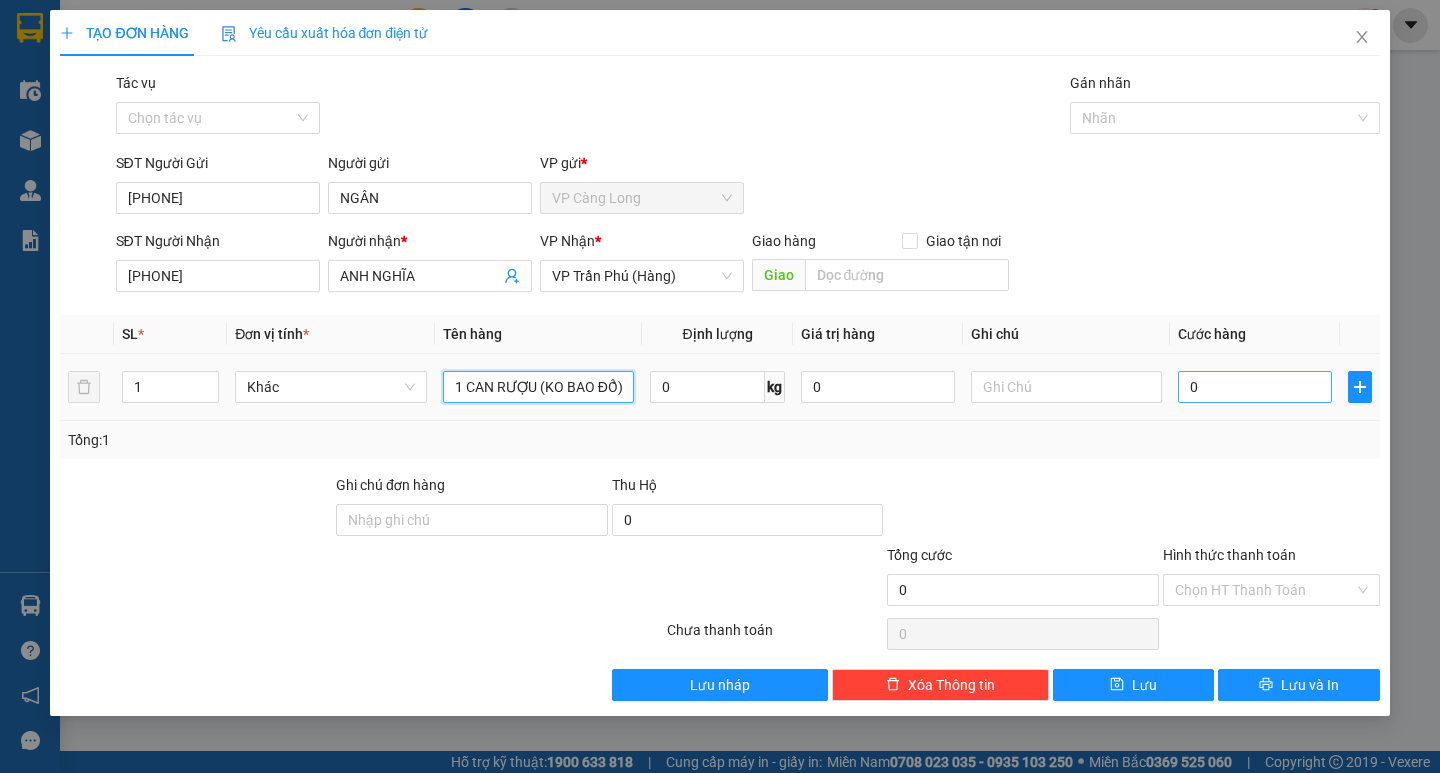 type on "1 CAN RƯỢU (KO BAO ĐỔ)" 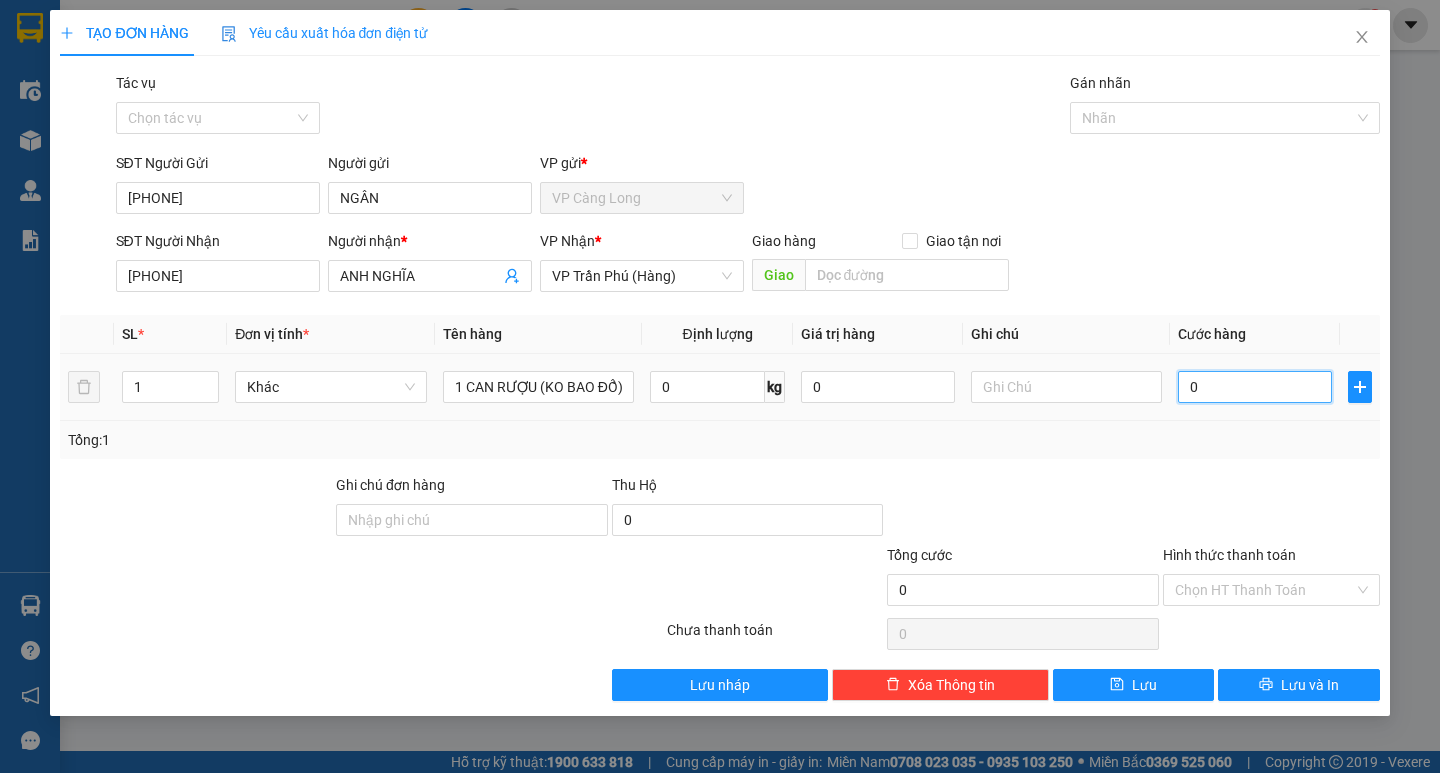 click on "0" at bounding box center (1255, 387) 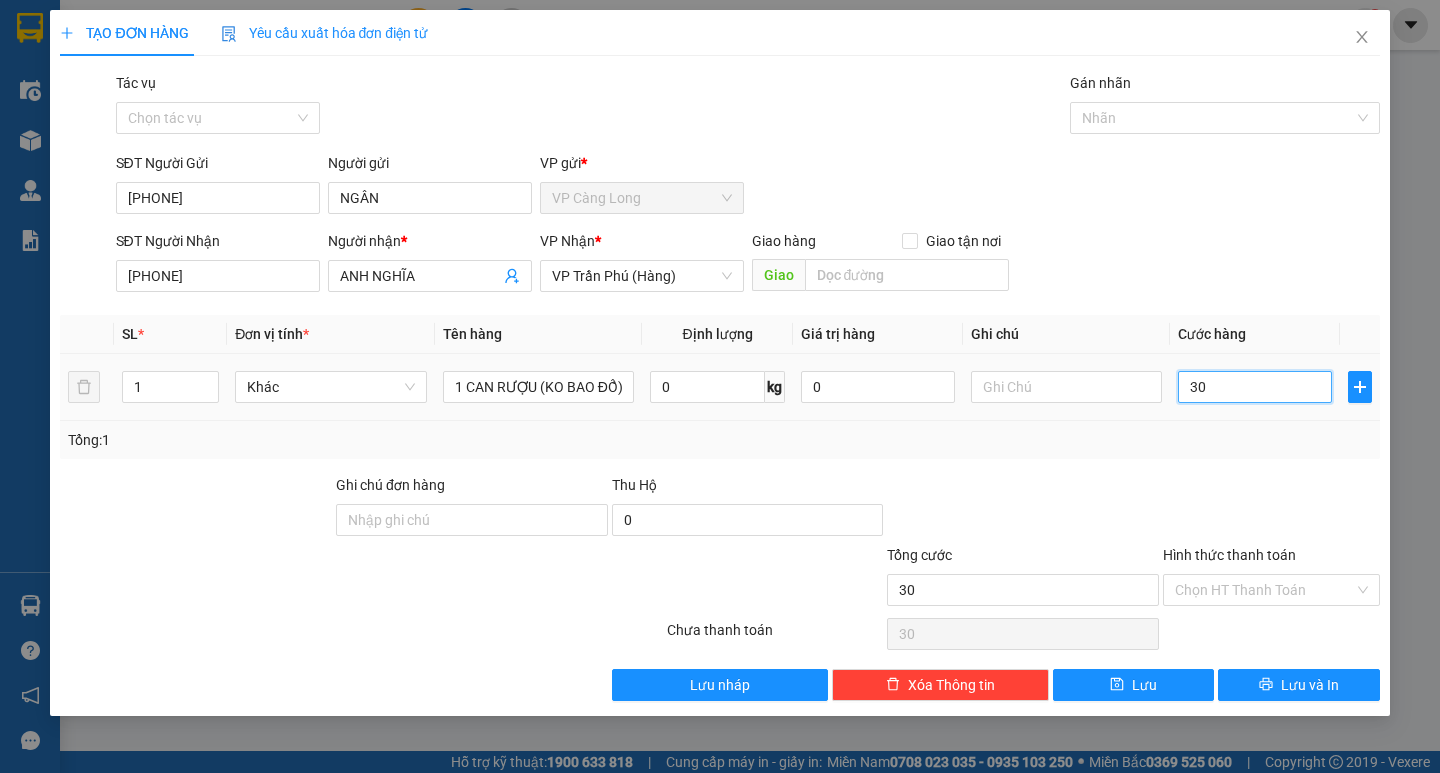 type on "350" 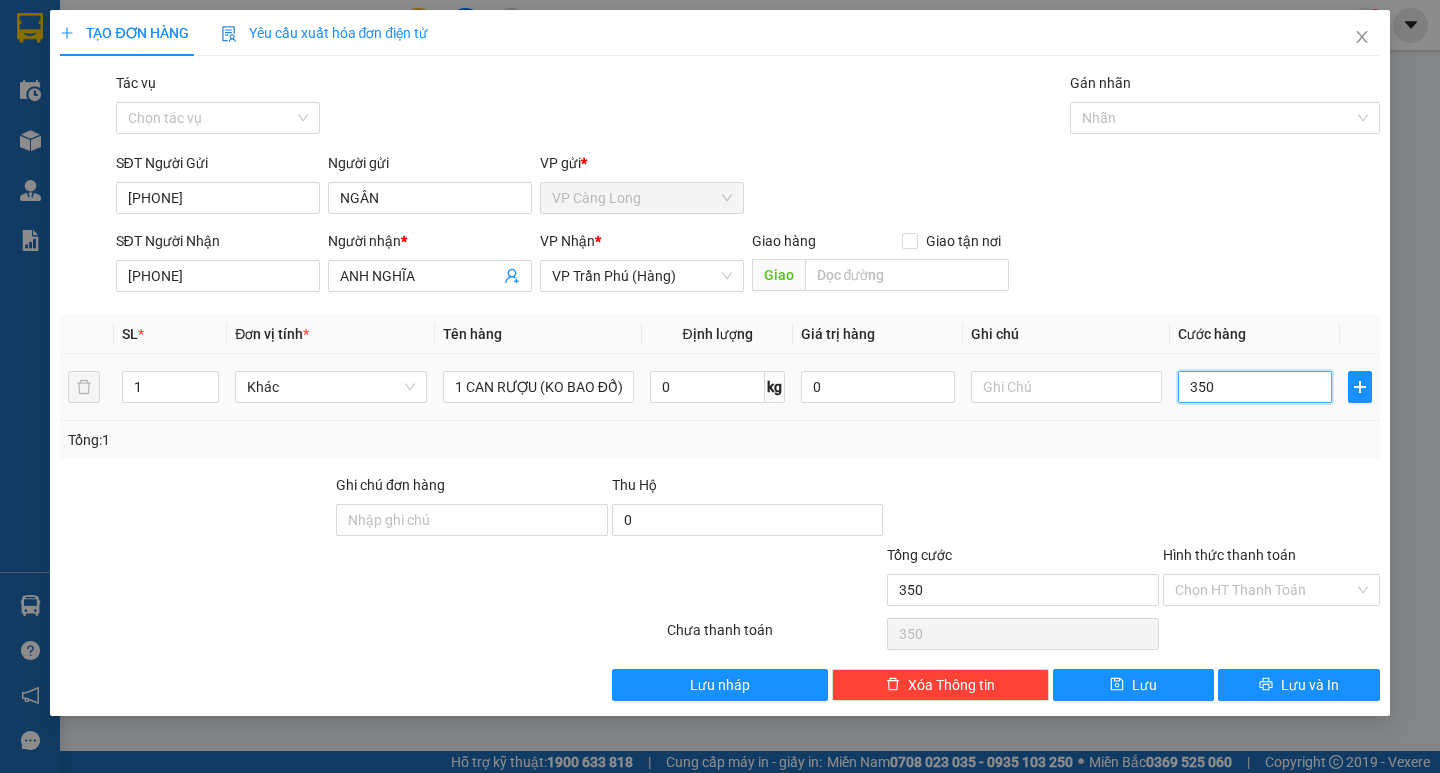 type on "3.500" 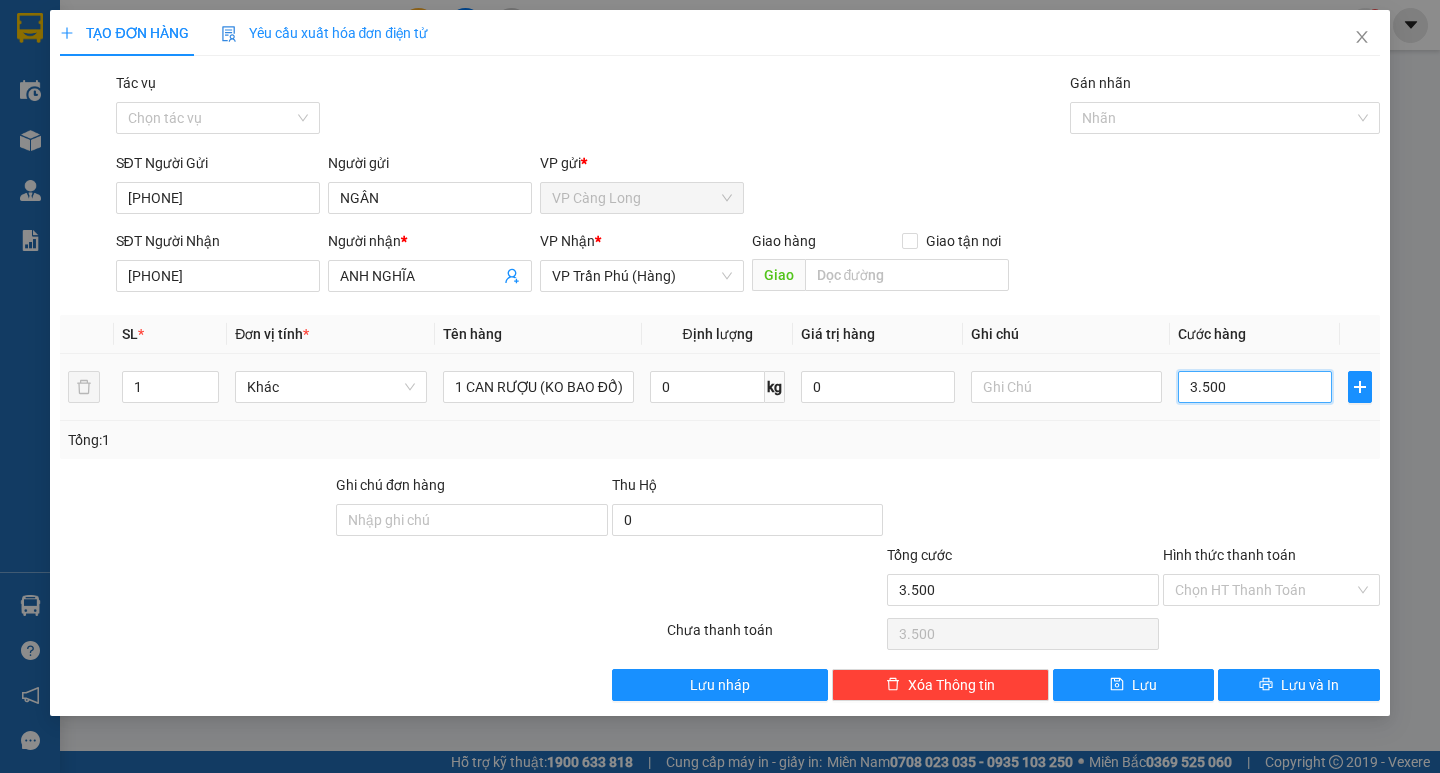 type on "35.000" 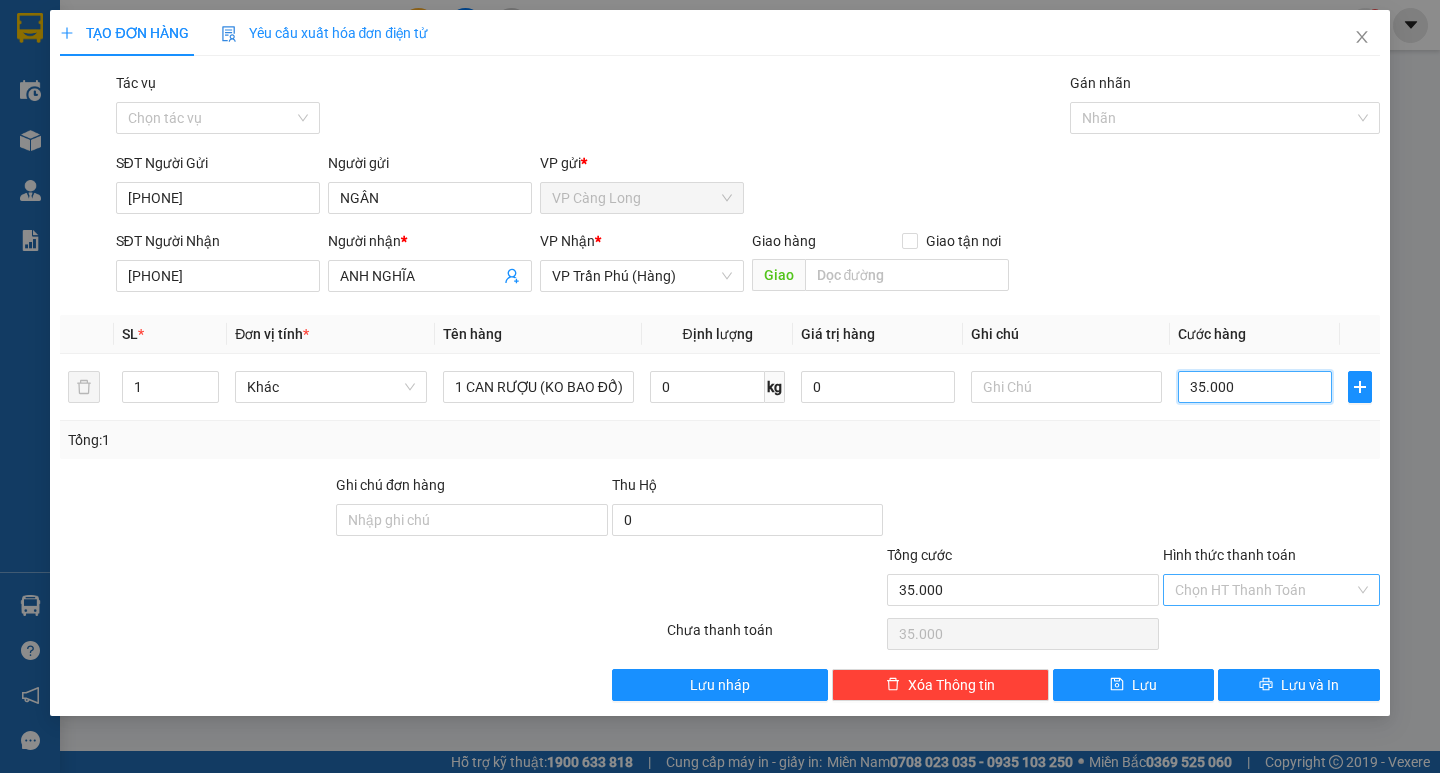 type on "35.000" 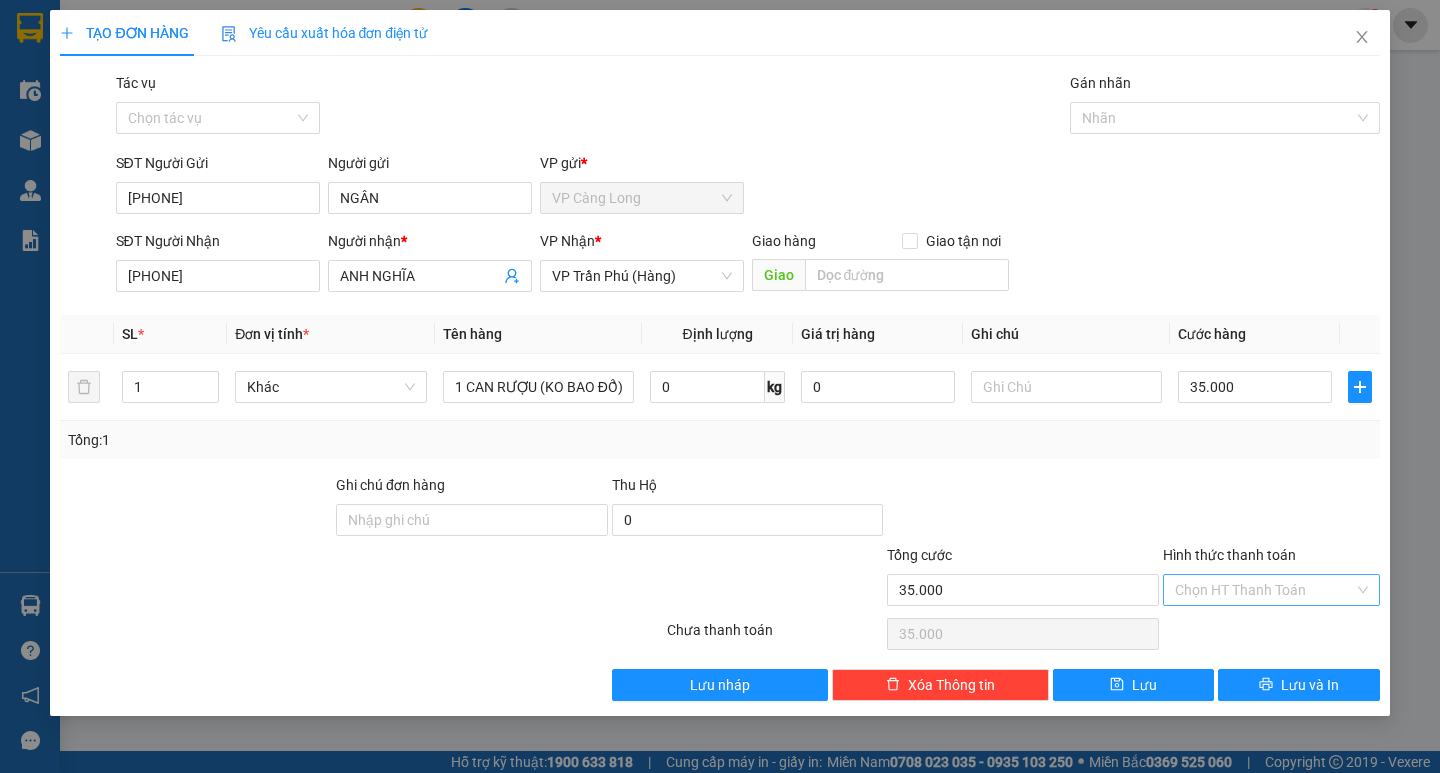 click on "Hình thức thanh toán" at bounding box center [1264, 590] 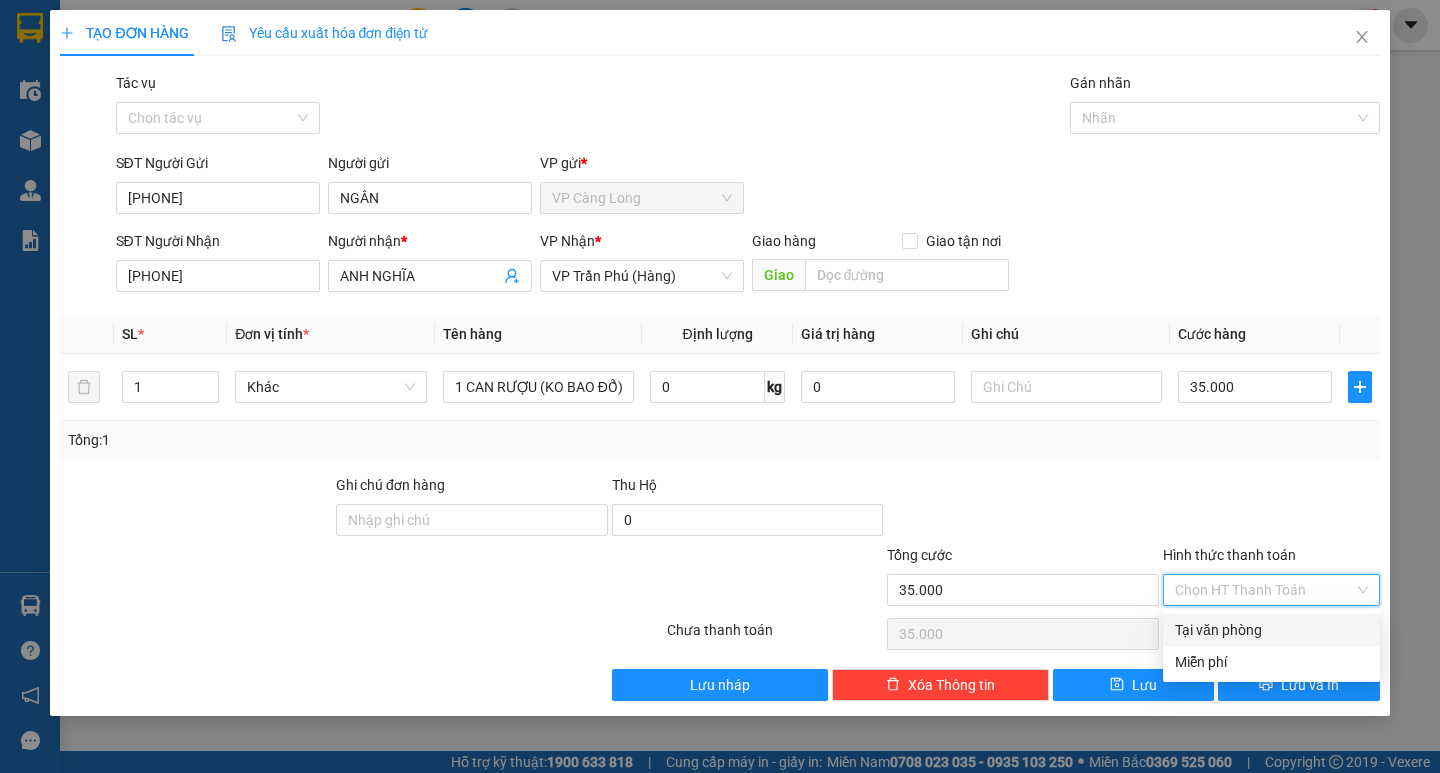 click on "Tại văn phòng" at bounding box center [1271, 630] 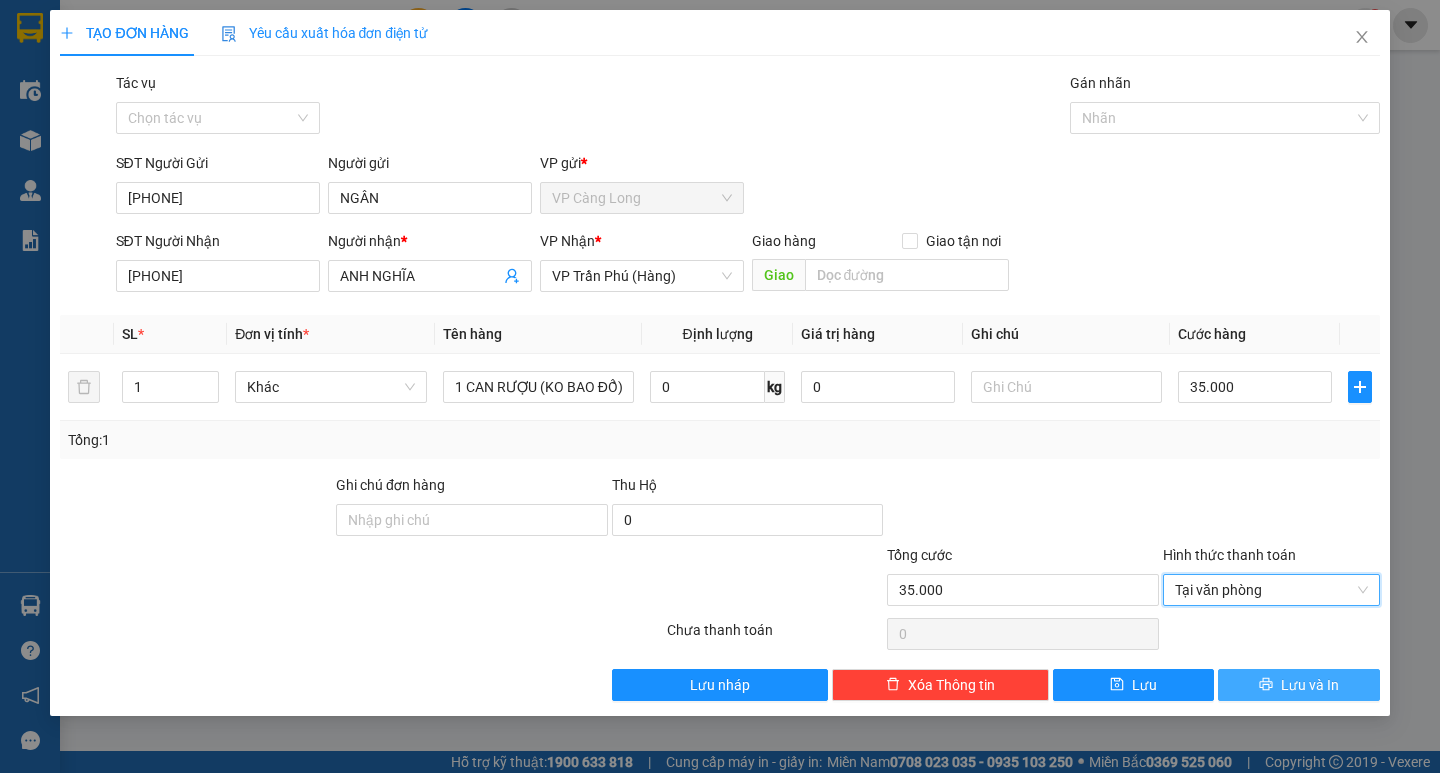 click on "Lưu và In" at bounding box center [1310, 685] 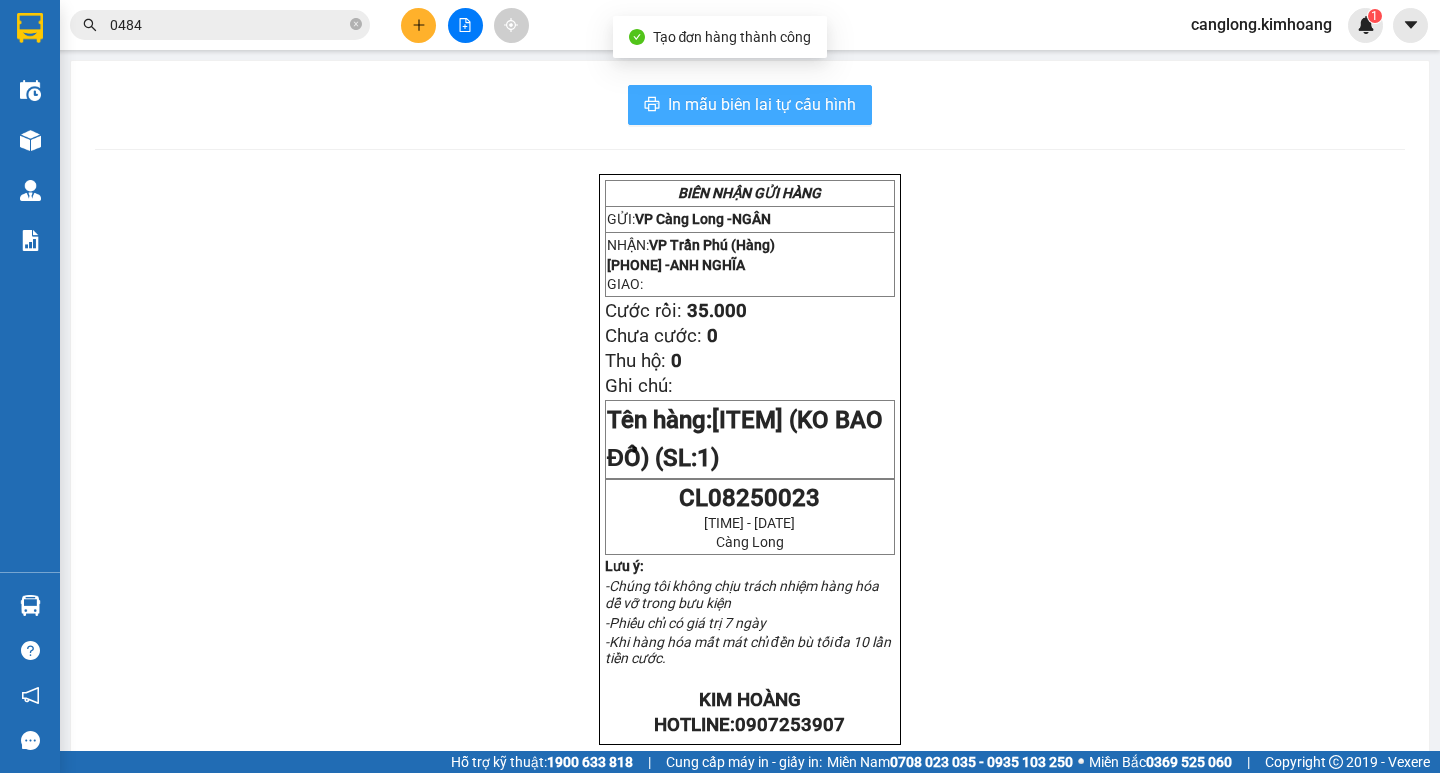 click on "In mẫu biên lai tự cấu hình" at bounding box center (762, 104) 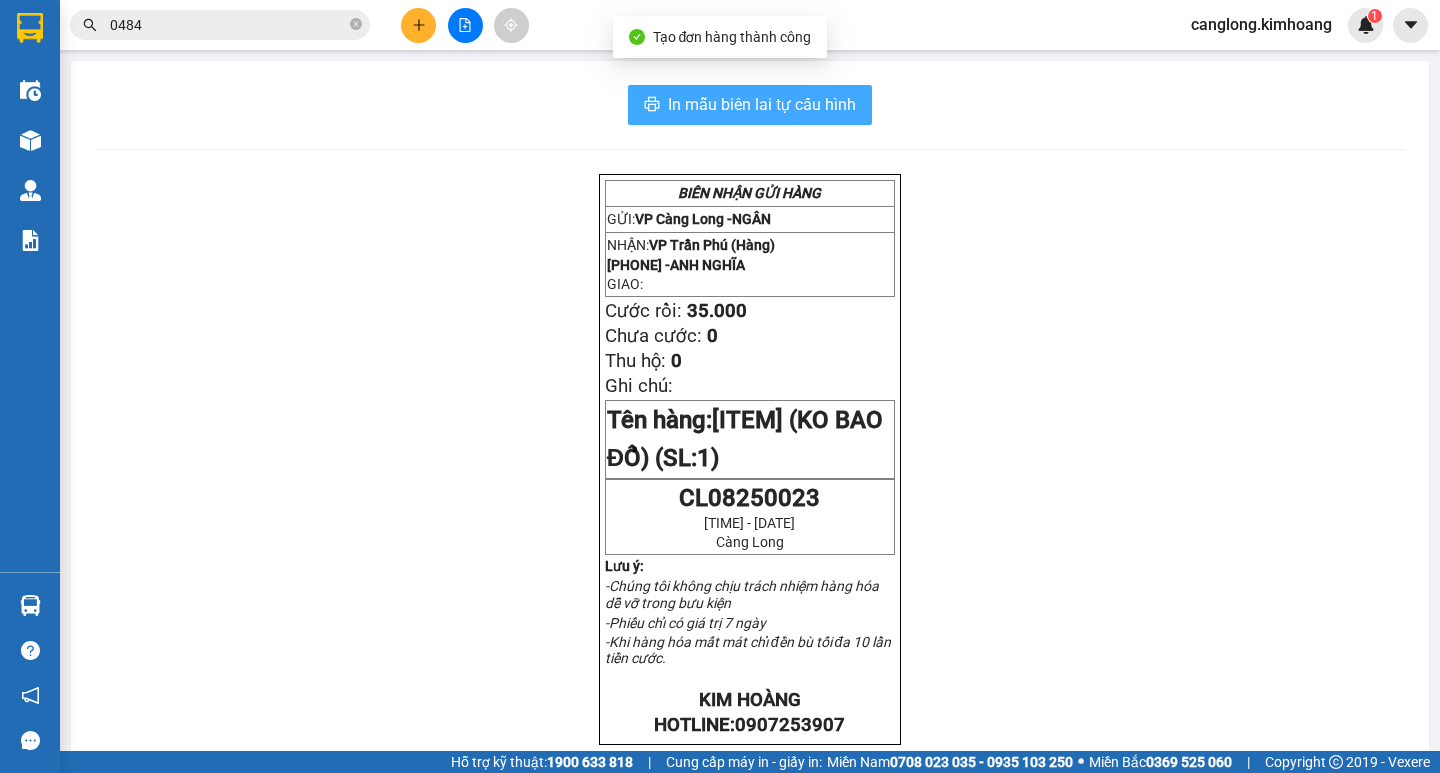 scroll, scrollTop: 0, scrollLeft: 0, axis: both 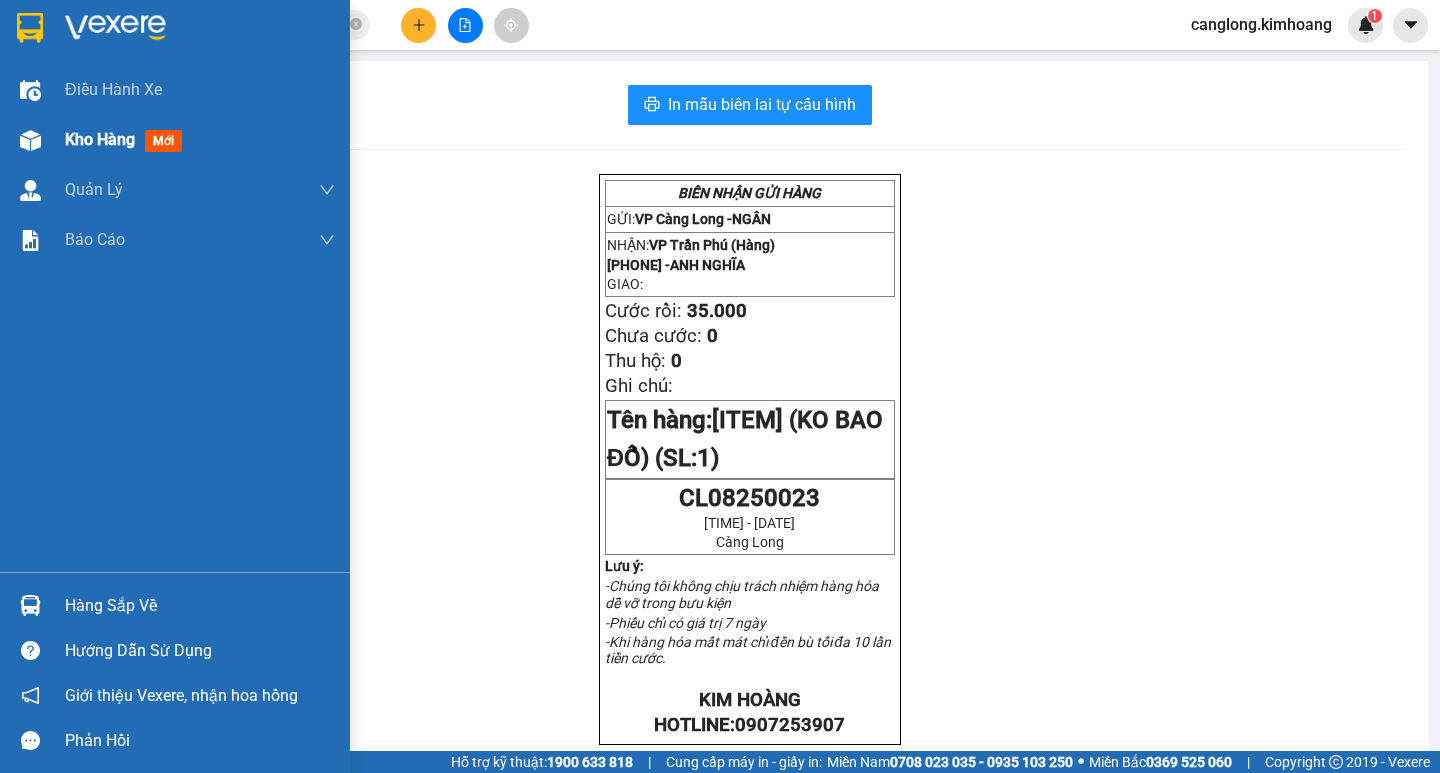 click on "Kho hàng mới" at bounding box center (175, 140) 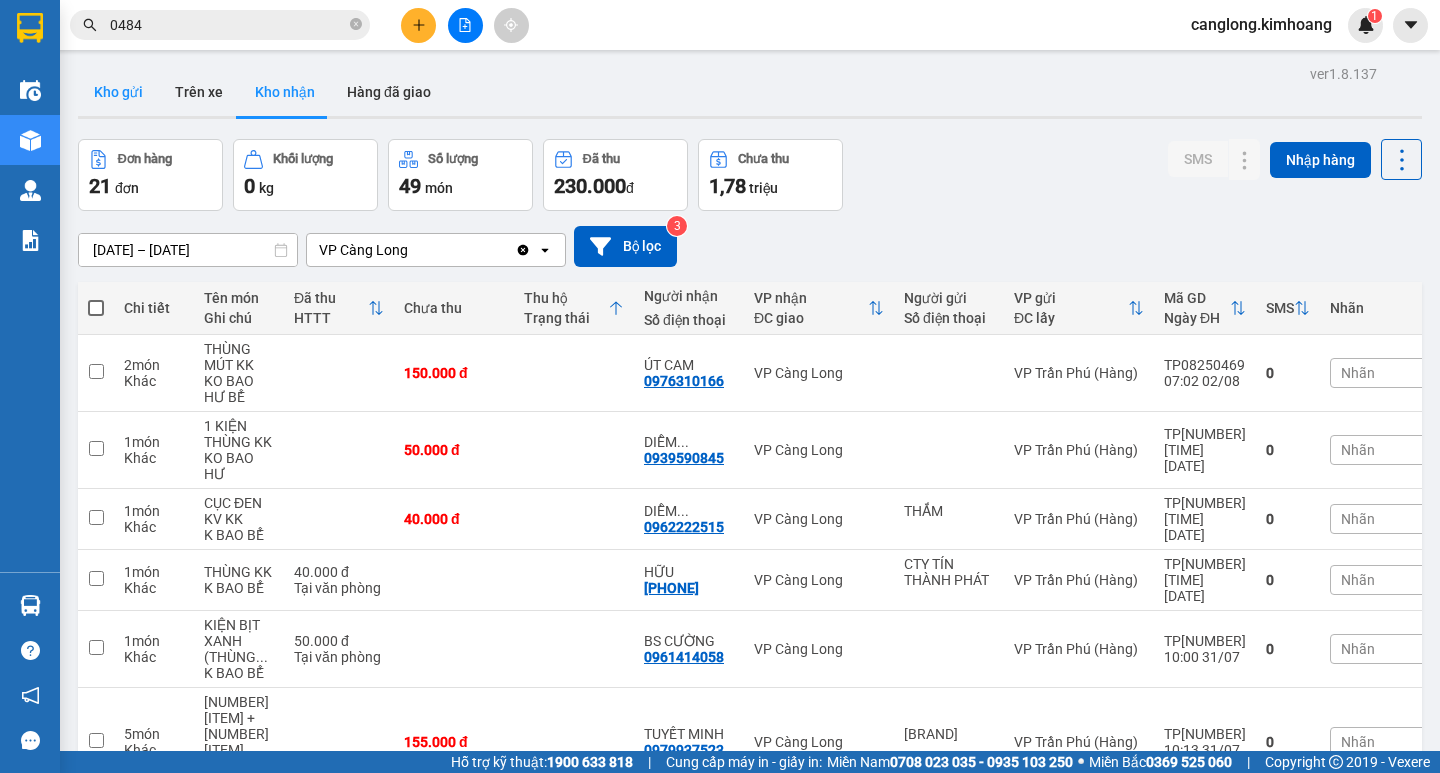 click on "Kho gửi" at bounding box center [118, 92] 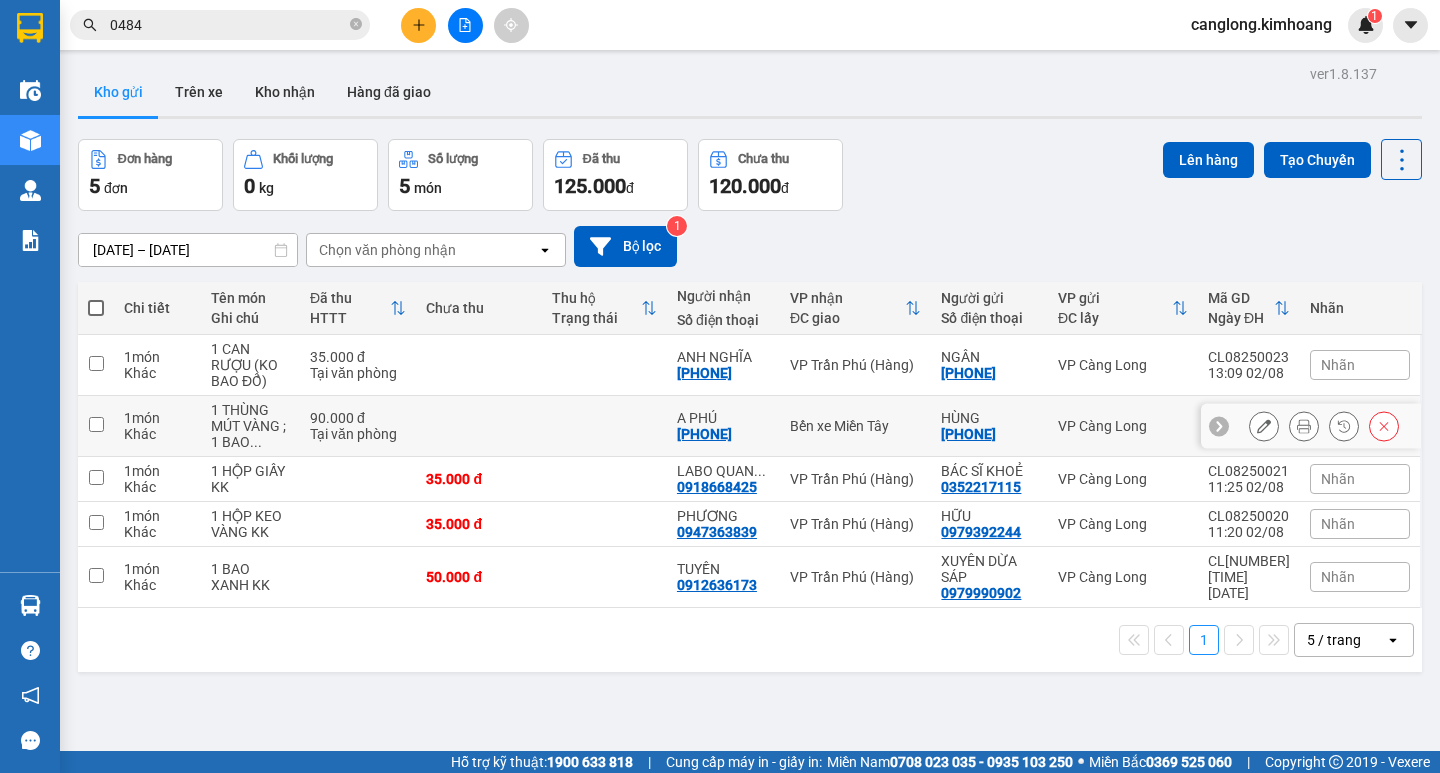 click at bounding box center (604, 426) 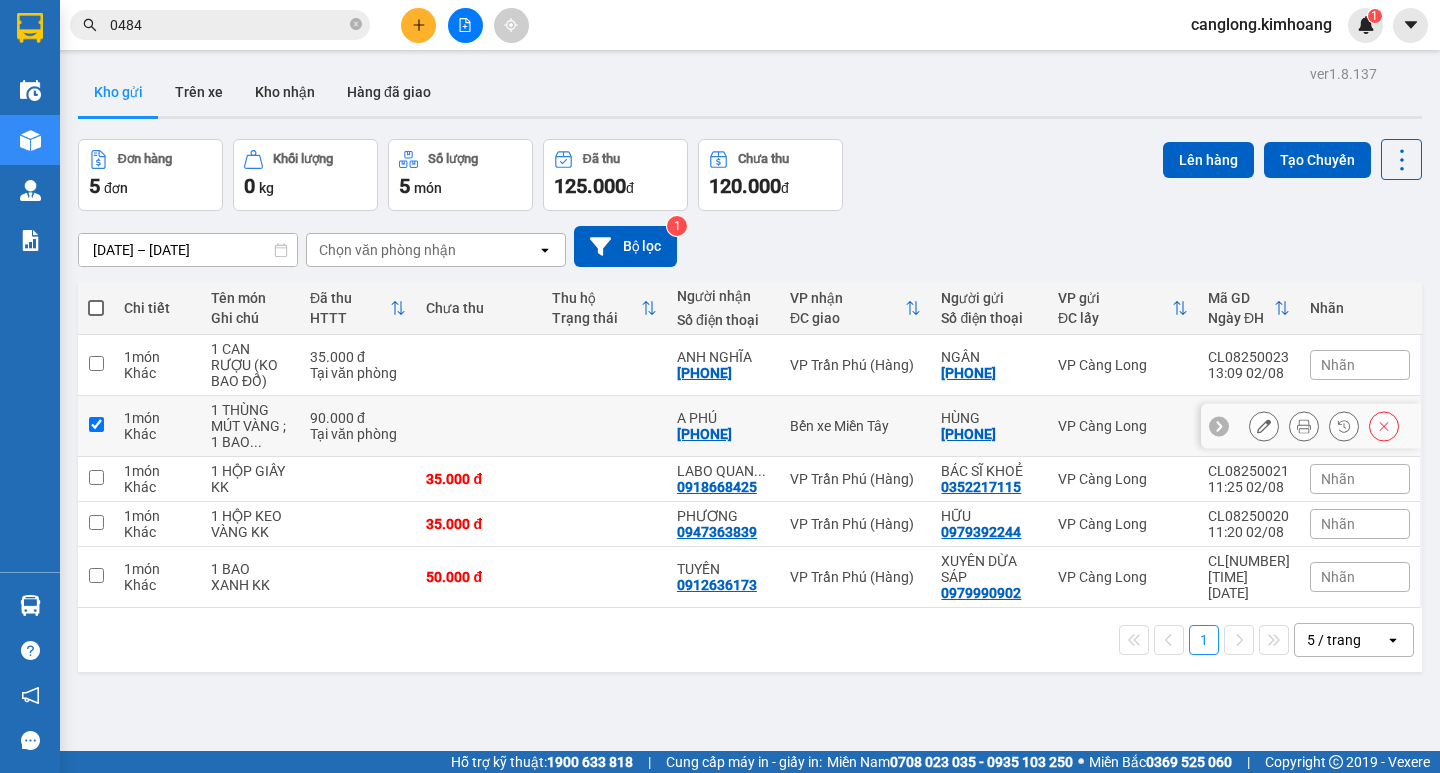 checkbox on "true" 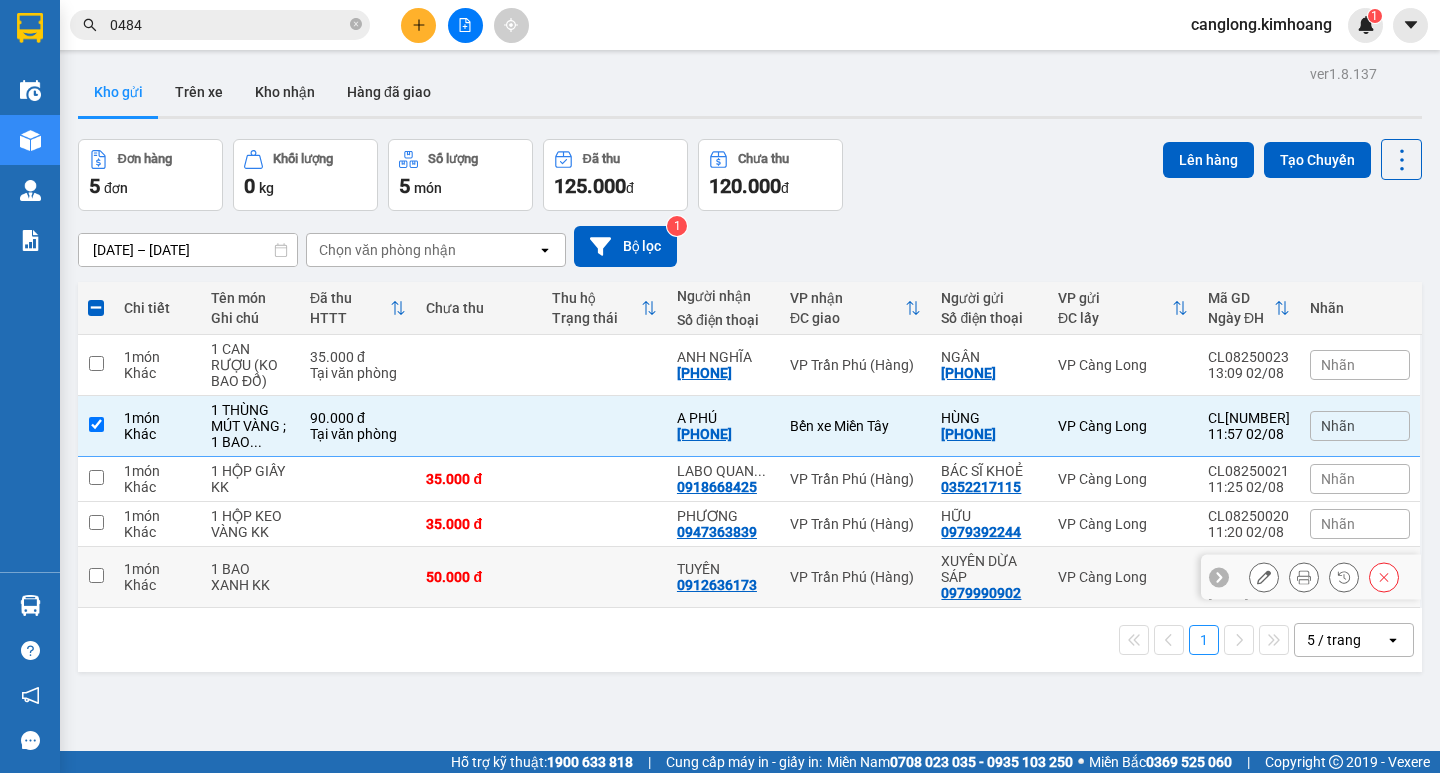 click at bounding box center [604, 577] 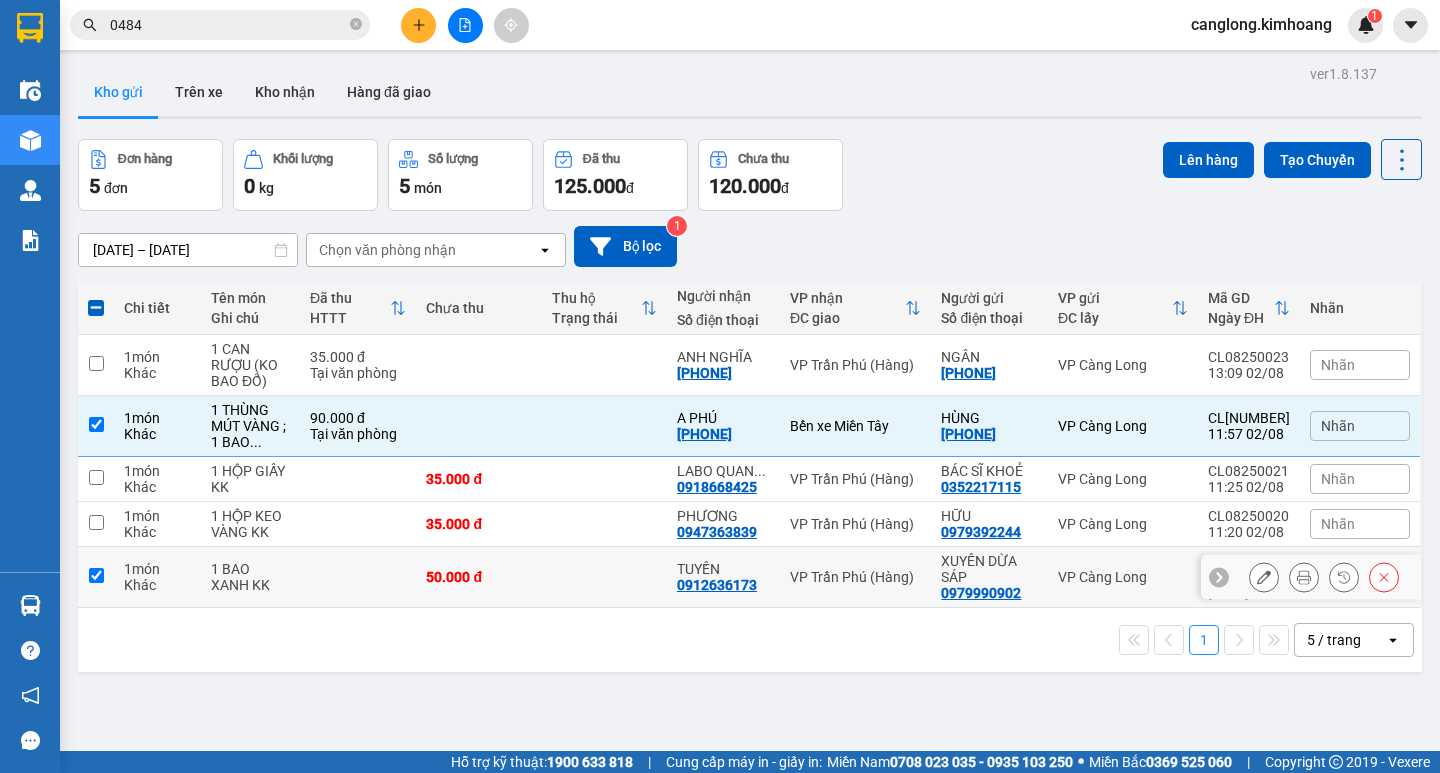 checkbox on "true" 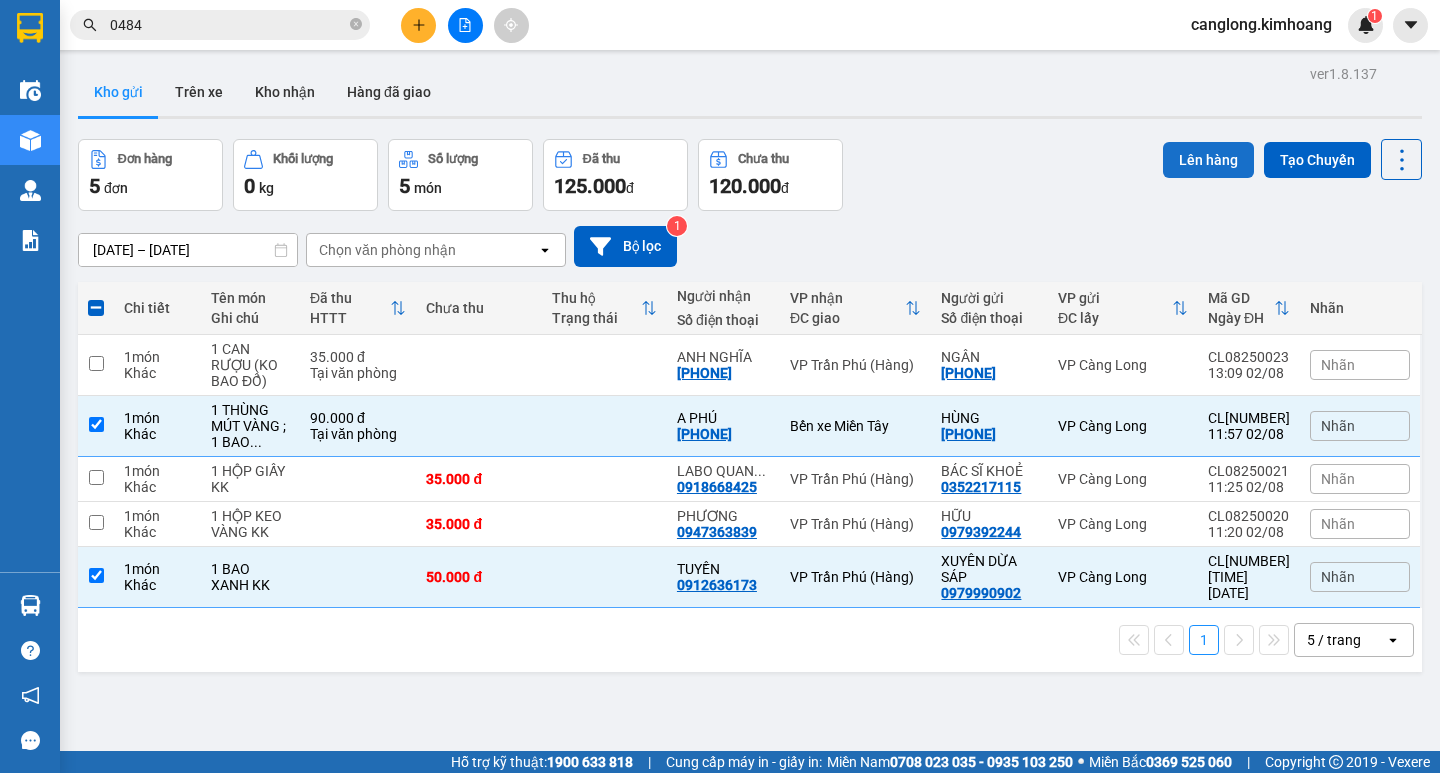 click on "Lên hàng" at bounding box center (1208, 160) 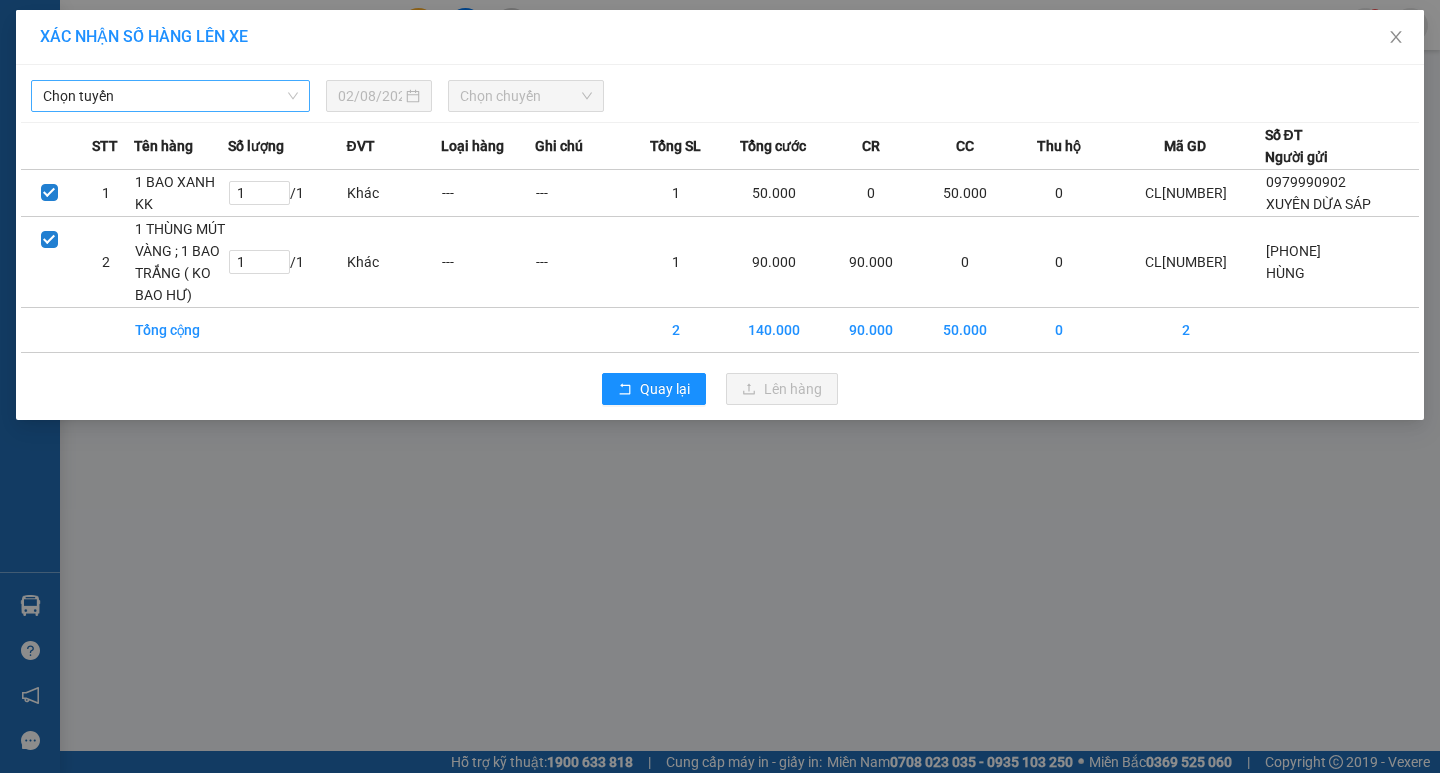 click on "Chọn tuyến" at bounding box center [170, 96] 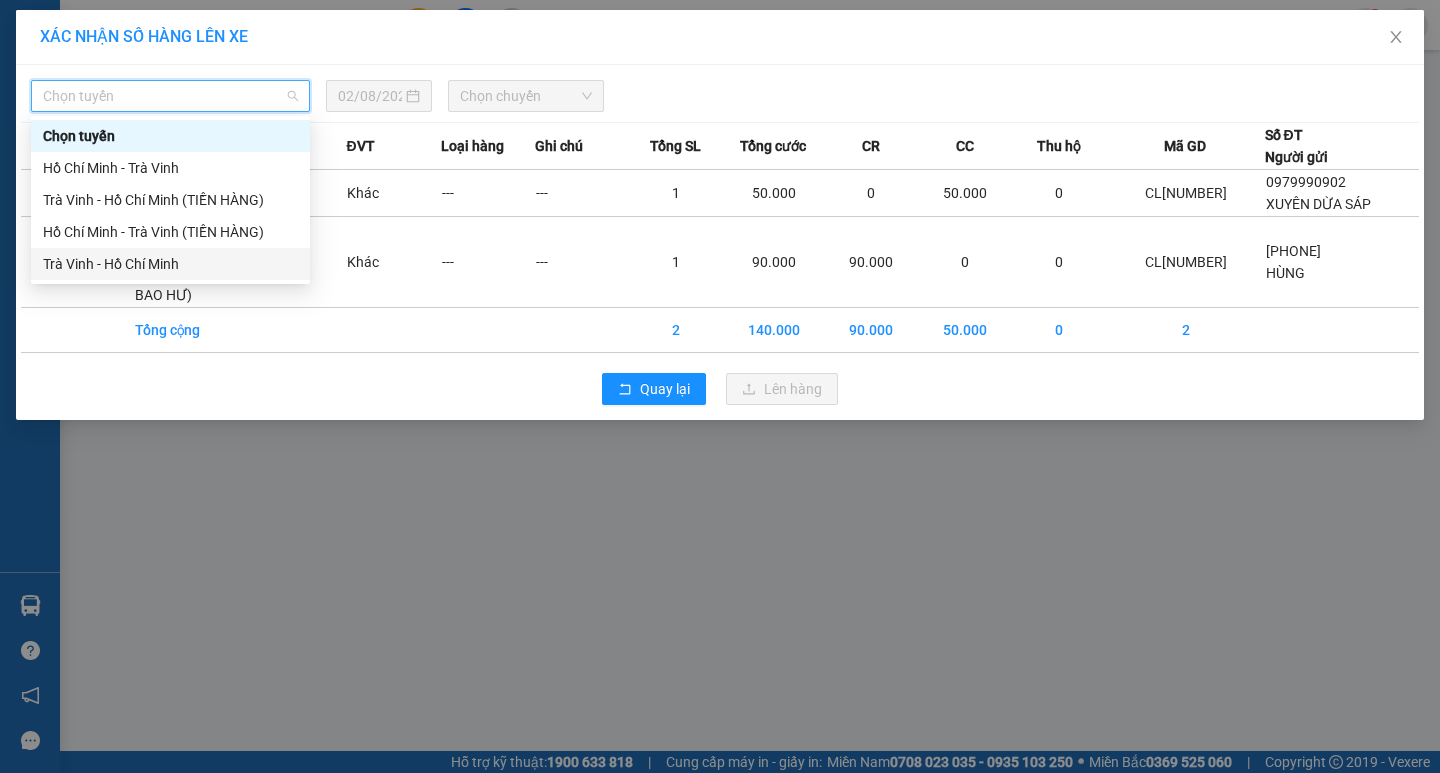 click on "Trà Vinh - Hồ Chí Minh" at bounding box center [170, 264] 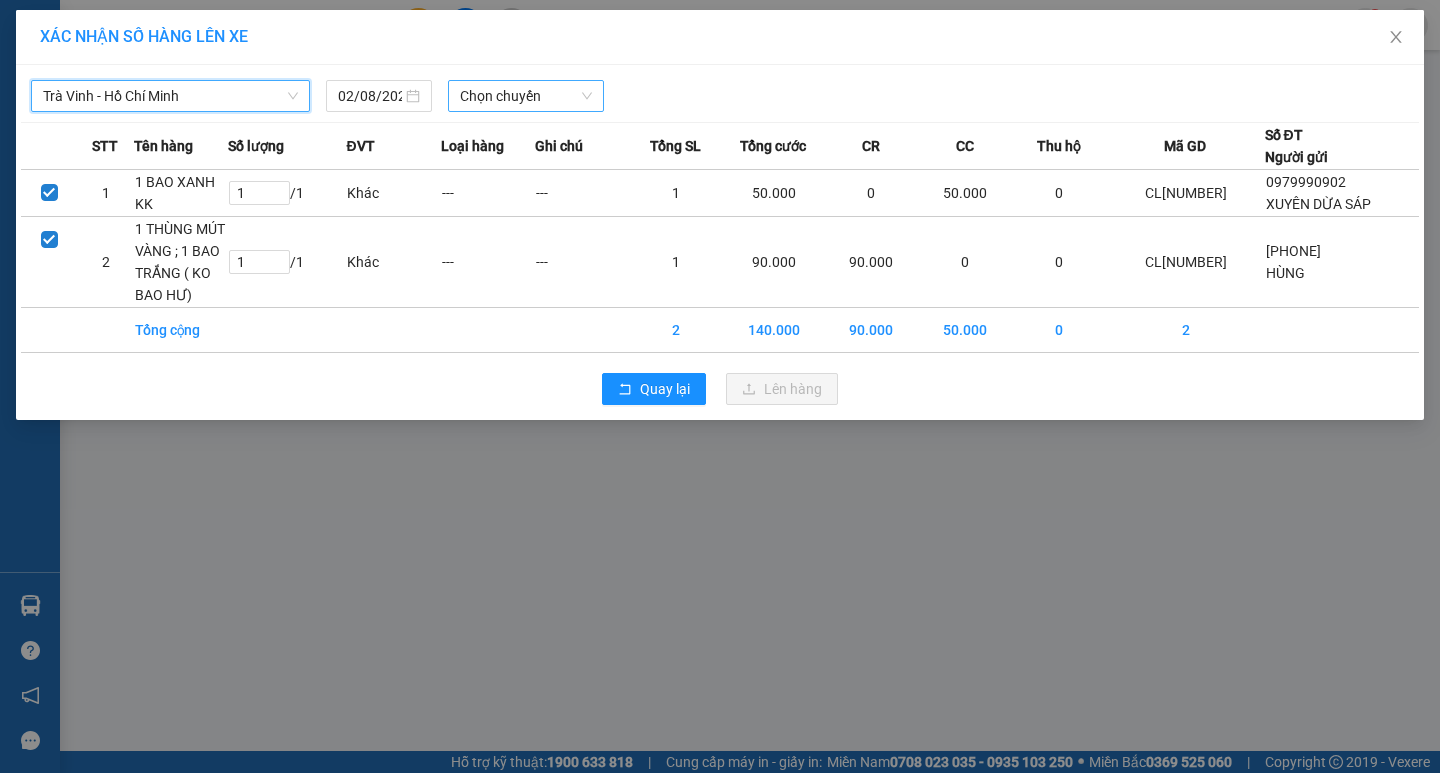click on "Chọn chuyến" at bounding box center [526, 96] 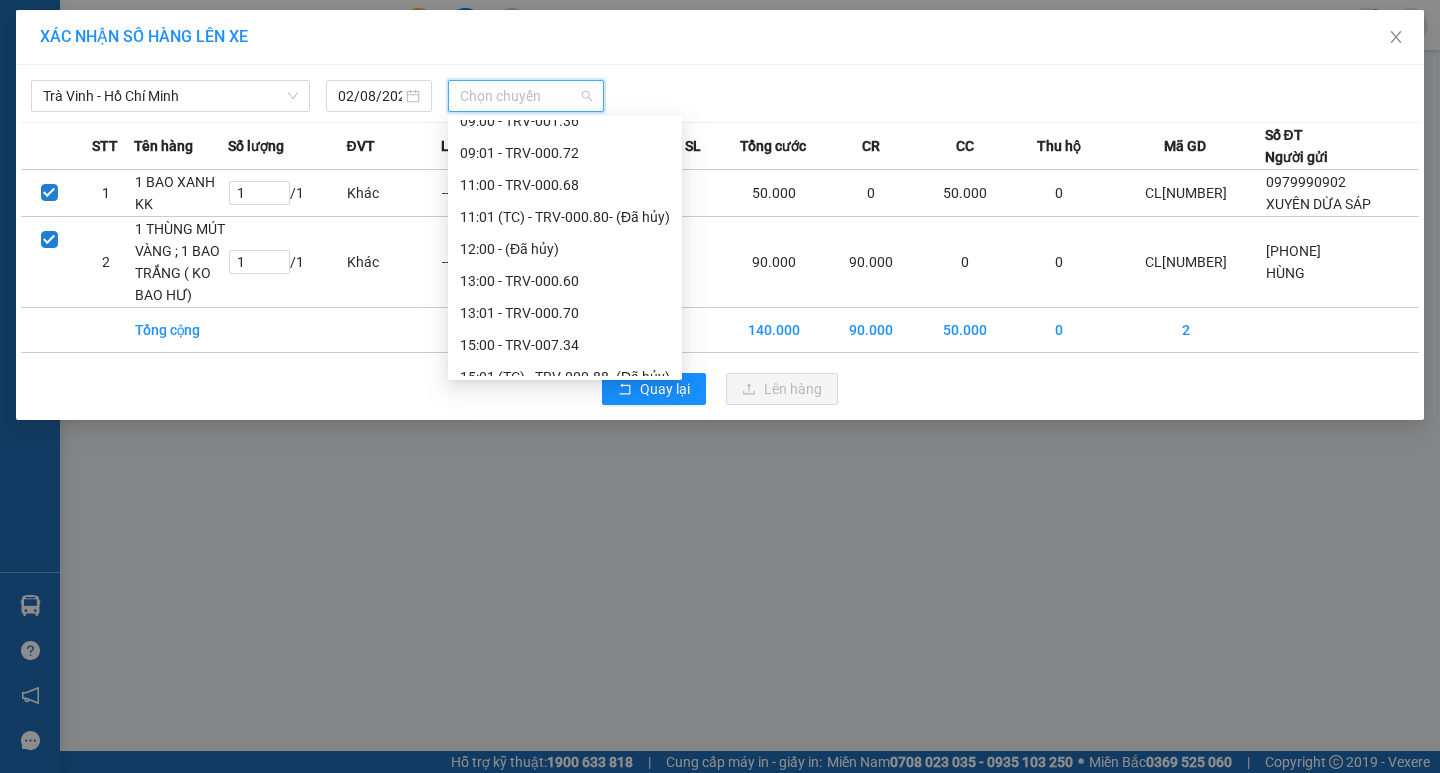 scroll, scrollTop: 400, scrollLeft: 0, axis: vertical 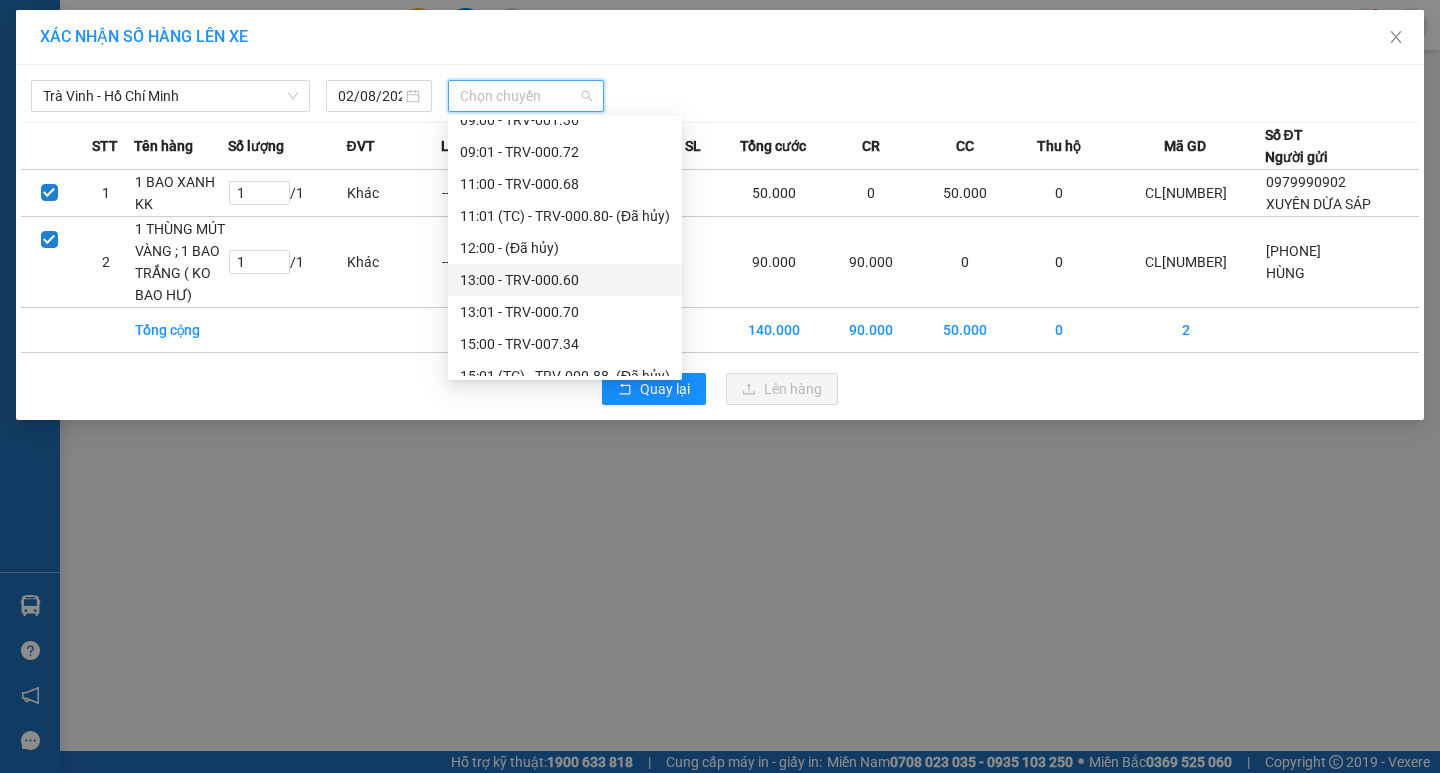 click on "[TIME]     - TRV-[NUMBER]" at bounding box center [565, 280] 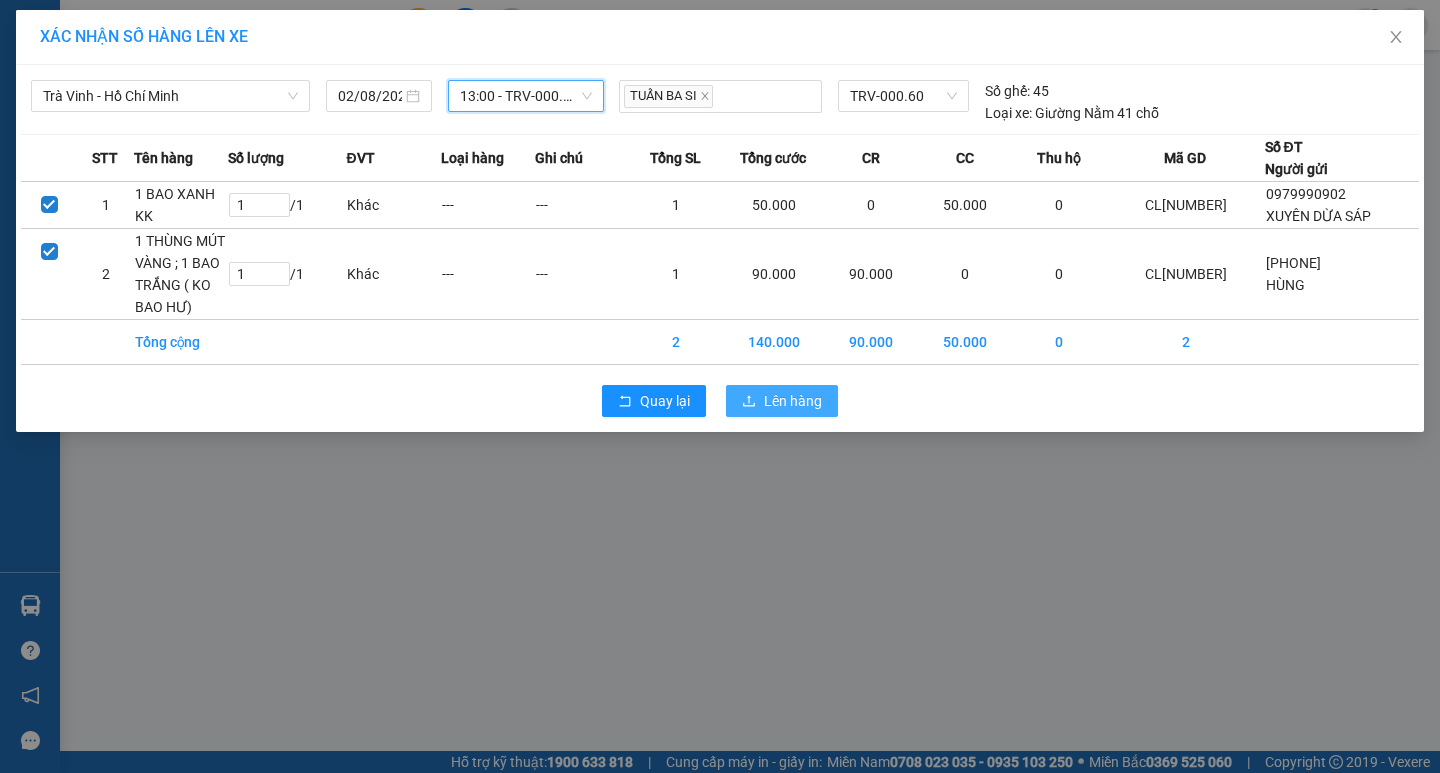 click on "Lên hàng" at bounding box center (782, 401) 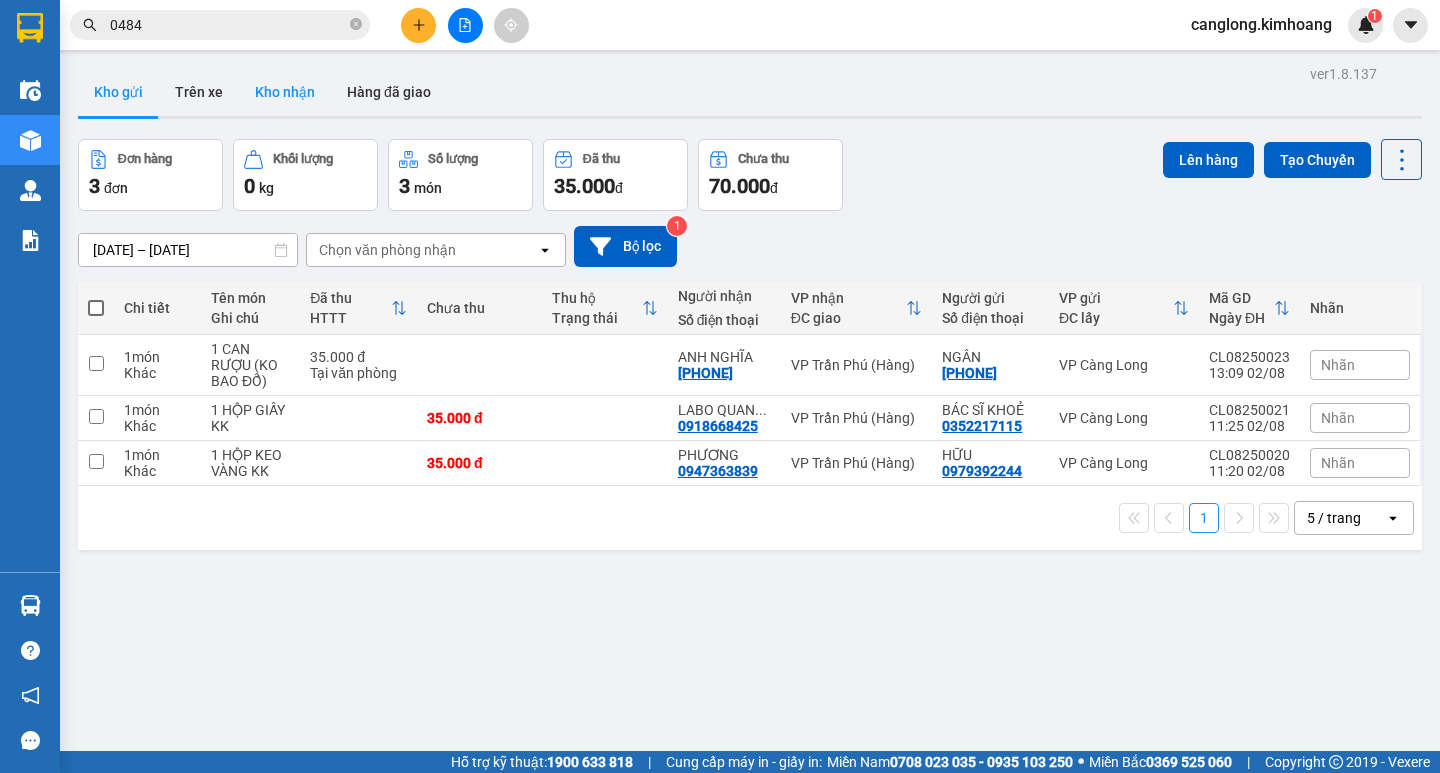 click on "Kho nhận" at bounding box center (285, 92) 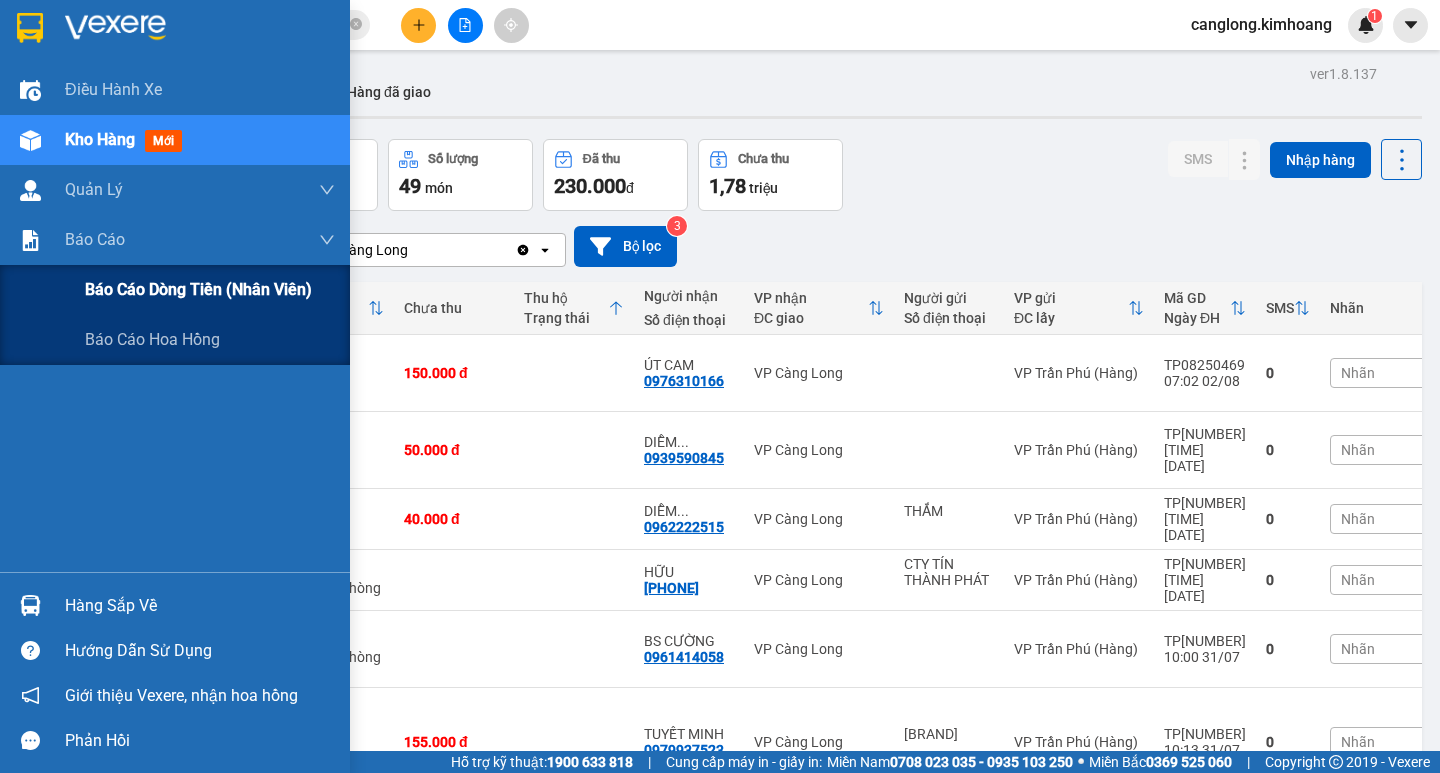 click on "Báo cáo dòng tiền (nhân viên)" at bounding box center (210, 290) 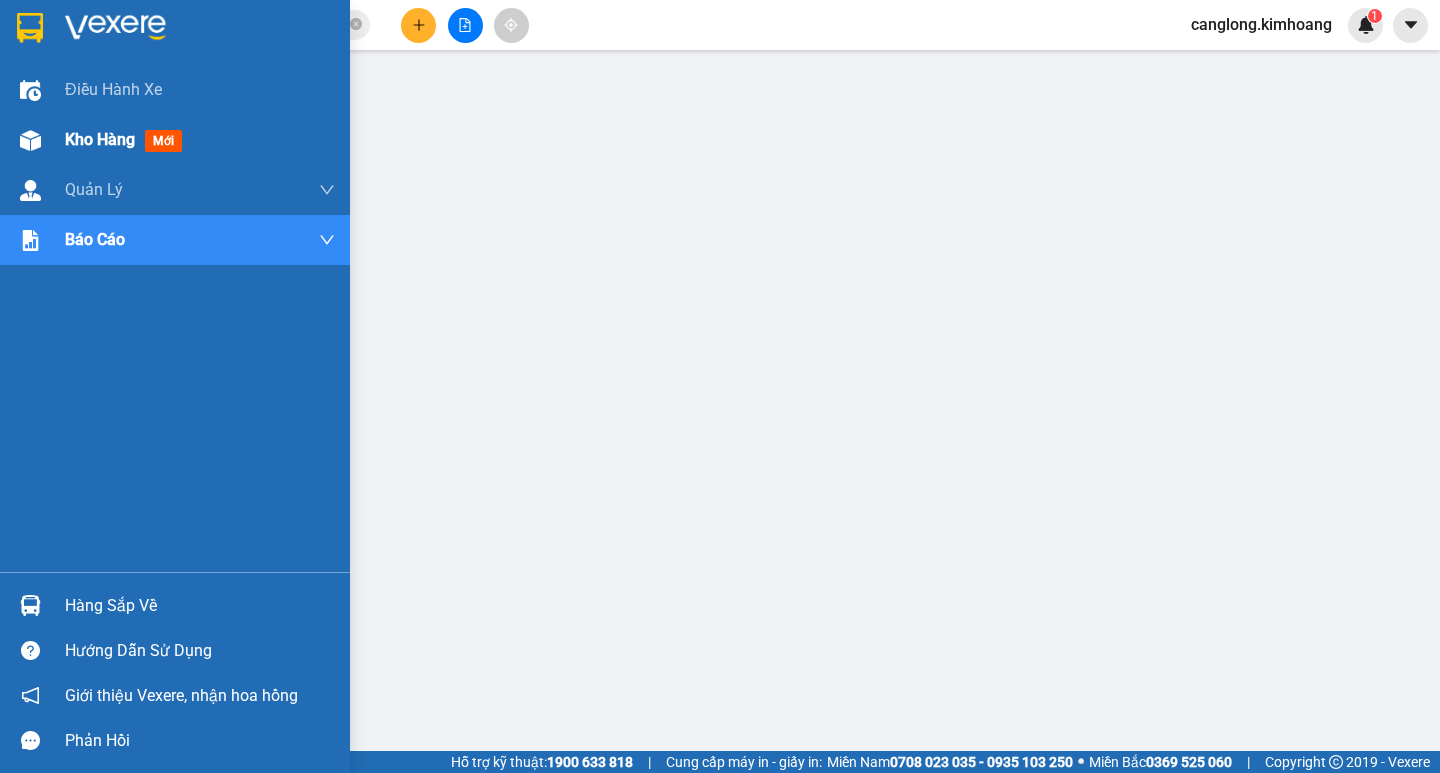 click at bounding box center (30, 140) 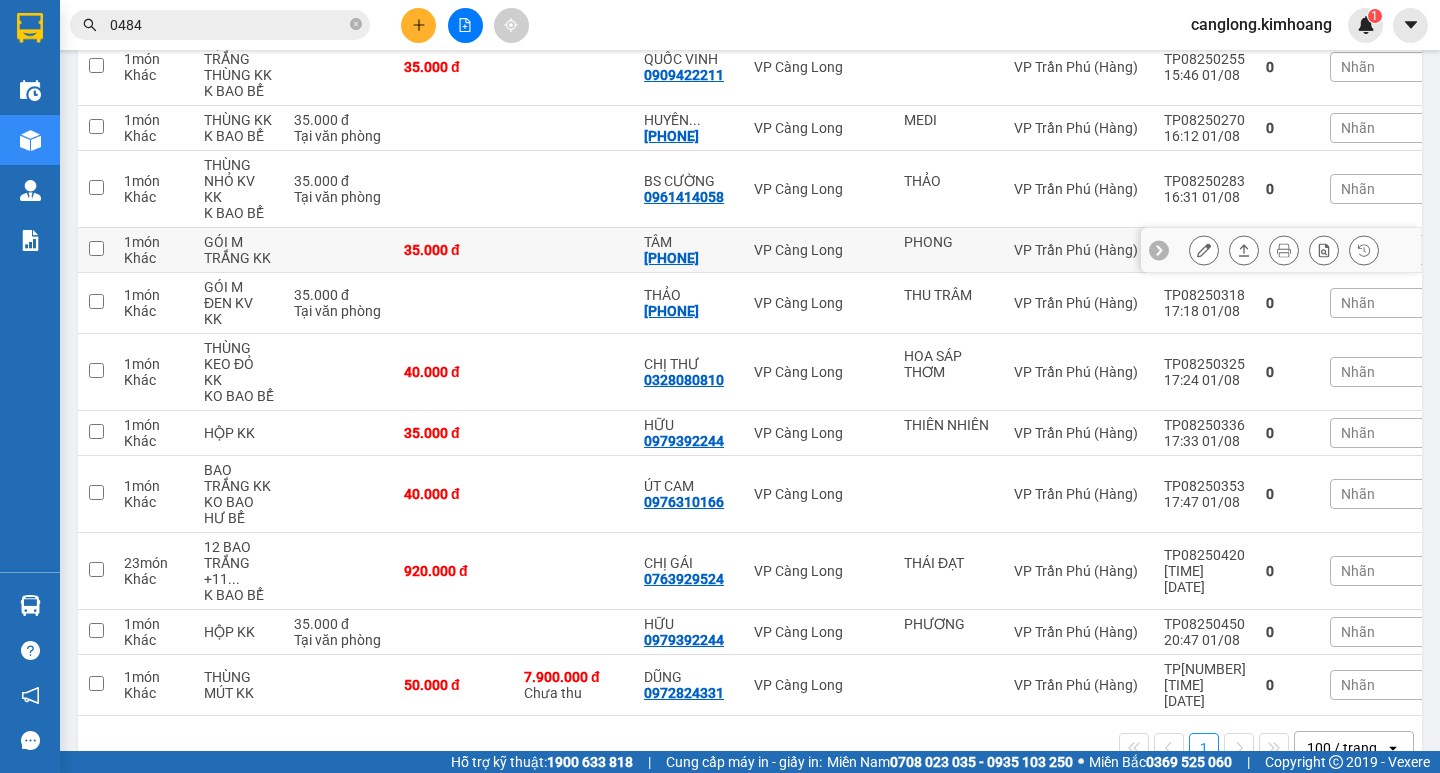 scroll, scrollTop: 1099, scrollLeft: 0, axis: vertical 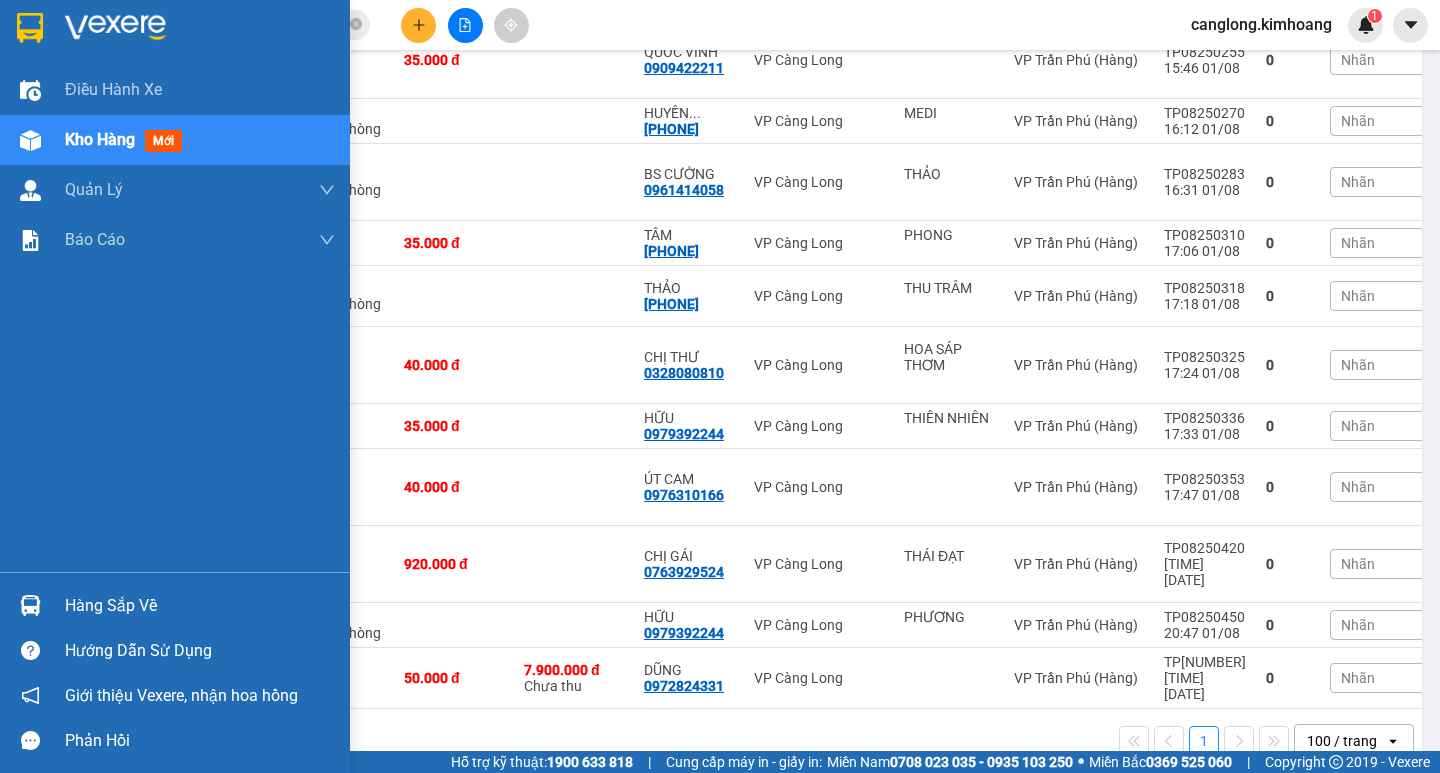 click on "Hàng sắp về" at bounding box center [200, 606] 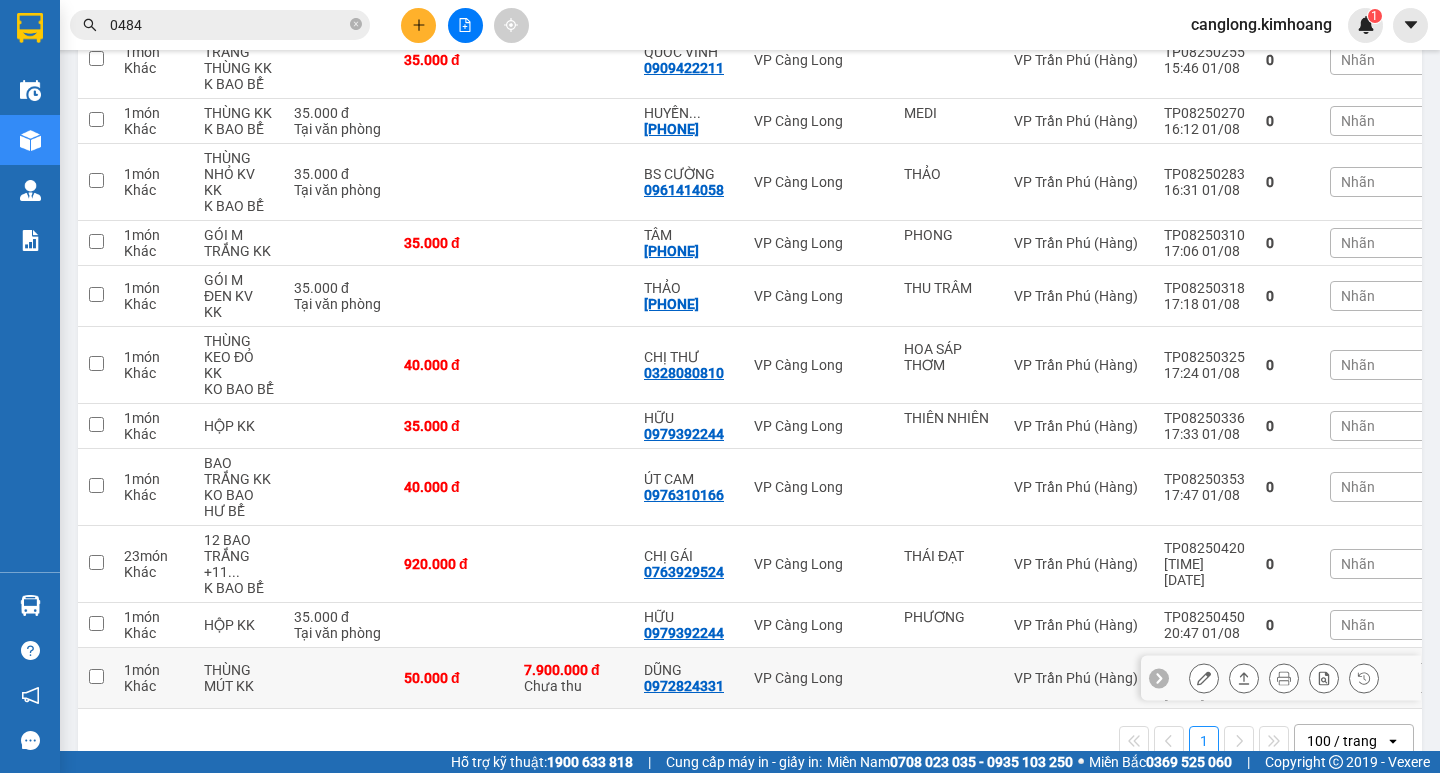click on "Kết quả tìm kiếm ( 56 )  Bộ lọc  Mã ĐH Trạng thái Món hàng Thu hộ Tổng cước Chưa cước Nhãn Người gửi VP Gửi Người nhận VP Nhận TP[NUMBER] [NUMBER] [TIME] - [DATE] VP Nhận   HCM-[NUMBER] [TIME] - [DATE] bao m trắng KK SL:  1 35.000 35.000 VP Trần Phú (Hàng) [PHONE] LIN VP Càng Long TV[NUMBER] [NUMBER] [TIME] - [DATE] VP Nhận   TRV-[NUMBER] [TIME] - [DATE] bịch m xanh SL:  1 thuý trạm VP Trà Vinh (Hàng) chị thảo VP Trần Phú (Hàng) TP[NUMBER] [NUMBER] [TIME] - [DATE] Đã giao   [TIME] - [DATE] THÙNG MÚT KK SL:  1 60.000 VP Trần Phú (Hàng) [PHONE] ANH QUÂN VP Cầu Kè TC: GIAO TN  CK[NUMBER] [NUMBER] [TIME] - [DATE] Đã giao   [TIME] - [DATE] 1.500.000 TIỀN SL:[NUMBER] SL:  1 25.000 TIỀN MẶT CHUYỂN KHOẢN TIỀN THU HỘ CẦU KÈ VP Cầu Kè SÀI GÒN VP Trần Phú (Hàng) CK[NUMBER] [NUMBER] [TIME] - [DATE] Đã giao   [TIME] - [DATE] 1 THÙNG GIẤY KK SL:  1 35.000 VP Cầu Kè [PHONE] NHUNG VP Trần Phú (Hàng) TV[NUMBER] [NUMBER] [TIME] - [DATE] Đã giao   [TIME] - [DATE] SL:  1   1" at bounding box center (720, 386) 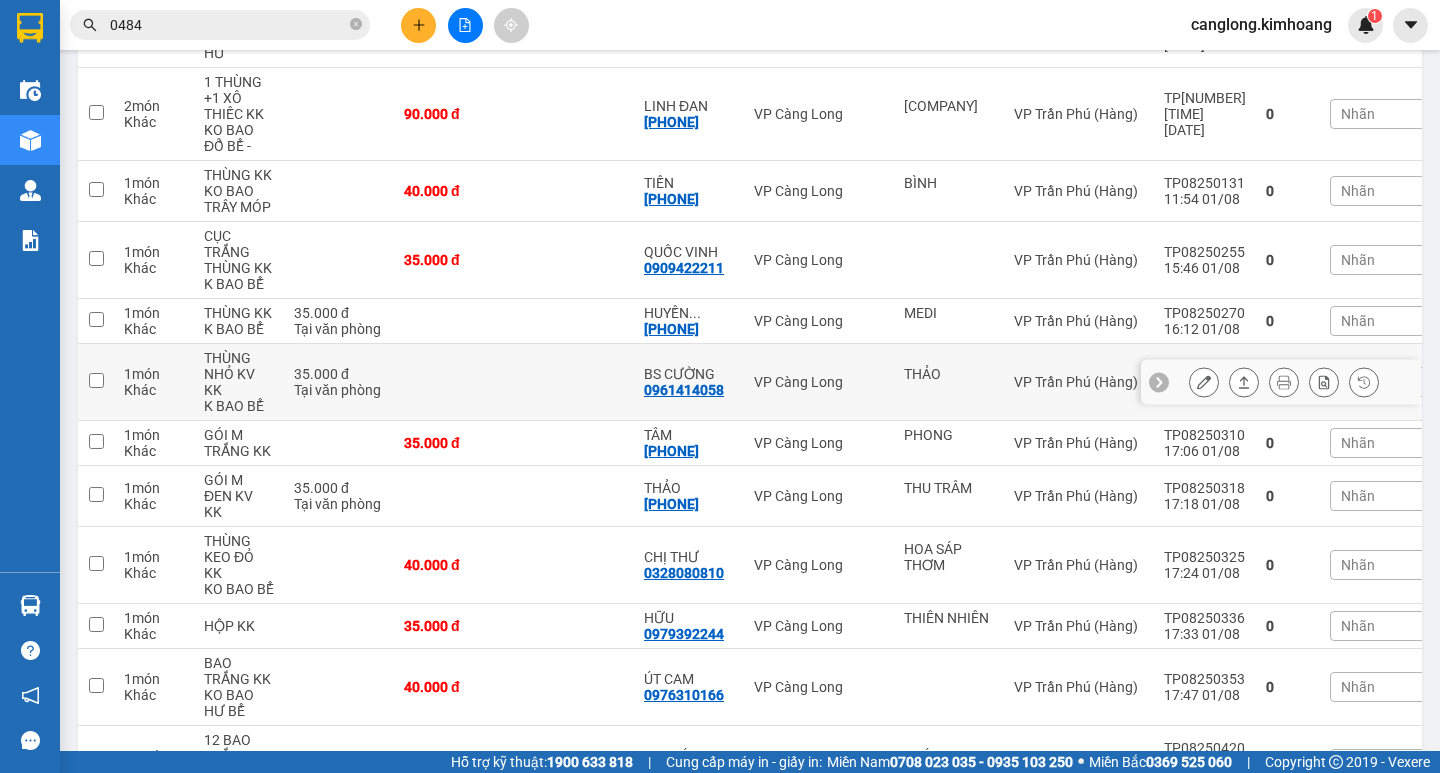 scroll, scrollTop: 599, scrollLeft: 0, axis: vertical 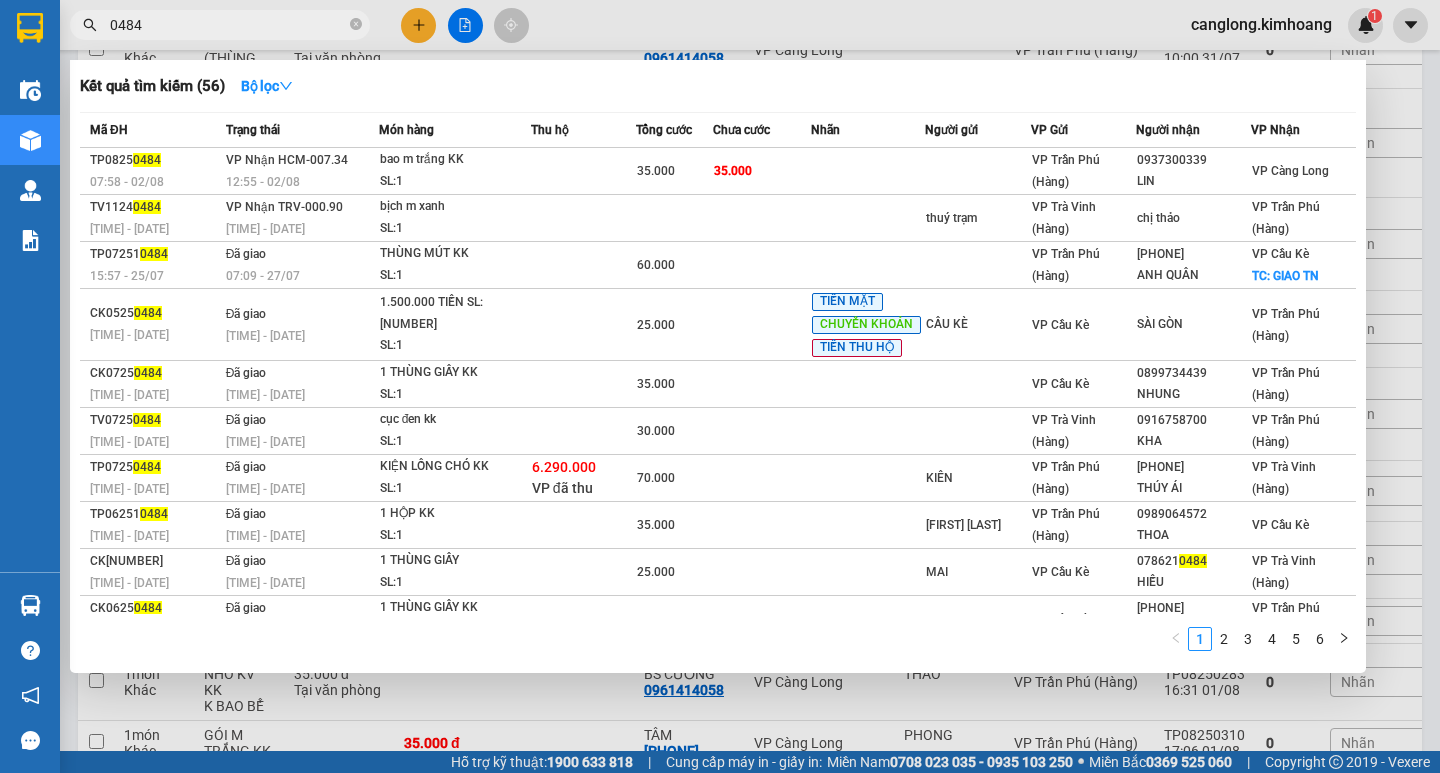 click on "0484" at bounding box center [228, 25] 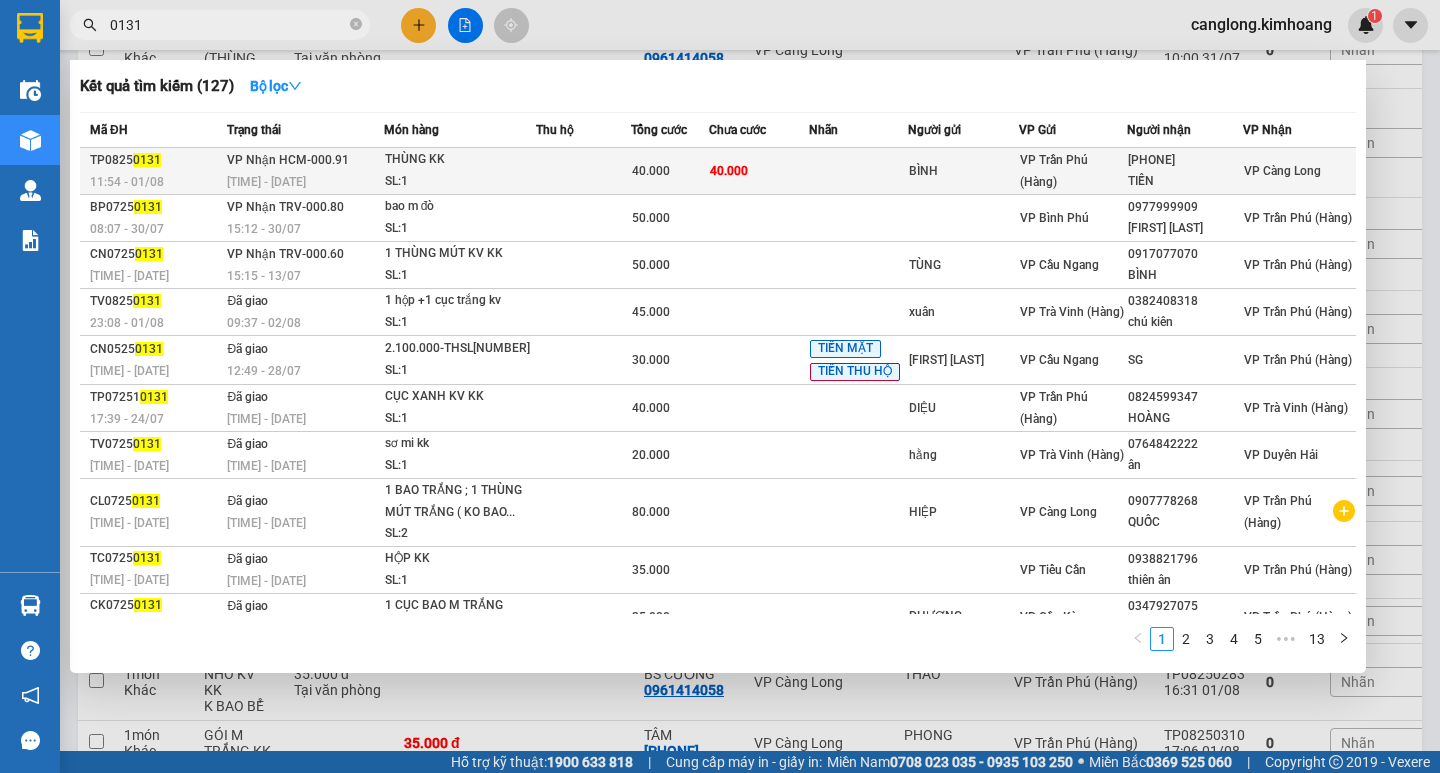 type on "0131" 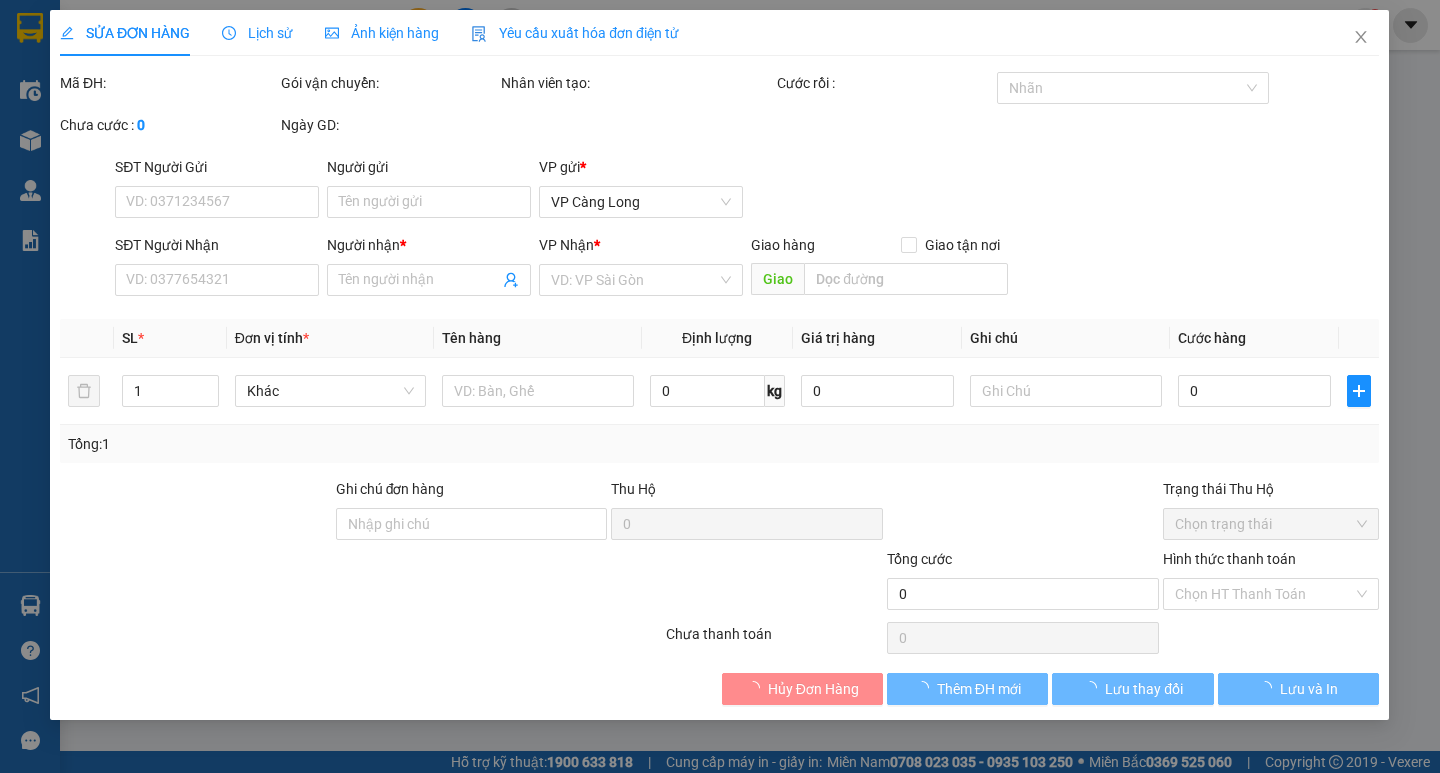 scroll, scrollTop: 0, scrollLeft: 0, axis: both 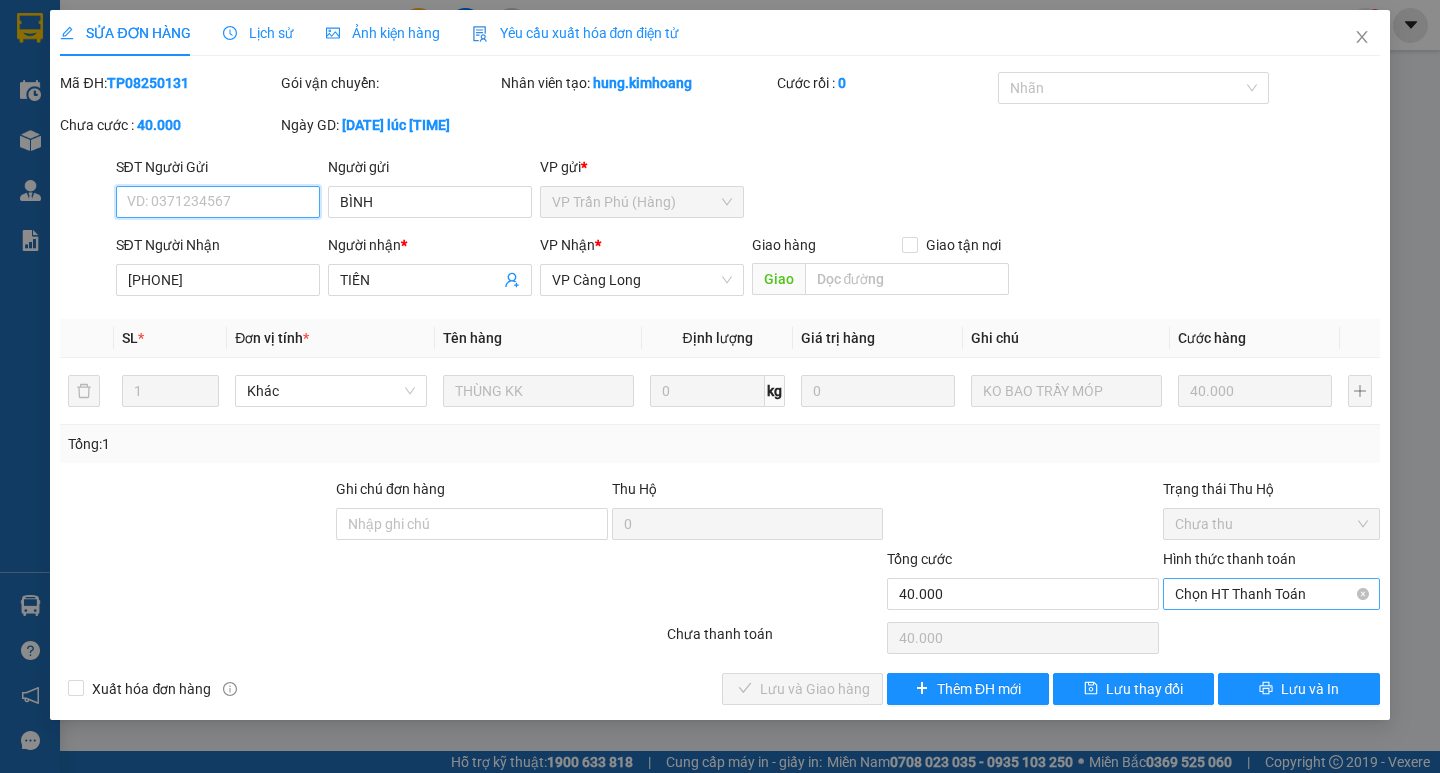 click on "Chọn HT Thanh Toán" at bounding box center (1271, 594) 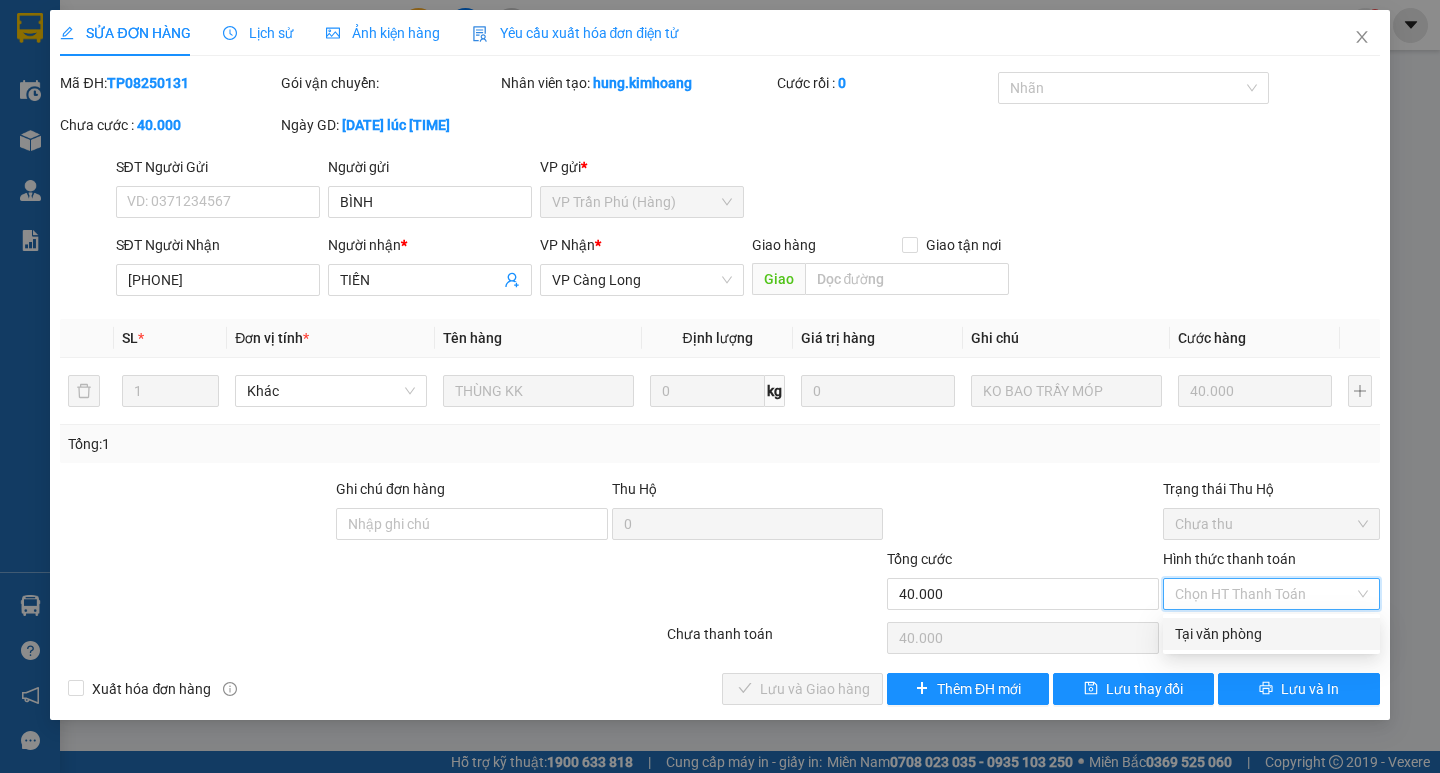 click on "Tại văn phòng" at bounding box center [1271, 634] 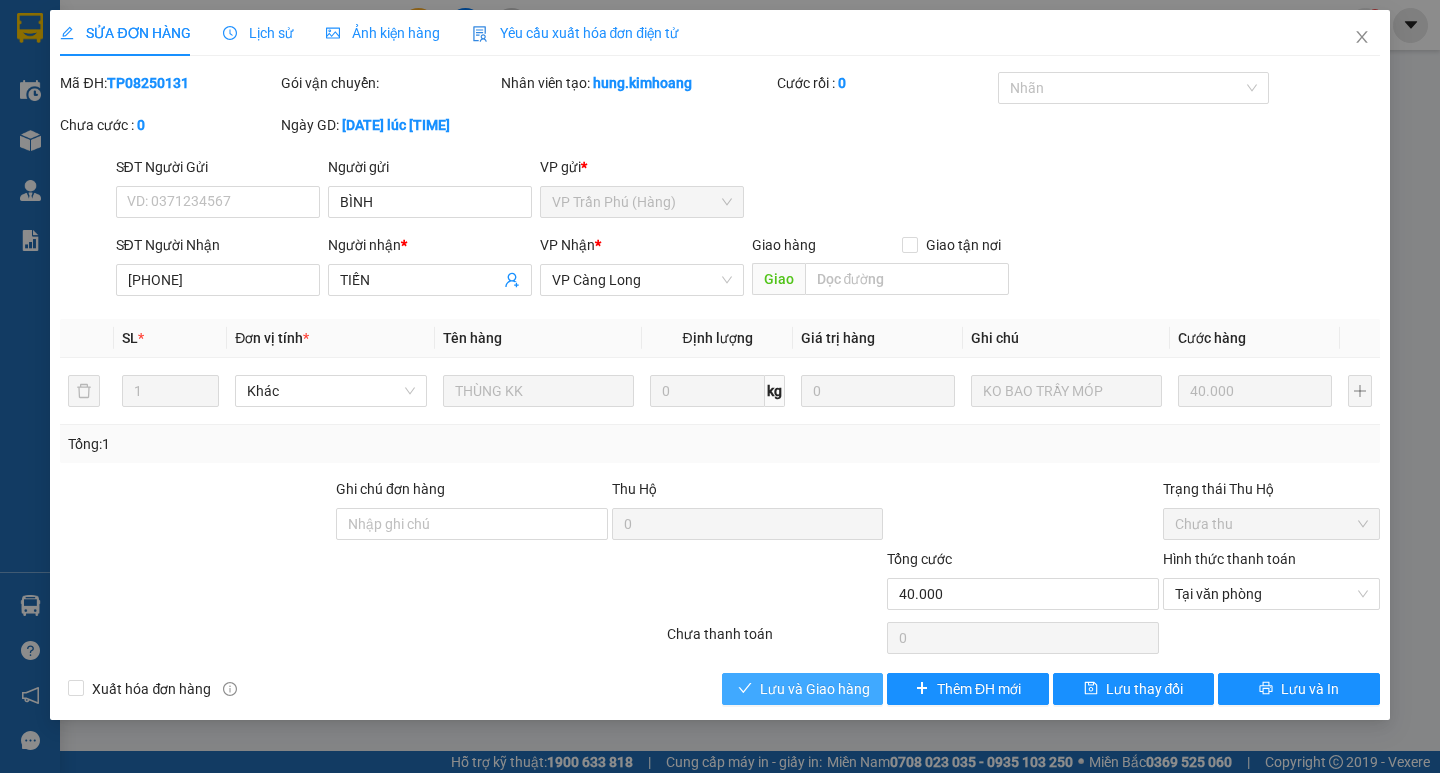 click on "Lưu và Giao hàng" at bounding box center [802, 689] 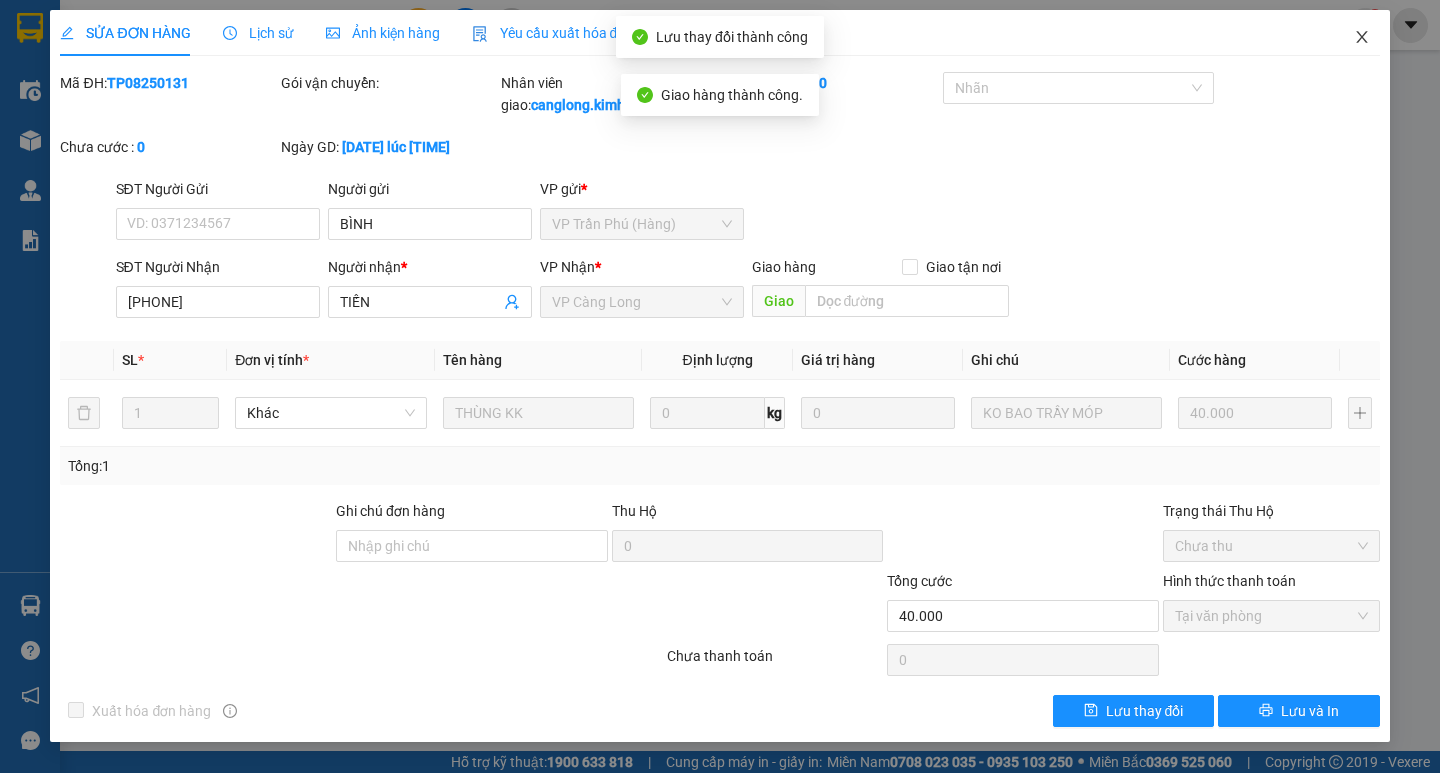 click at bounding box center (1362, 38) 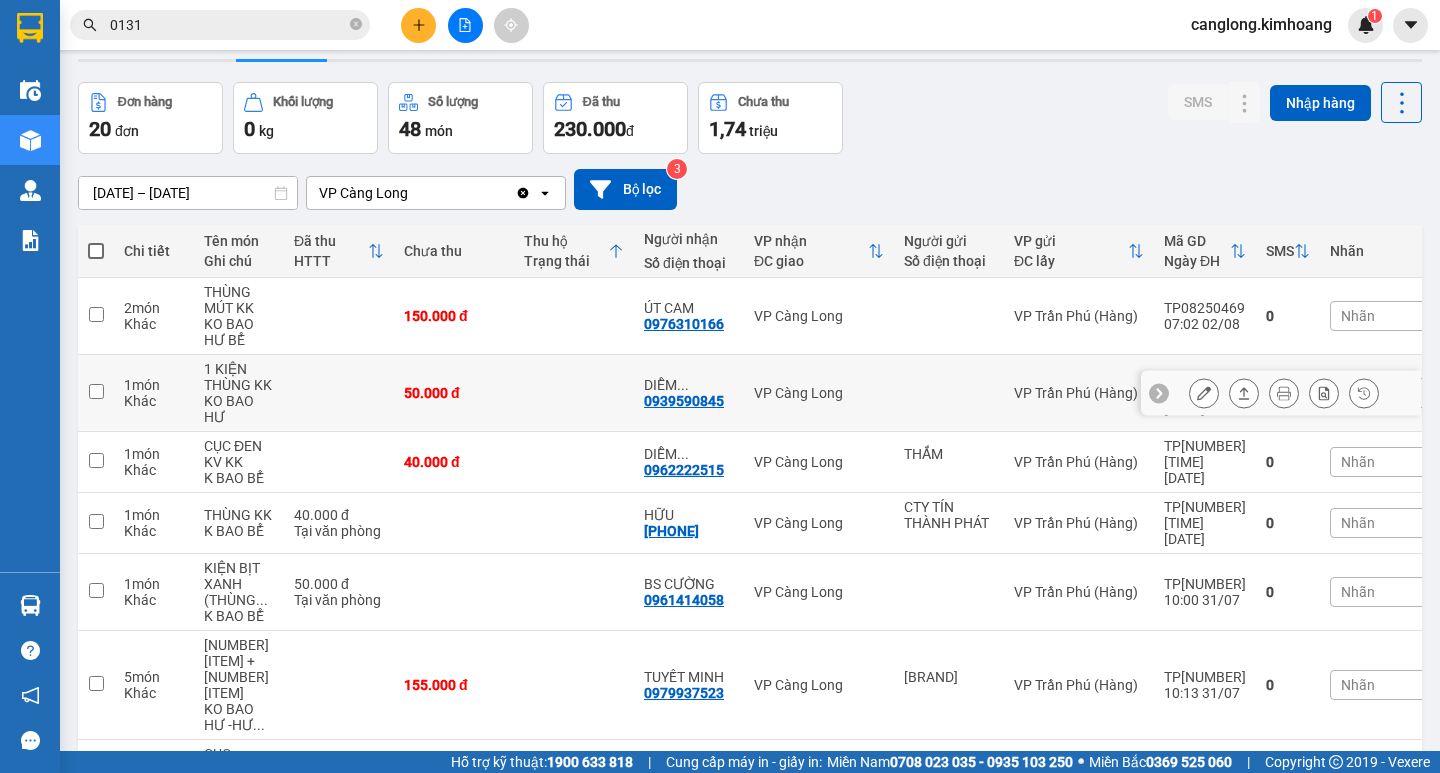 scroll, scrollTop: 100, scrollLeft: 0, axis: vertical 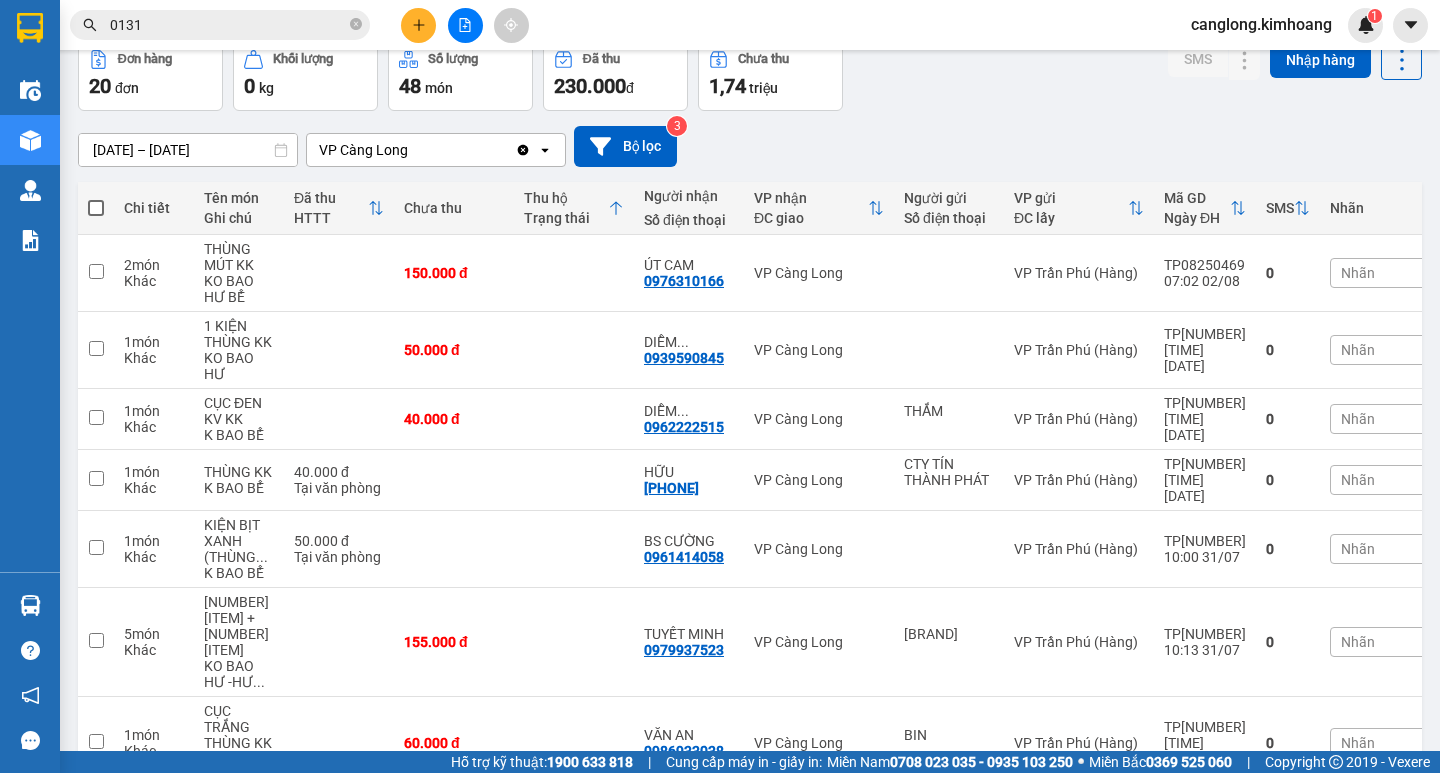 click on "0131" at bounding box center [228, 25] 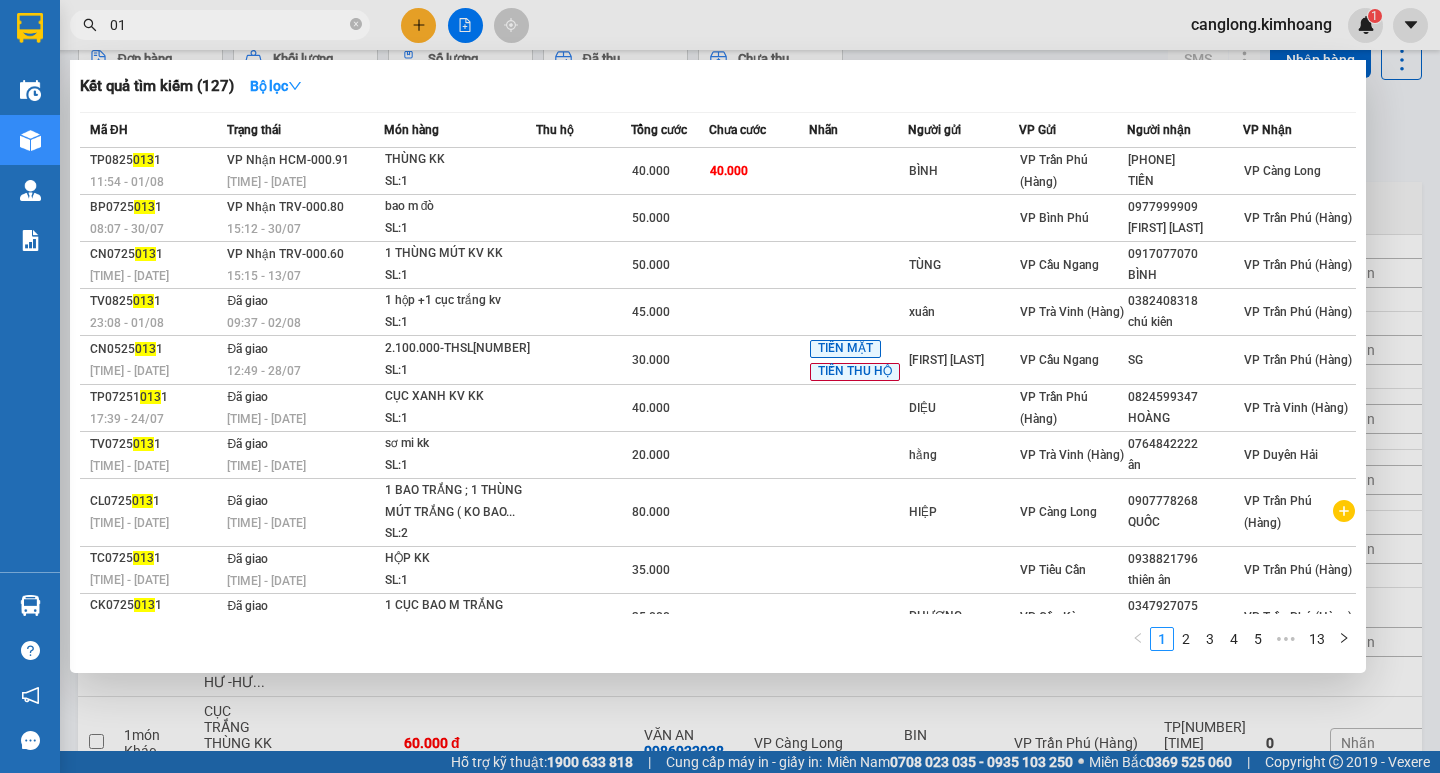 type on "0" 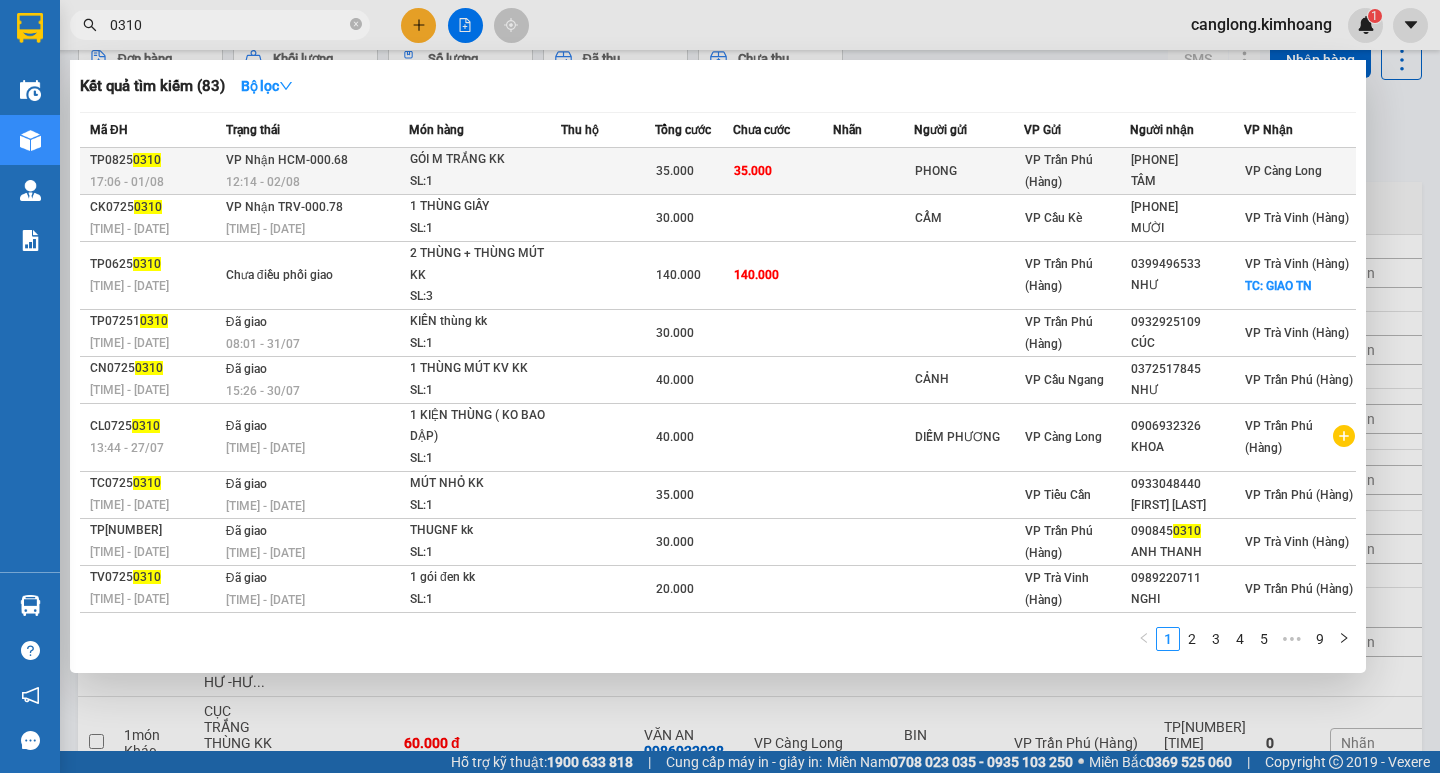 type on "0310" 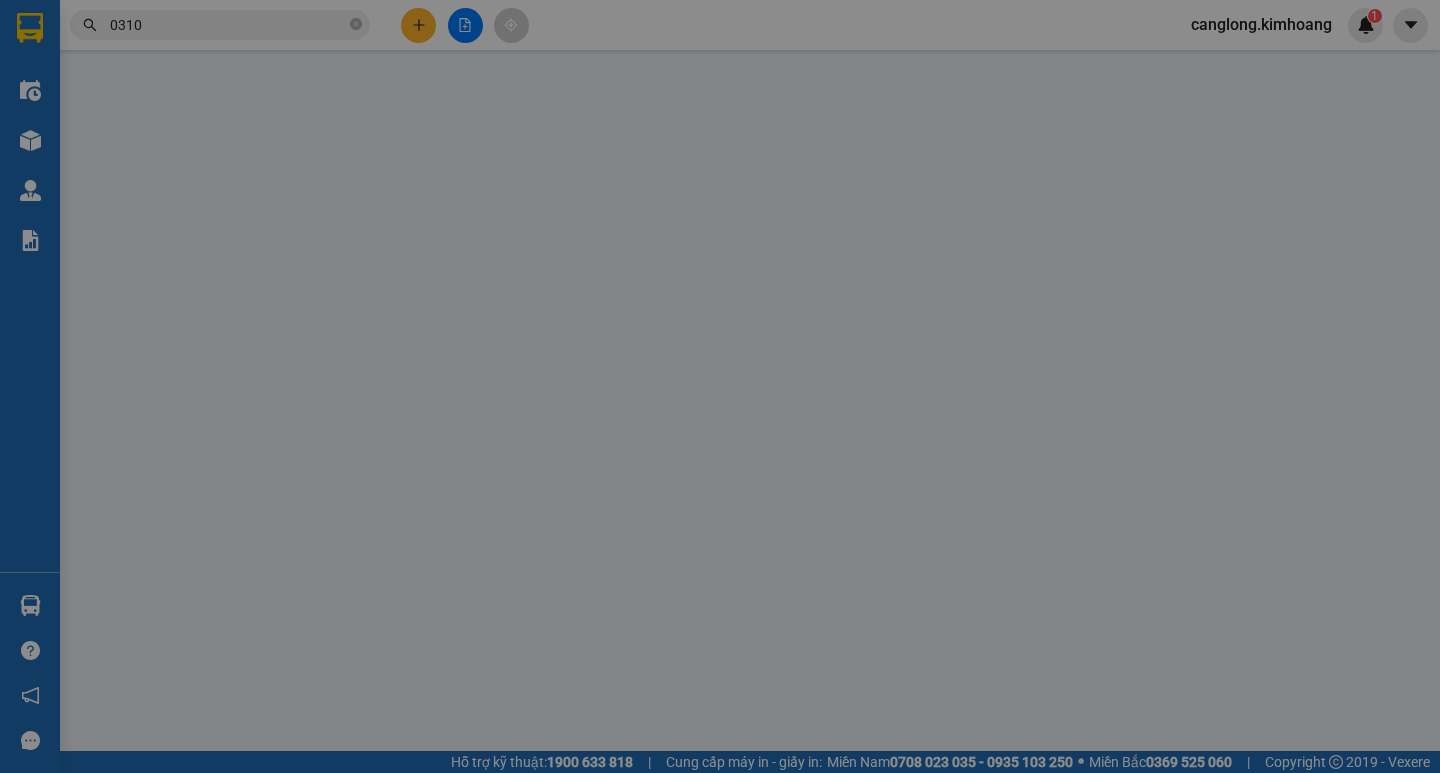 scroll, scrollTop: 0, scrollLeft: 0, axis: both 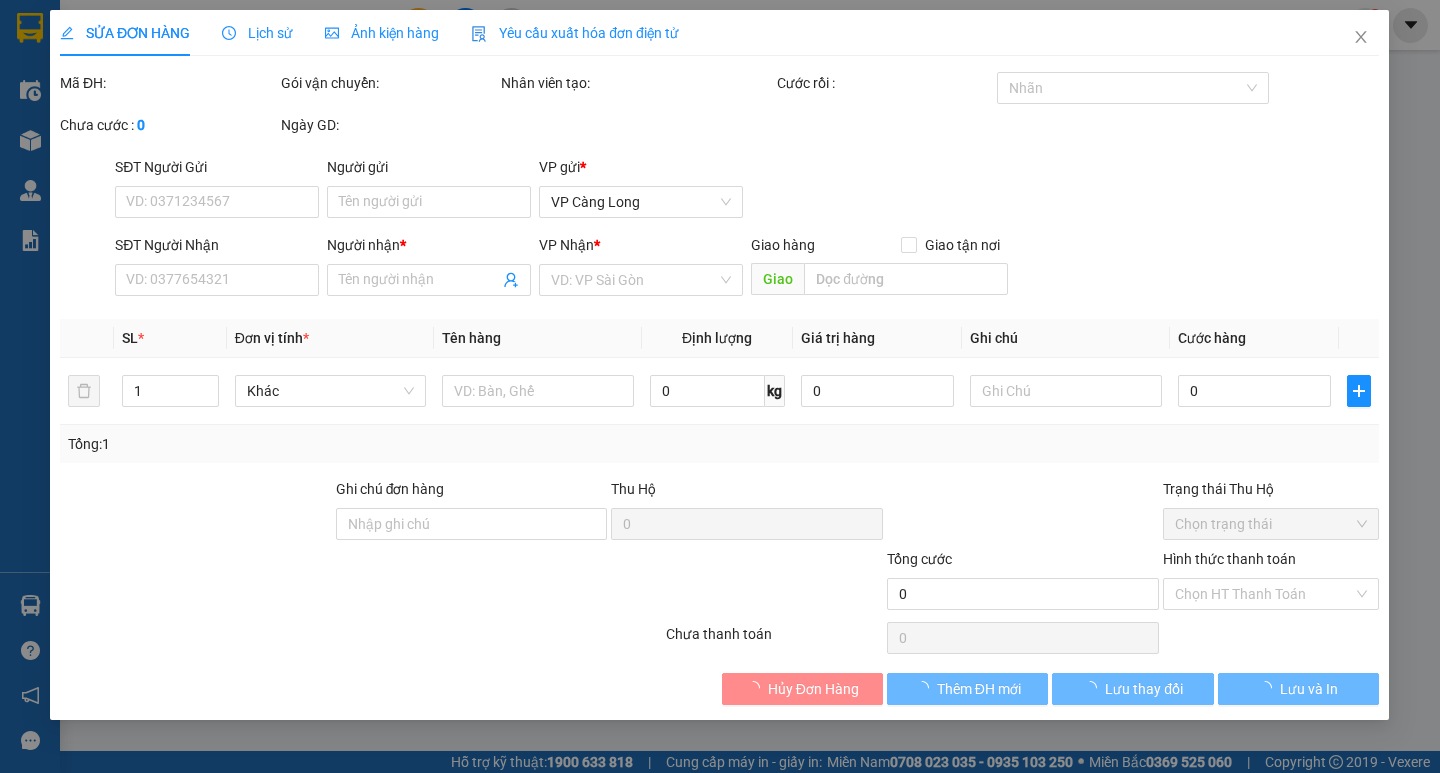 type on "PHONG" 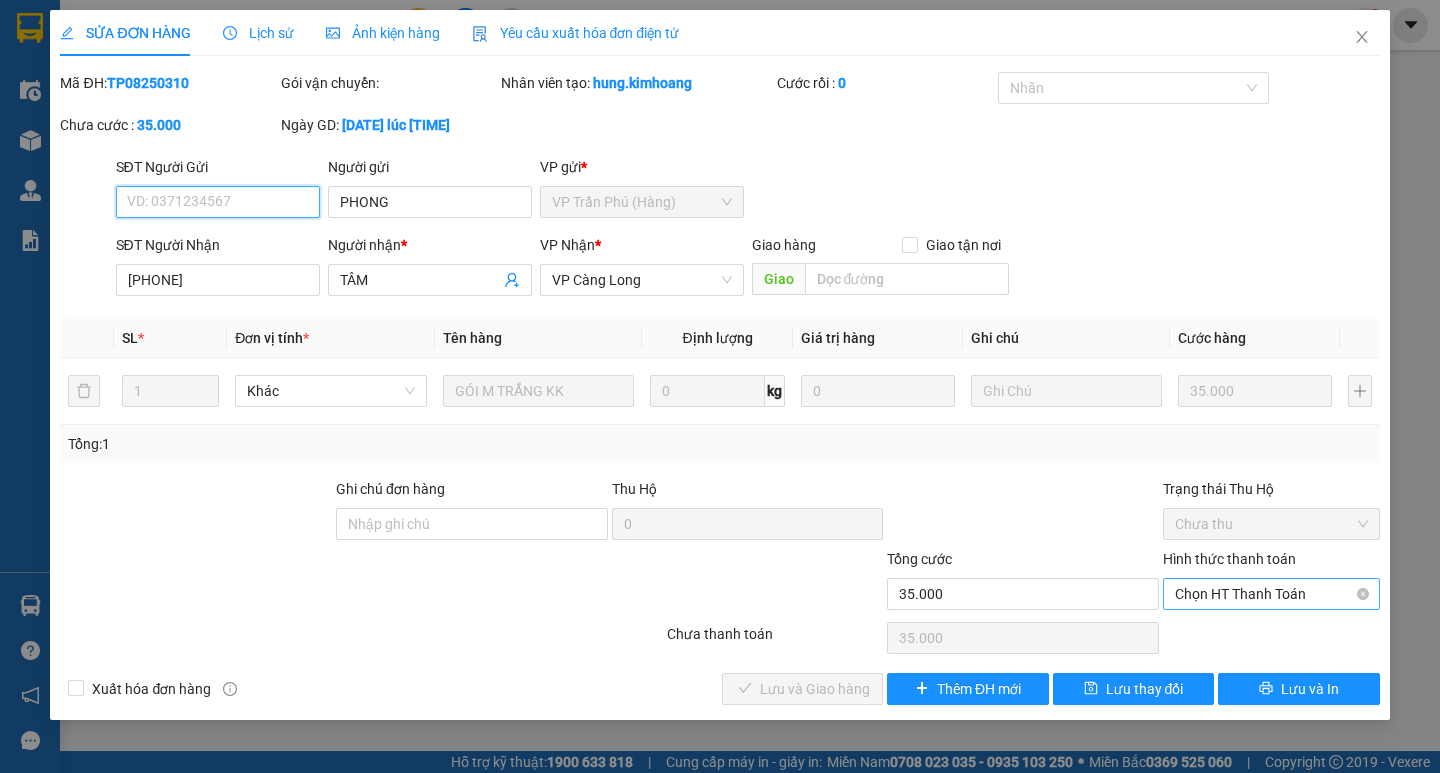 click on "Chọn HT Thanh Toán" at bounding box center [1271, 594] 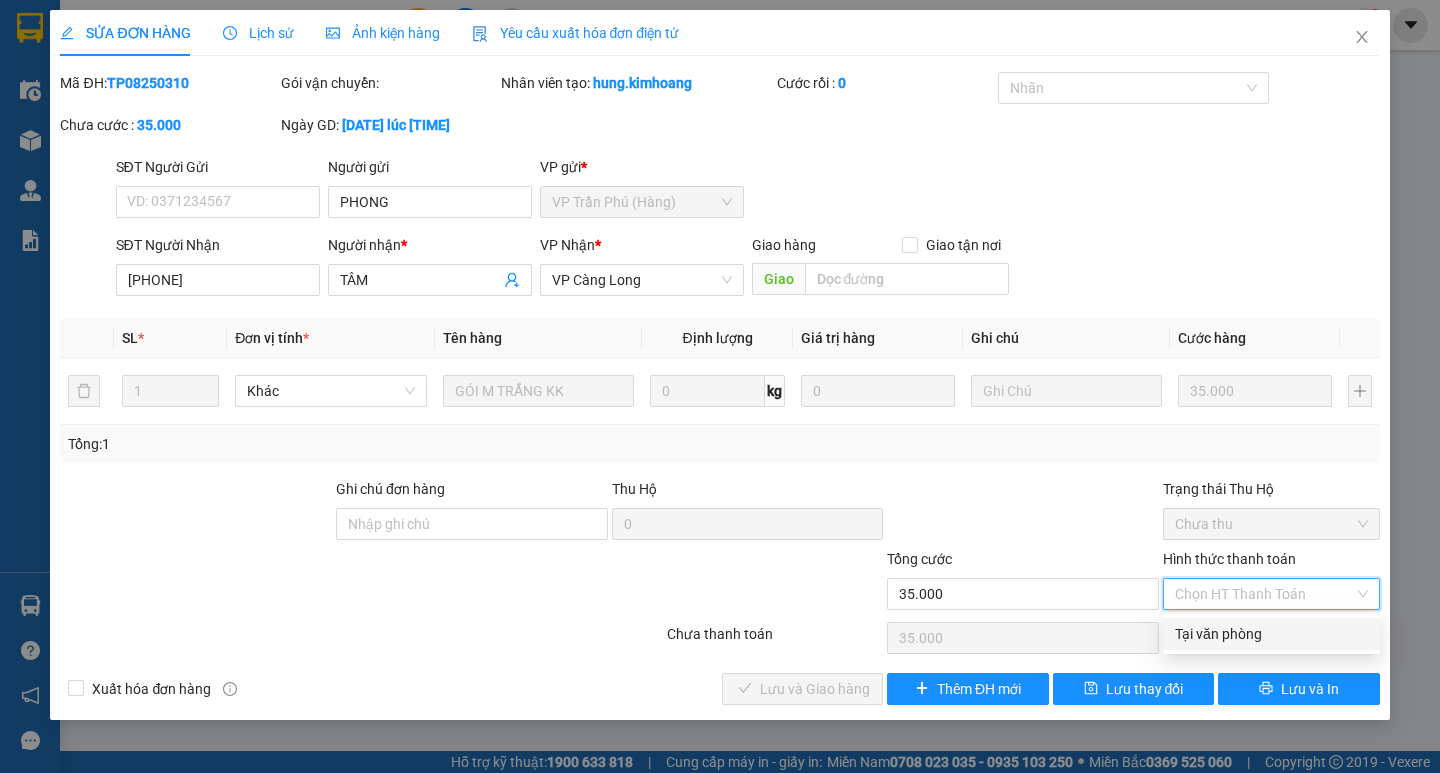 click on "Tại văn phòng" at bounding box center [1271, 634] 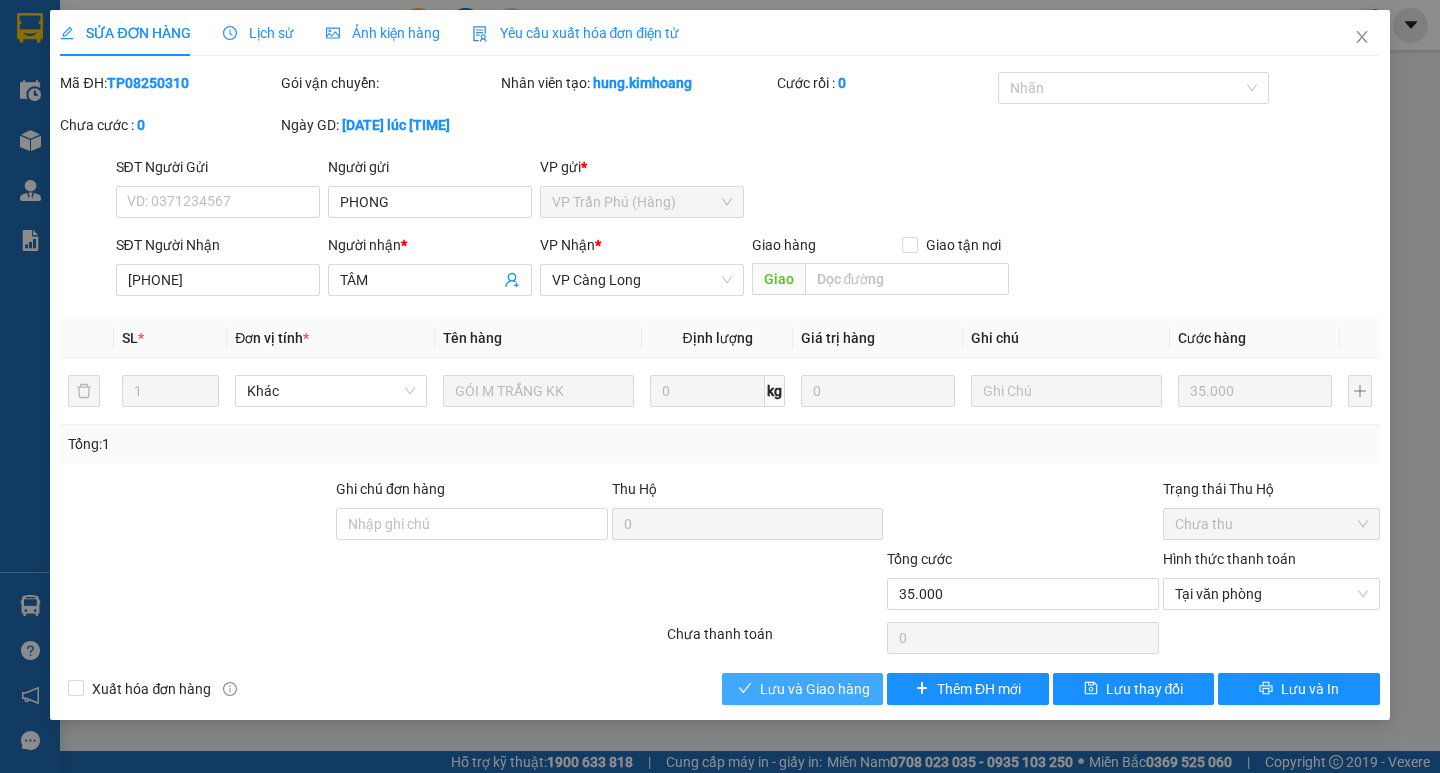 click on "Lưu và Giao hàng" at bounding box center [815, 689] 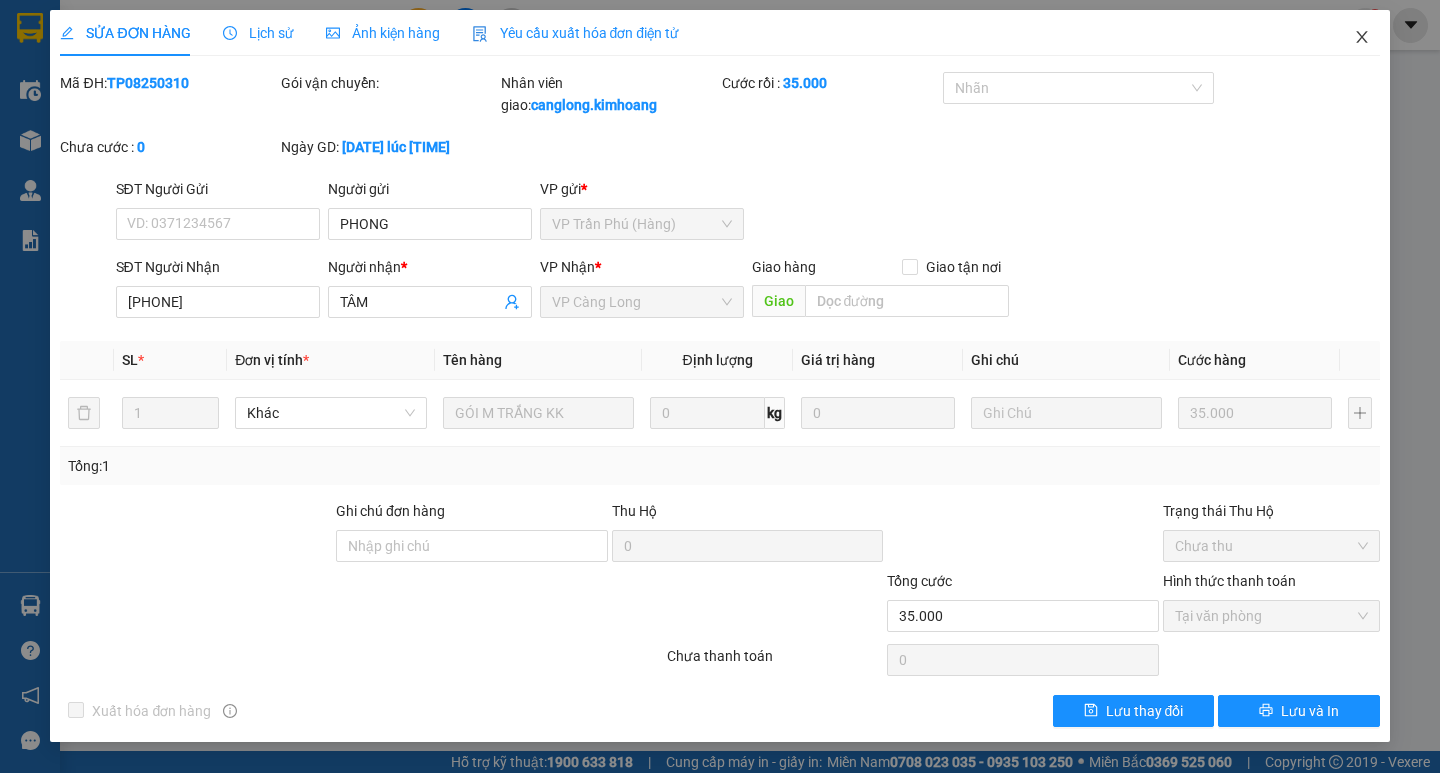 click 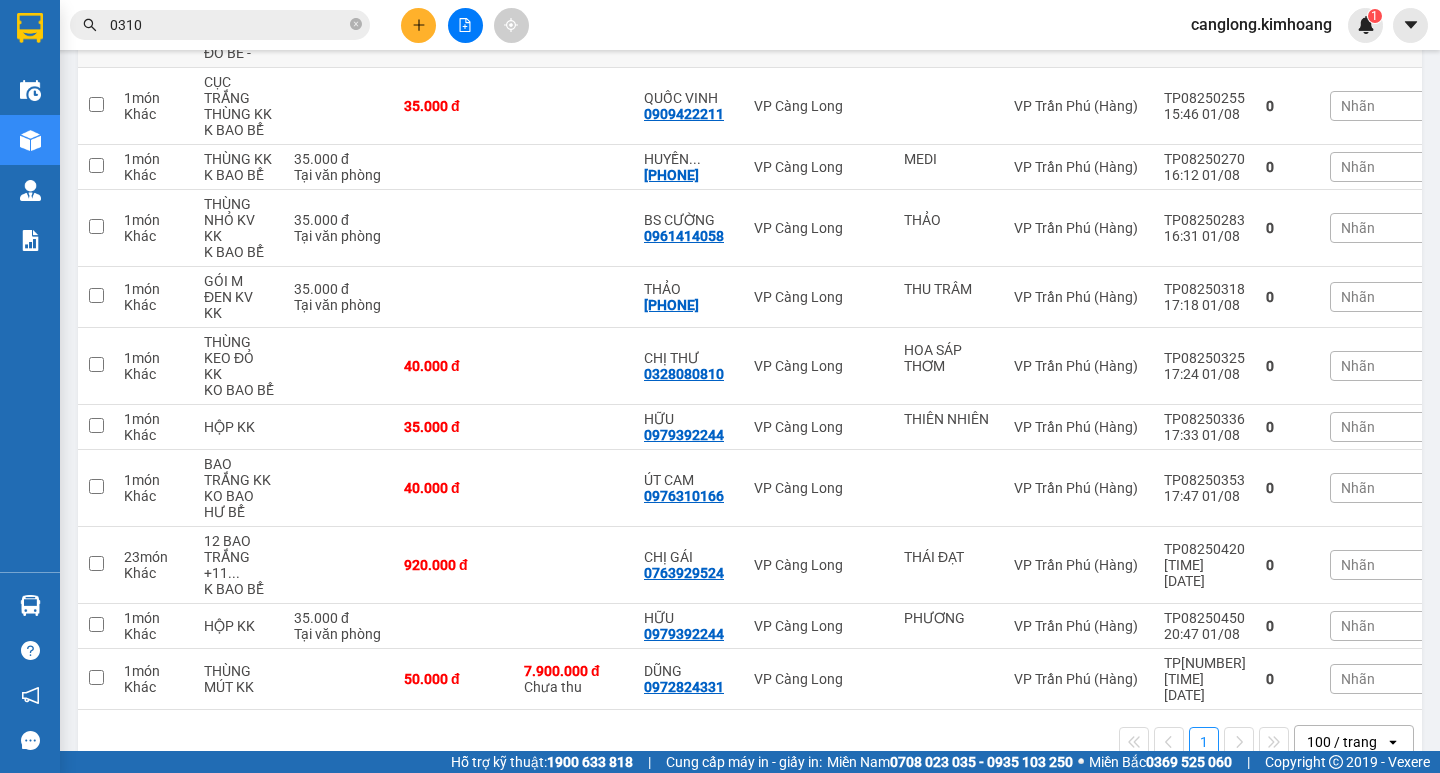 scroll, scrollTop: 993, scrollLeft: 0, axis: vertical 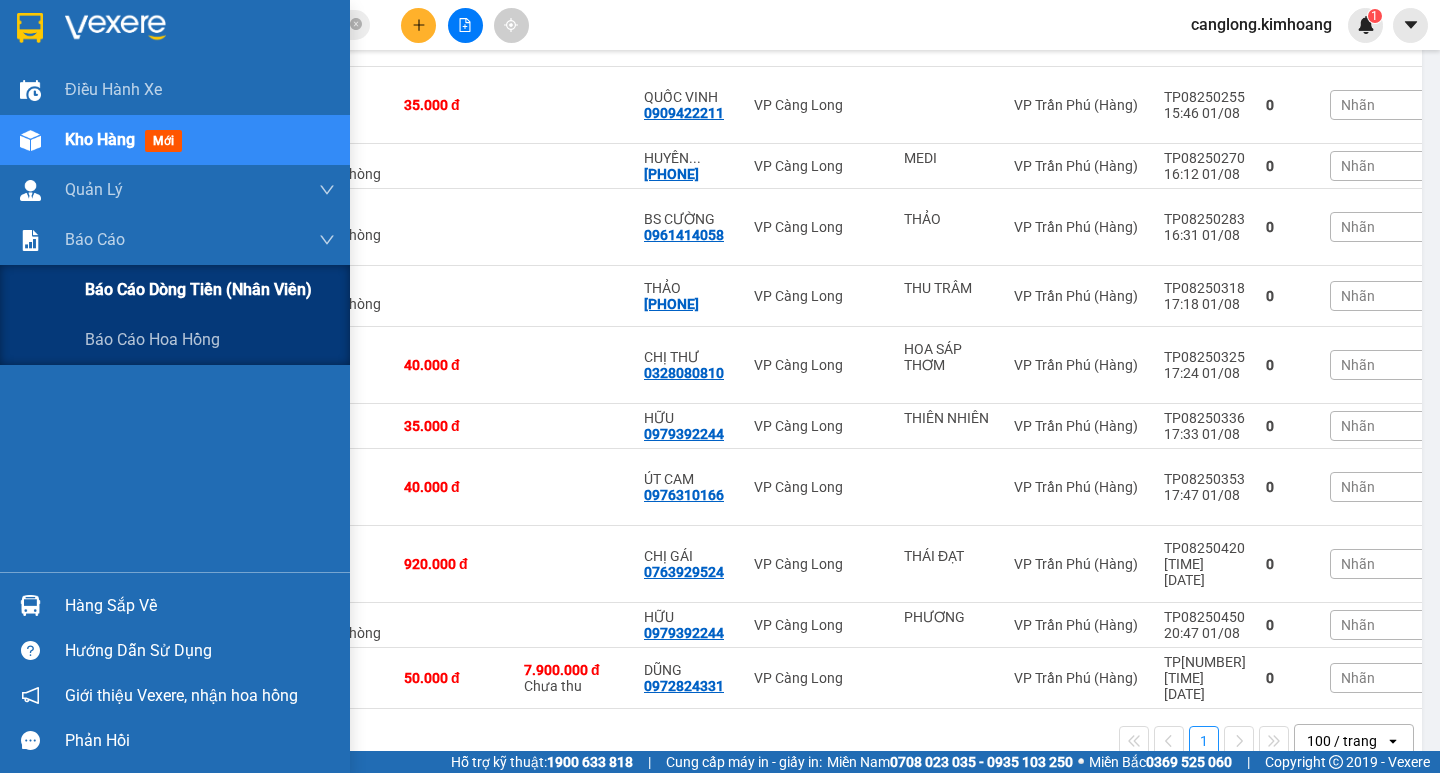 click on "Báo cáo dòng tiền (nhân viên)" at bounding box center [210, 290] 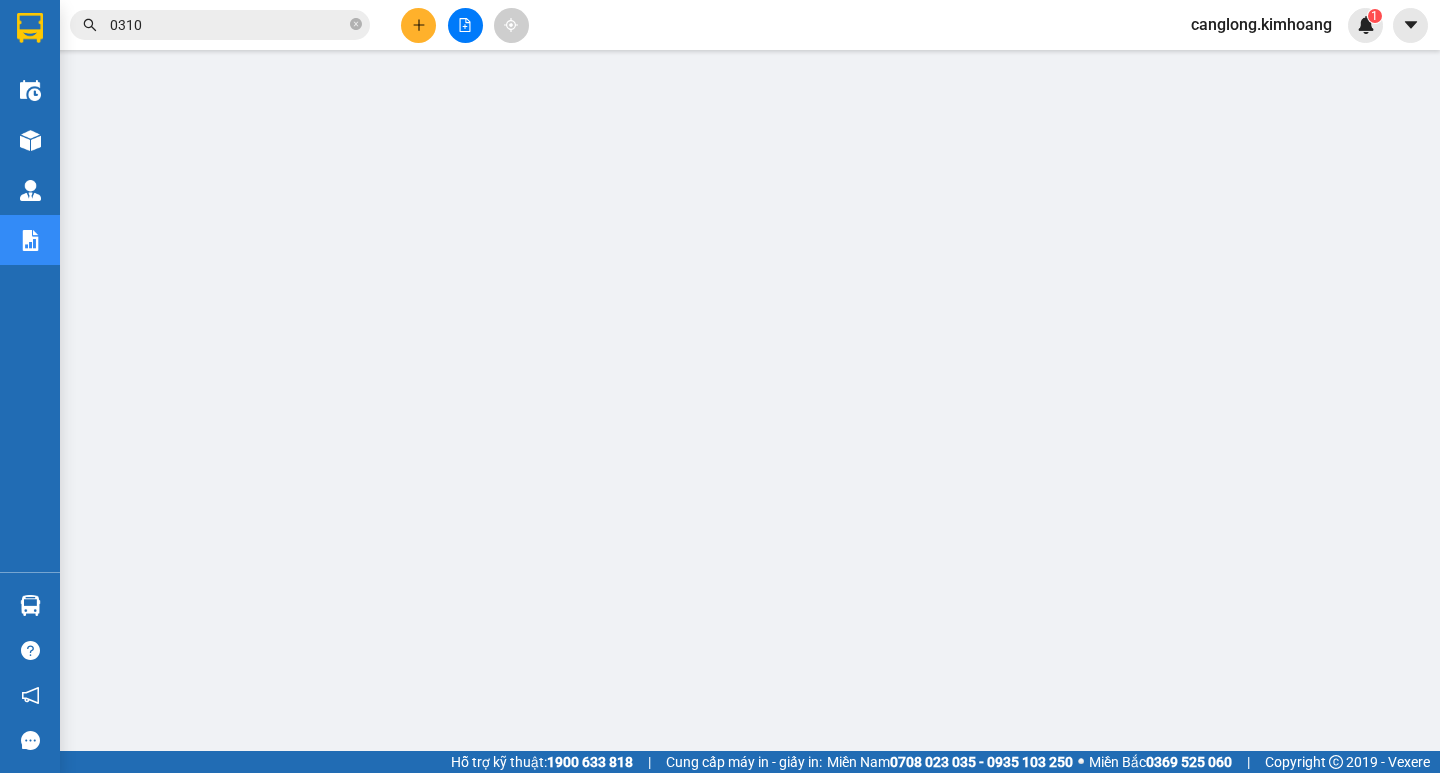 scroll, scrollTop: 19, scrollLeft: 0, axis: vertical 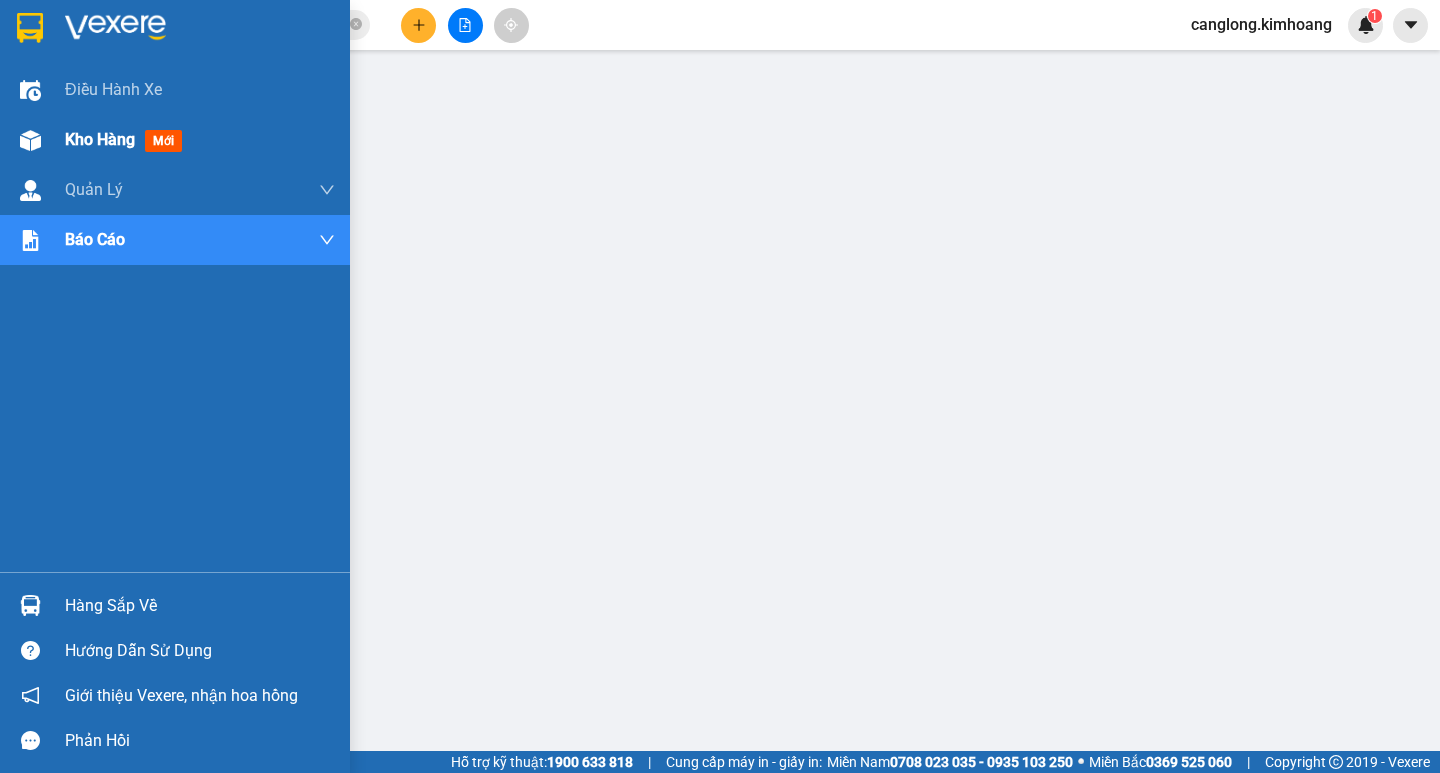 click at bounding box center (30, 140) 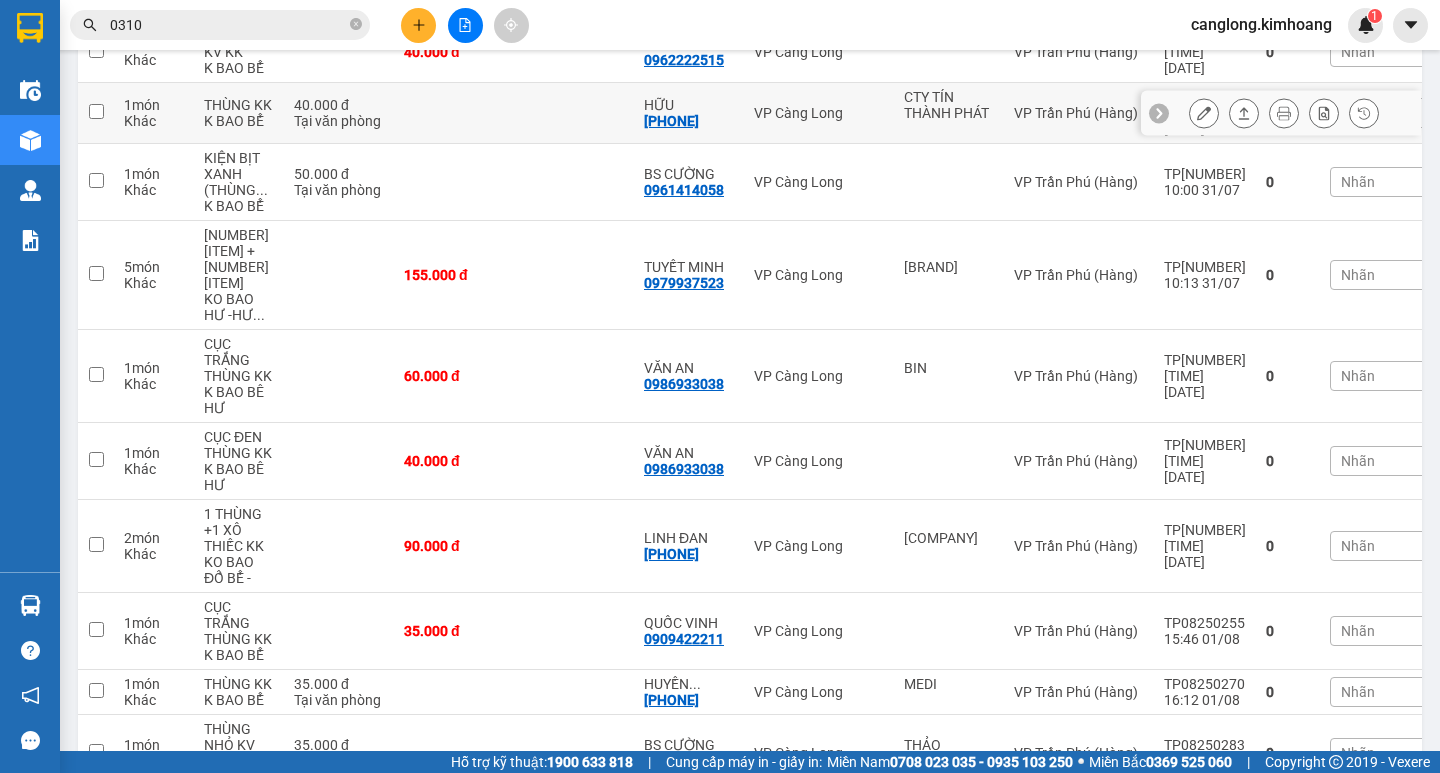 scroll, scrollTop: 519, scrollLeft: 0, axis: vertical 